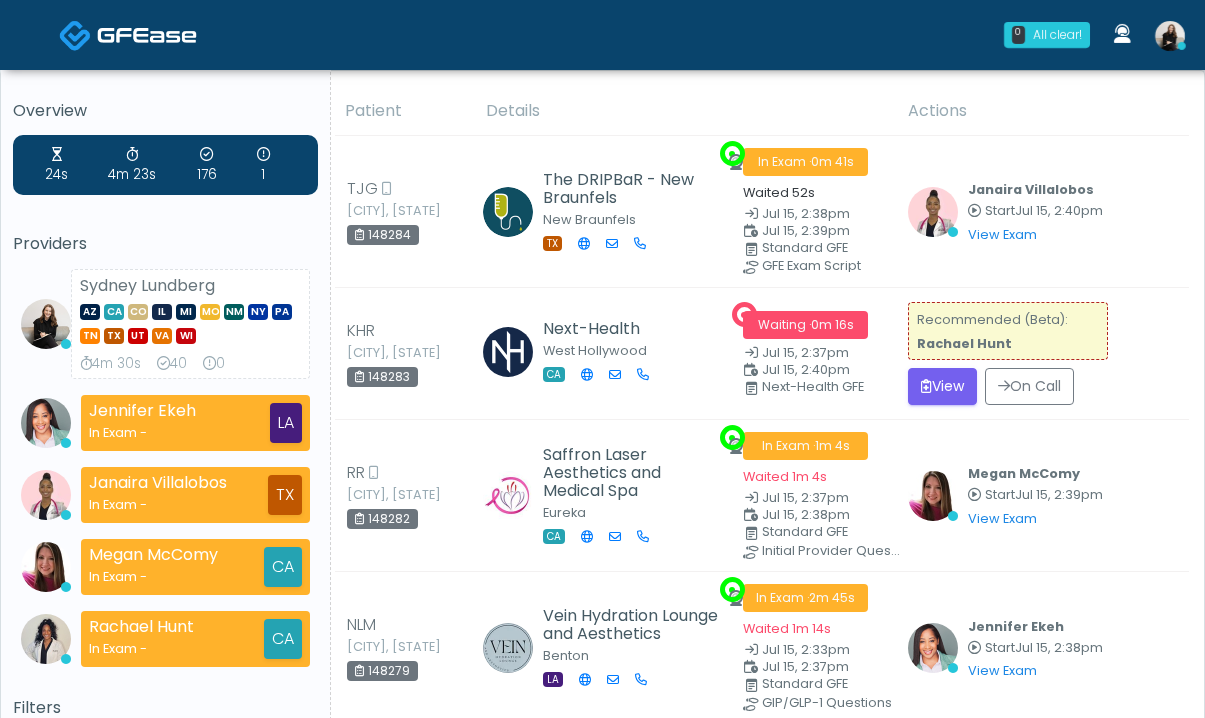 scroll, scrollTop: 0, scrollLeft: 0, axis: both 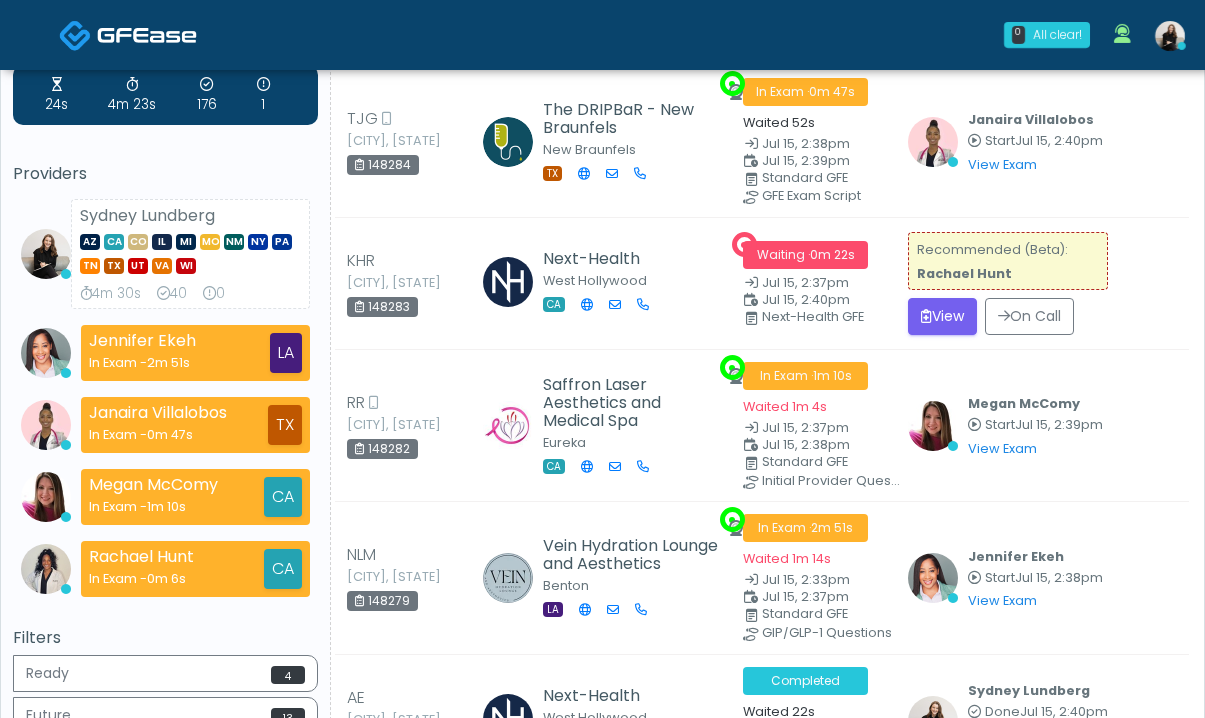 click at bounding box center (75, 35) 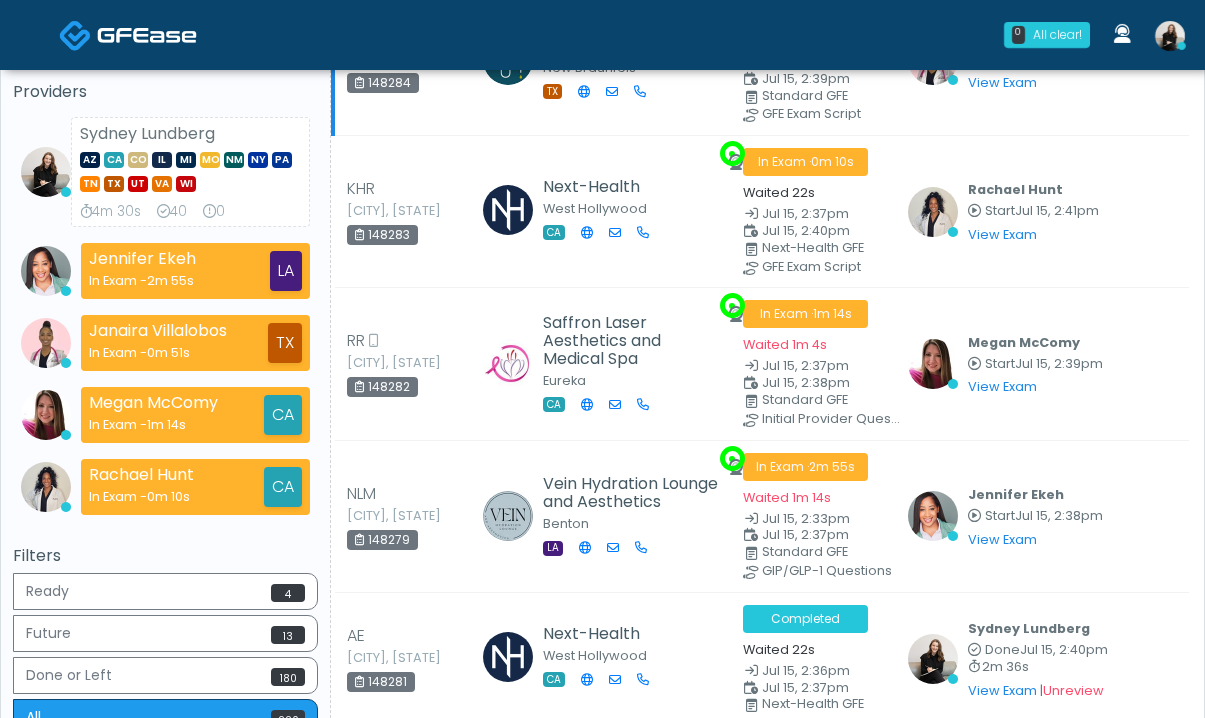 scroll, scrollTop: 279, scrollLeft: 0, axis: vertical 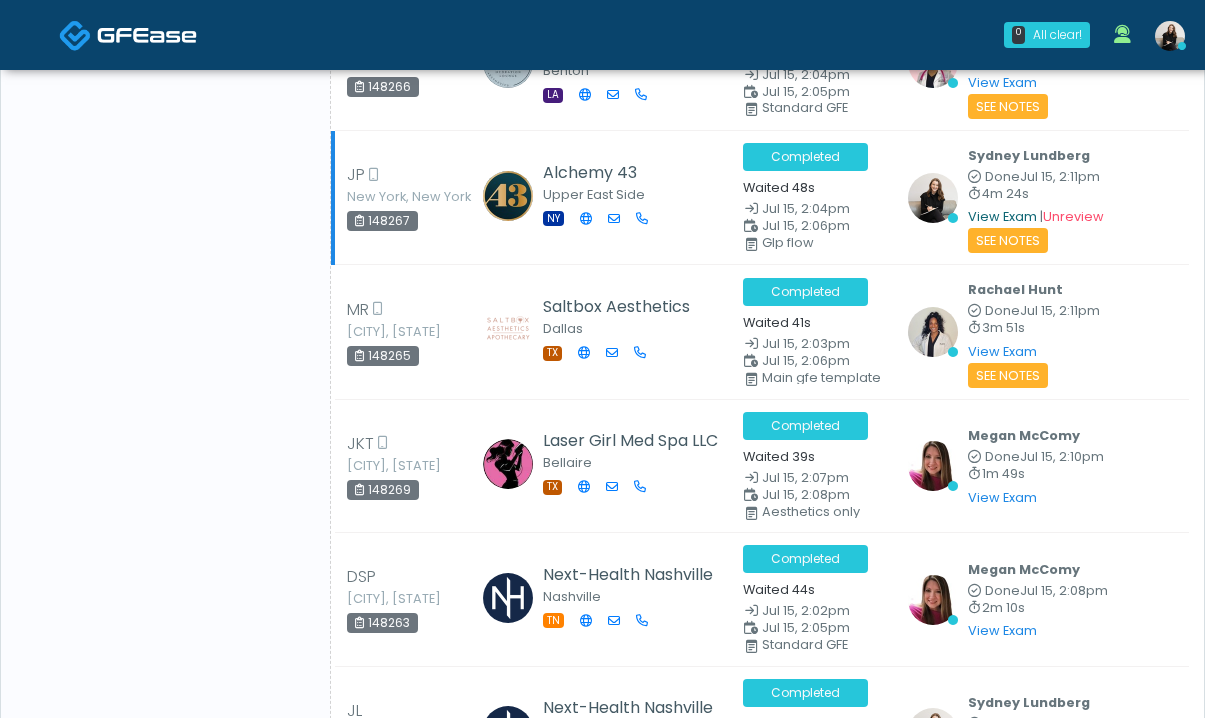 click on "View Exam" at bounding box center [1002, 216] 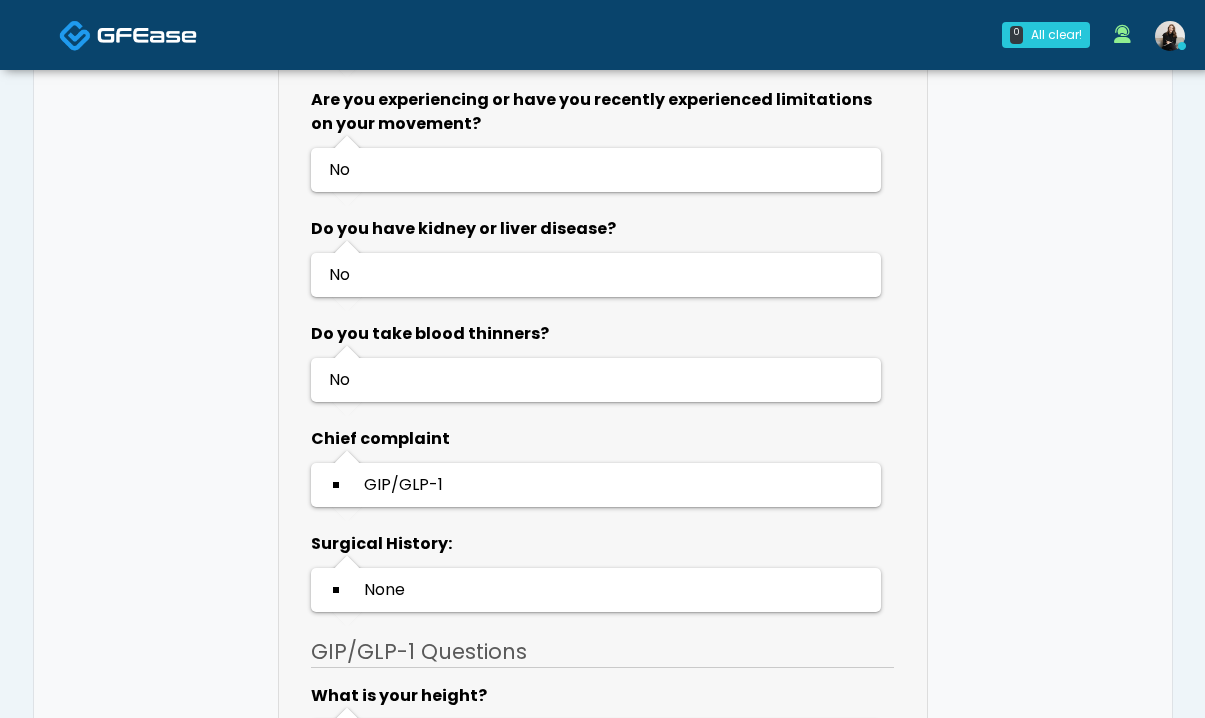 scroll, scrollTop: 0, scrollLeft: 0, axis: both 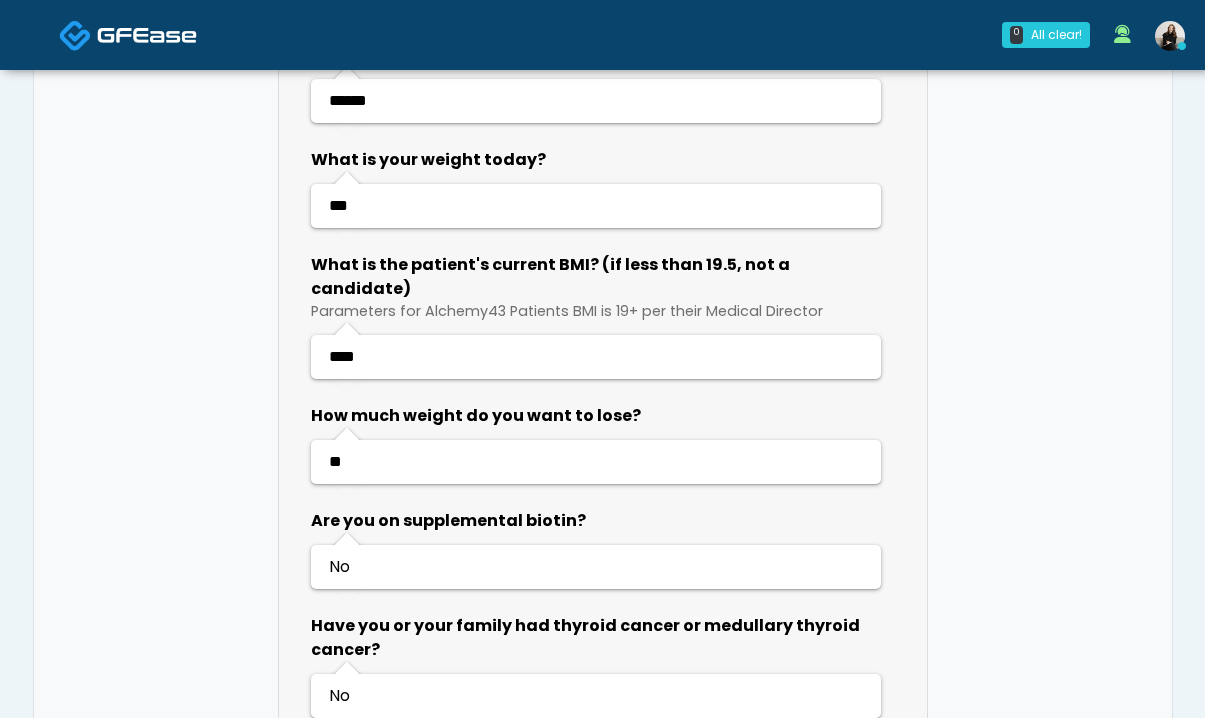 click at bounding box center [147, 35] 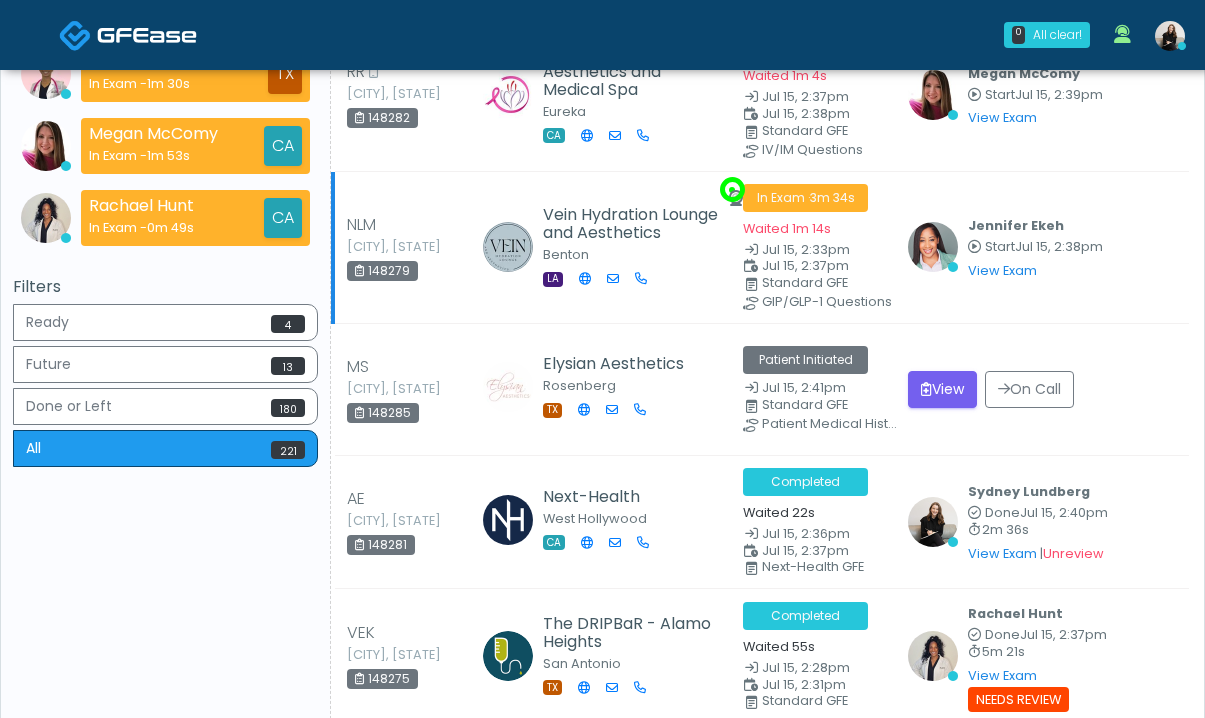 scroll, scrollTop: 422, scrollLeft: 0, axis: vertical 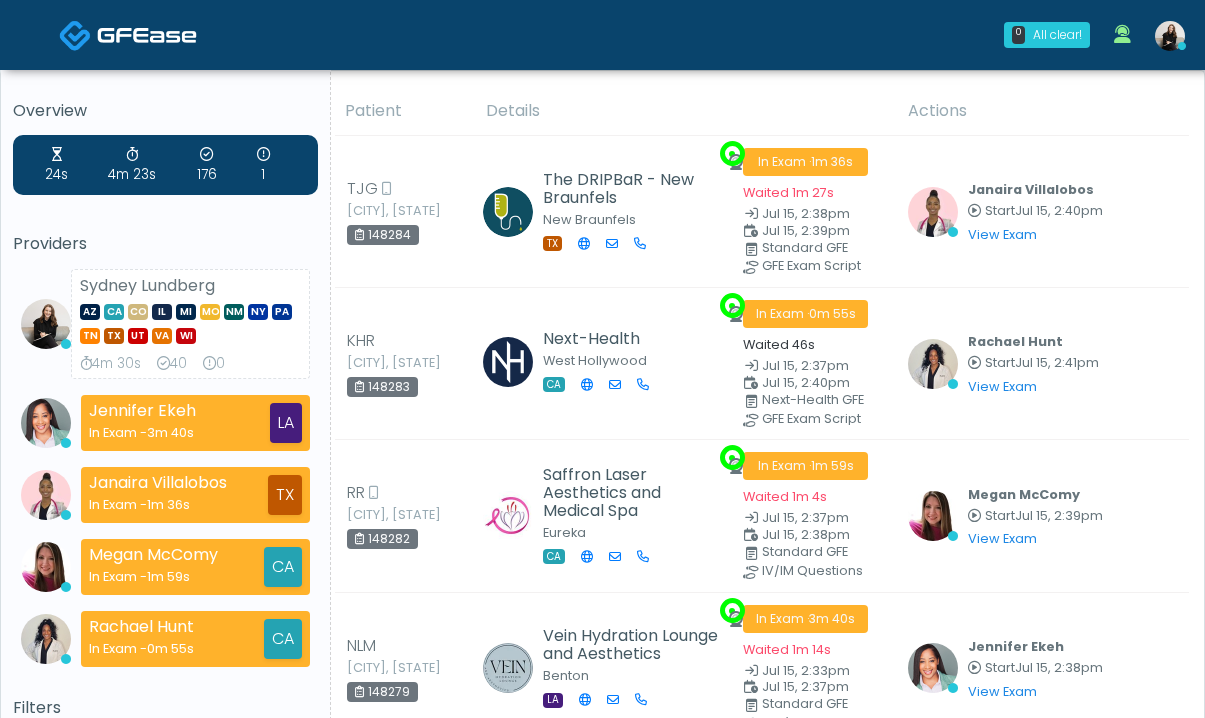 click at bounding box center (75, 35) 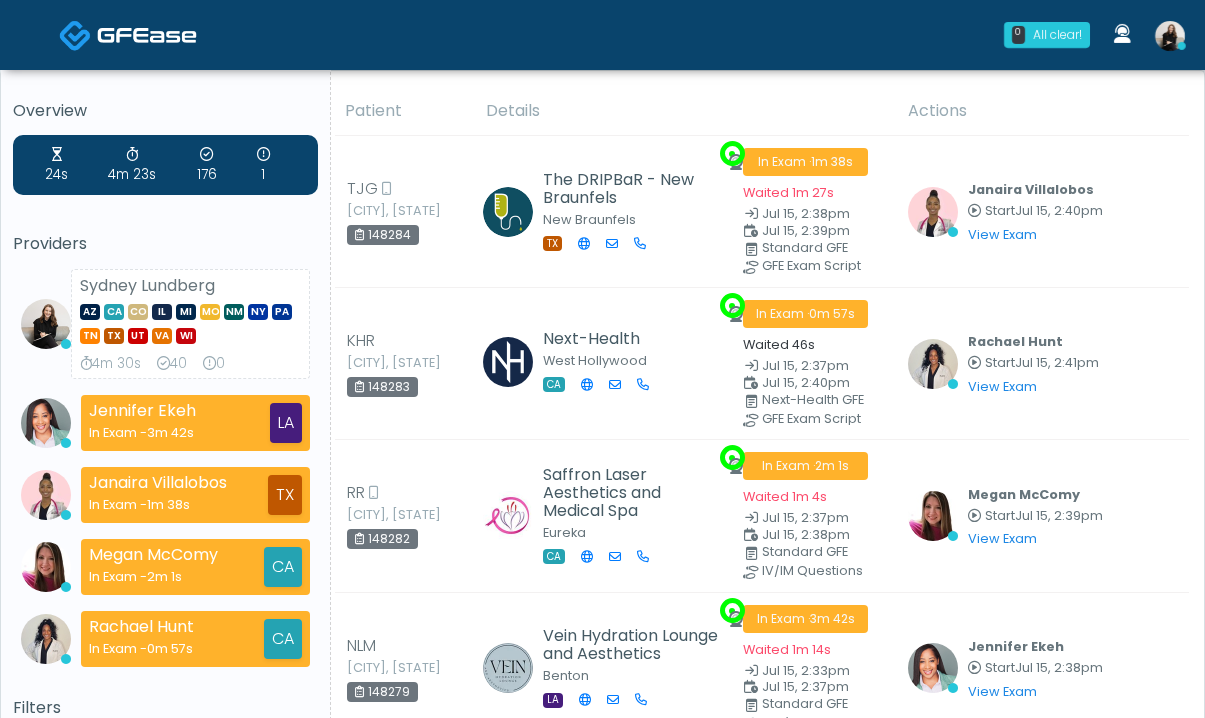 scroll, scrollTop: 0, scrollLeft: 0, axis: both 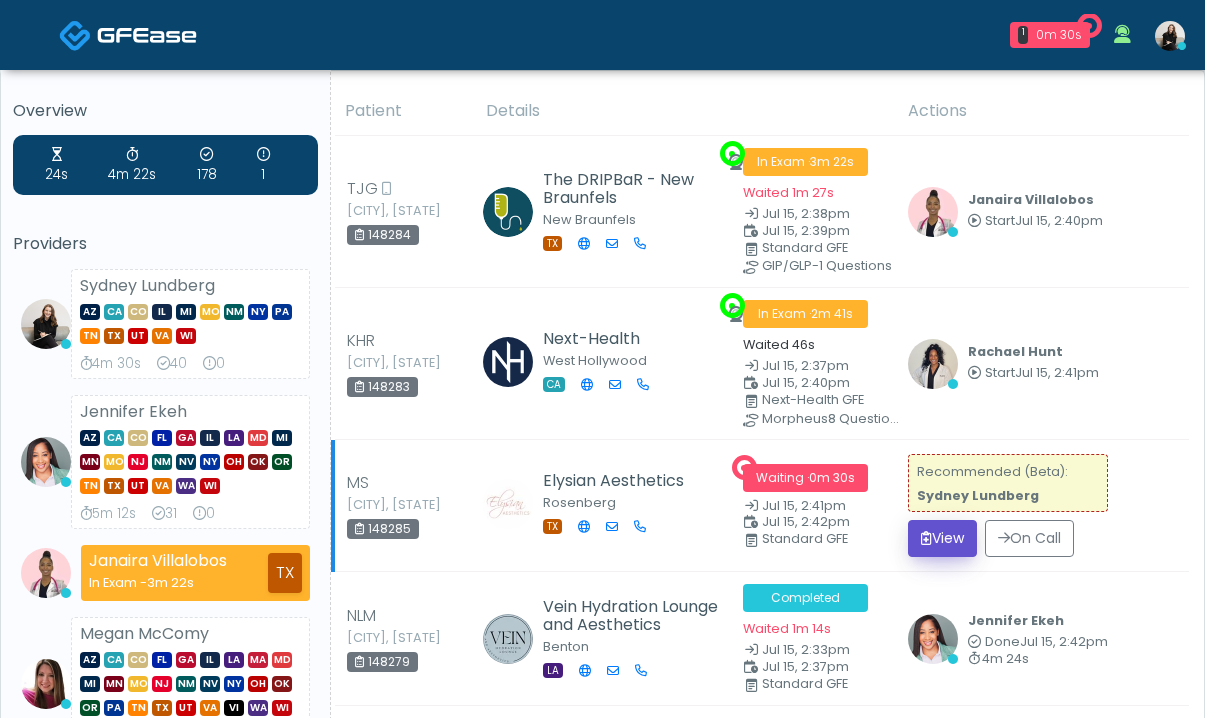 click on "View" at bounding box center [942, 538] 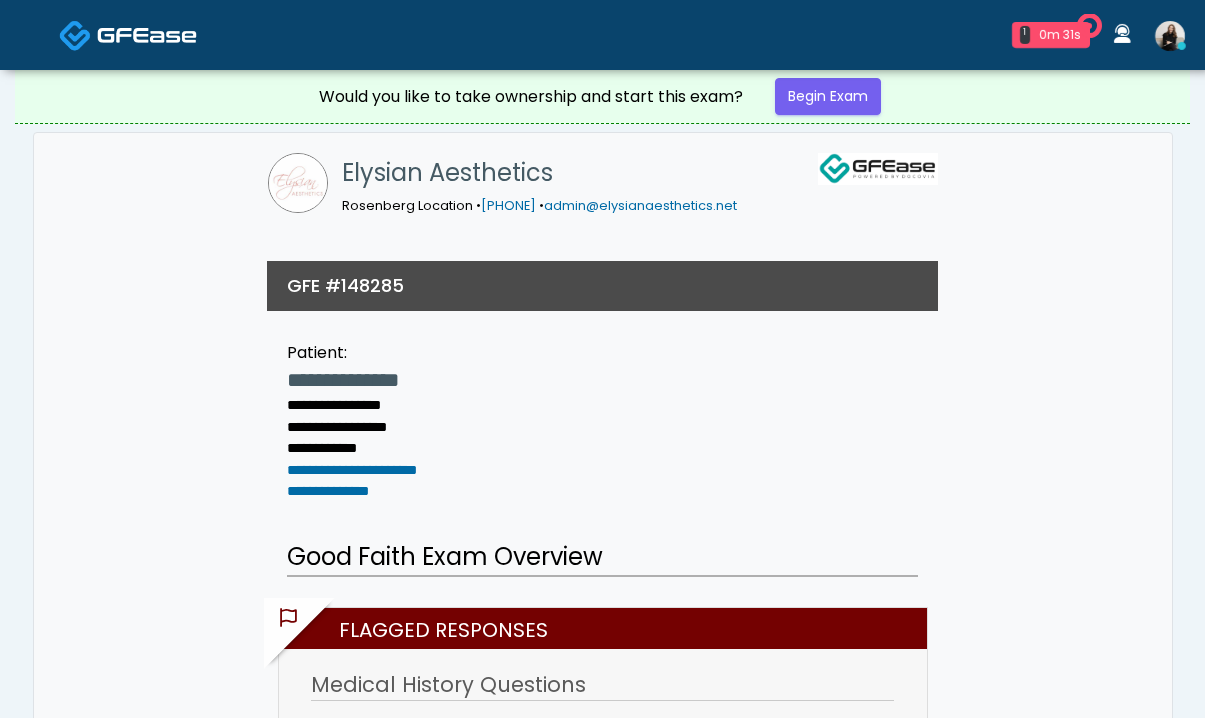 scroll, scrollTop: 0, scrollLeft: 0, axis: both 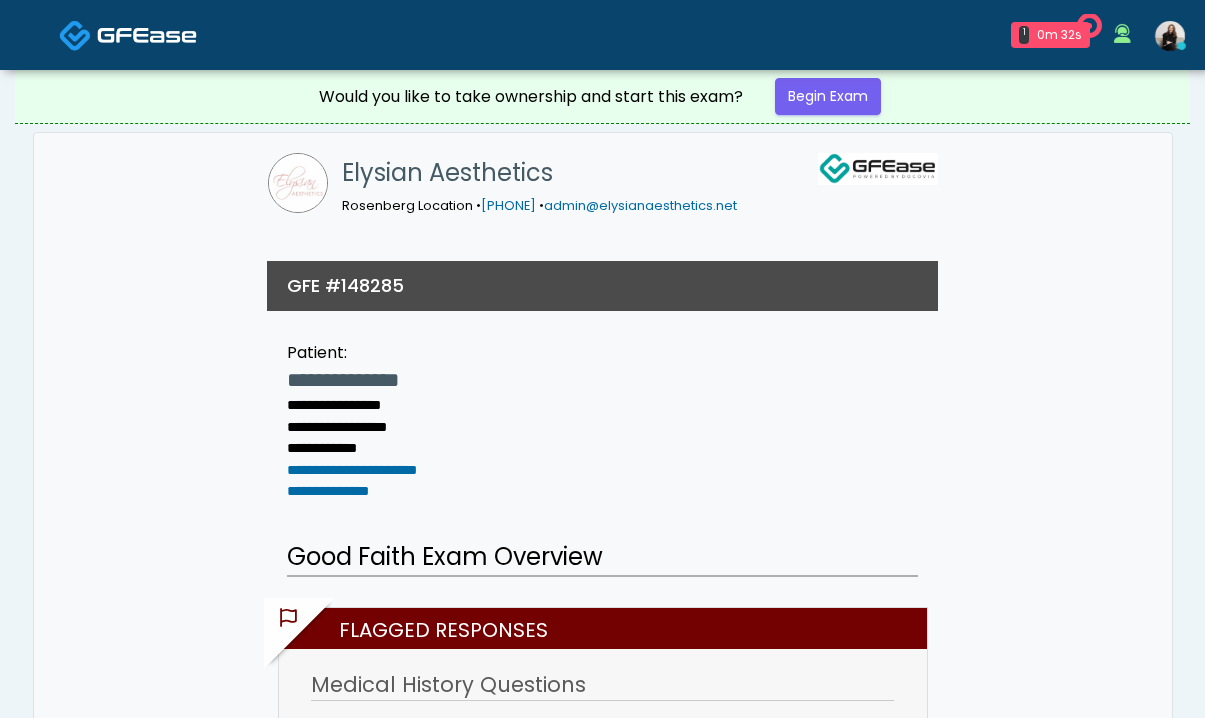 click at bounding box center (128, 34) 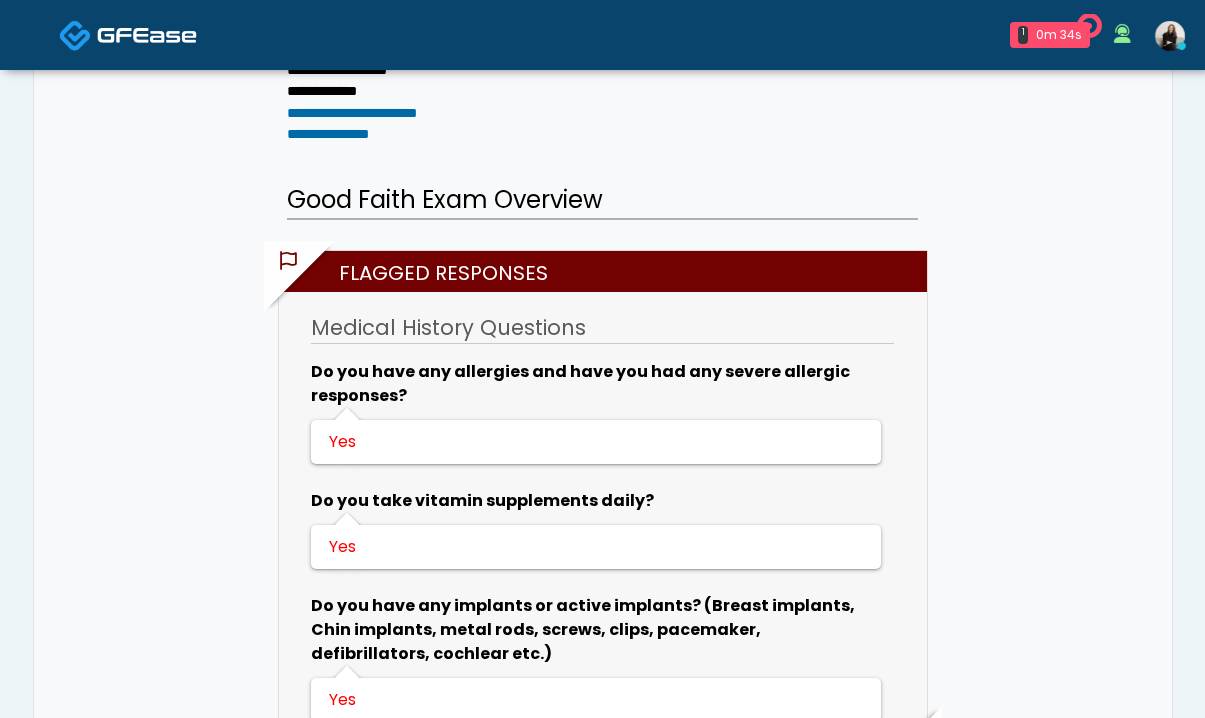 scroll, scrollTop: 0, scrollLeft: 0, axis: both 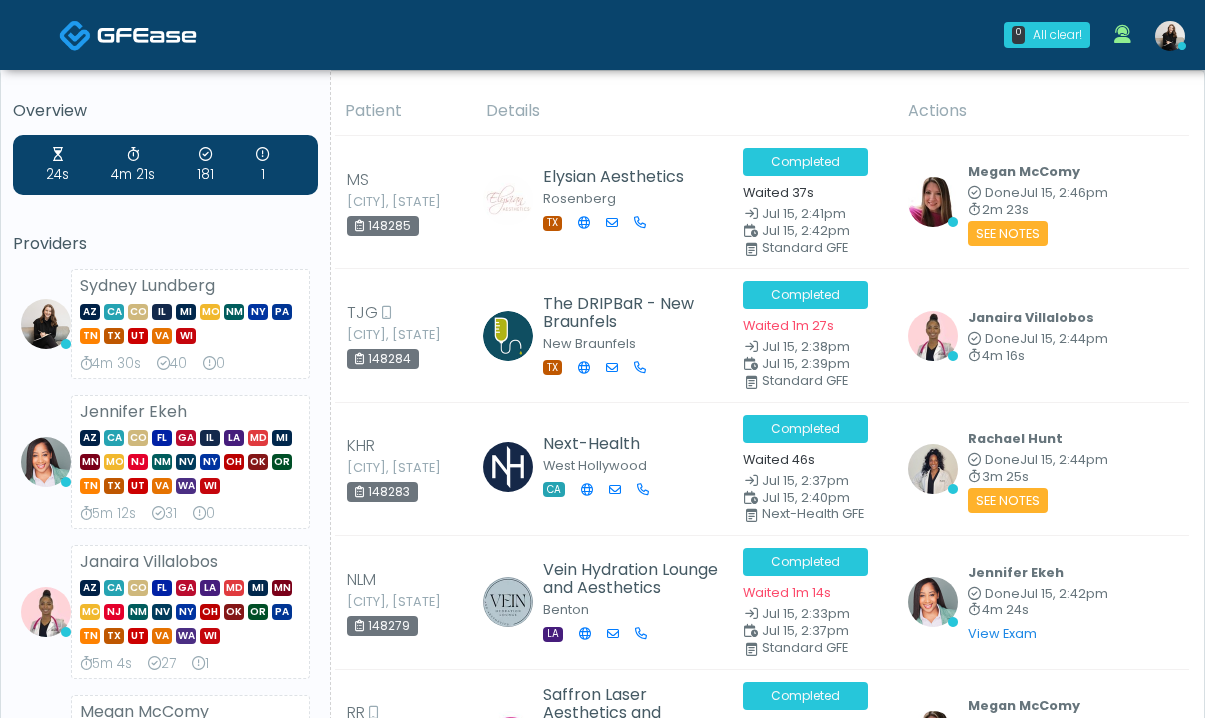 click at bounding box center (147, 35) 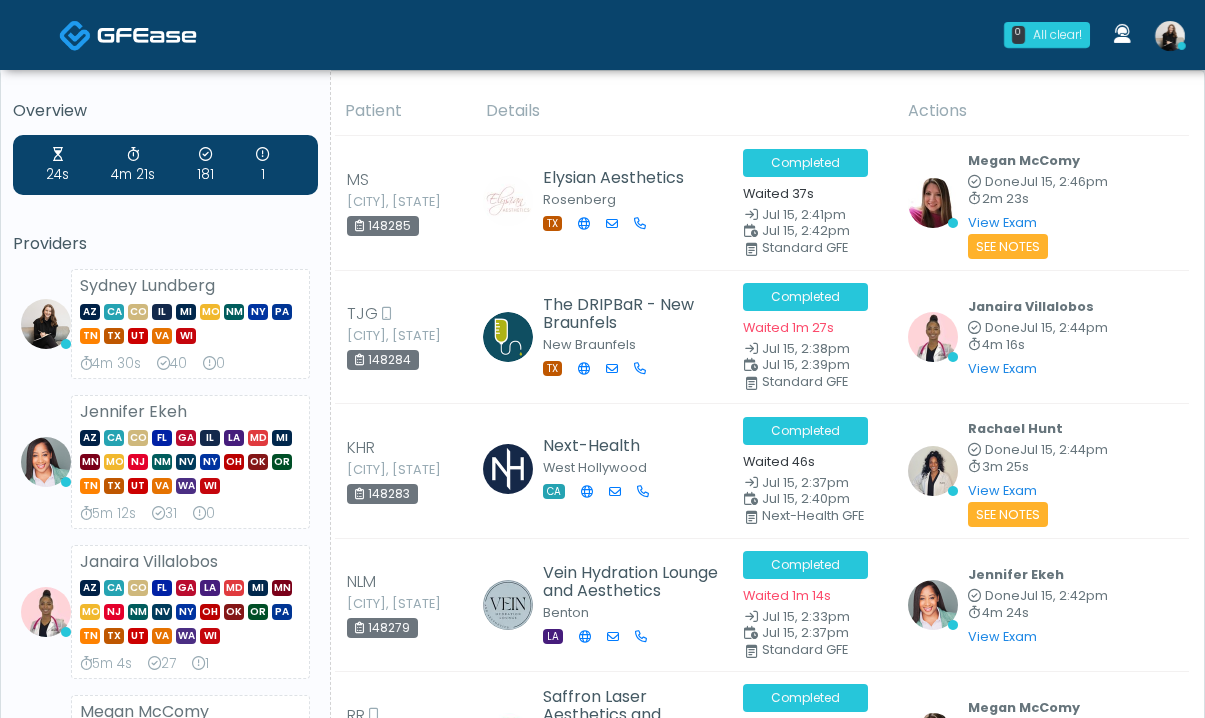scroll, scrollTop: 0, scrollLeft: 0, axis: both 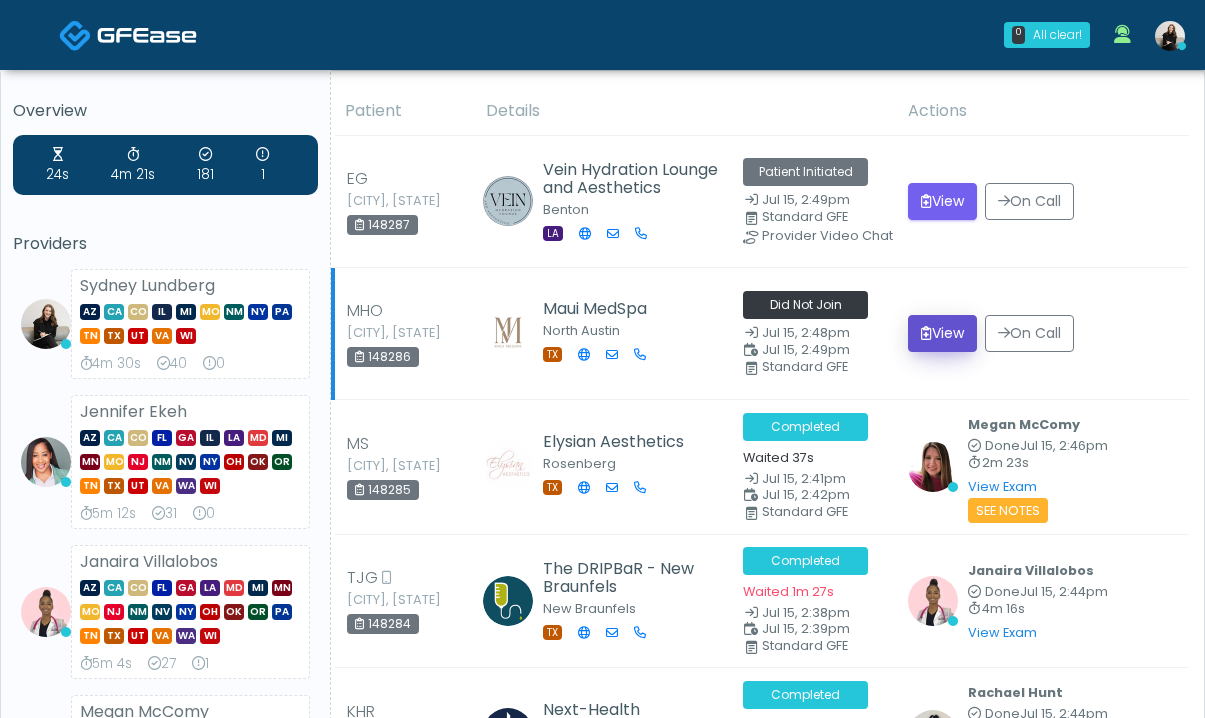 click on "View" at bounding box center (942, 333) 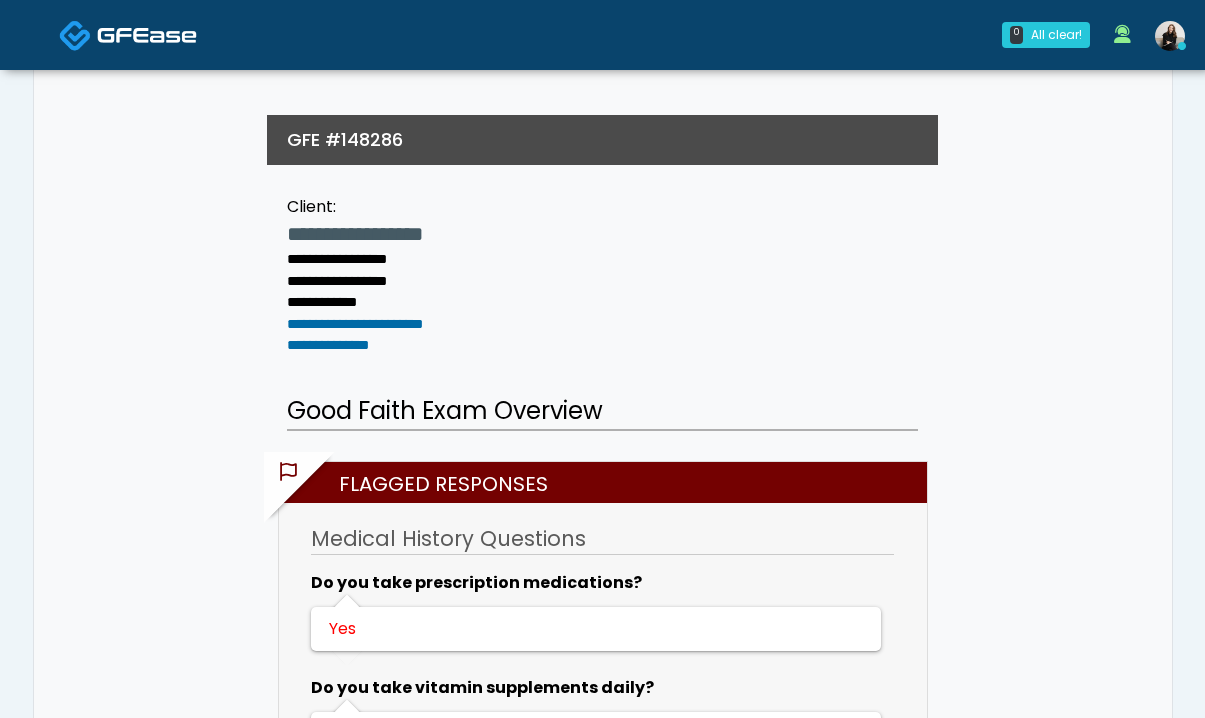 scroll, scrollTop: 591, scrollLeft: 0, axis: vertical 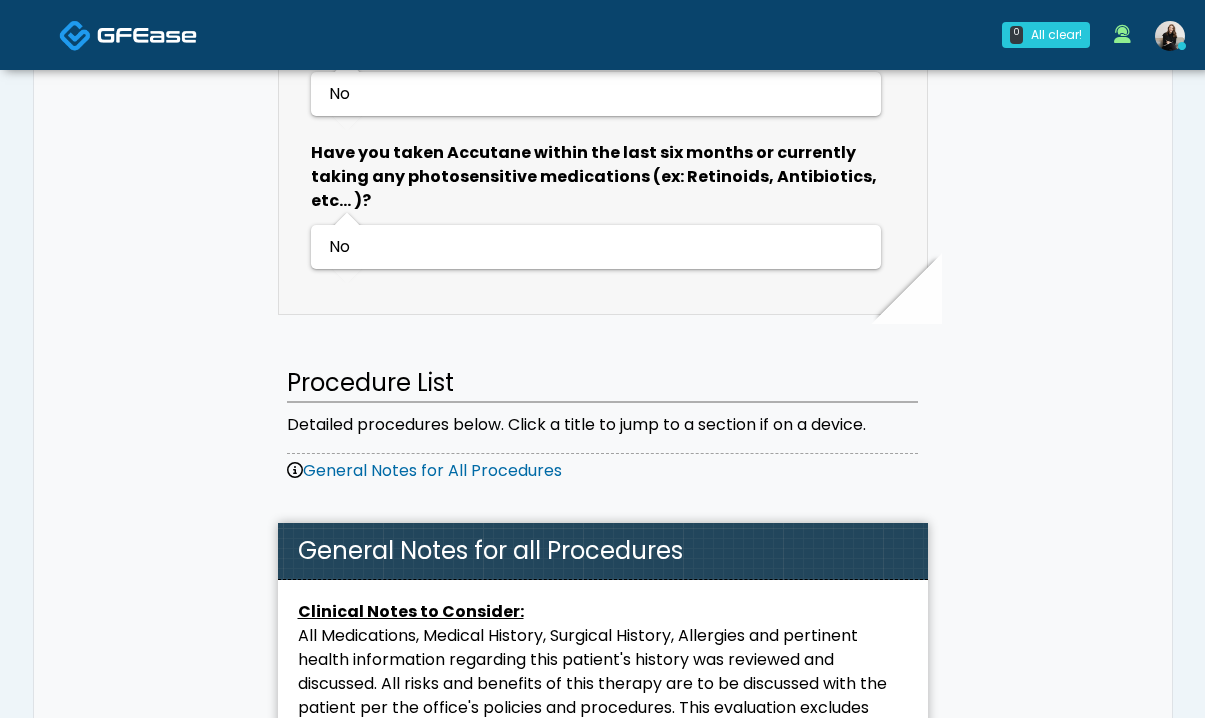 click at bounding box center [147, 35] 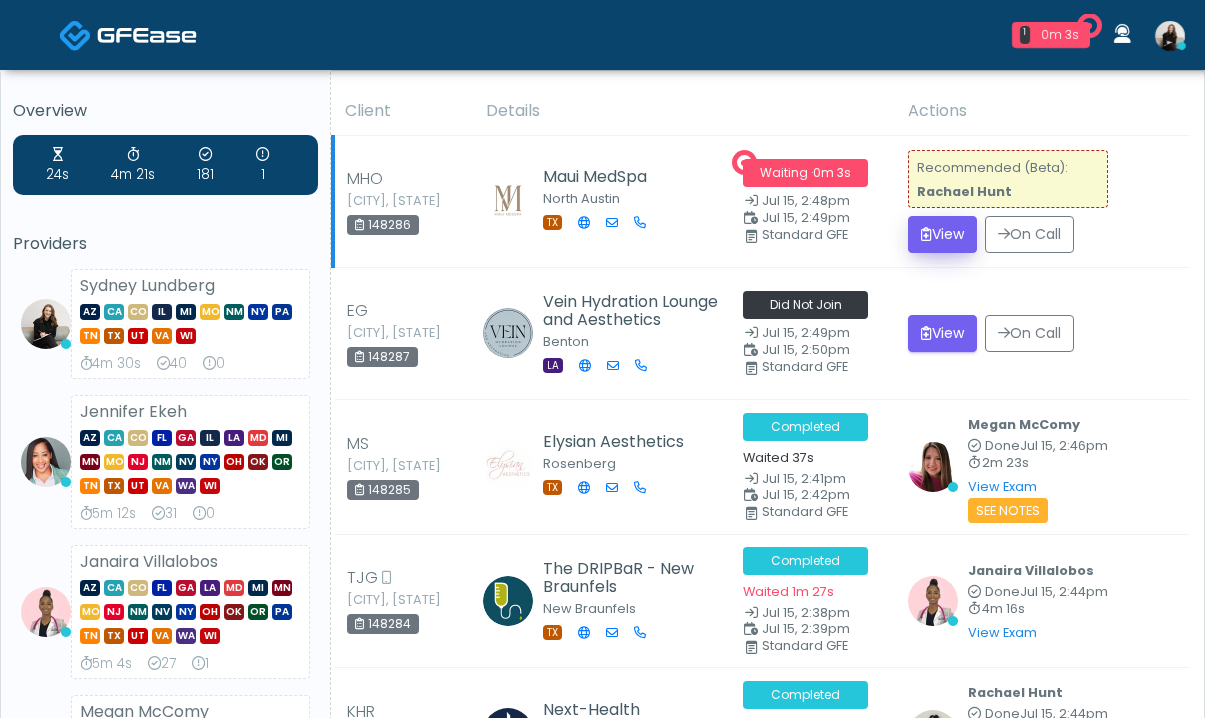 scroll, scrollTop: 0, scrollLeft: 0, axis: both 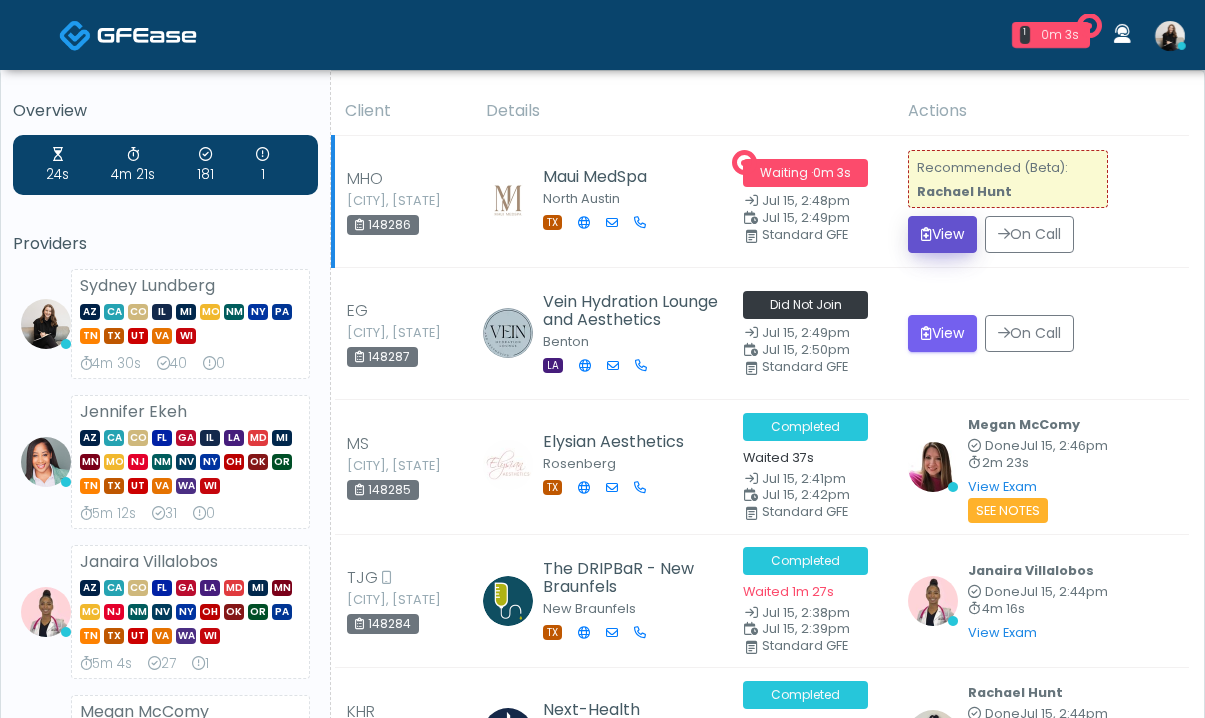 click at bounding box center (926, 234) 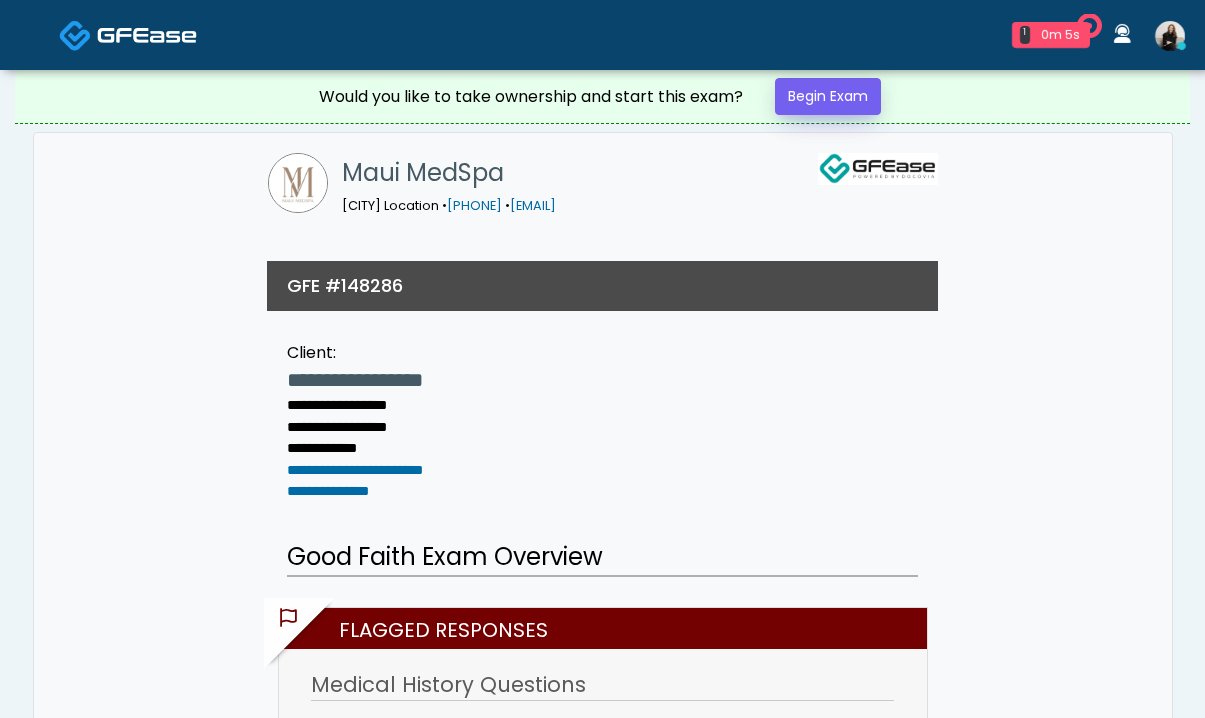 scroll, scrollTop: 0, scrollLeft: 0, axis: both 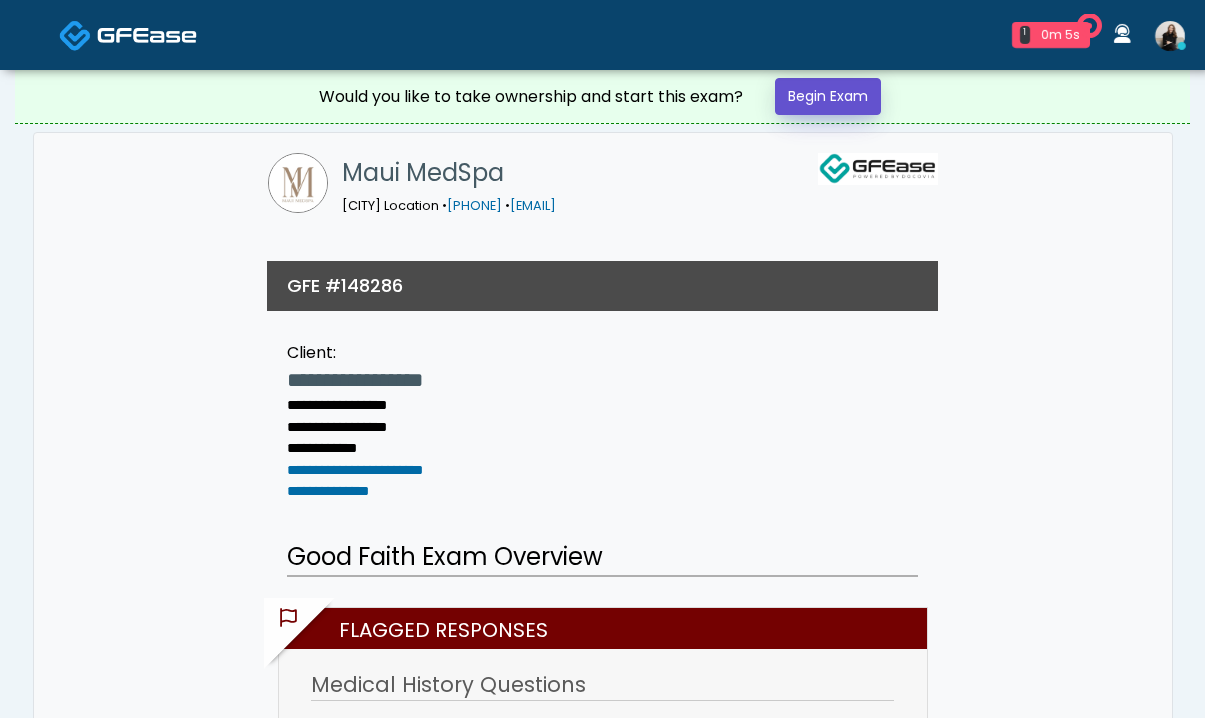 click on "Begin Exam" at bounding box center [828, 96] 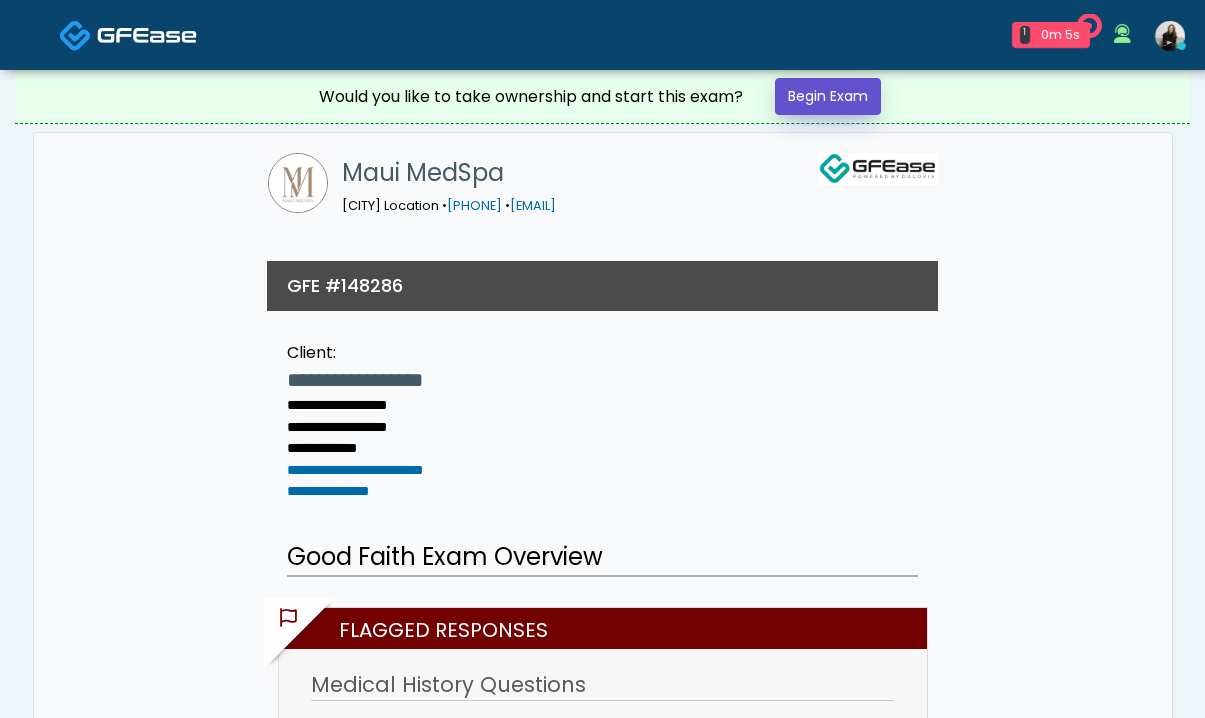 scroll, scrollTop: 0, scrollLeft: 0, axis: both 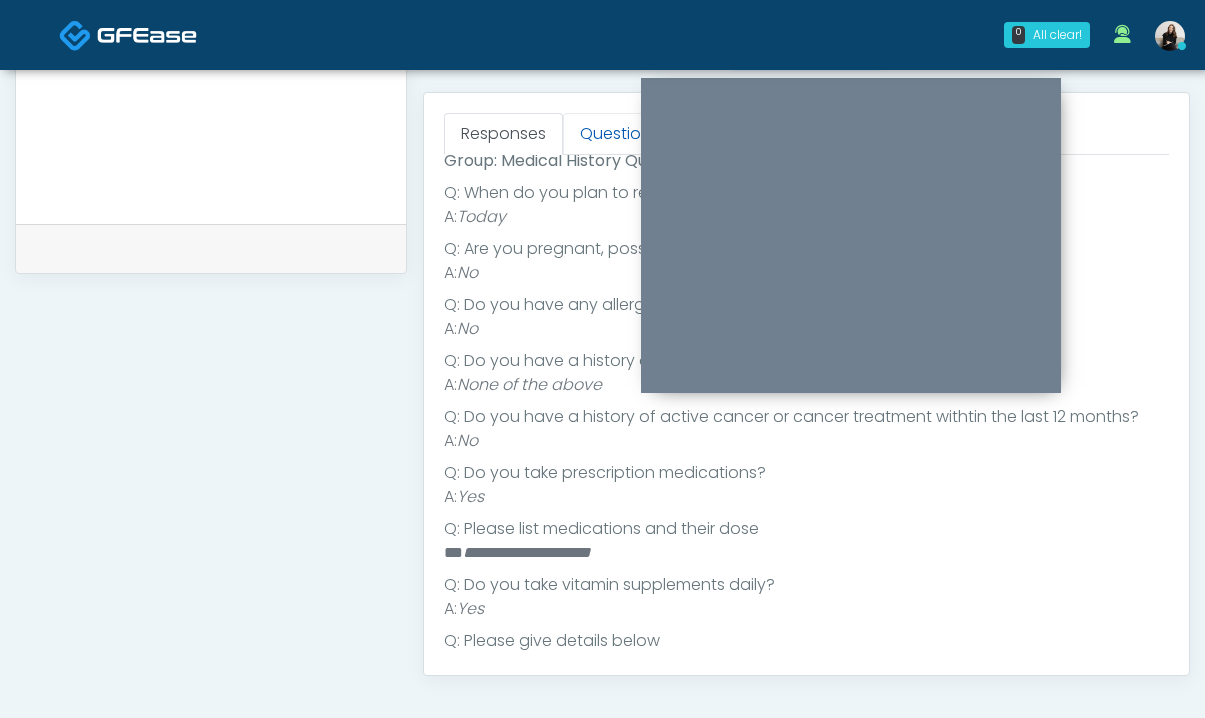 click on "Questions" at bounding box center (619, 134) 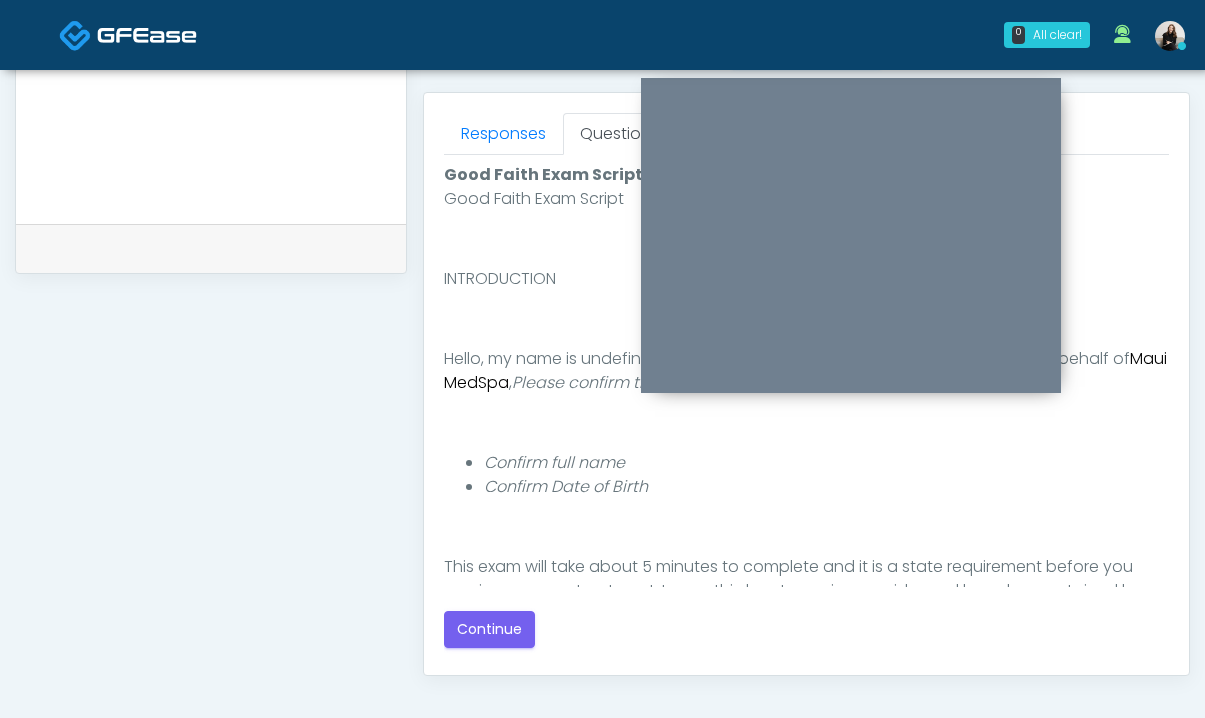 scroll, scrollTop: 0, scrollLeft: 0, axis: both 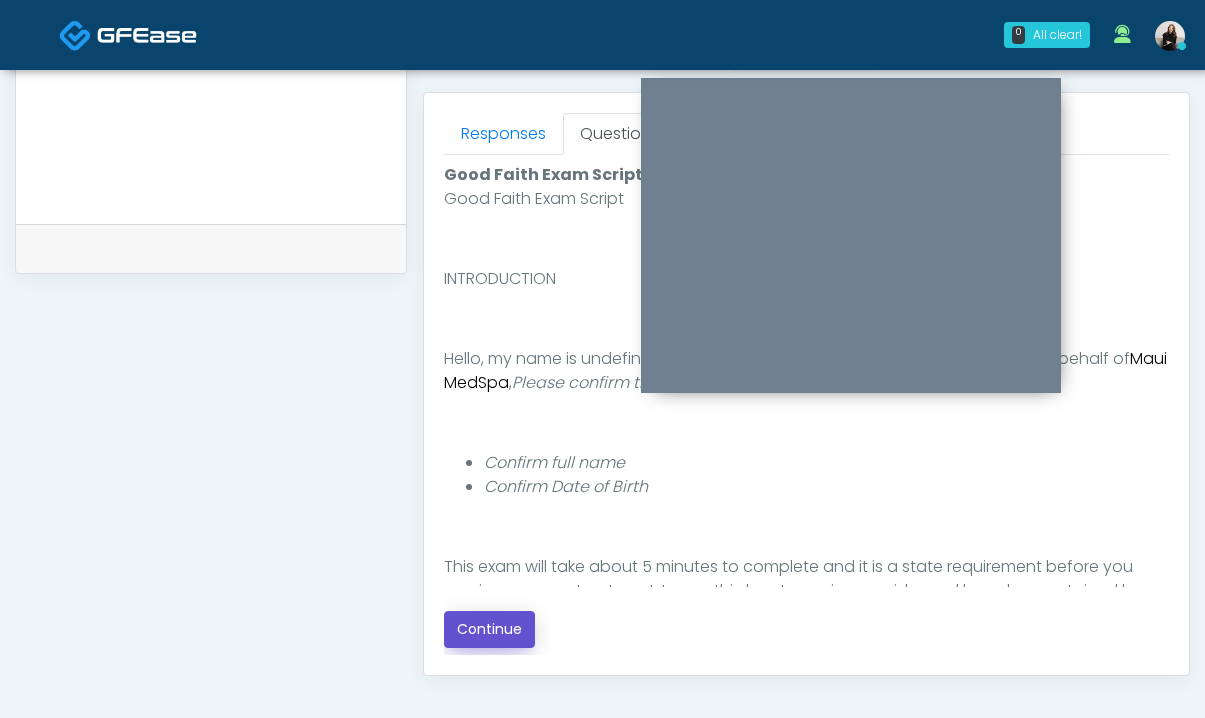 click on "Continue" at bounding box center [489, 629] 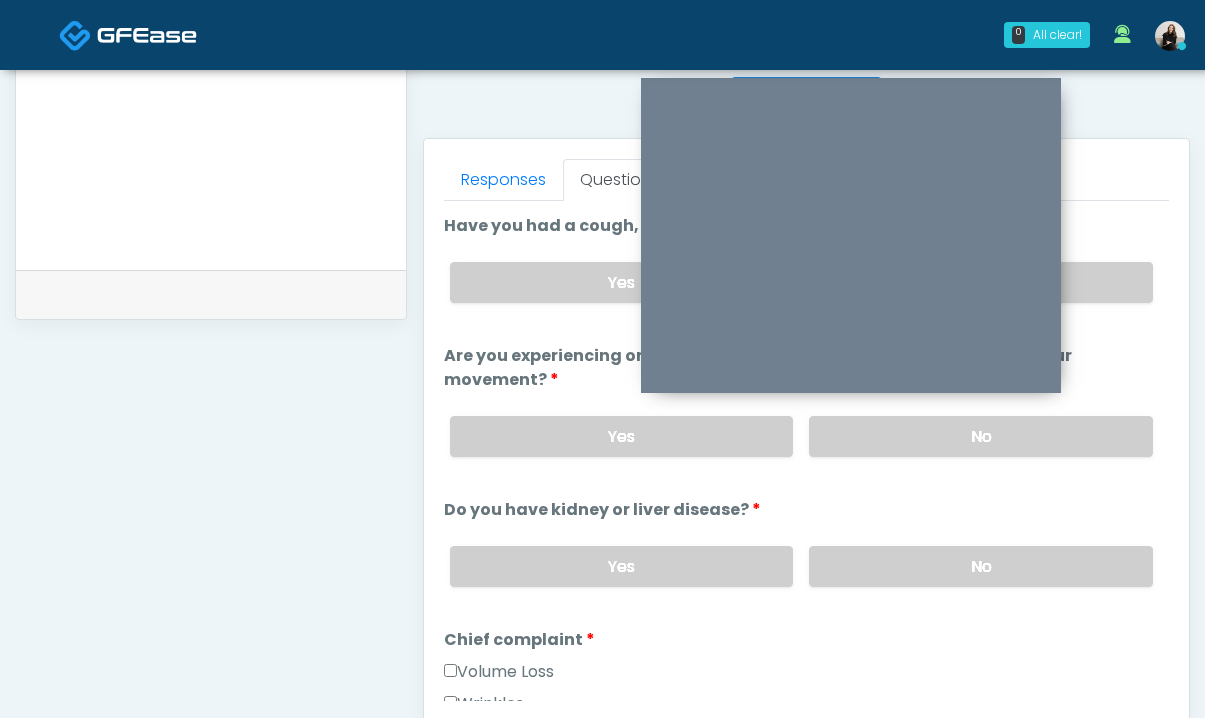 scroll, scrollTop: 790, scrollLeft: 0, axis: vertical 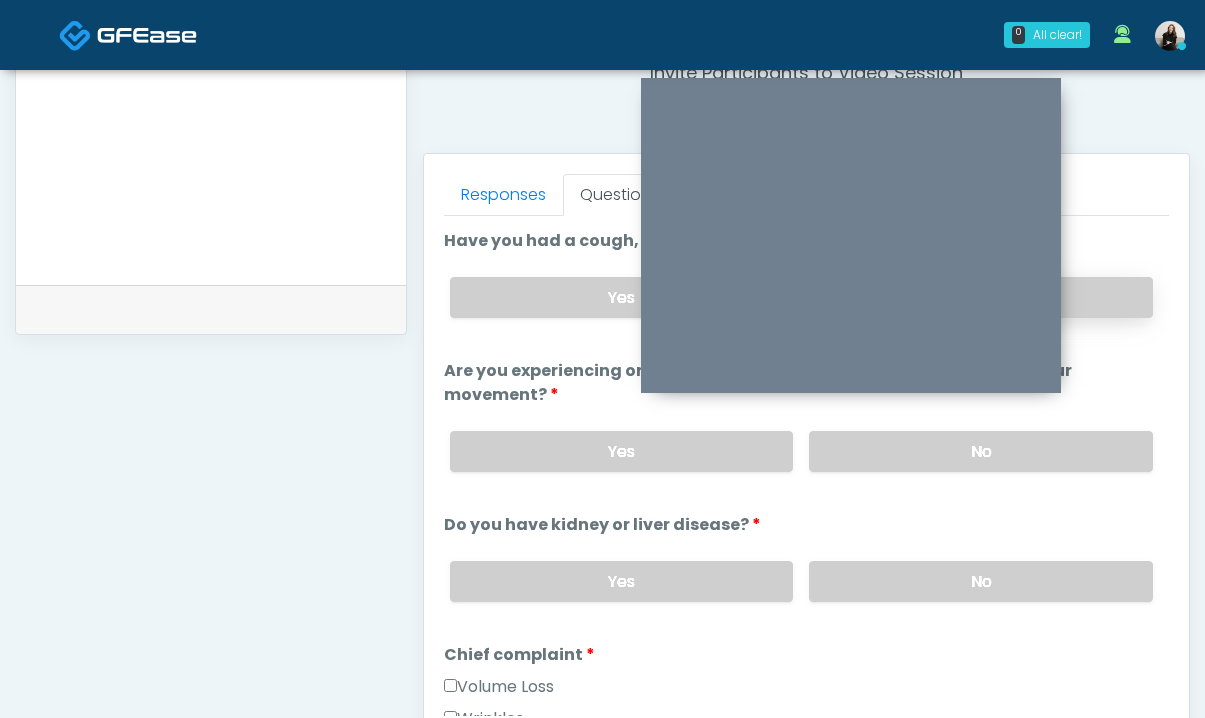 click on "No" at bounding box center (981, 297) 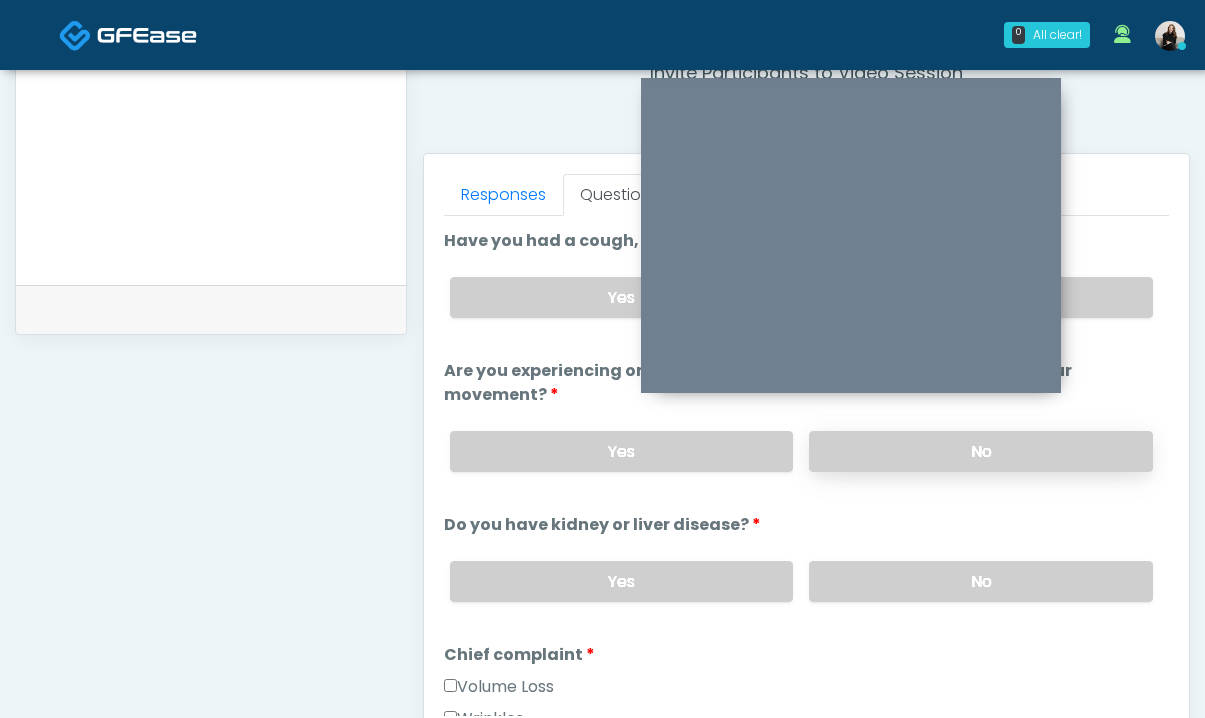 click on "No" at bounding box center [981, 451] 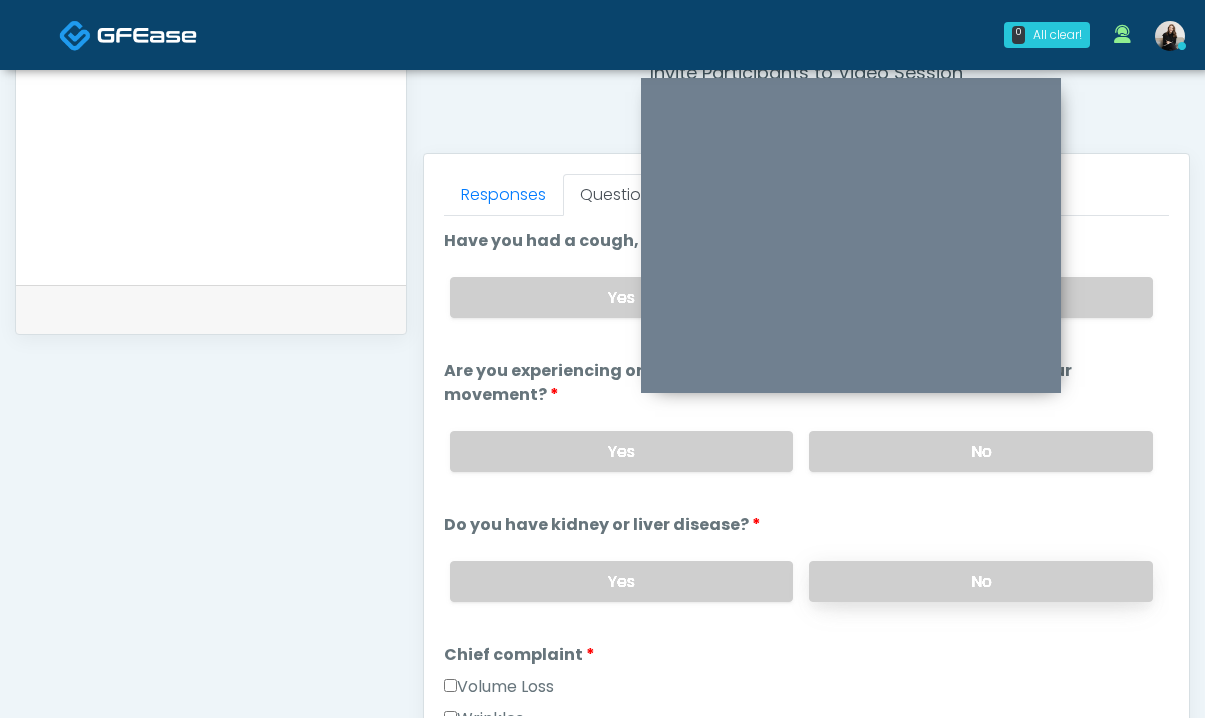 click on "No" at bounding box center [981, 581] 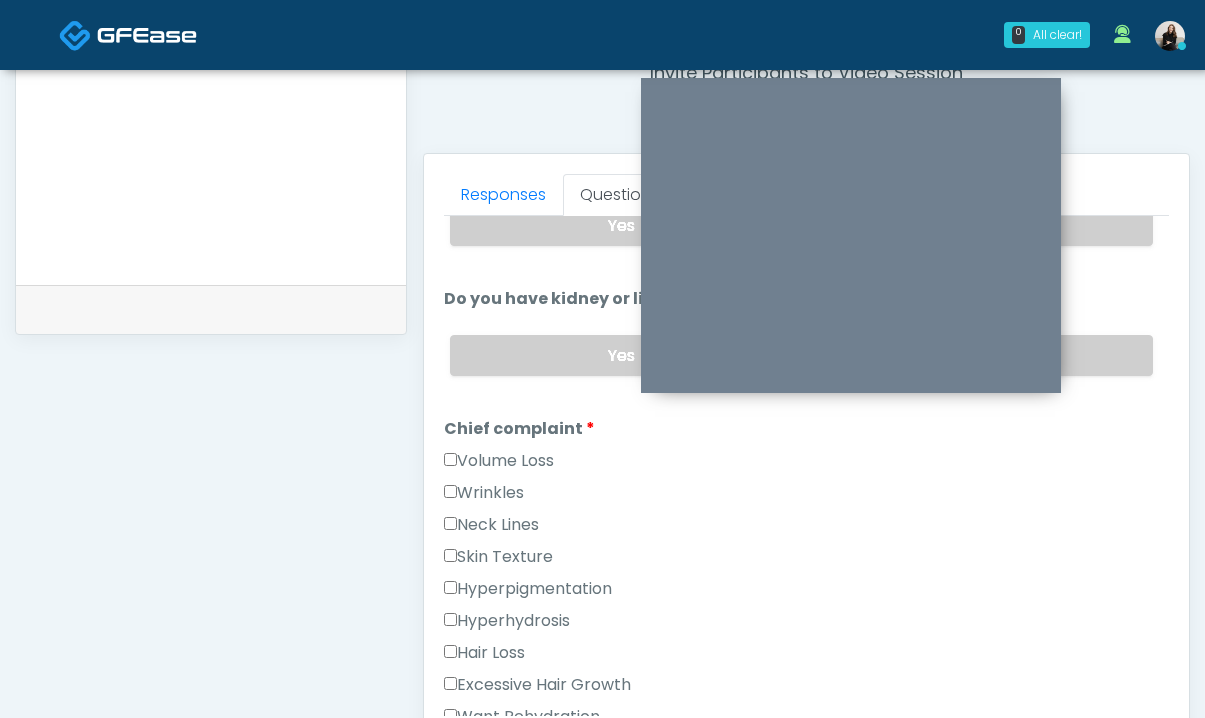 scroll, scrollTop: 227, scrollLeft: 0, axis: vertical 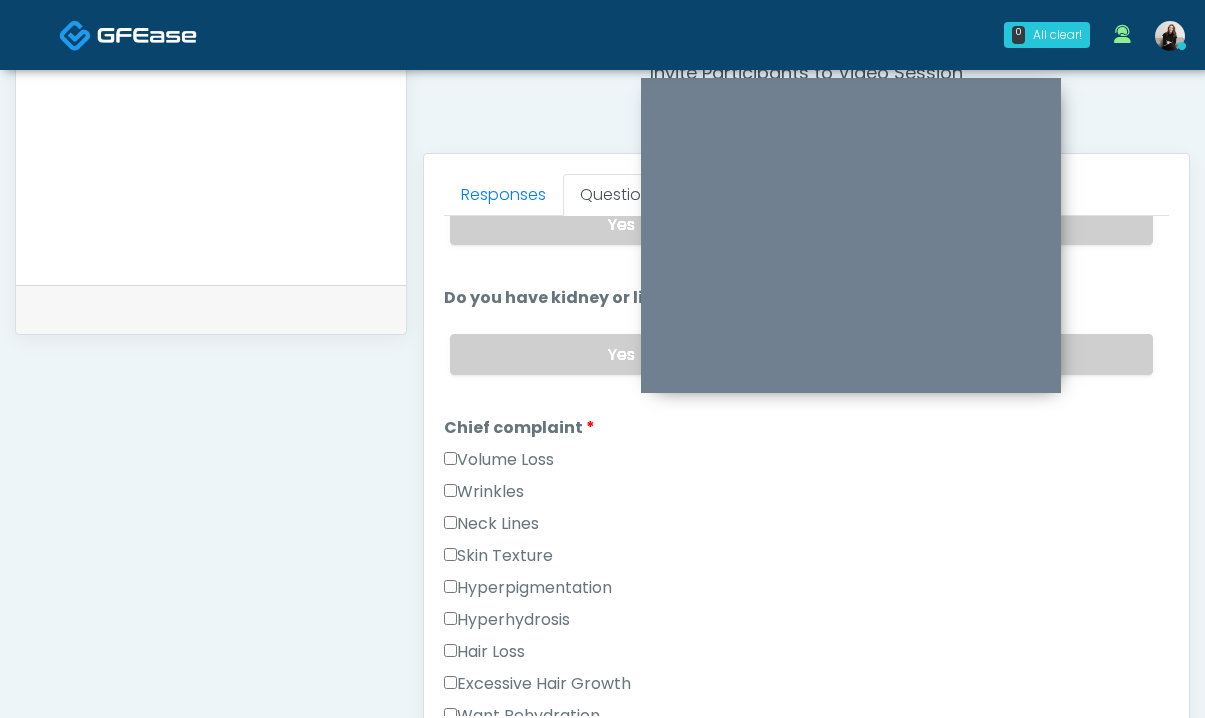 click on "Volume Loss" at bounding box center [499, 460] 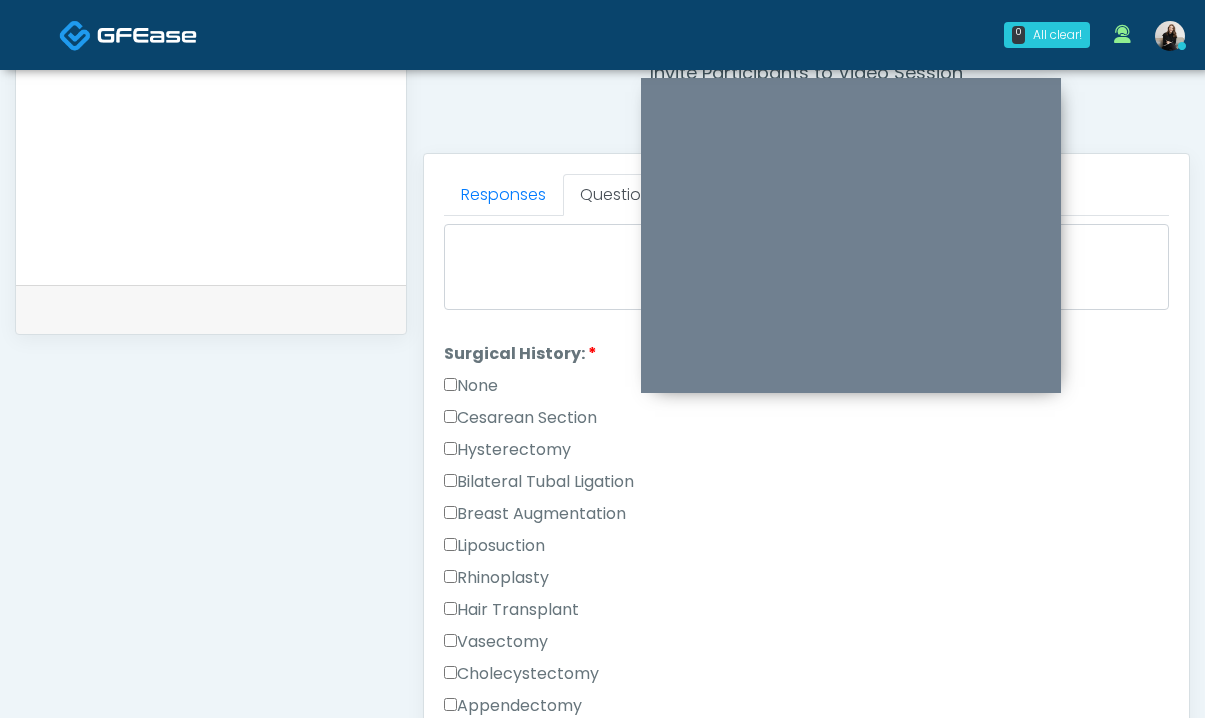 scroll, scrollTop: 863, scrollLeft: 0, axis: vertical 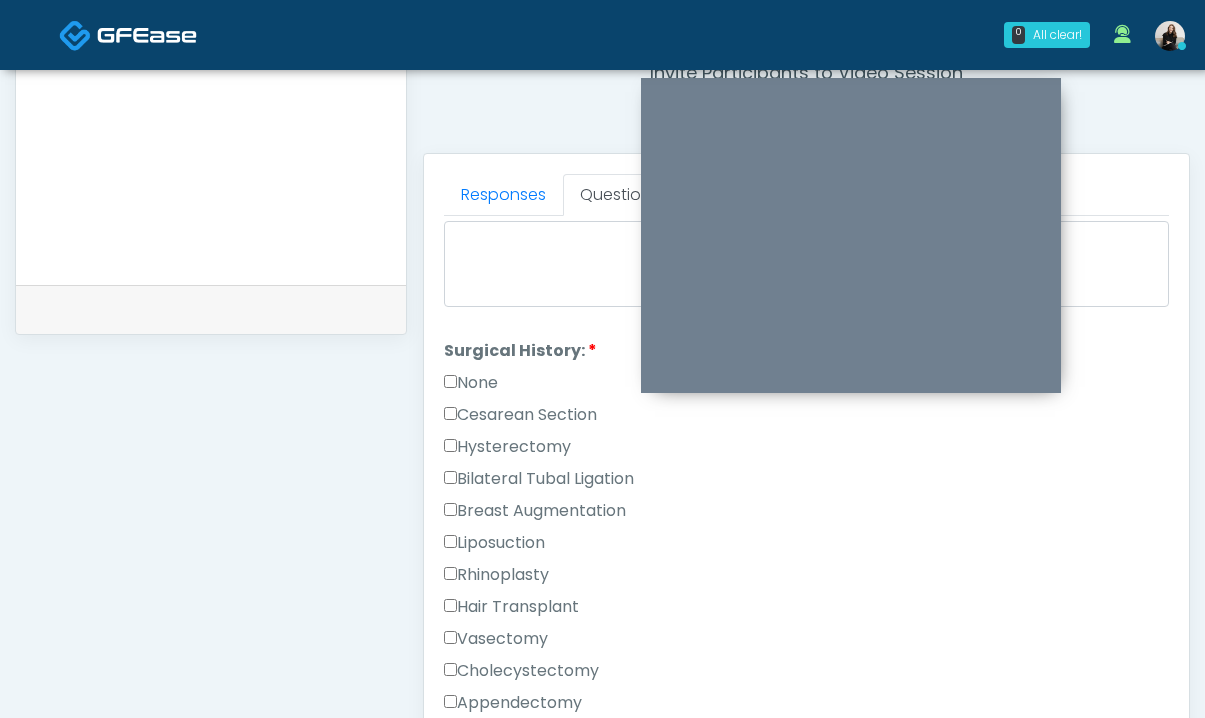 click on "None" at bounding box center [471, 383] 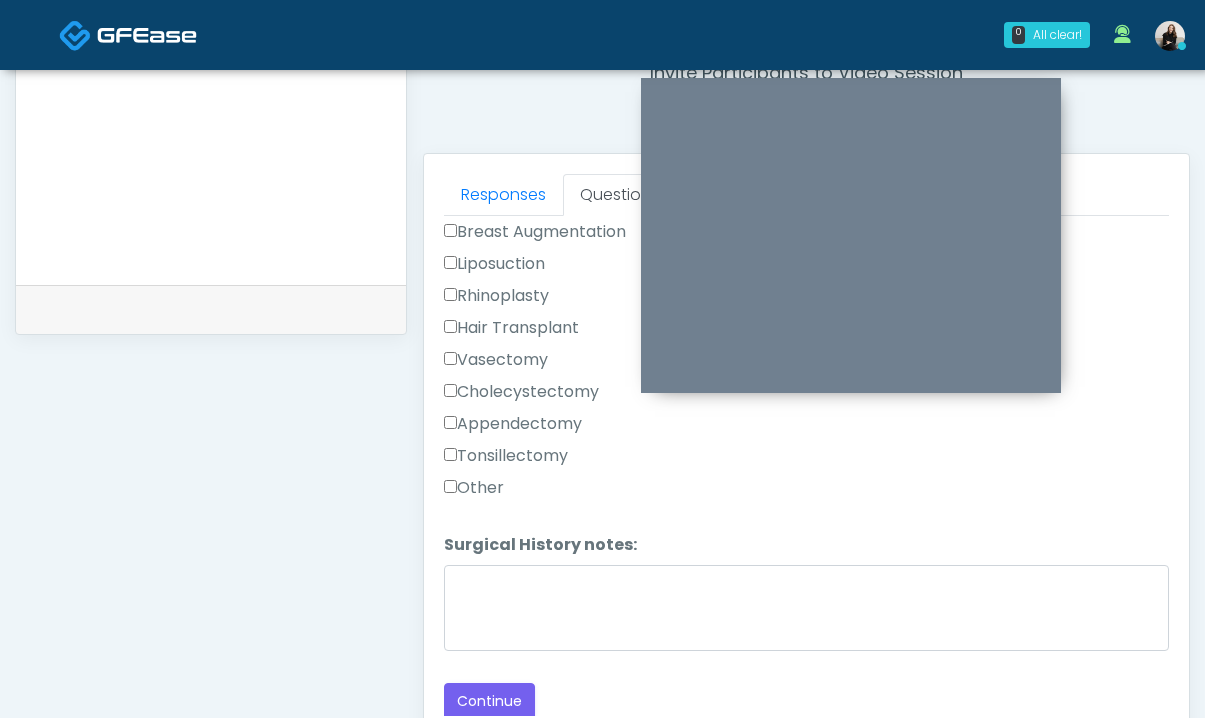 scroll, scrollTop: 925, scrollLeft: 0, axis: vertical 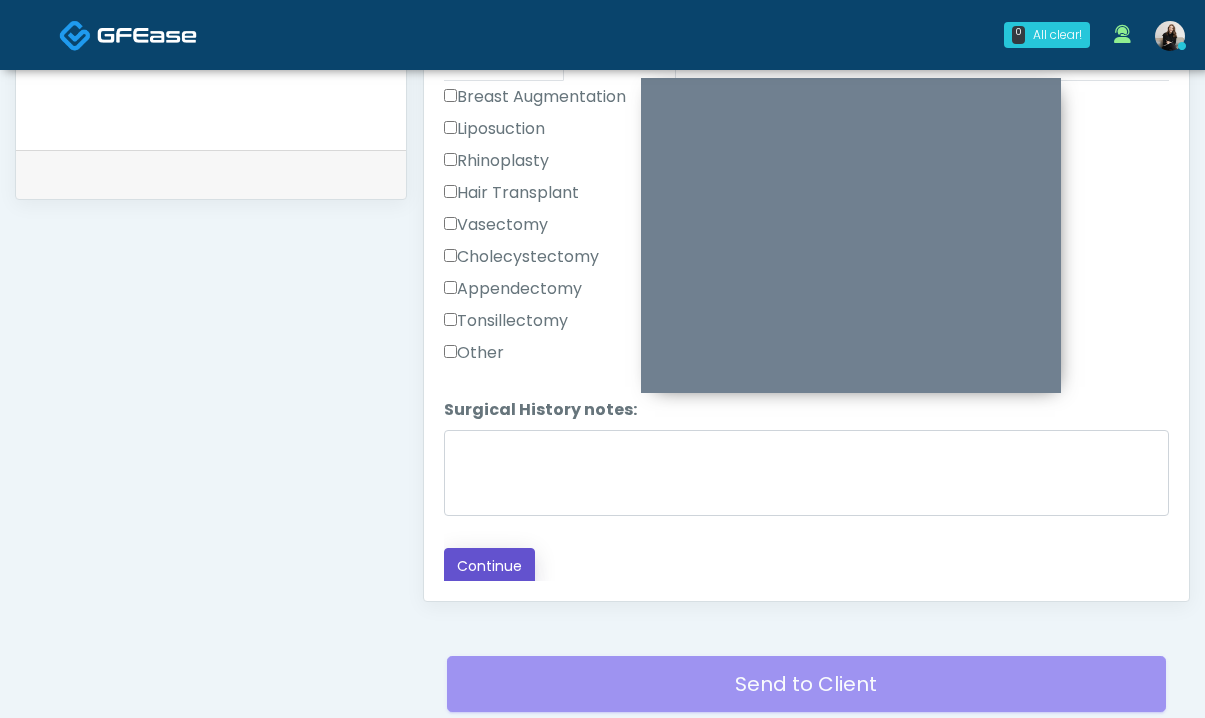 click on "Continue" at bounding box center (489, 566) 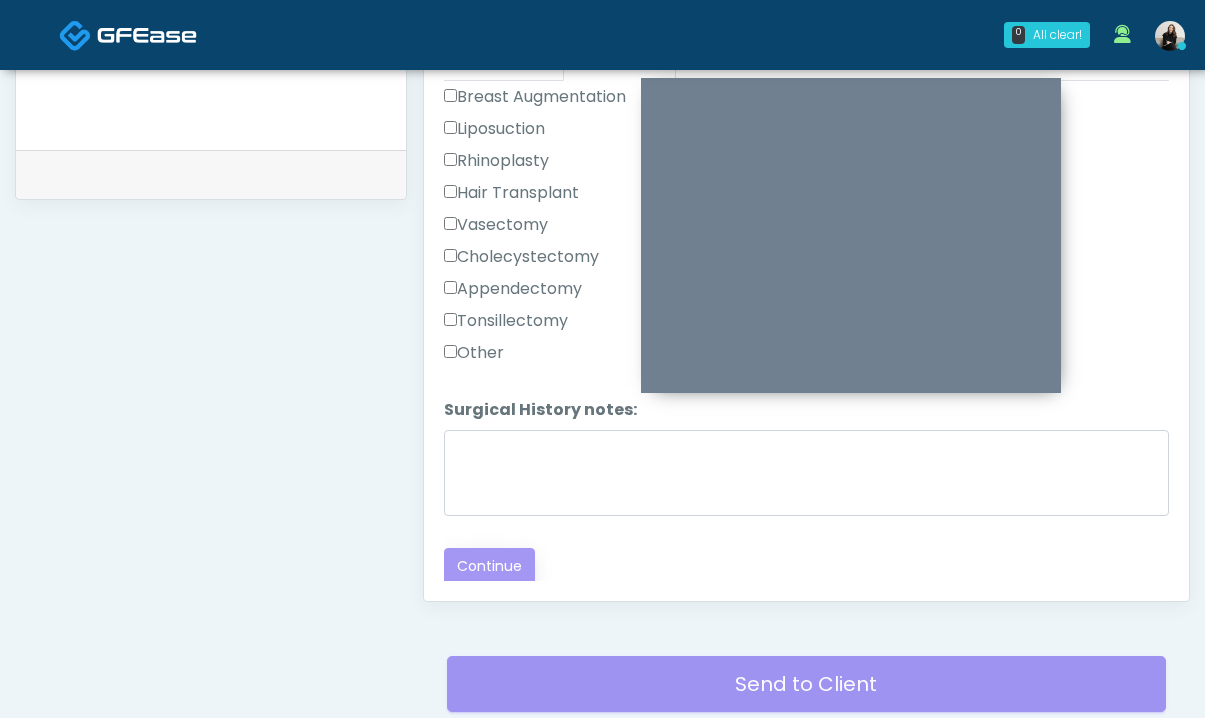 scroll, scrollTop: 1077, scrollLeft: 0, axis: vertical 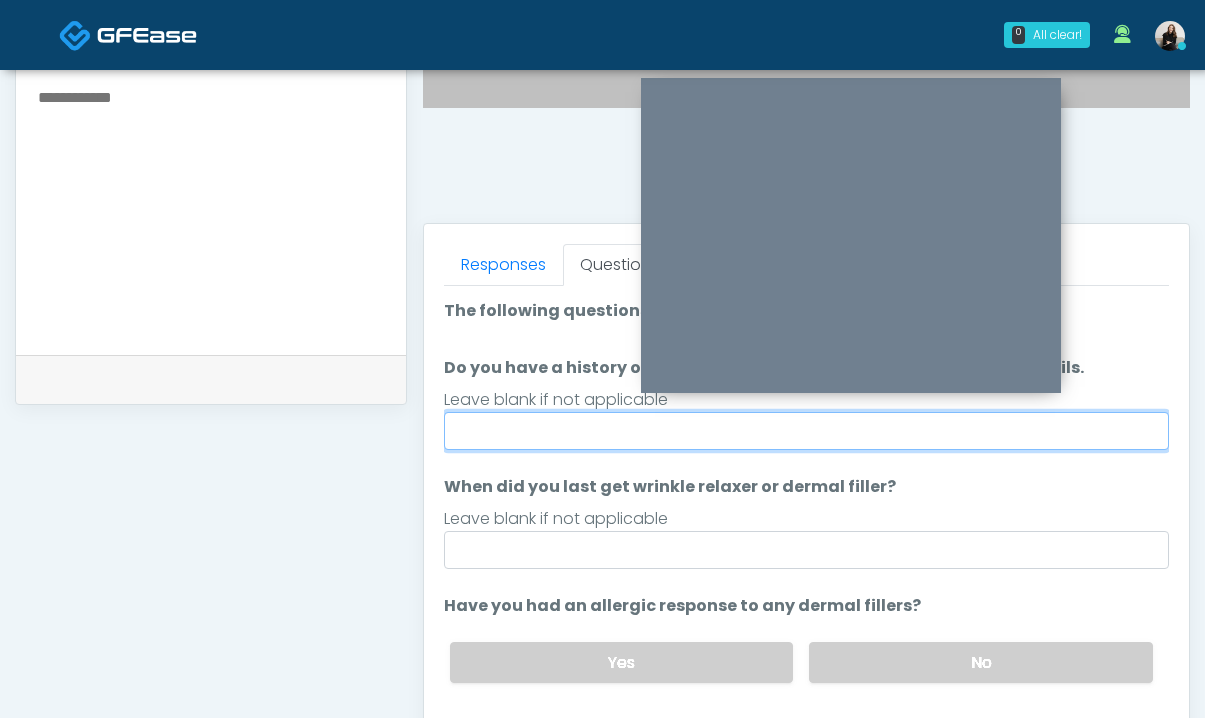 click on "Do you have a history of Guillain's barre or ALS? If so, please provide details." at bounding box center [806, 431] 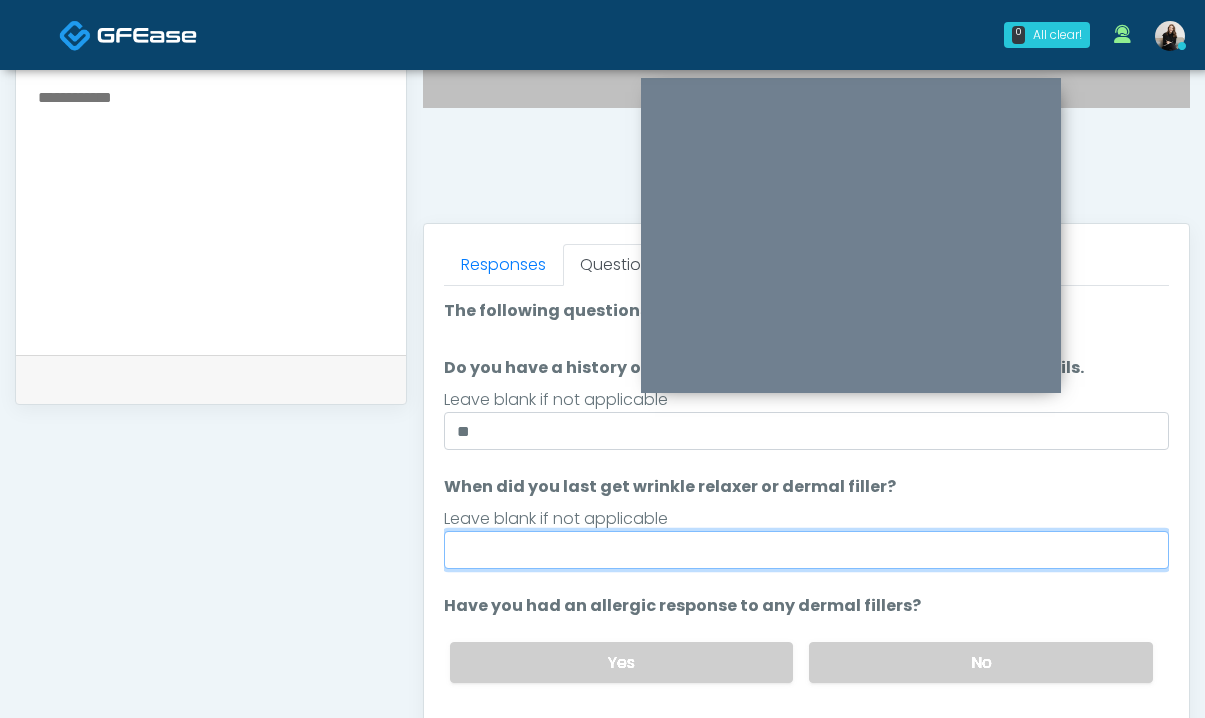 click on "When did you last get wrinkle relaxer or dermal filler?" at bounding box center (806, 550) 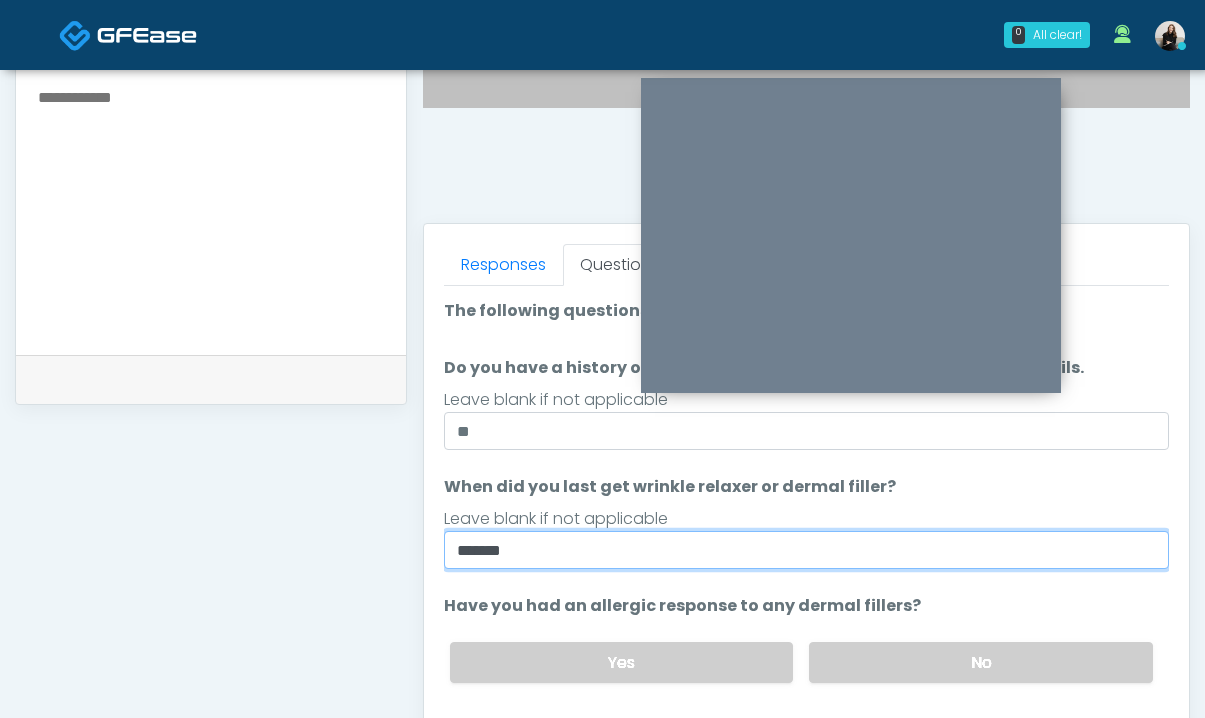 drag, startPoint x: 472, startPoint y: 555, endPoint x: 437, endPoint y: 555, distance: 35 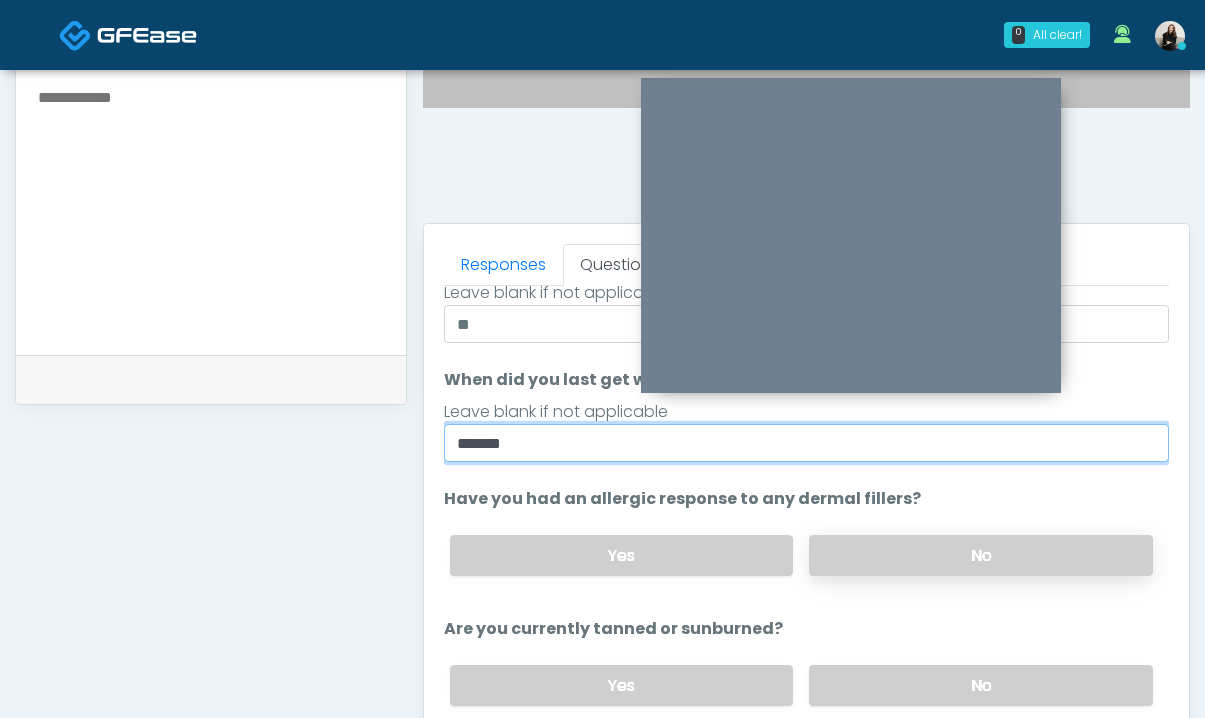 type on "*******" 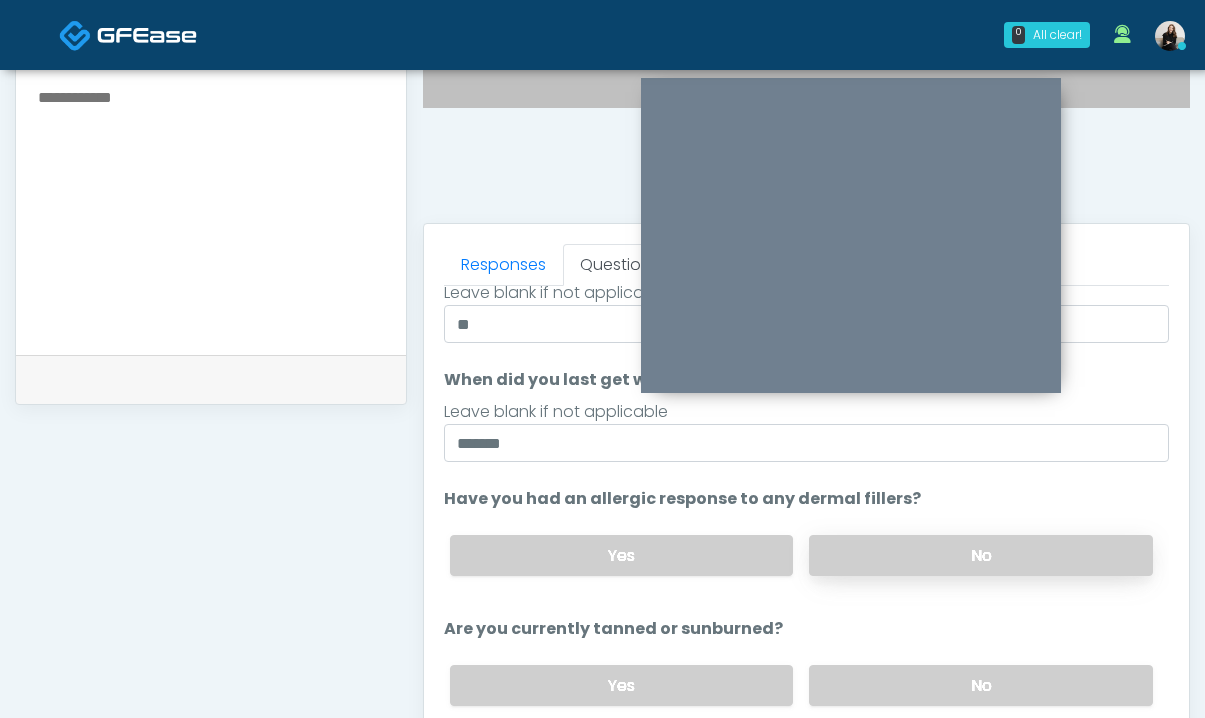 click on "No" at bounding box center [981, 555] 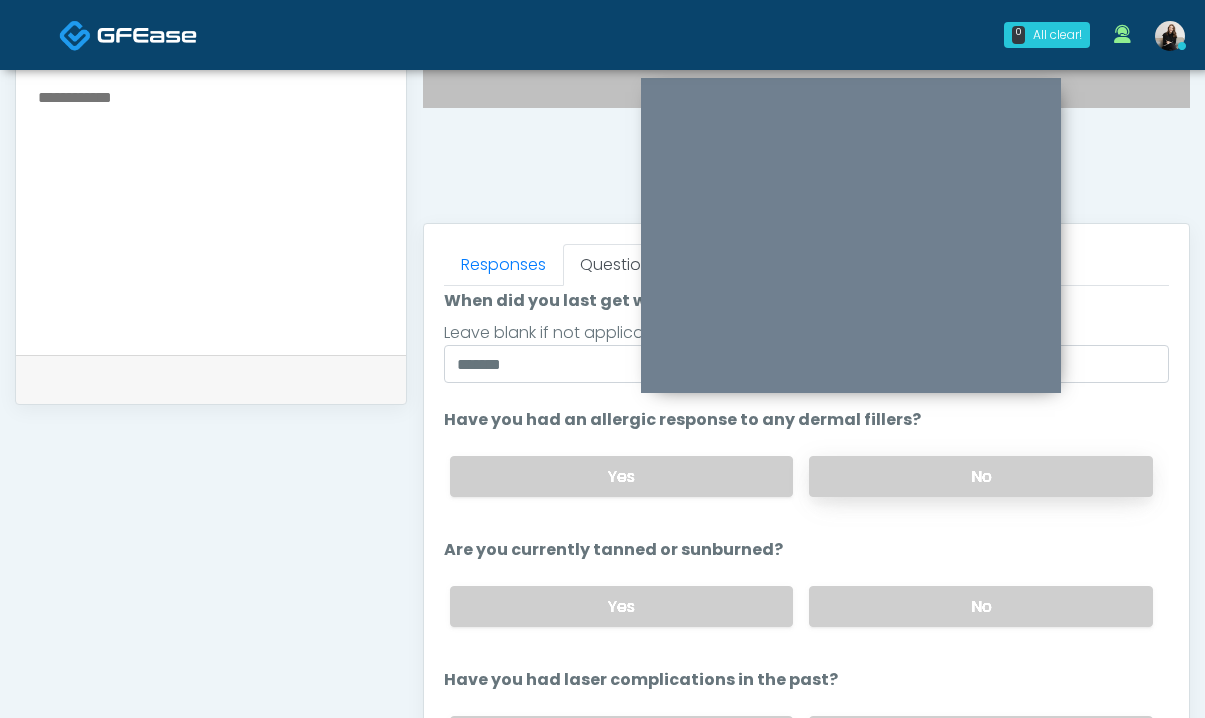 scroll, scrollTop: 203, scrollLeft: 0, axis: vertical 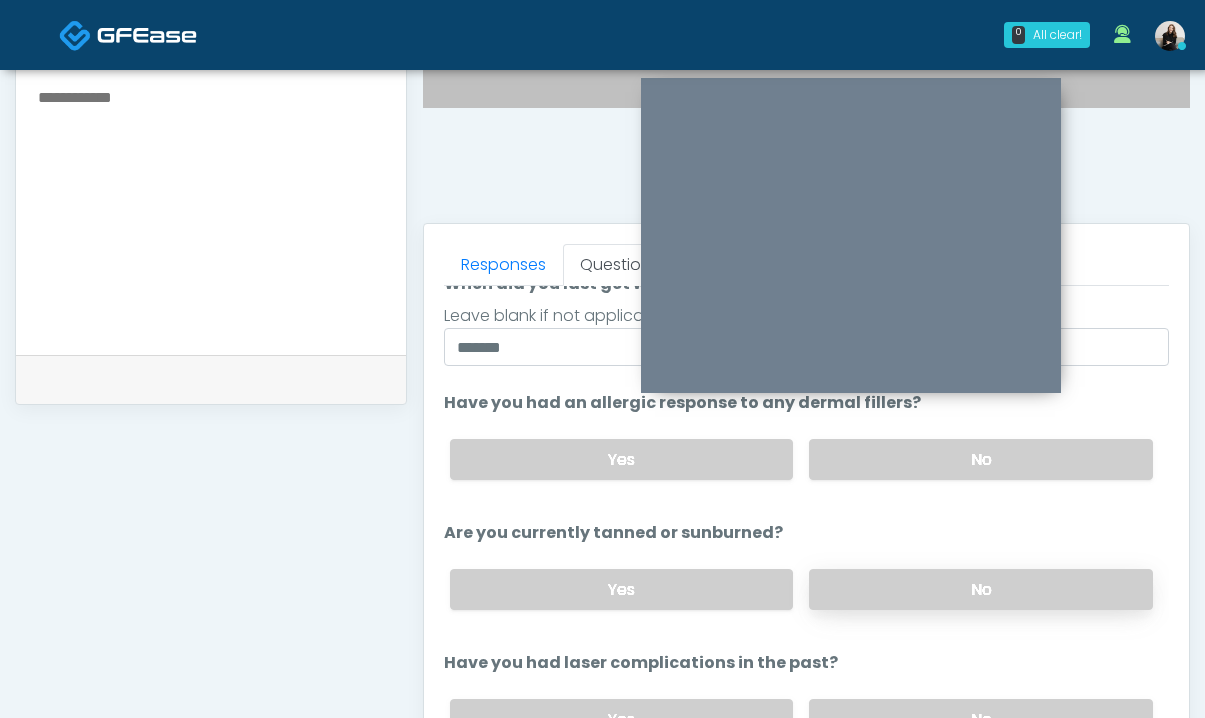 click on "No" at bounding box center (981, 589) 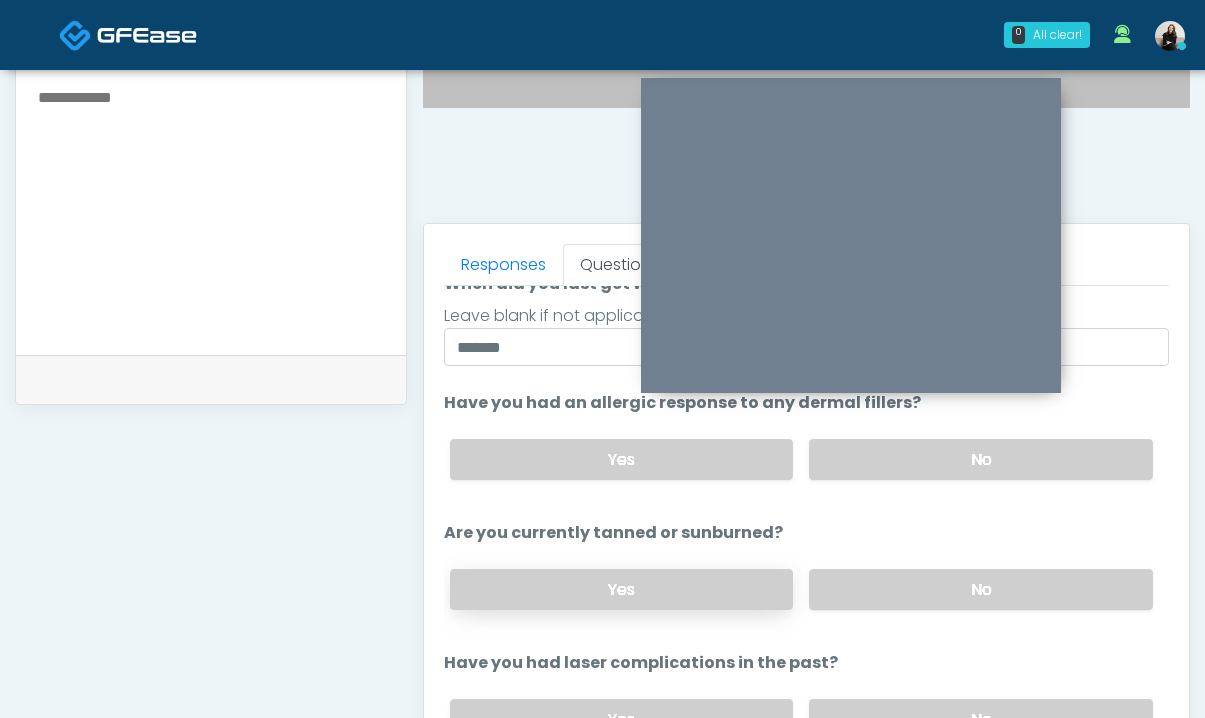 click on "Yes" at bounding box center (622, 589) 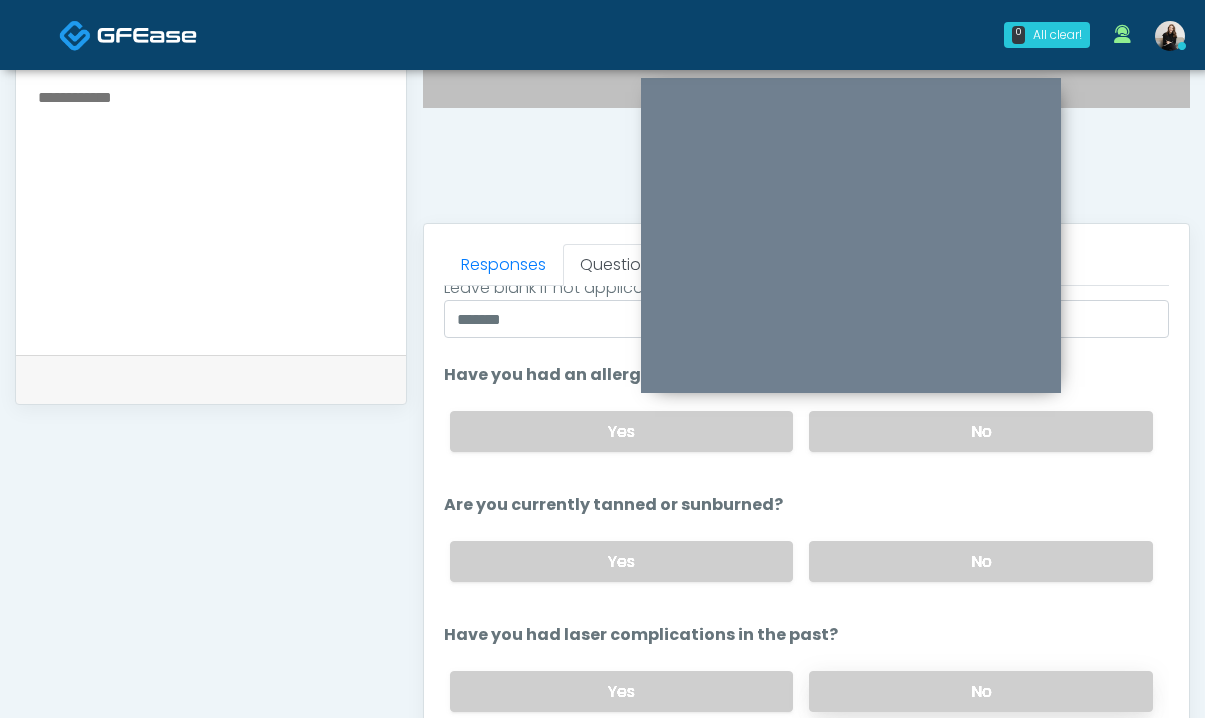 click on "No" at bounding box center (981, 691) 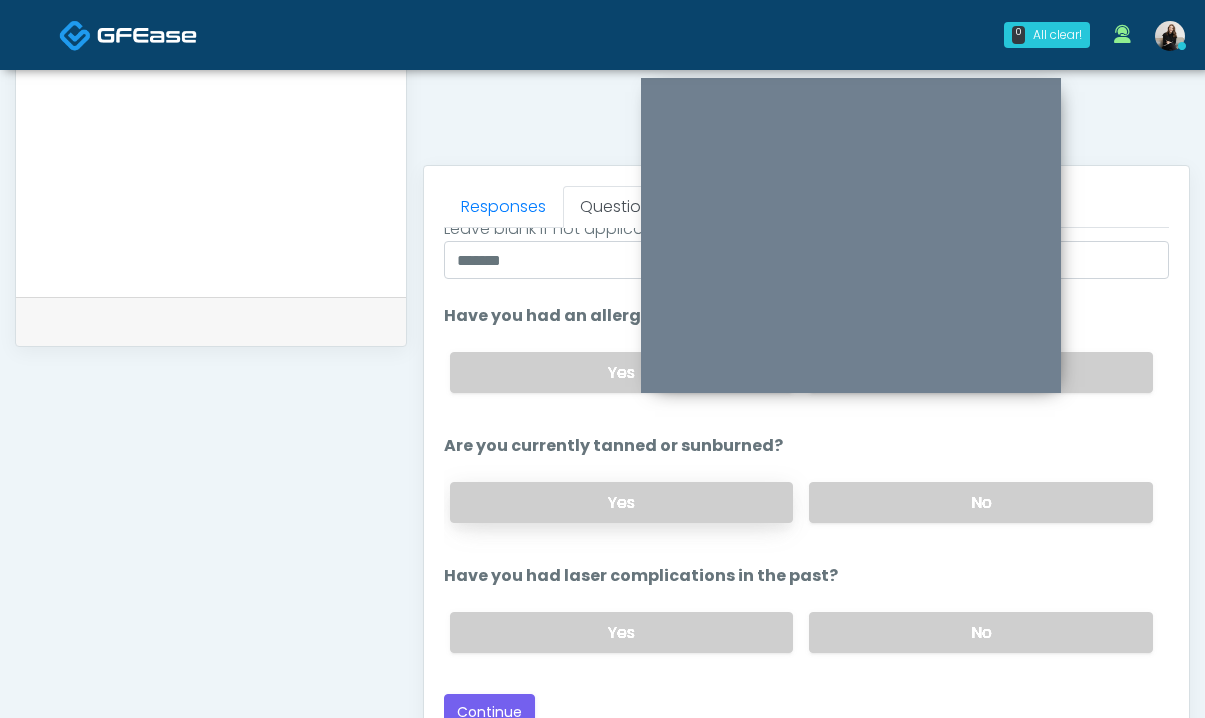 scroll, scrollTop: 784, scrollLeft: 0, axis: vertical 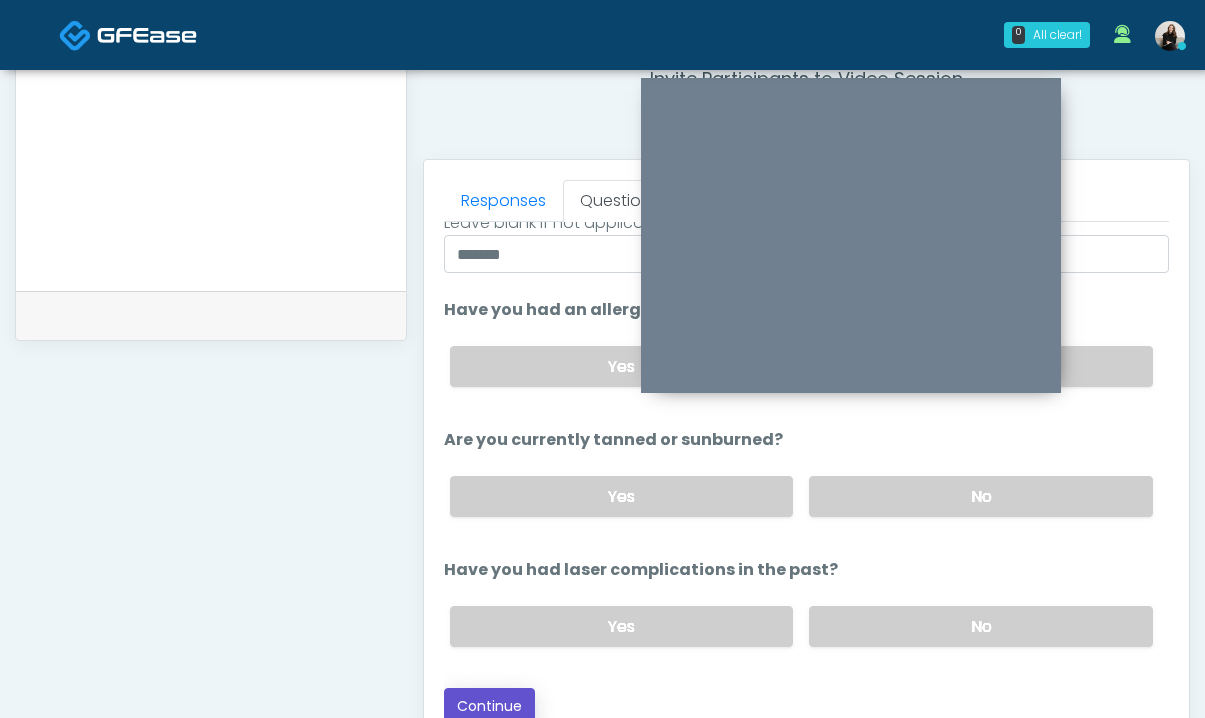 click on "Continue" at bounding box center [489, 706] 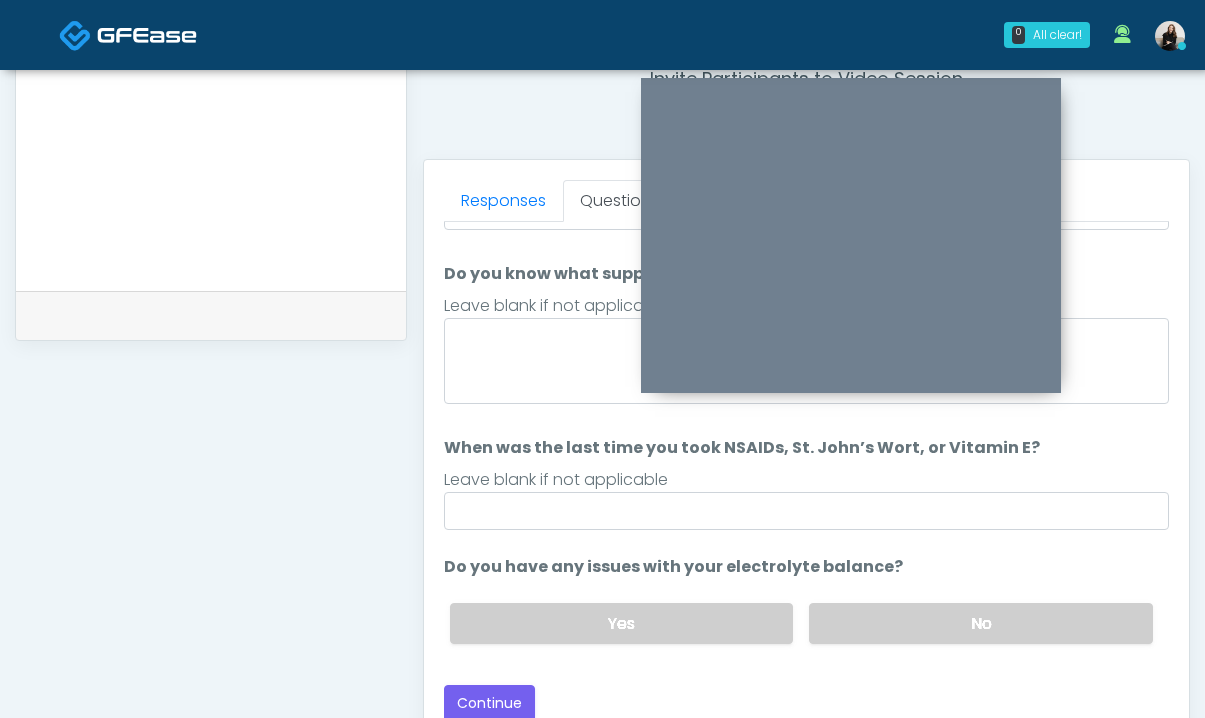 scroll, scrollTop: 1077, scrollLeft: 0, axis: vertical 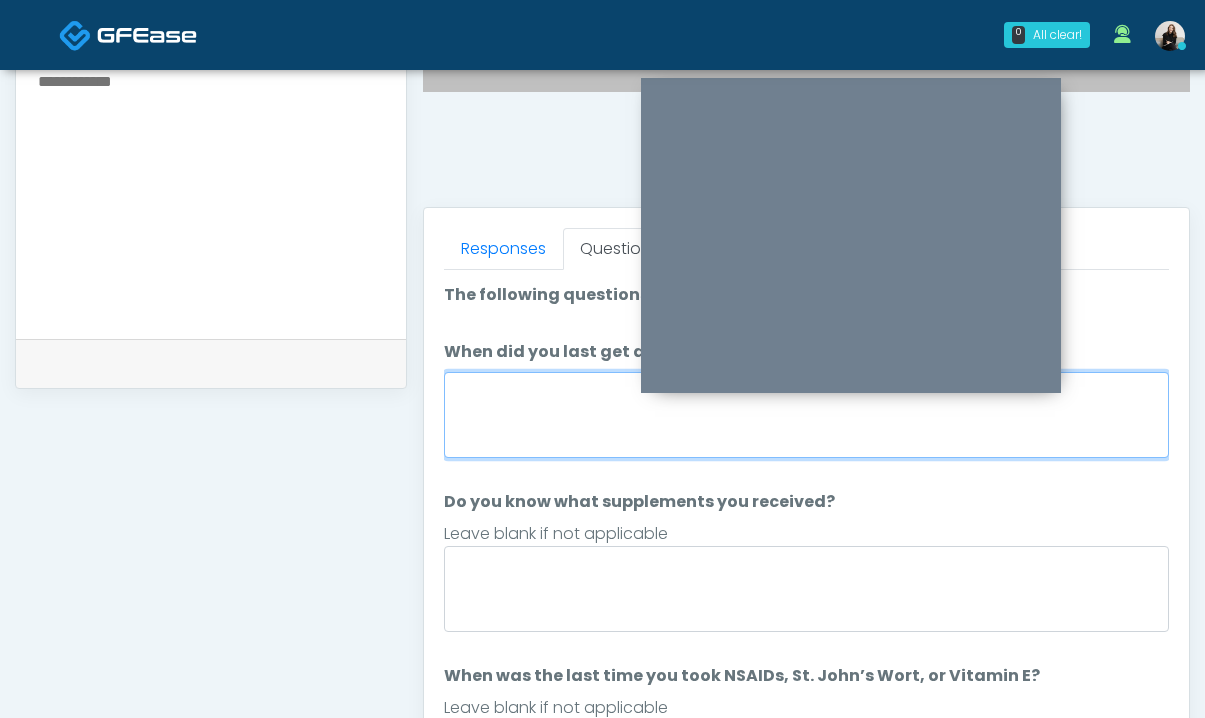 click on "When did you last get an  IM?" at bounding box center [806, 415] 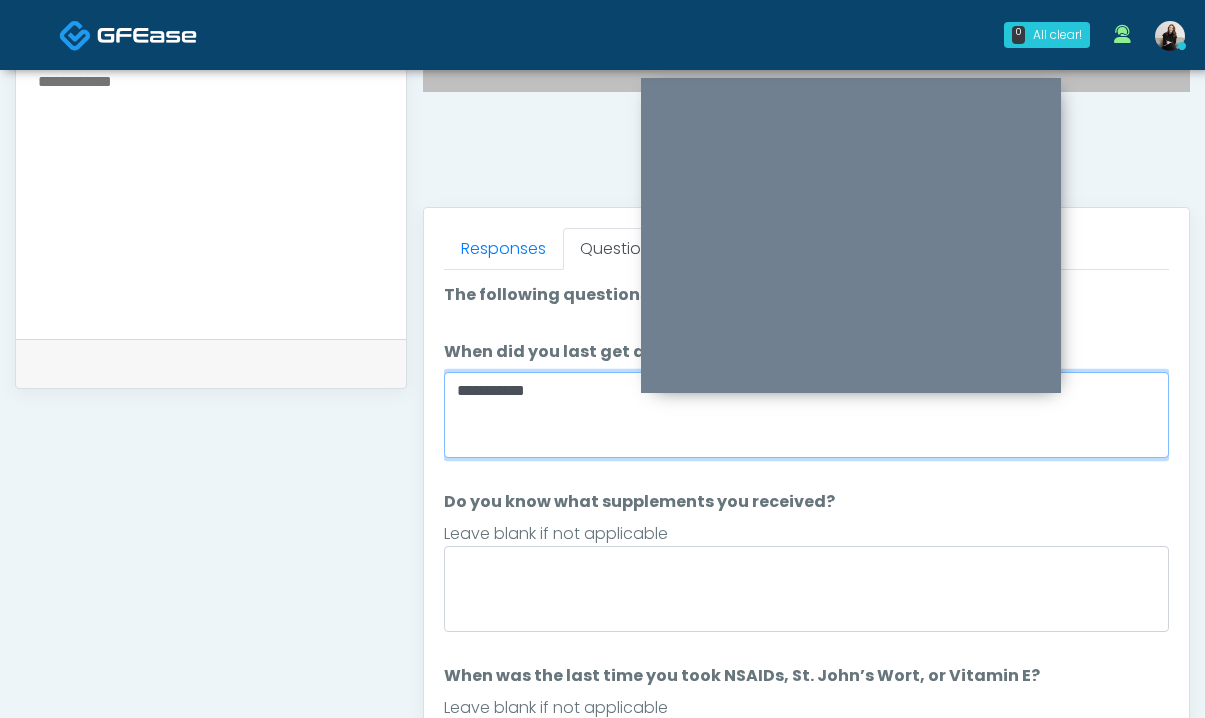 type on "**********" 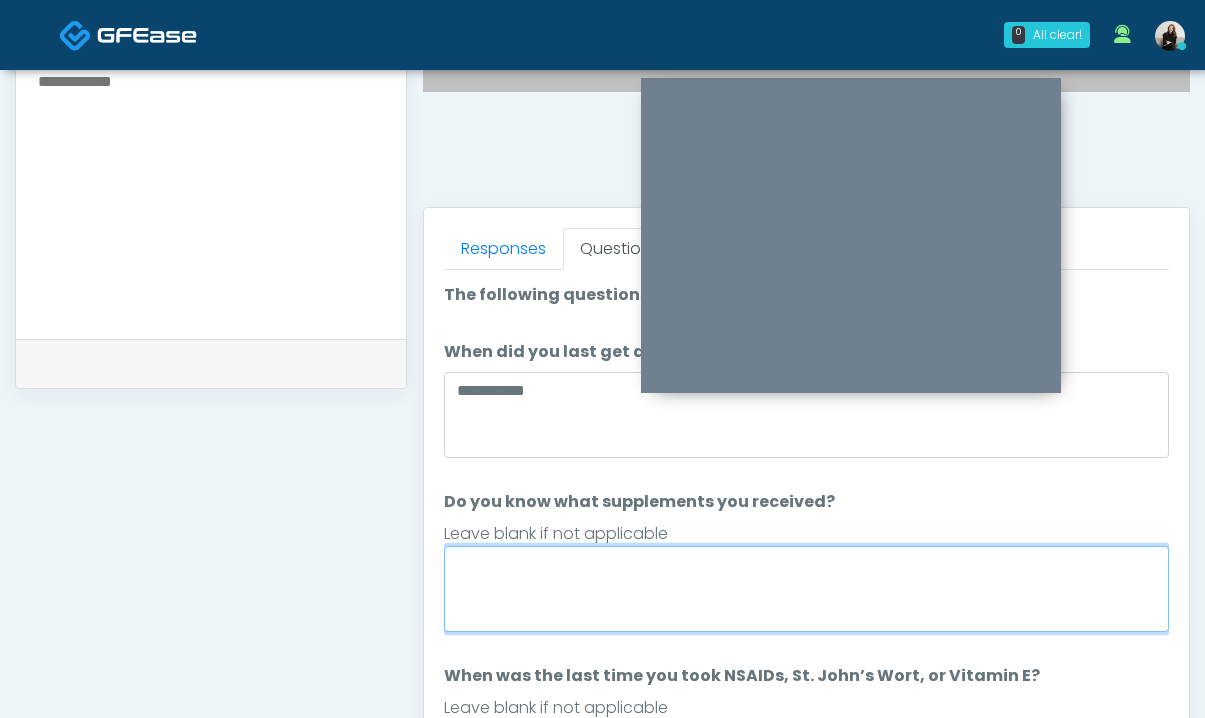 click on "Do you know what supplements you received?" at bounding box center (806, 589) 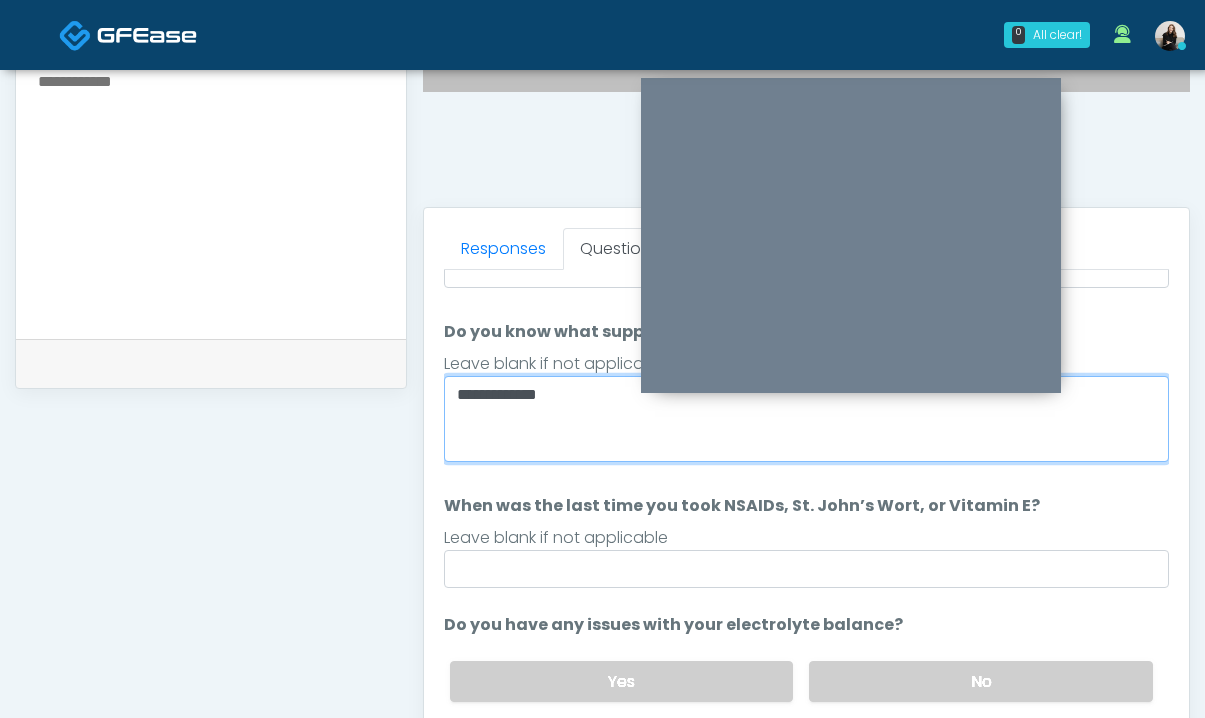 scroll, scrollTop: 178, scrollLeft: 0, axis: vertical 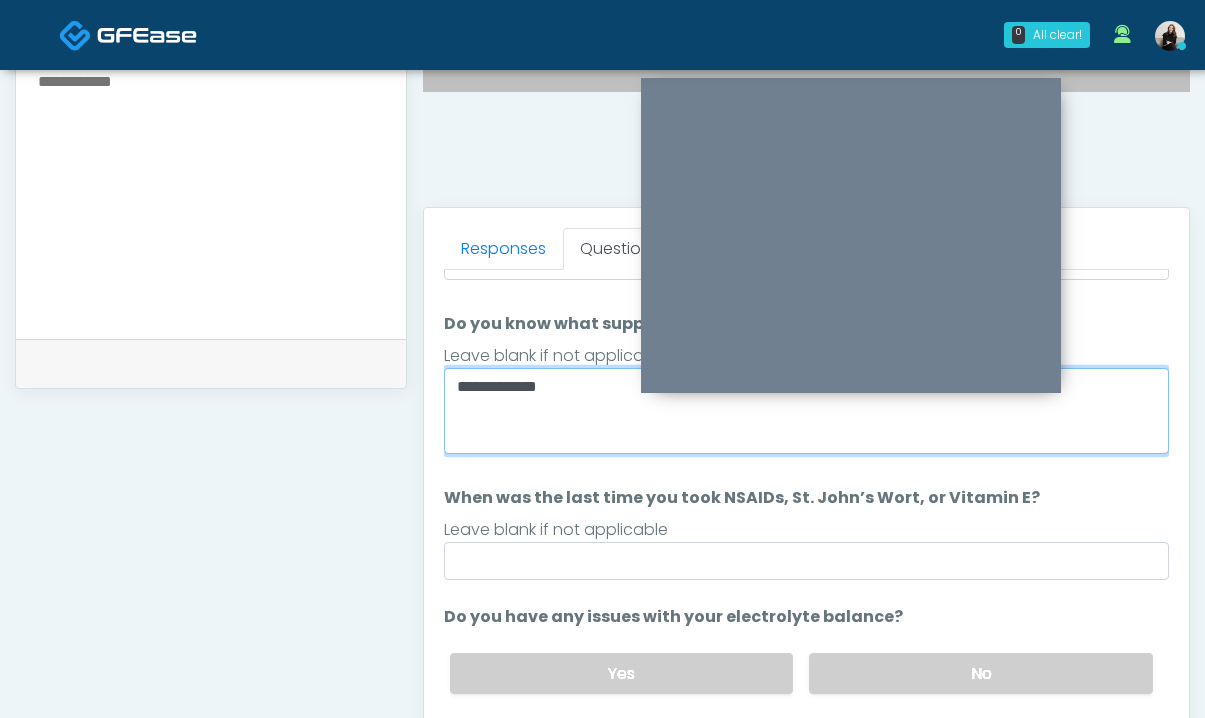 type on "**********" 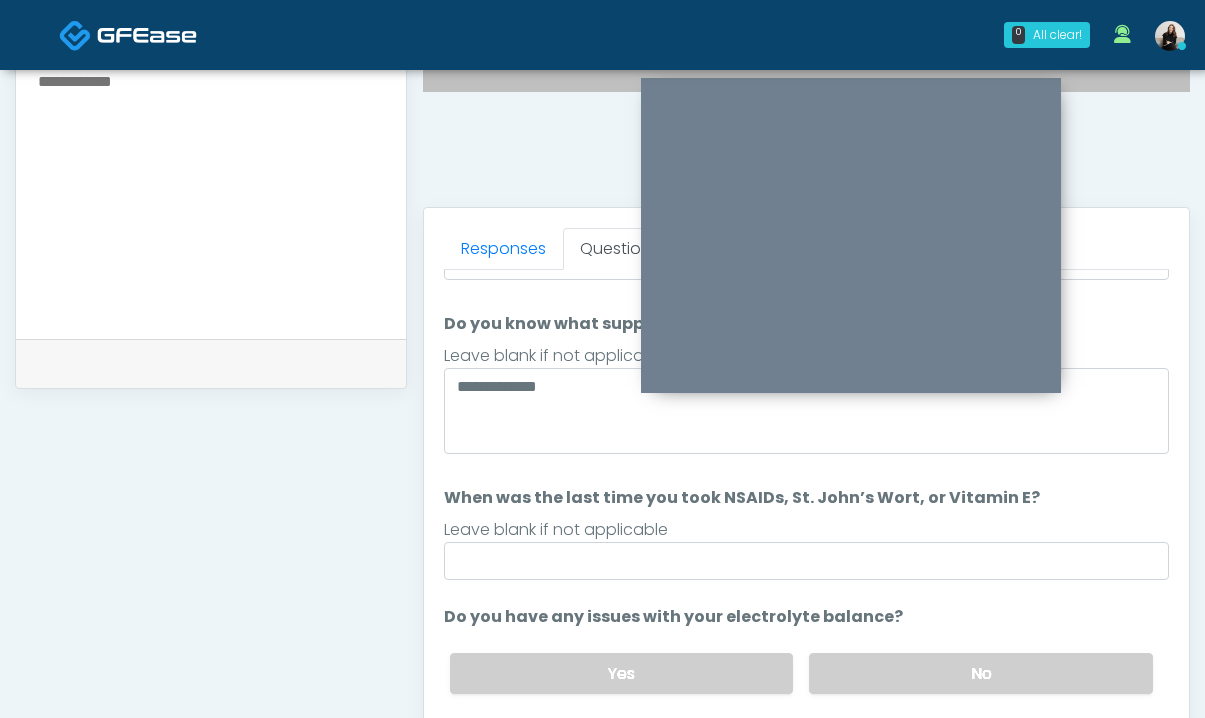 click on "Yes
No" at bounding box center [801, 673] 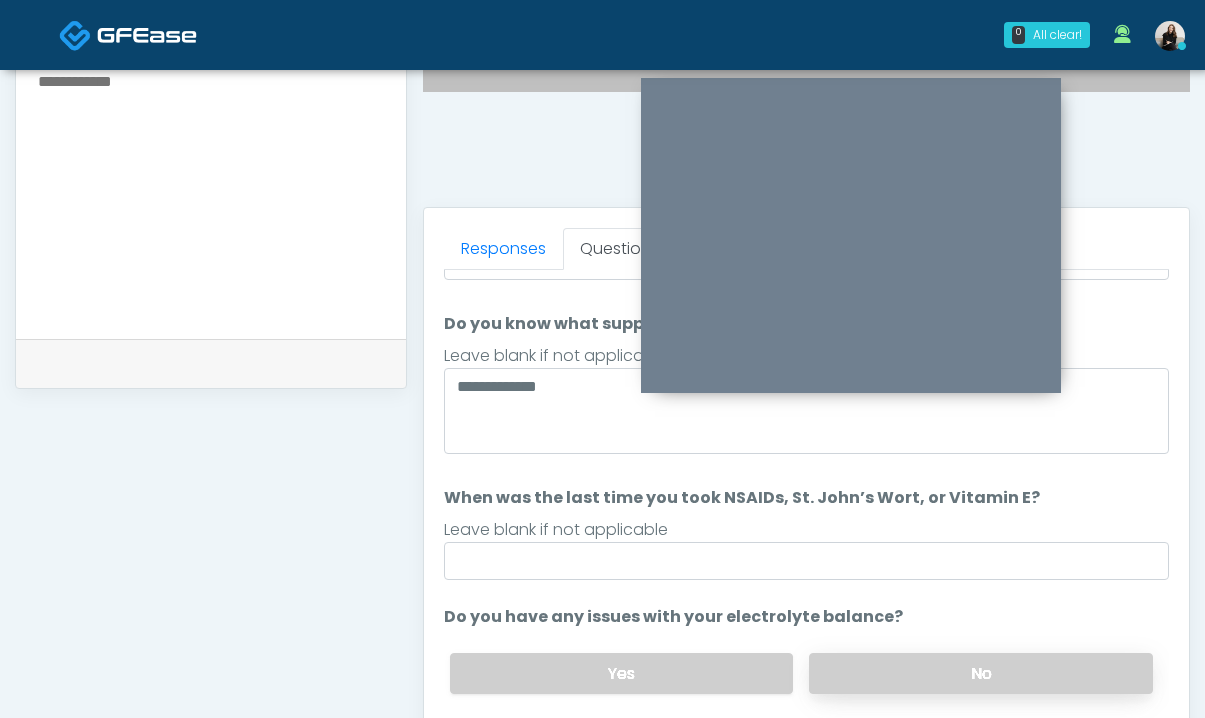 click on "No" at bounding box center [981, 673] 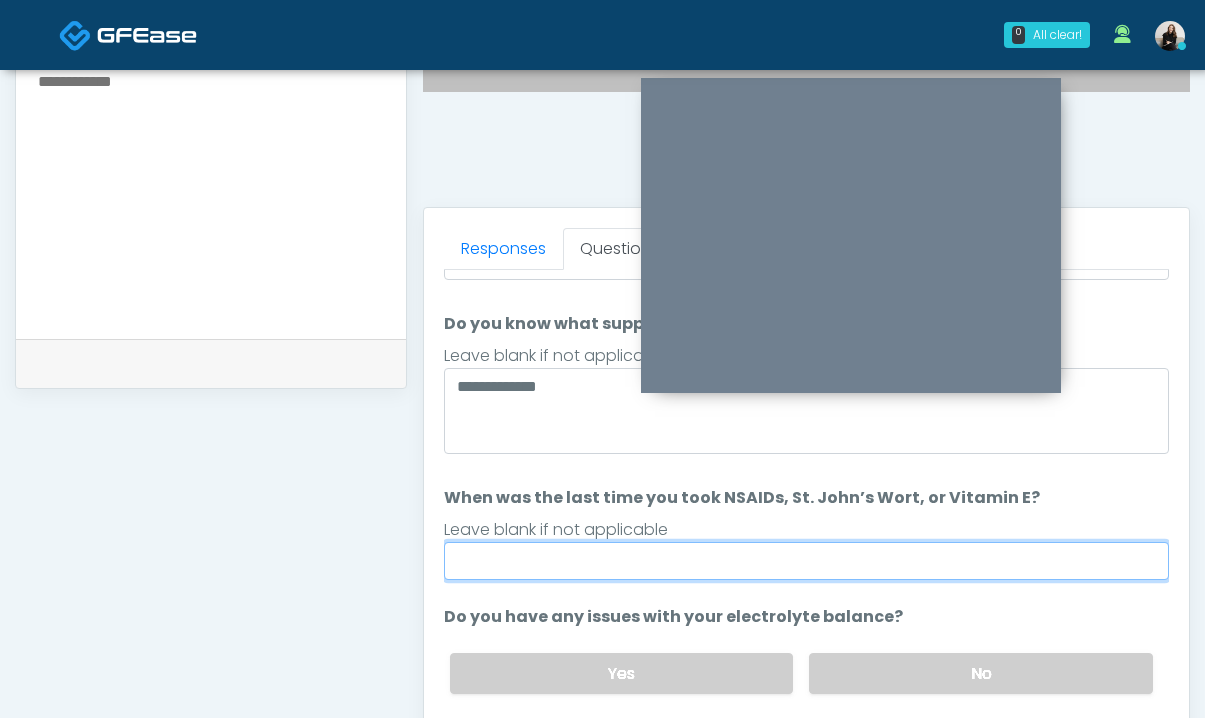 click on "When was the last time you took NSAIDs, St. John’s Wort, or Vitamin E?" at bounding box center [806, 561] 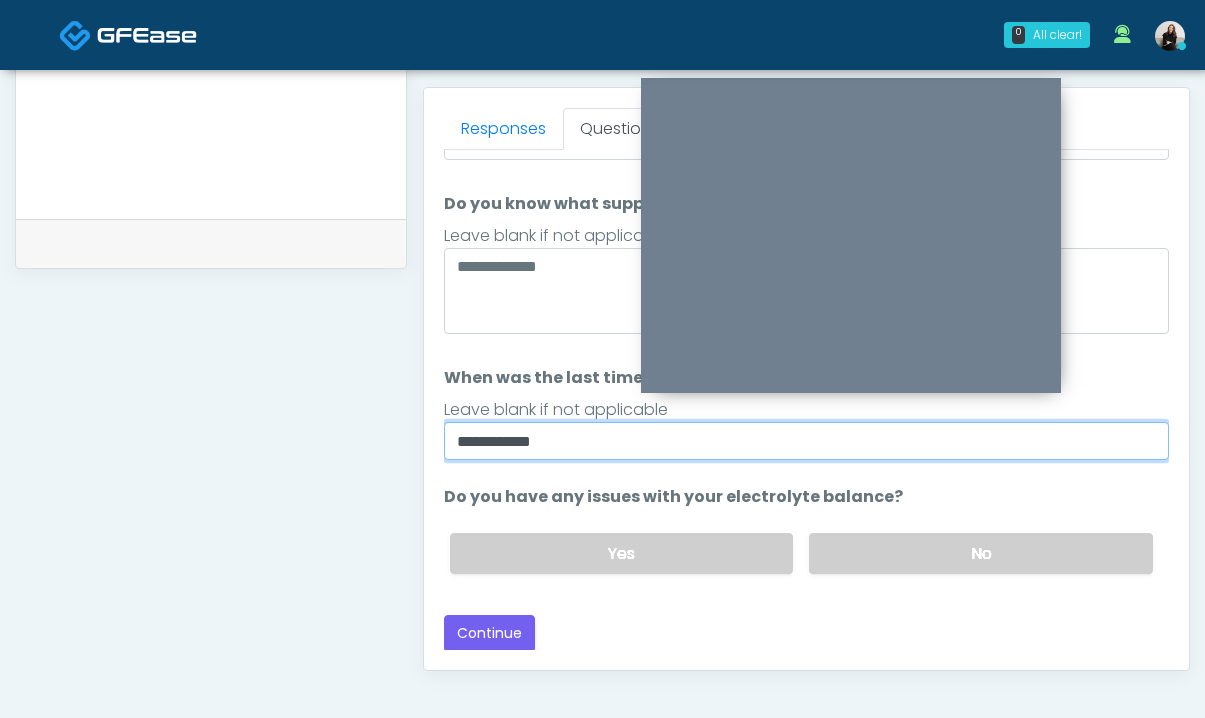 scroll, scrollTop: 1015, scrollLeft: 0, axis: vertical 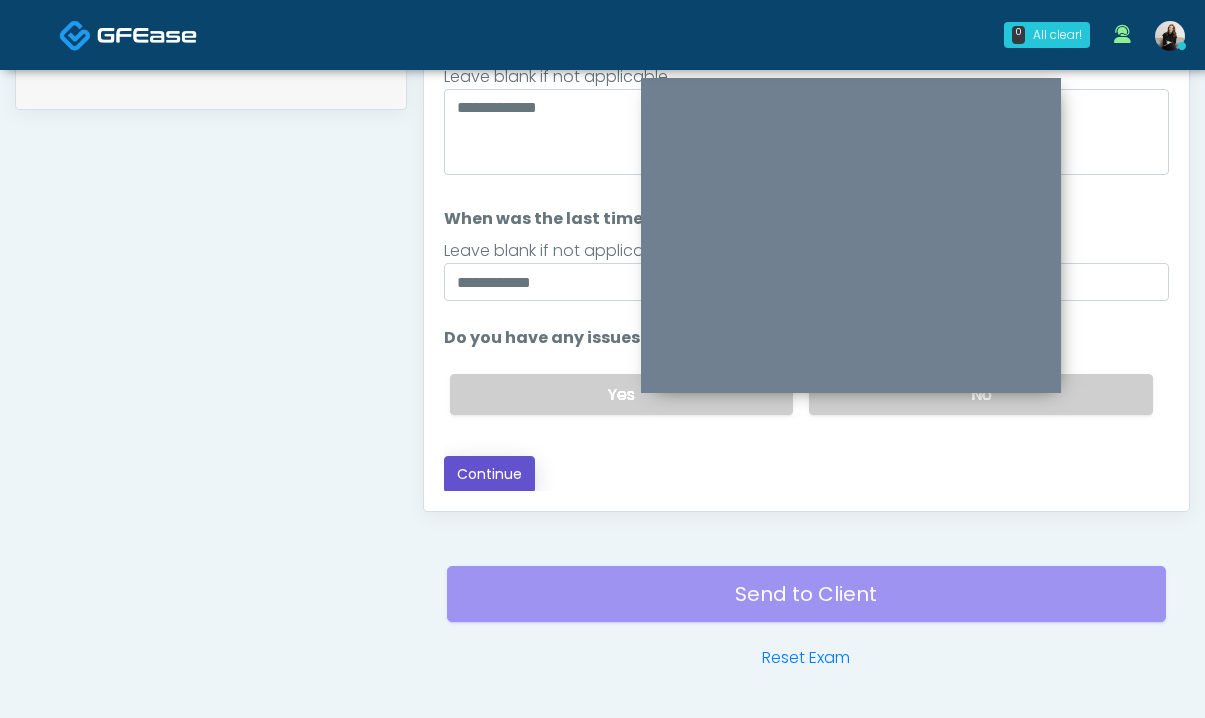 click on "Continue" at bounding box center [489, 474] 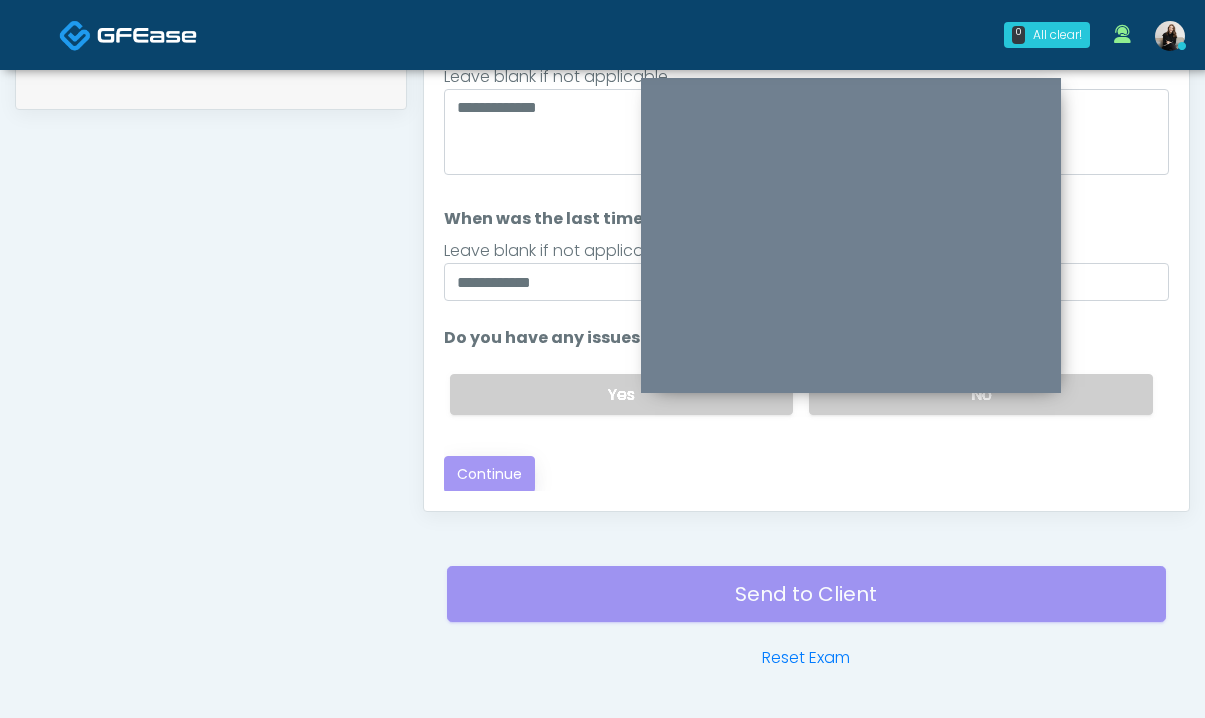 scroll, scrollTop: 1077, scrollLeft: 0, axis: vertical 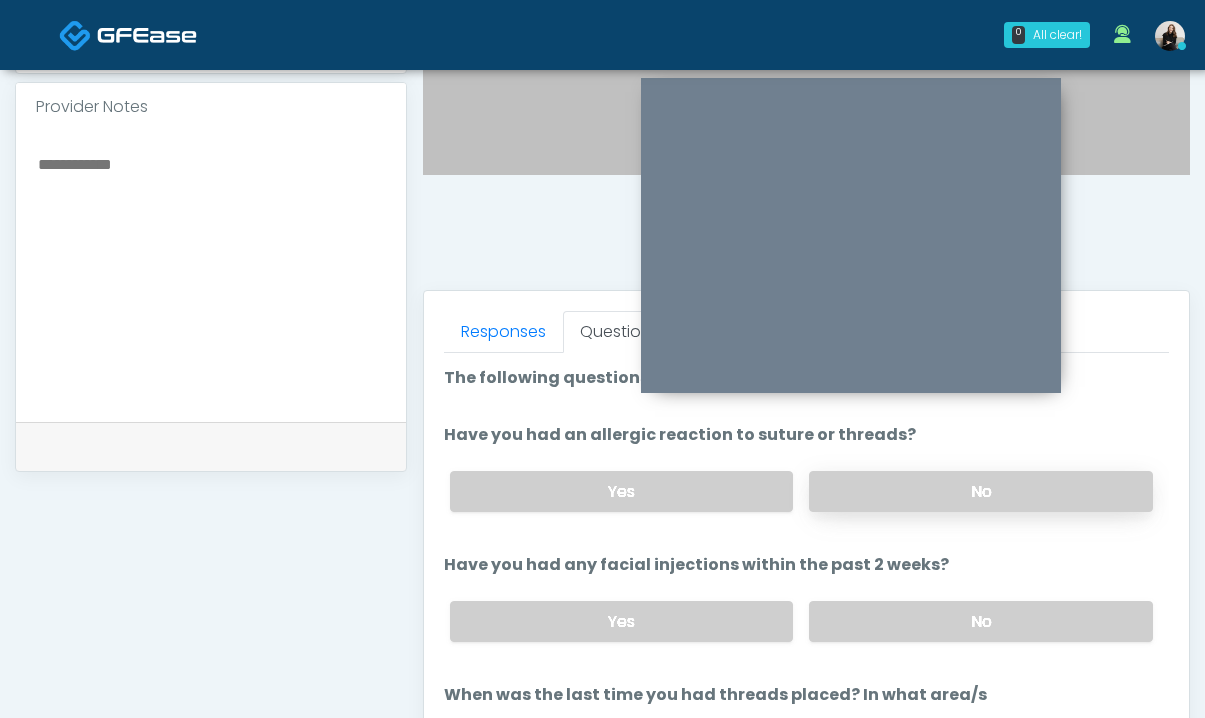 click on "No" at bounding box center (981, 491) 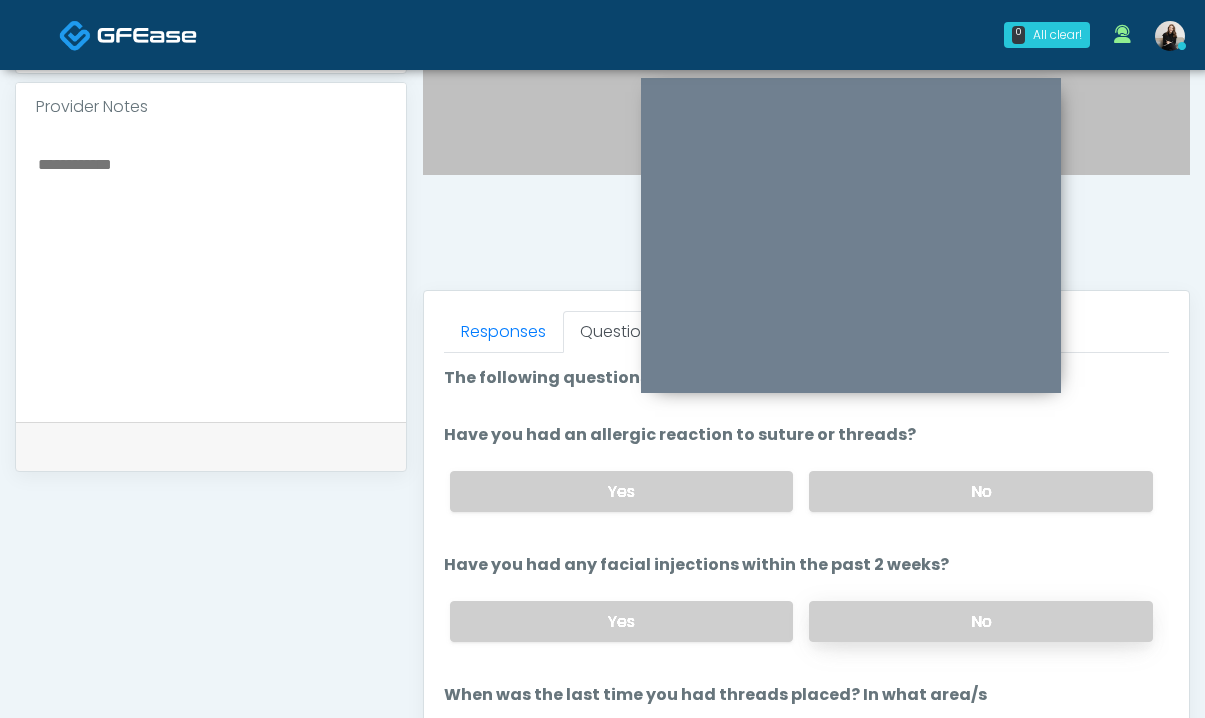 click on "No" at bounding box center [981, 621] 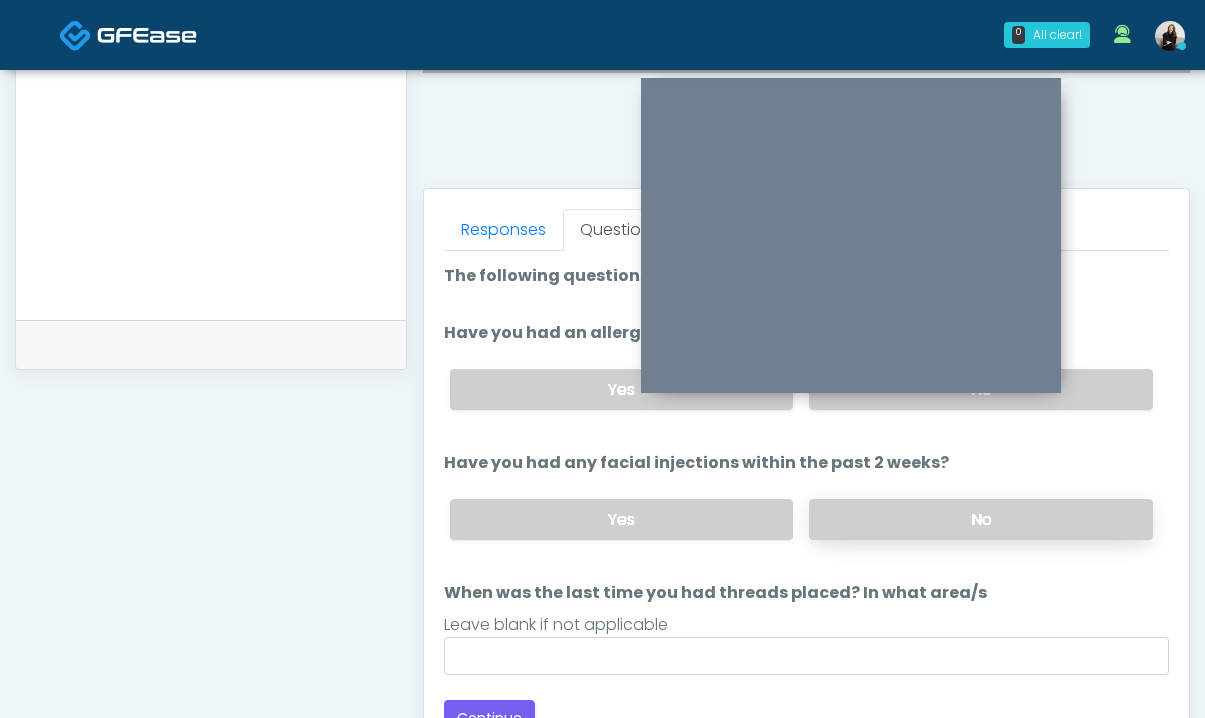 scroll, scrollTop: 761, scrollLeft: 0, axis: vertical 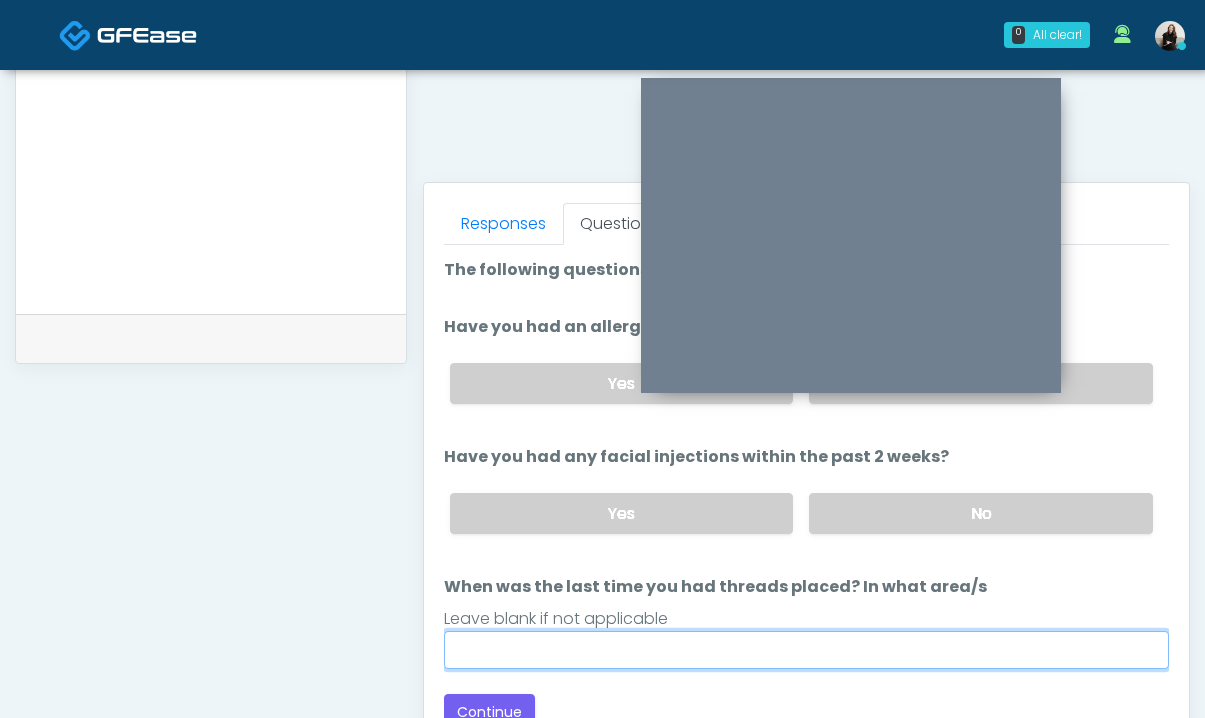 click on "When was the last time you had threads placed? In what area/s" at bounding box center [806, 650] 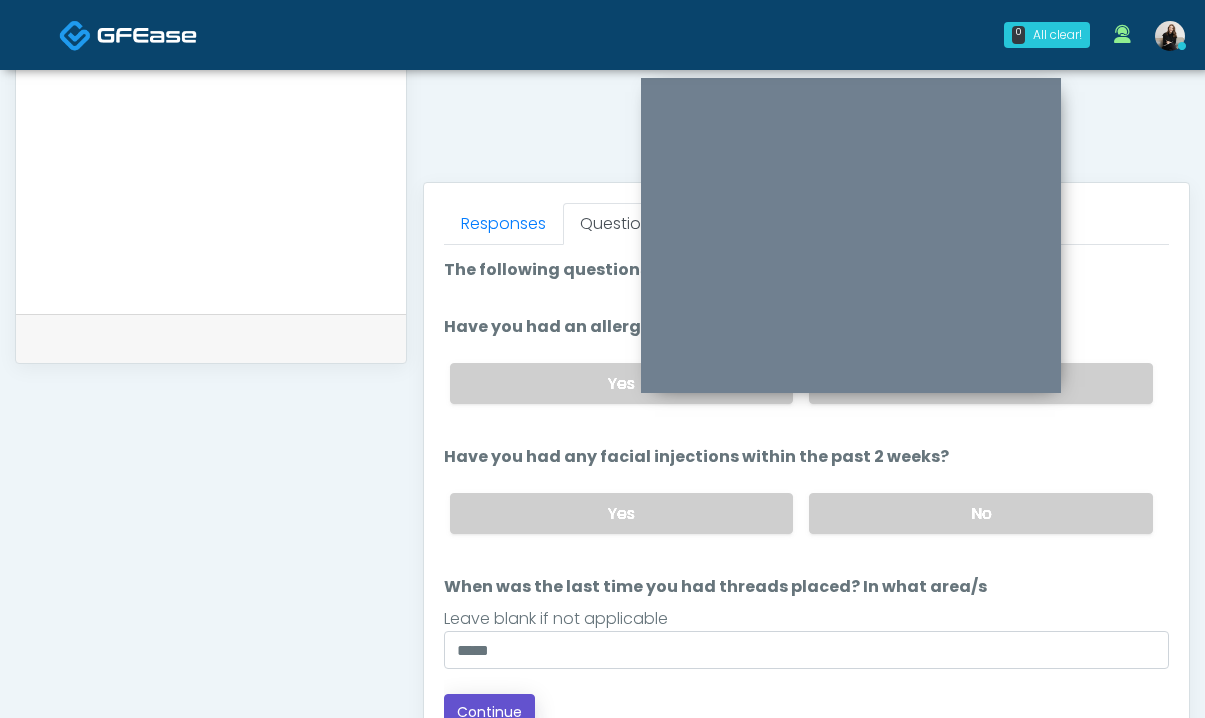 click on "Continue" at bounding box center [489, 712] 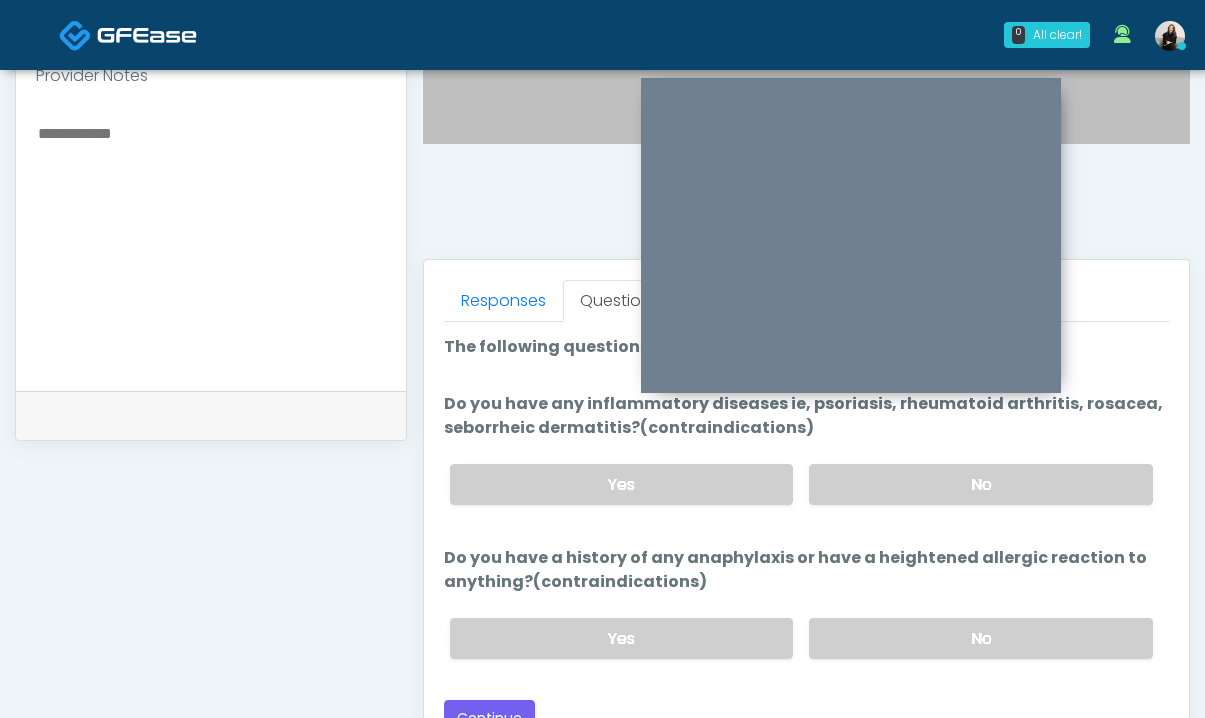 scroll, scrollTop: 668, scrollLeft: 0, axis: vertical 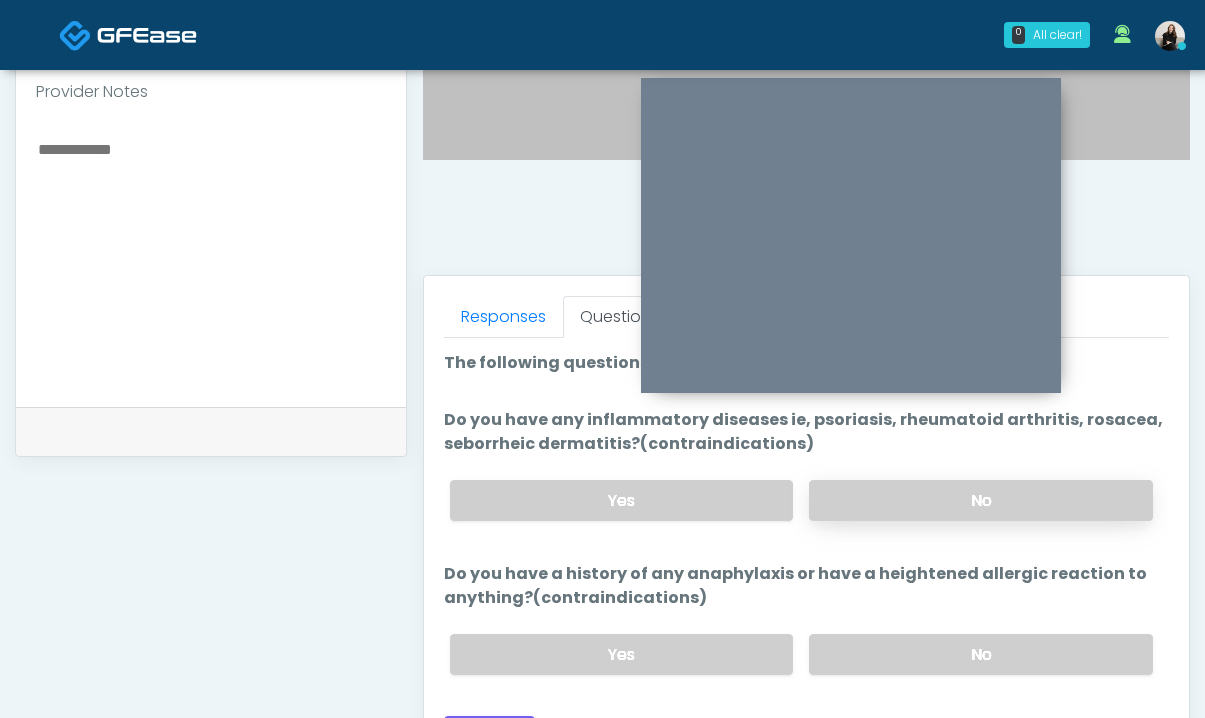 click on "No" at bounding box center [981, 500] 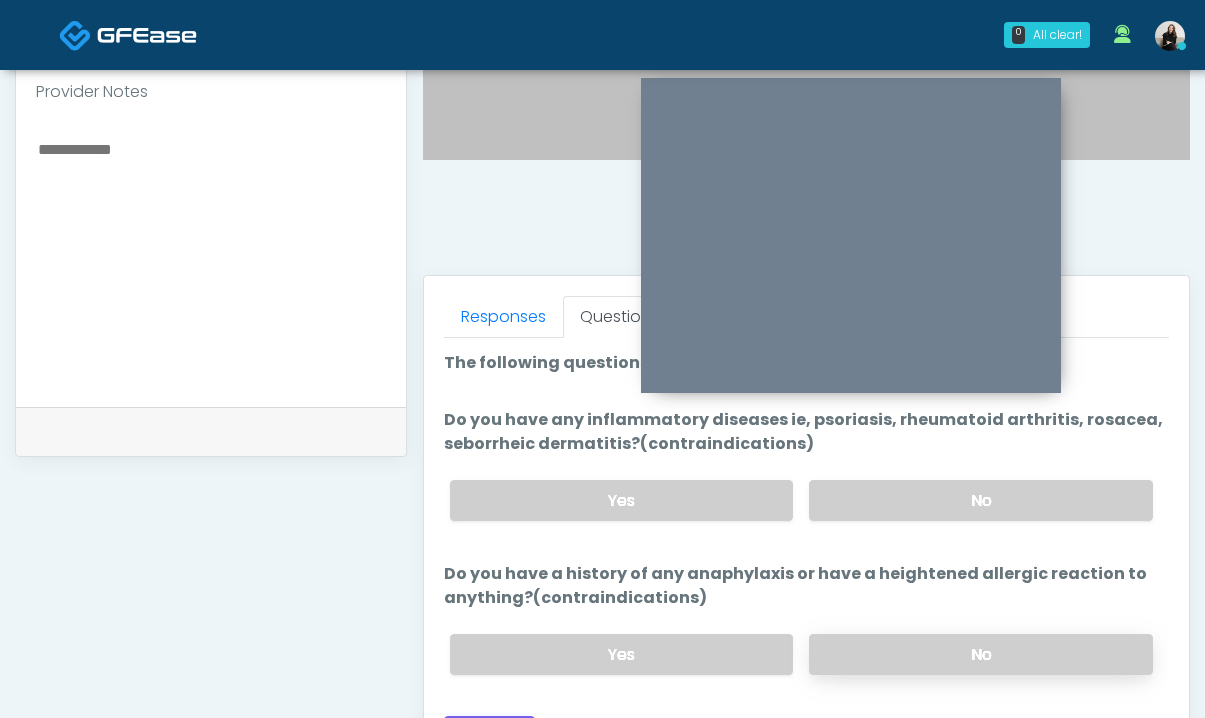 click on "No" at bounding box center (981, 654) 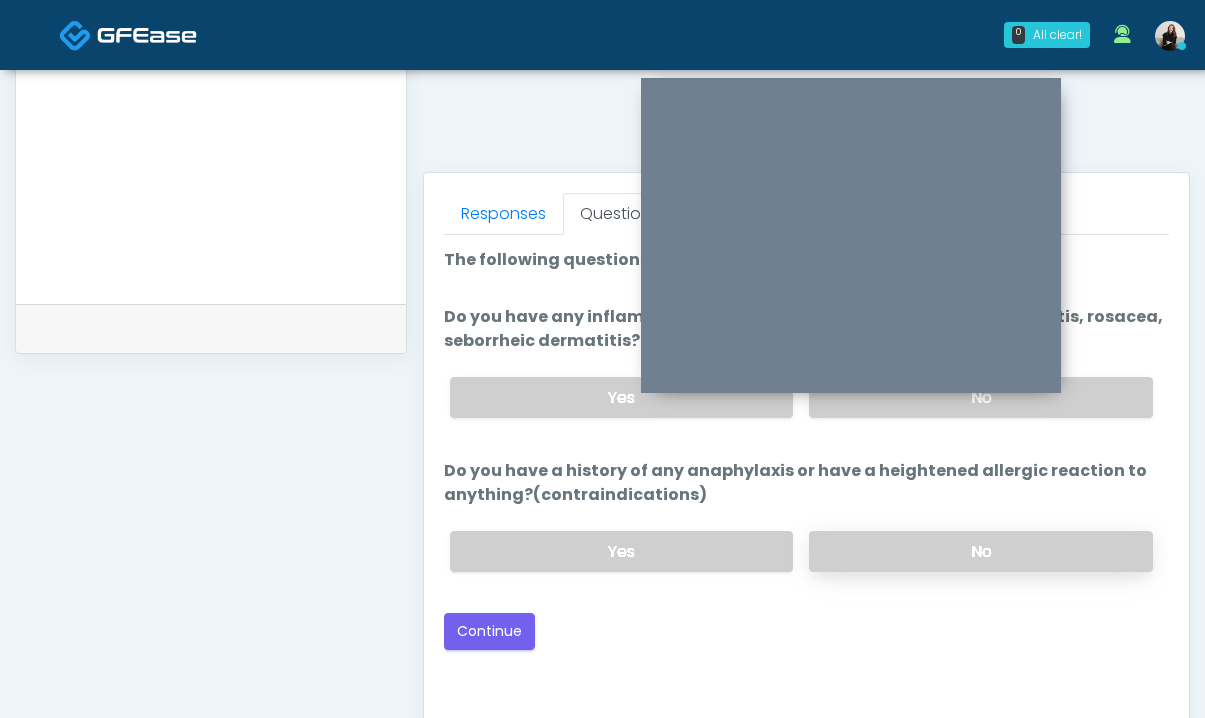scroll, scrollTop: 818, scrollLeft: 0, axis: vertical 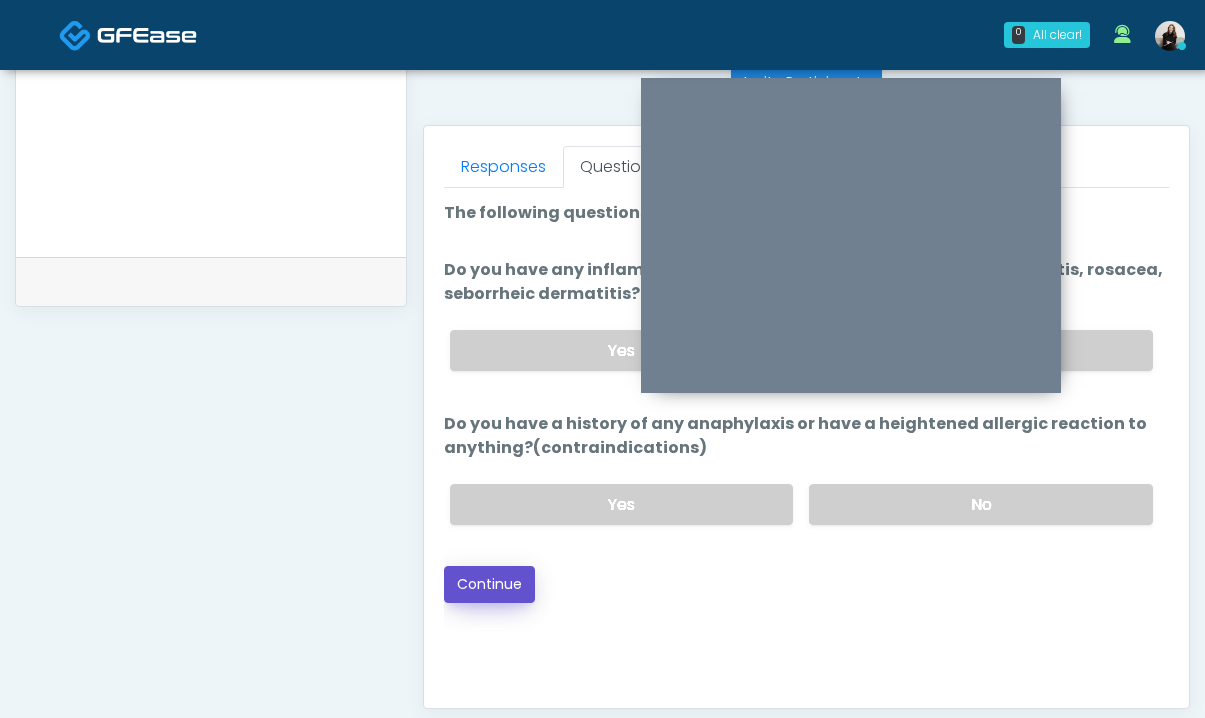 click on "Continue" at bounding box center (489, 584) 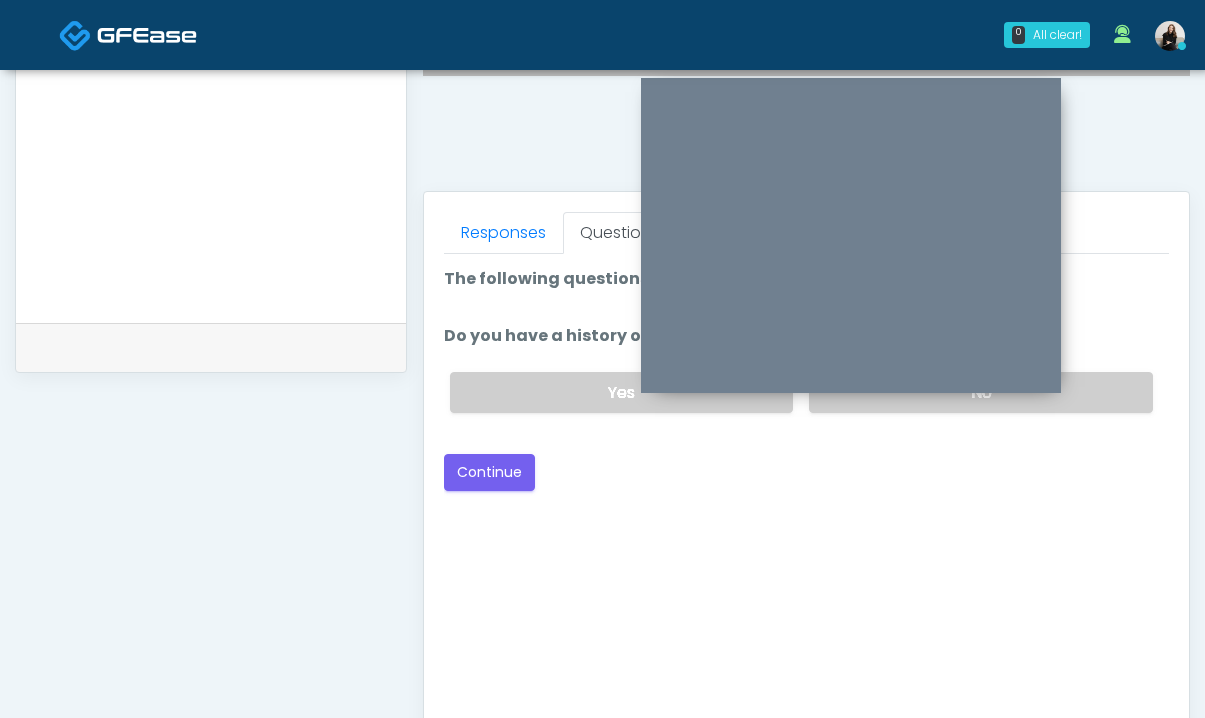scroll, scrollTop: 690, scrollLeft: 0, axis: vertical 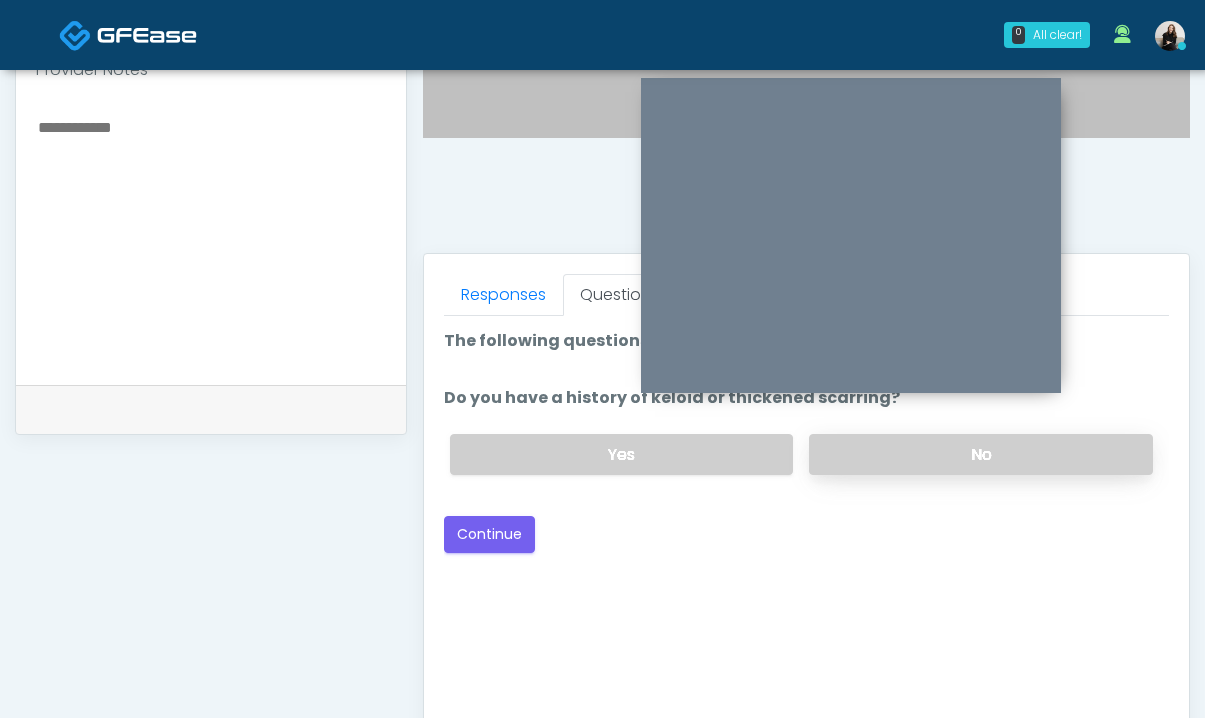 click on "No" at bounding box center [981, 454] 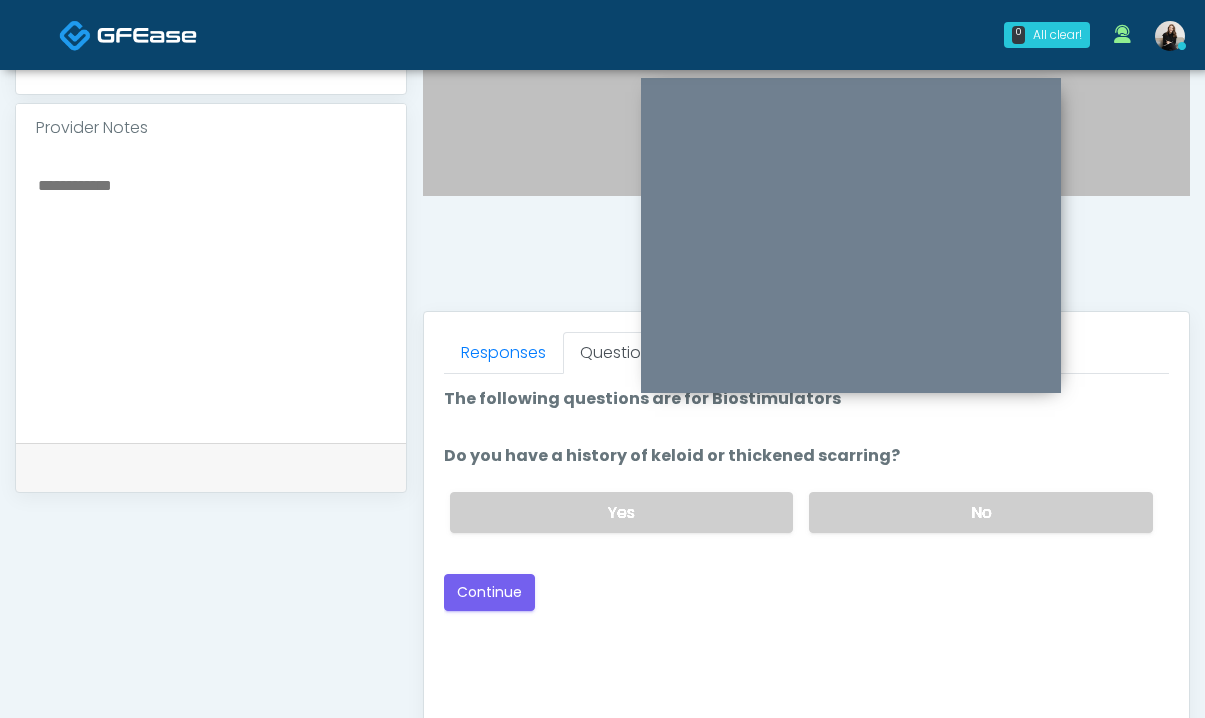 scroll, scrollTop: 630, scrollLeft: 0, axis: vertical 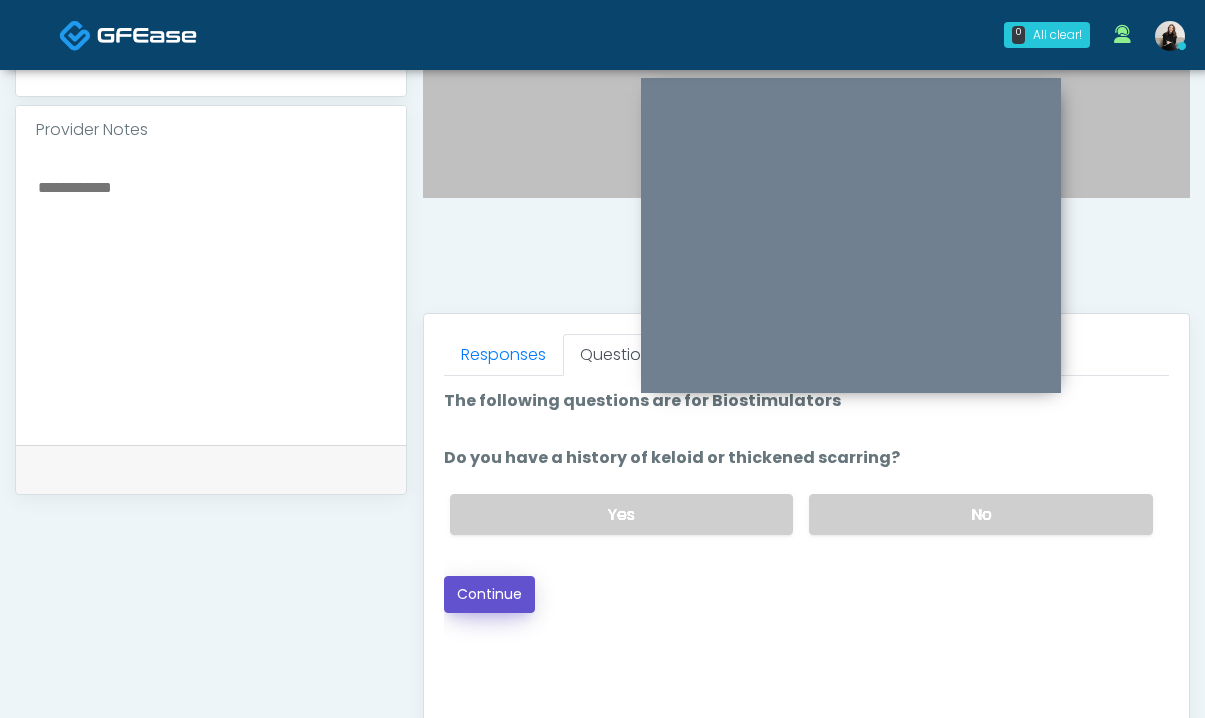 click on "Continue" at bounding box center [489, 594] 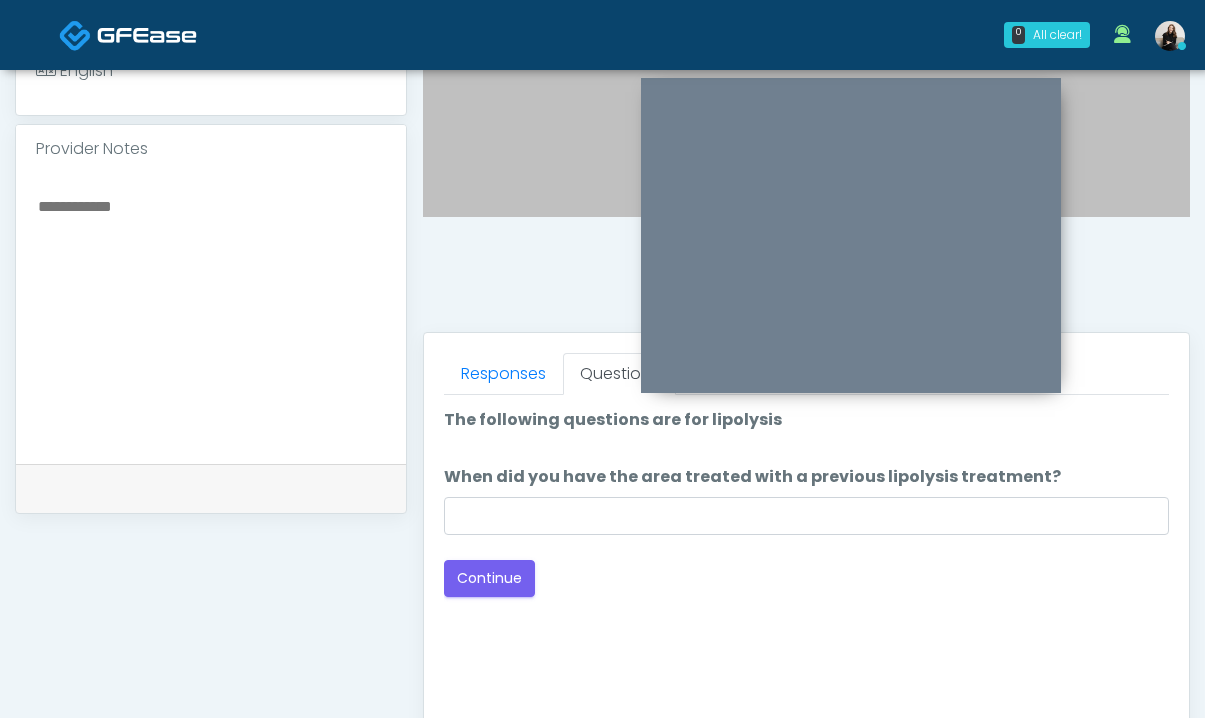 scroll, scrollTop: 607, scrollLeft: 0, axis: vertical 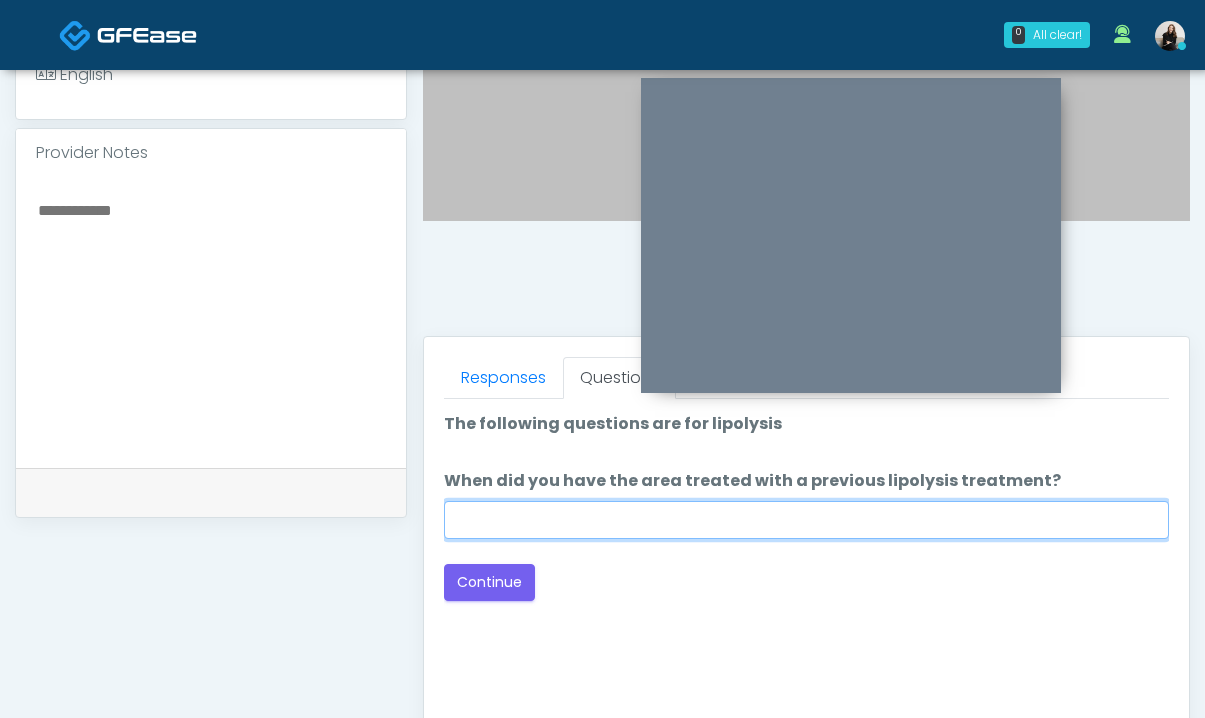 click on "When did you have the area treated with a previous lipolysis treatment?" at bounding box center [806, 520] 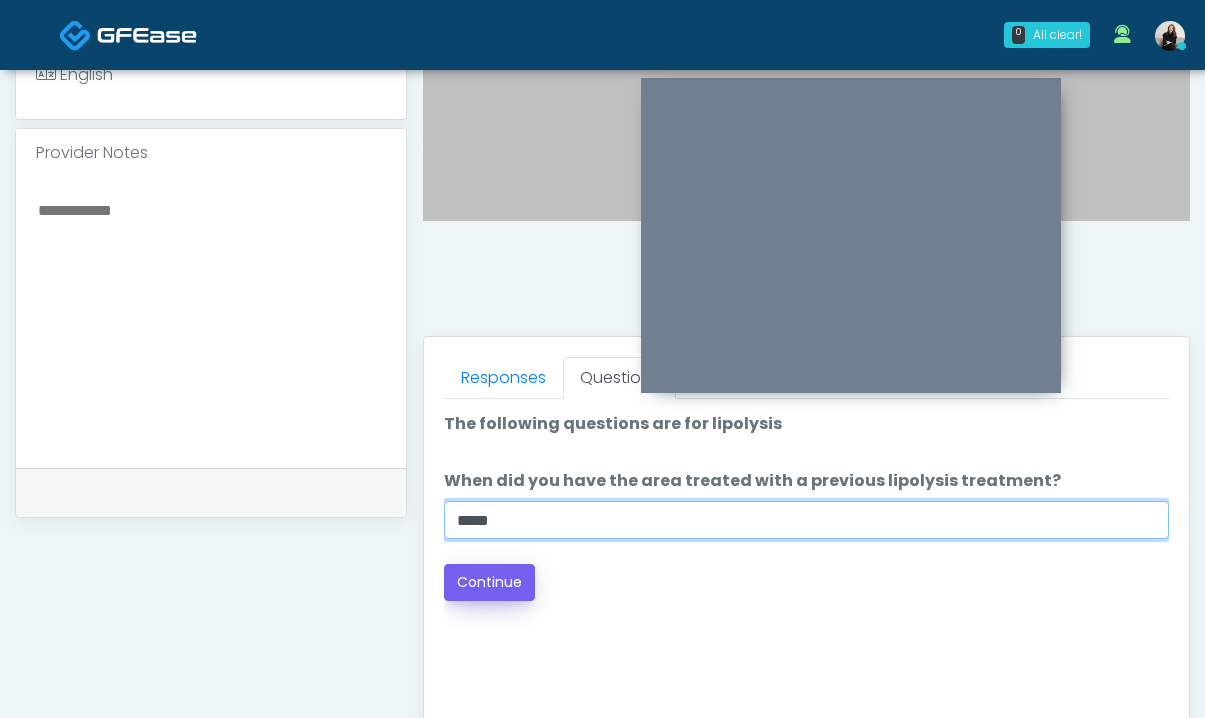 type on "*****" 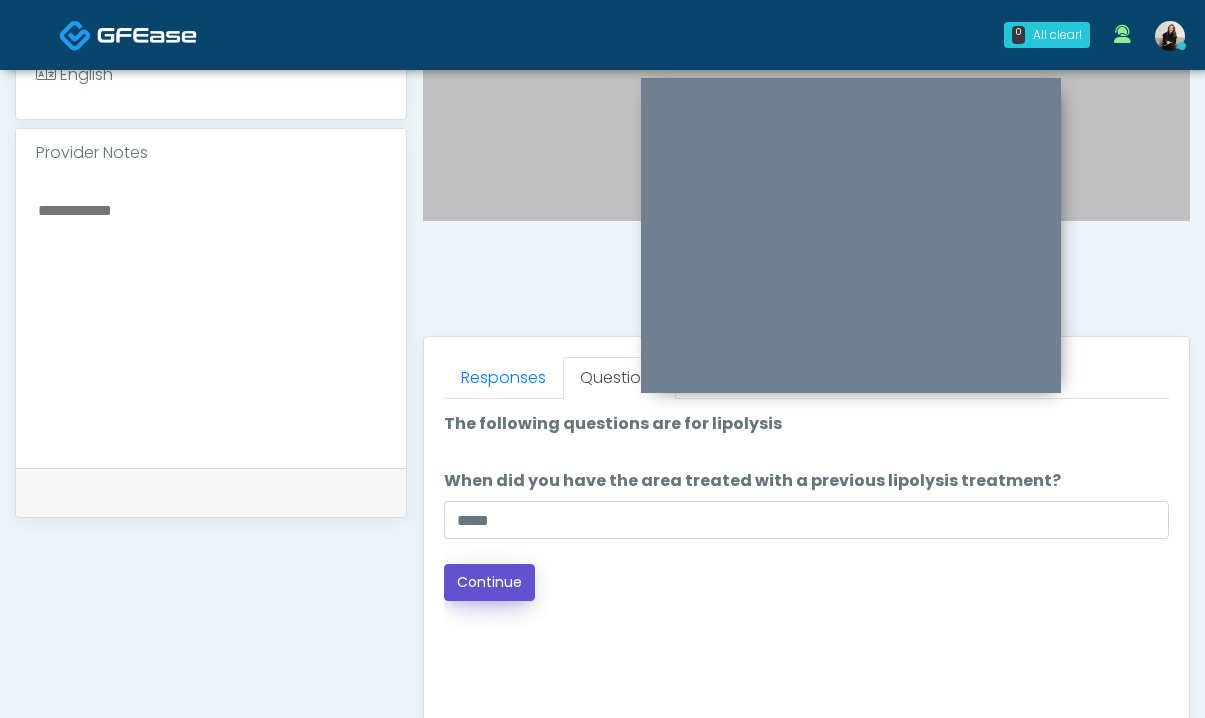 click on "Continue" at bounding box center (489, 582) 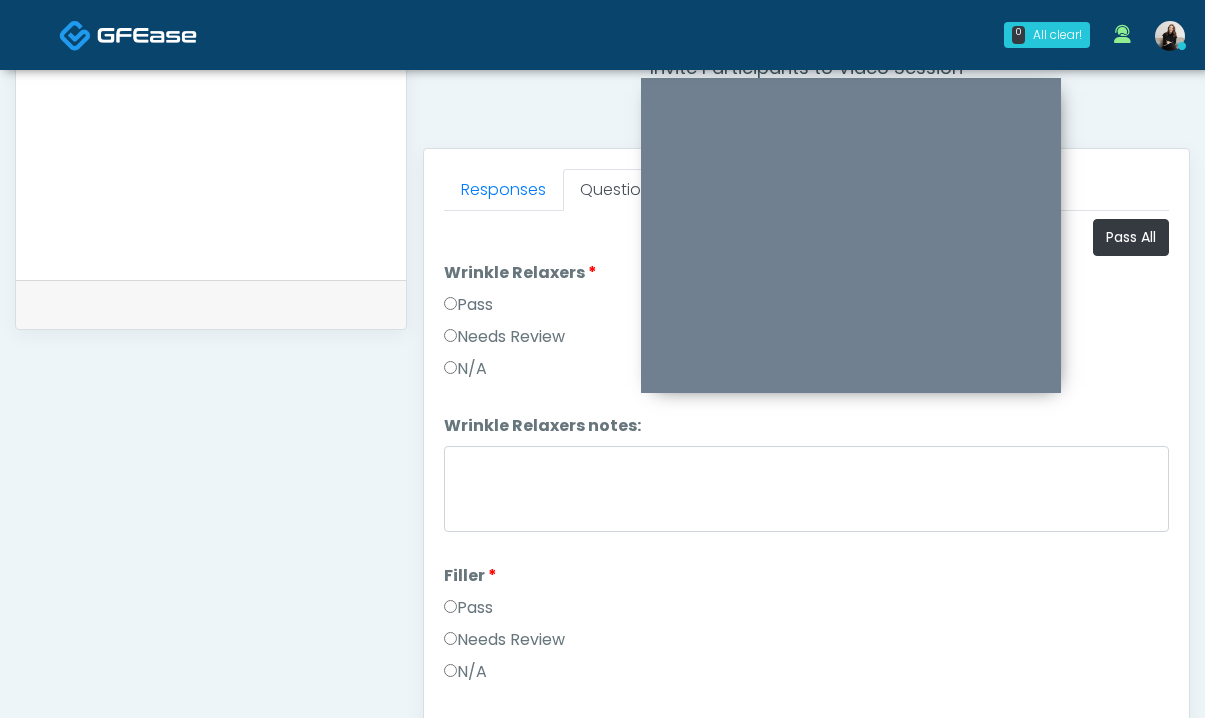 scroll, scrollTop: 771, scrollLeft: 0, axis: vertical 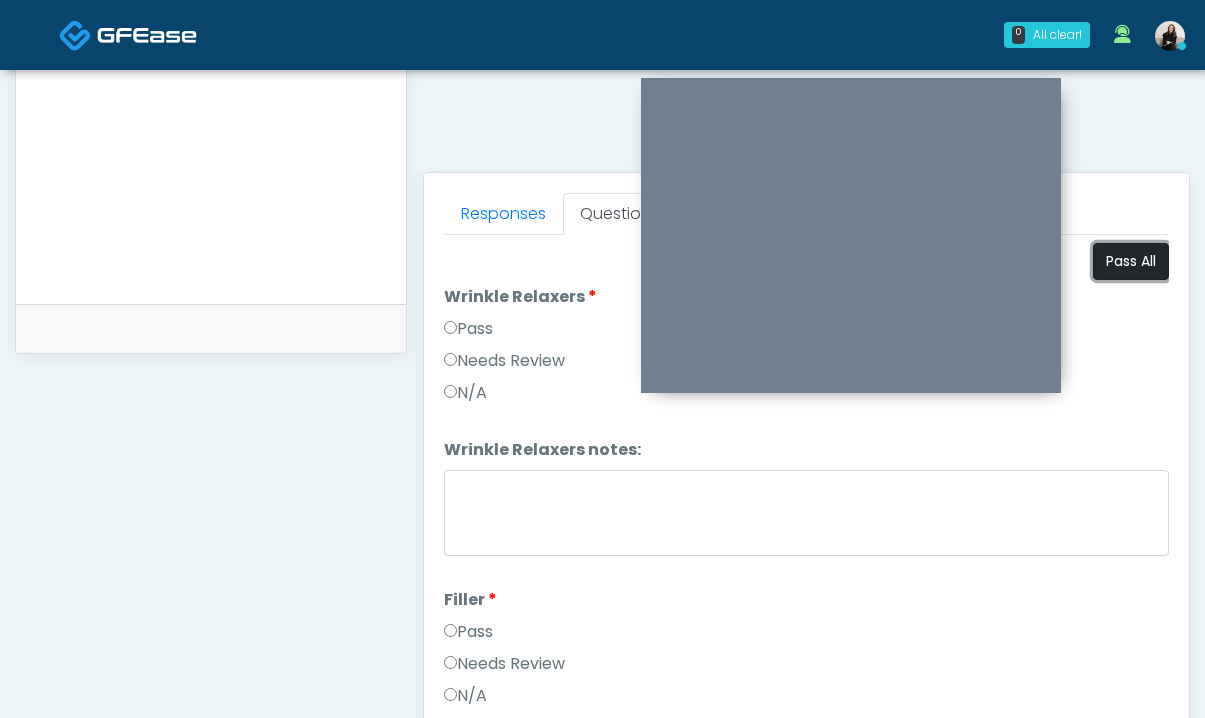 click on "Pass All" at bounding box center [1131, 261] 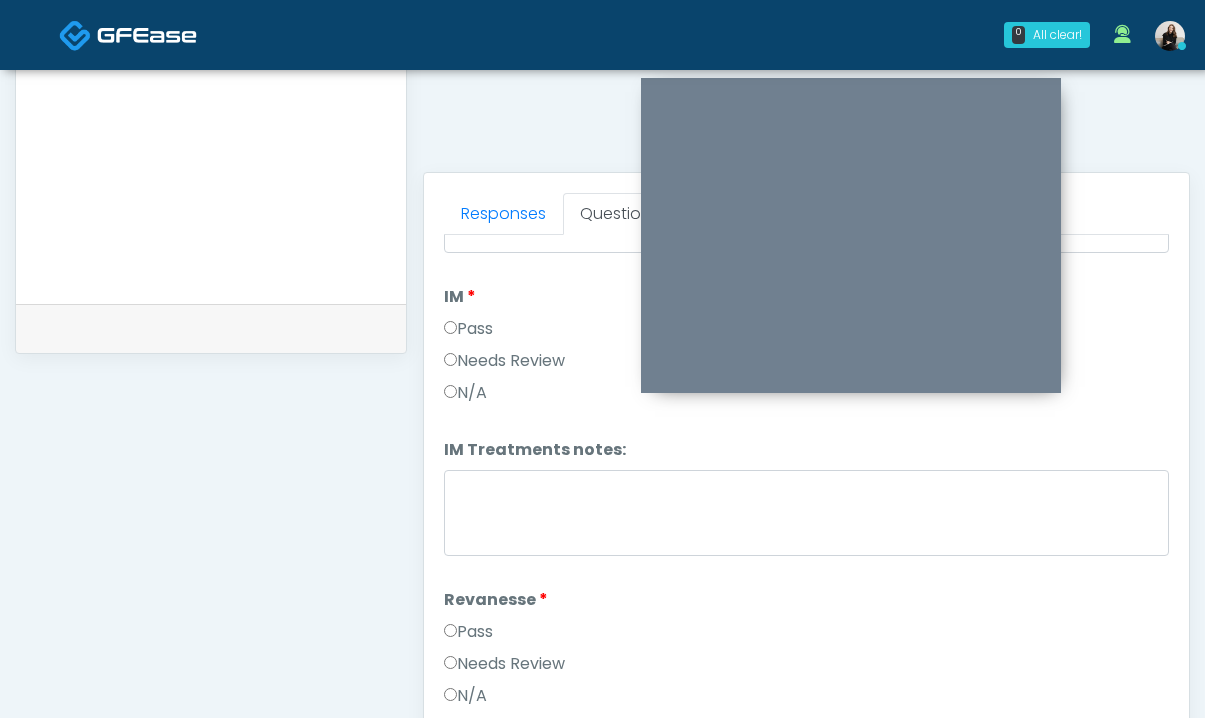 click on "Needs Review" at bounding box center (504, 664) 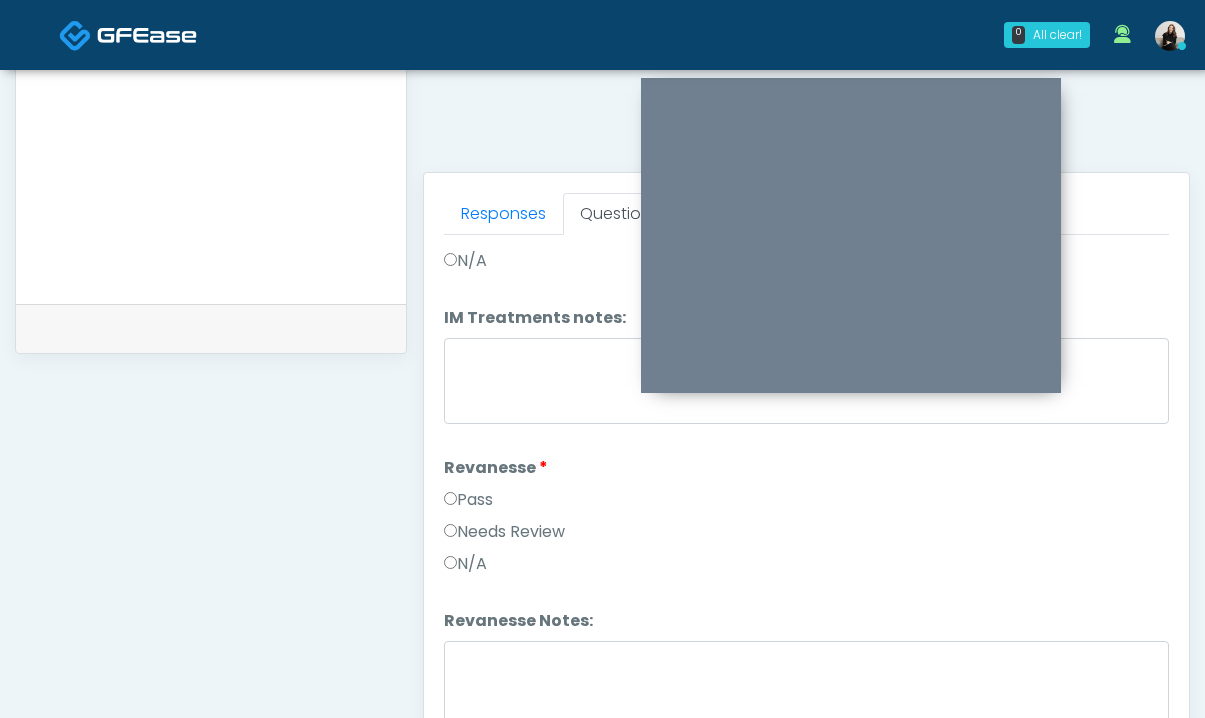 click on "Revanesse Notes:
Revanesse Notes:" at bounding box center [806, 671] 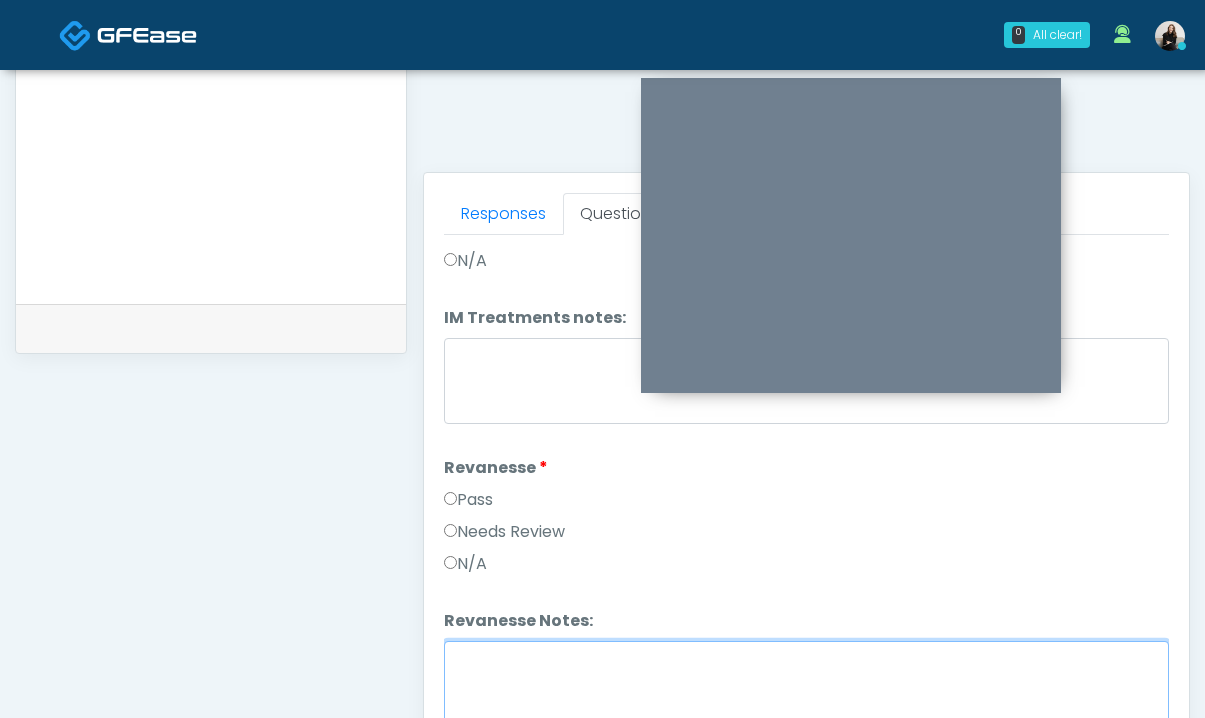 click on "Revanesse Notes:" at bounding box center (806, 684) 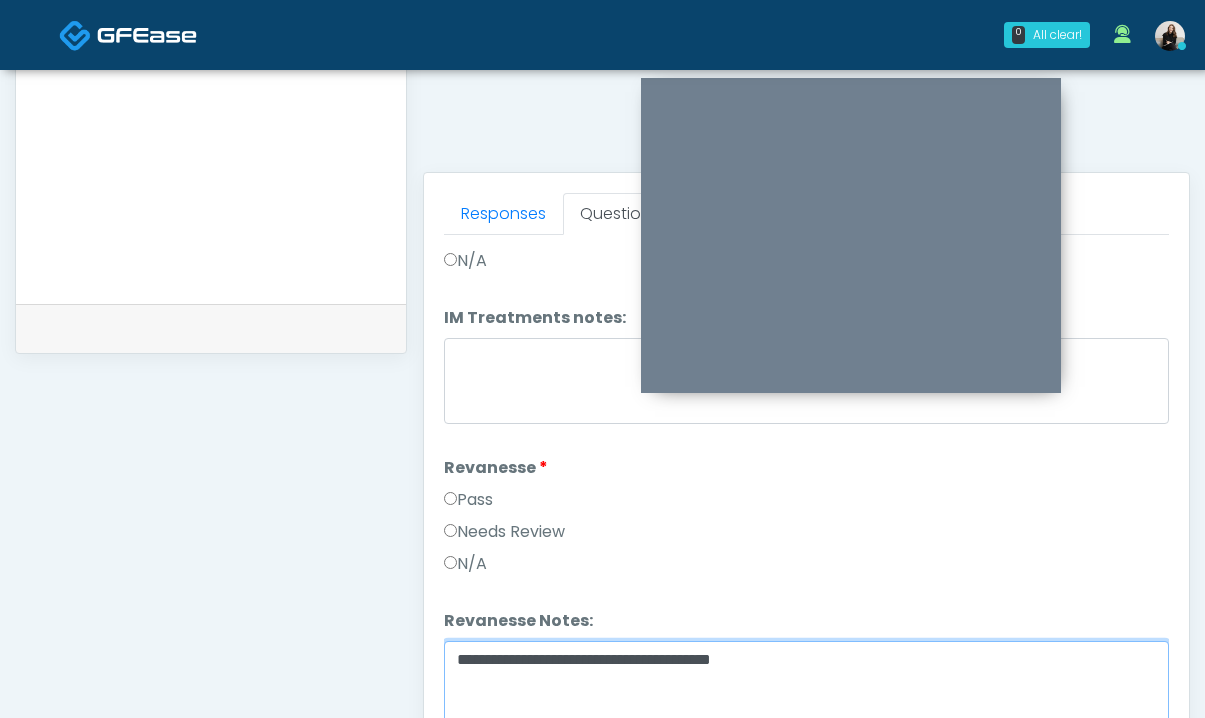 click on "**********" at bounding box center (806, 684) 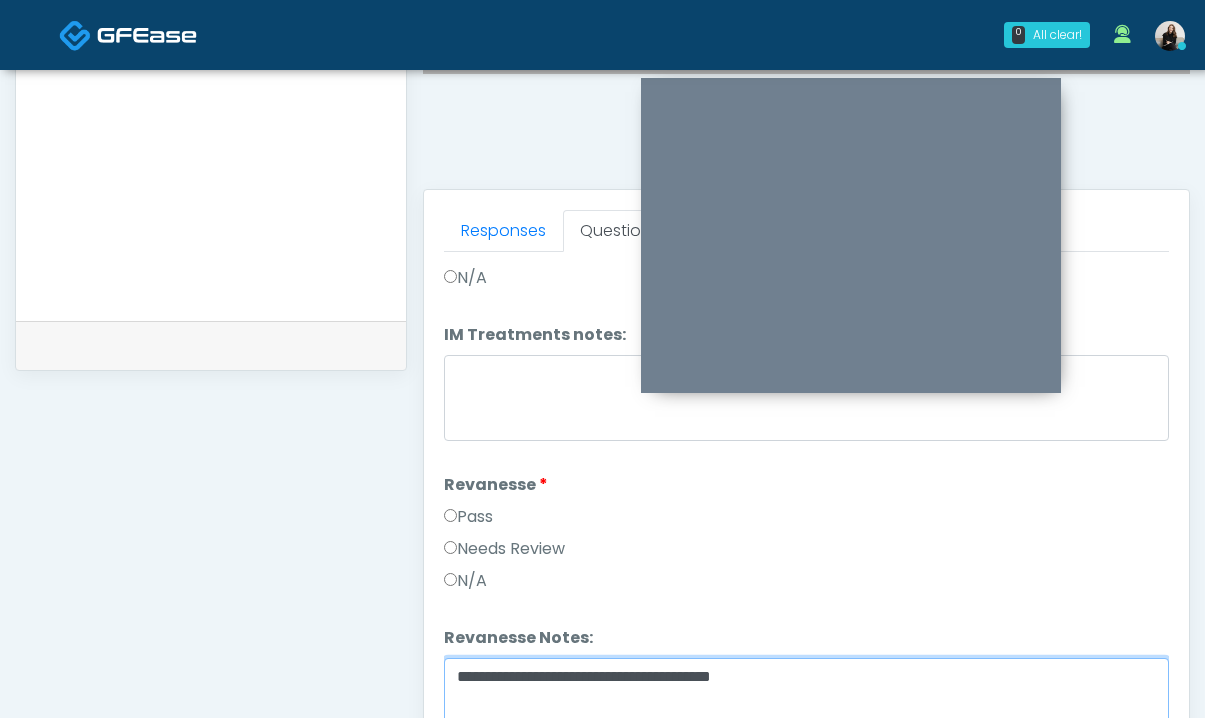 scroll, scrollTop: 610, scrollLeft: 0, axis: vertical 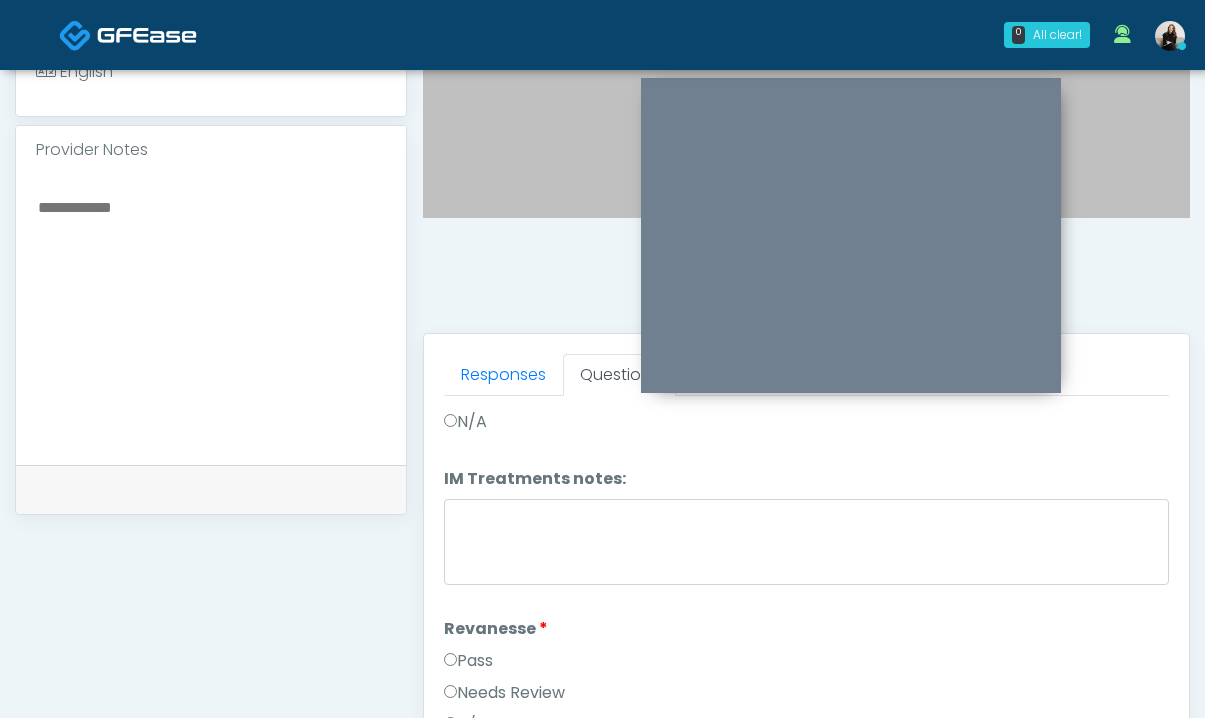 type on "**********" 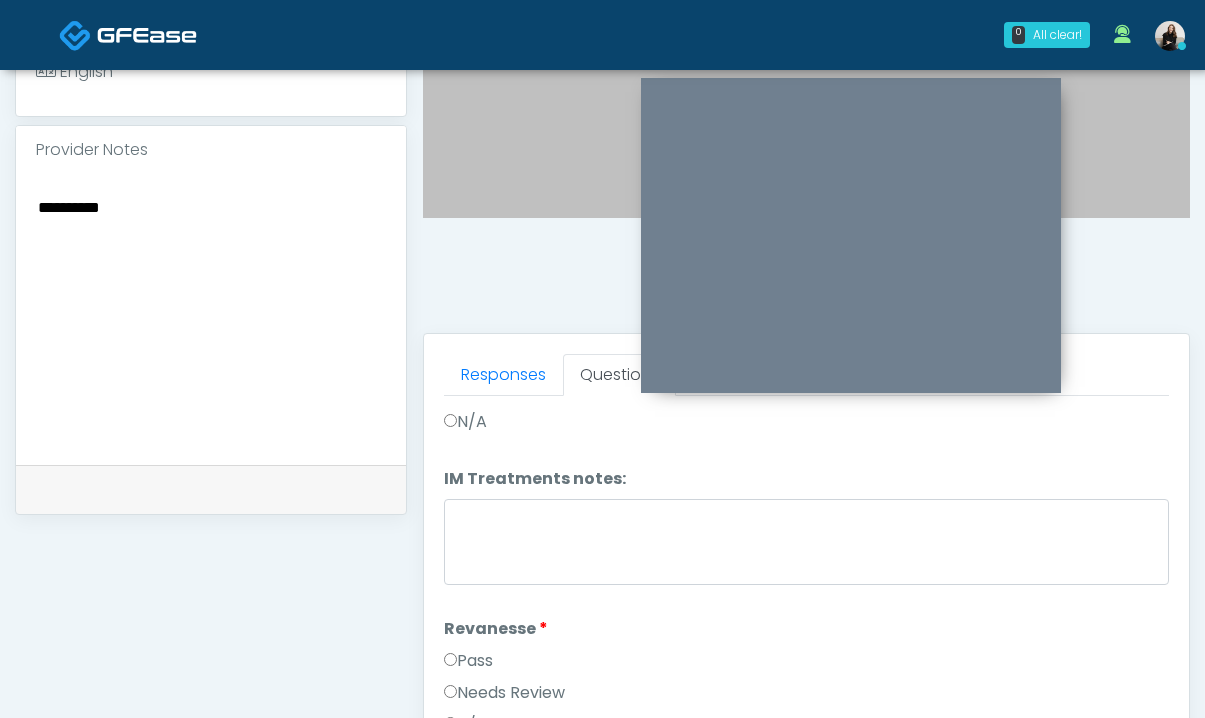 paste on "**********" 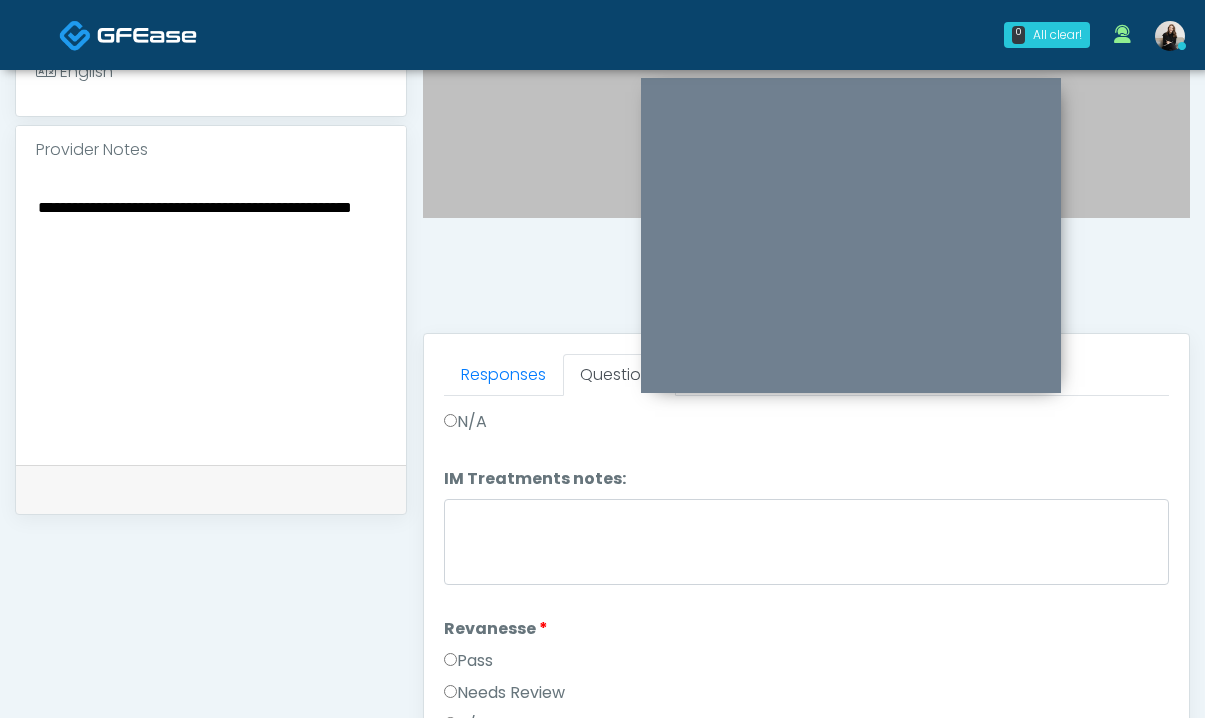 click on "**********" at bounding box center (211, 316) 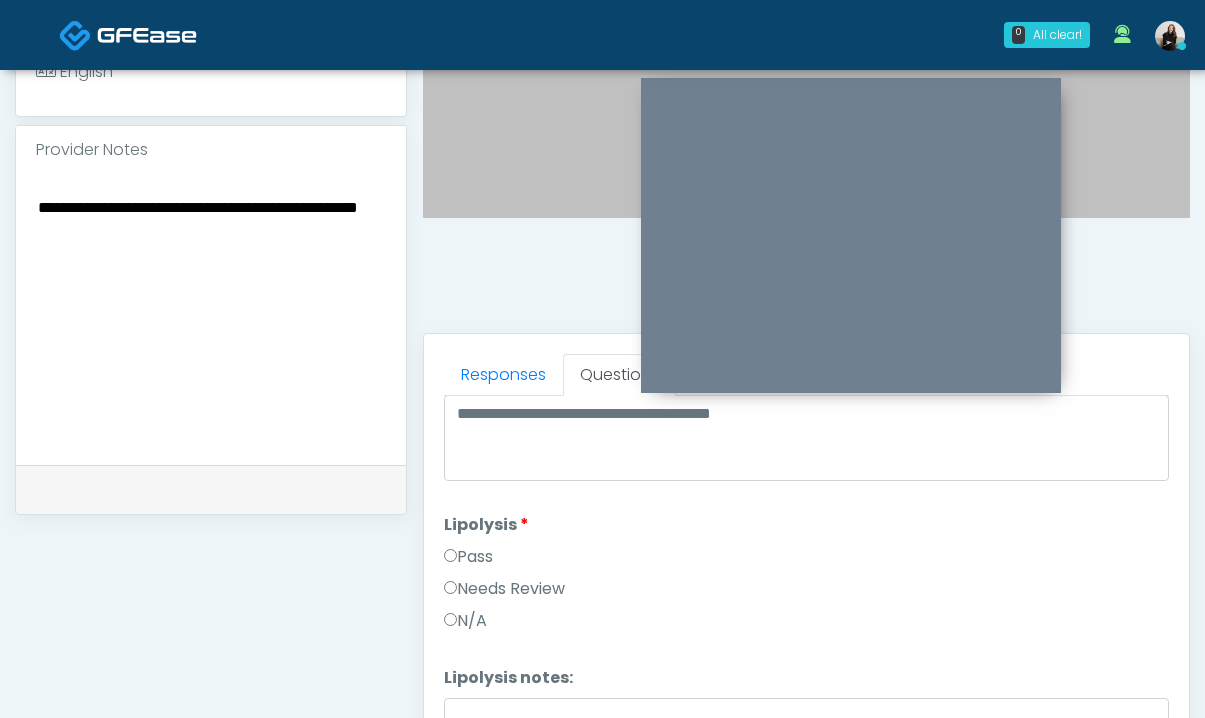 scroll, scrollTop: 2146, scrollLeft: 0, axis: vertical 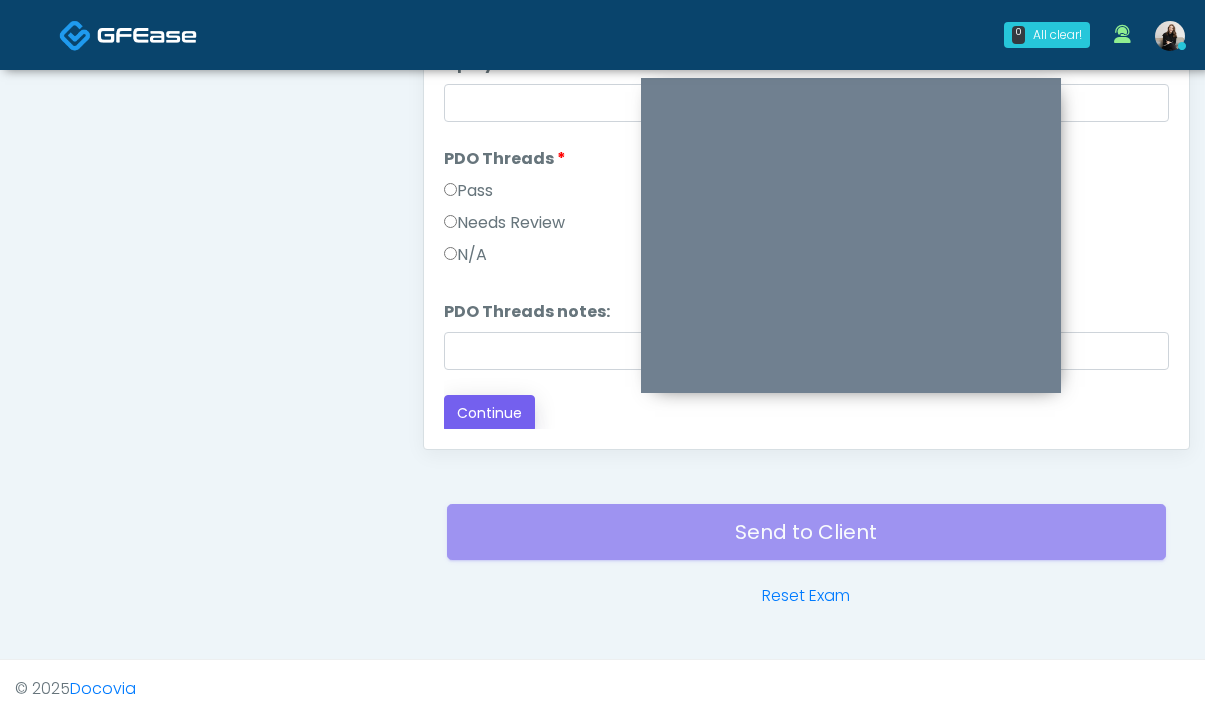 type on "**********" 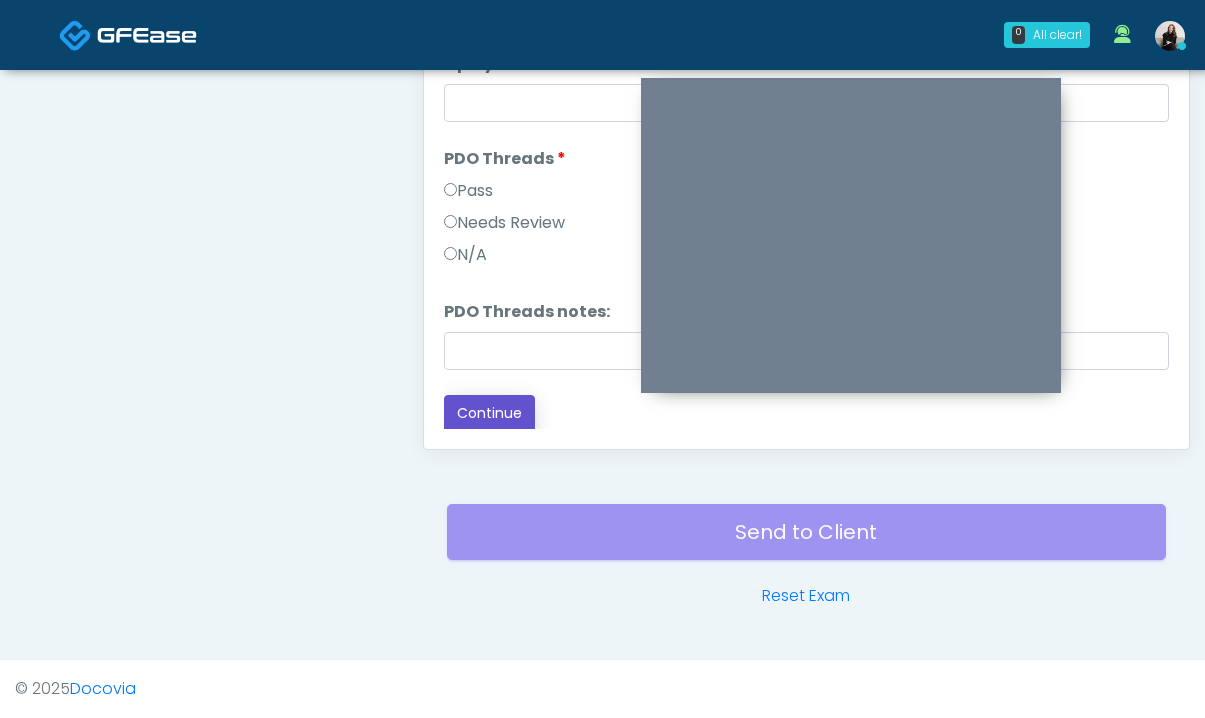 click on "Continue" 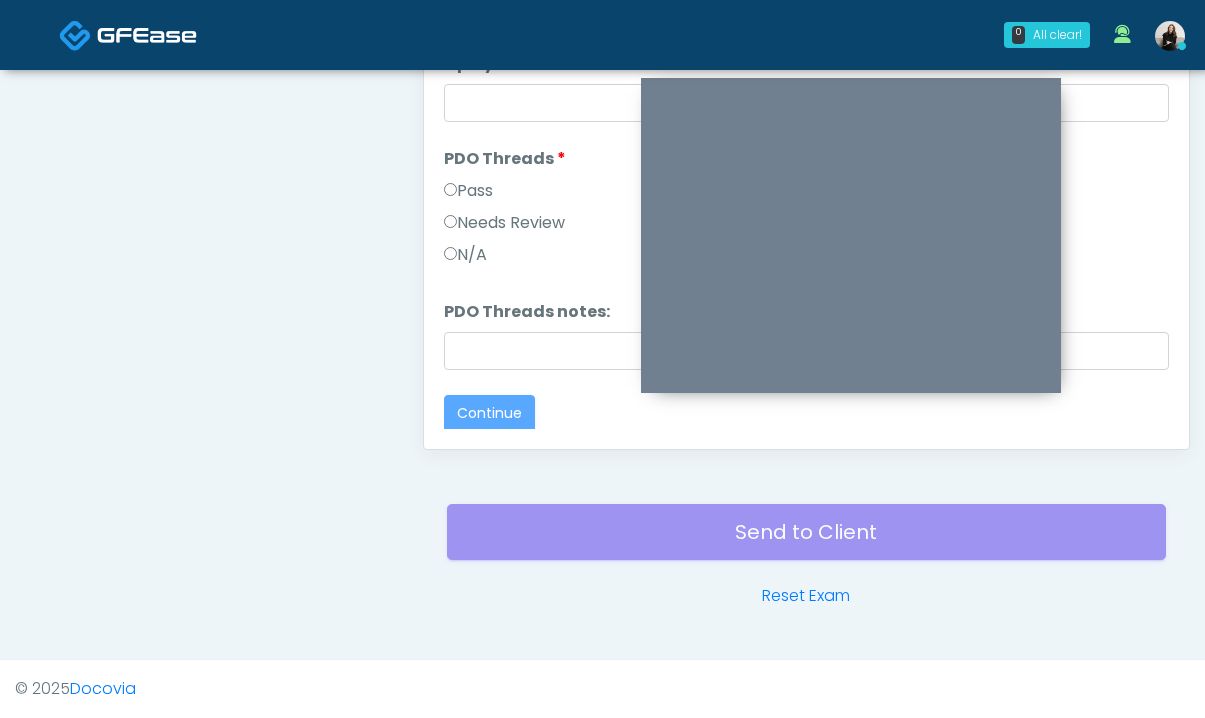 scroll, scrollTop: 0, scrollLeft: 0, axis: both 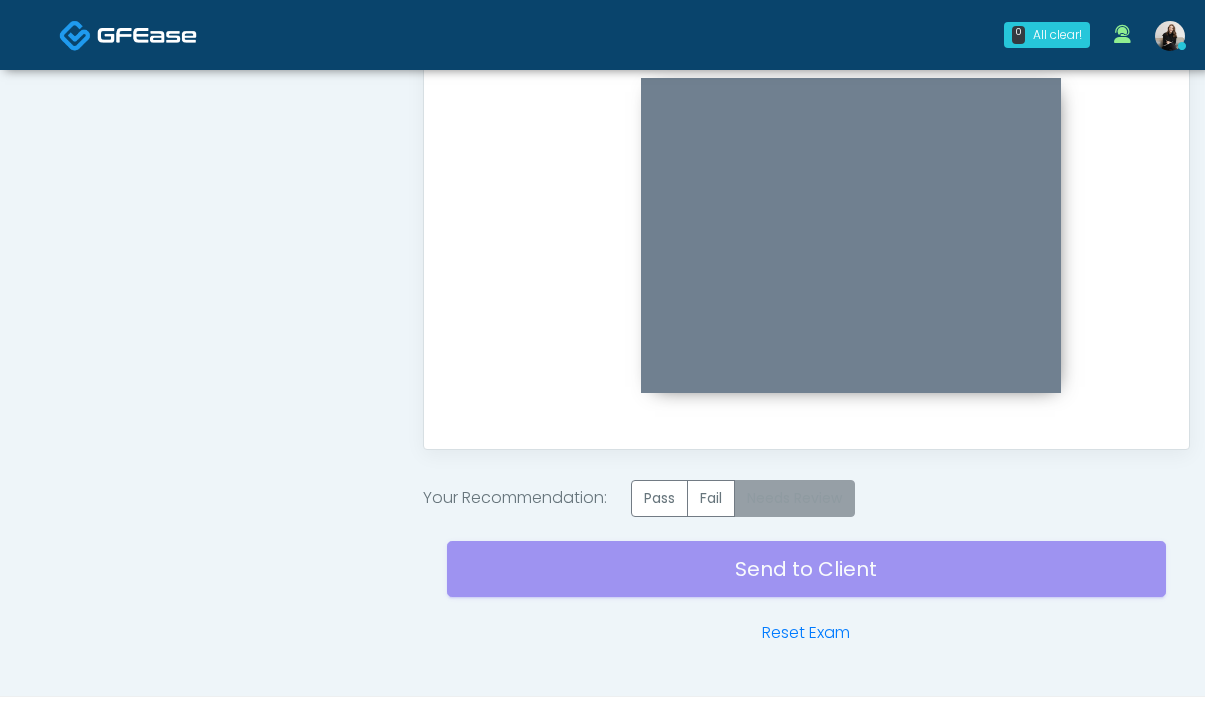 click on "Needs Review" 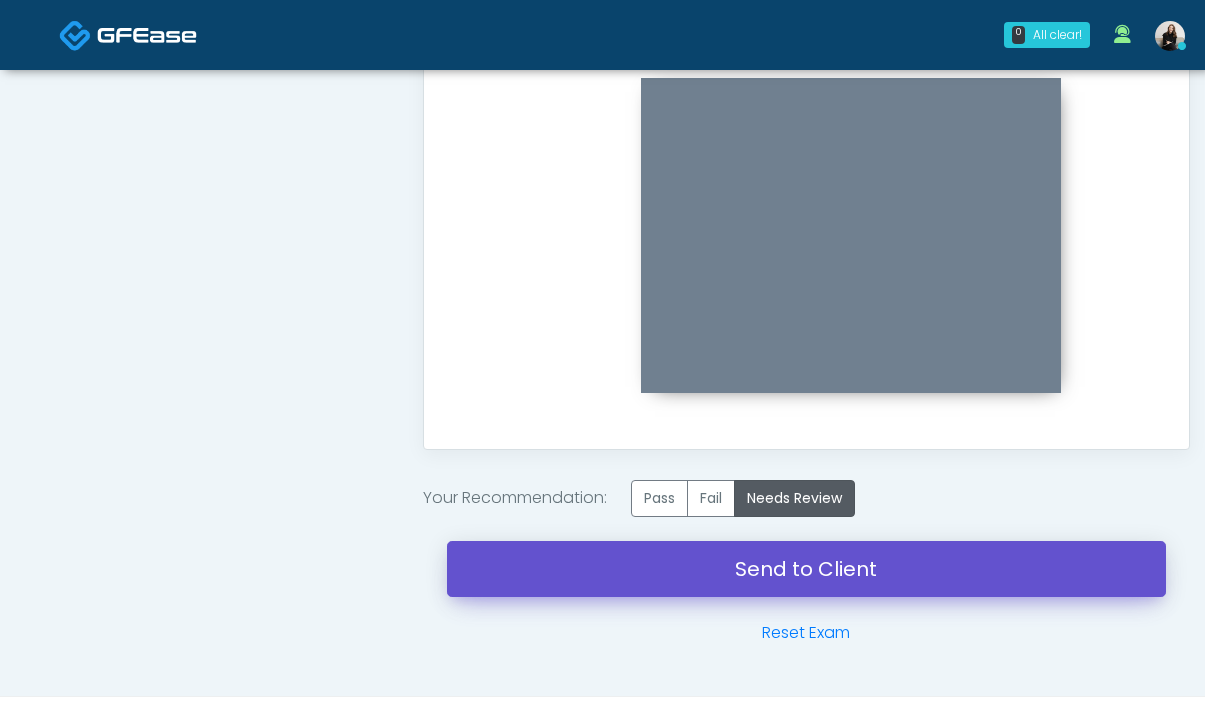 click on "Send to Client" 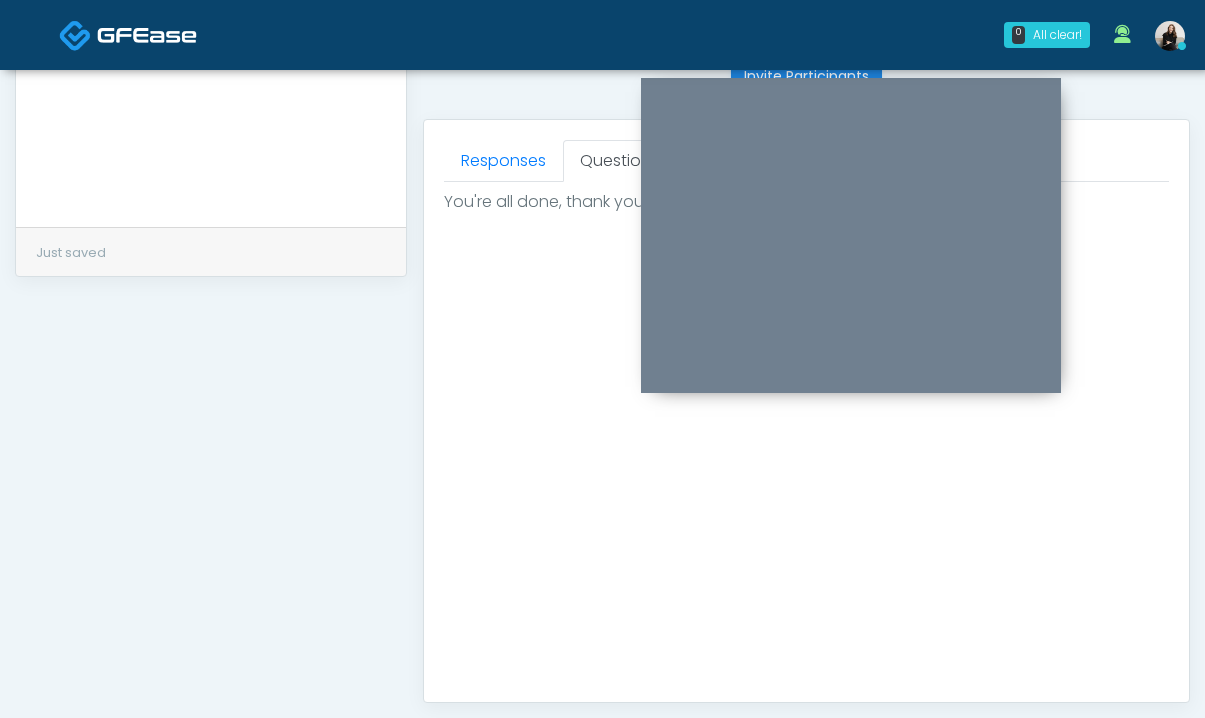 scroll, scrollTop: 388, scrollLeft: 0, axis: vertical 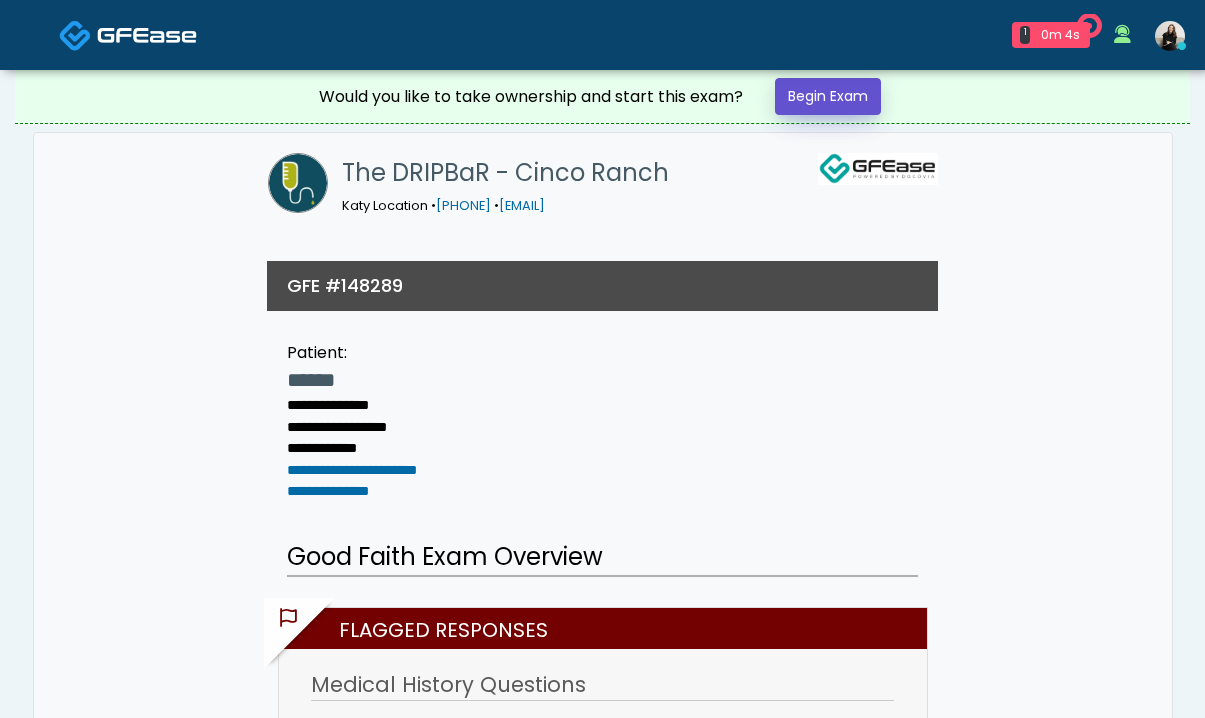 click on "Begin Exam" at bounding box center [828, 96] 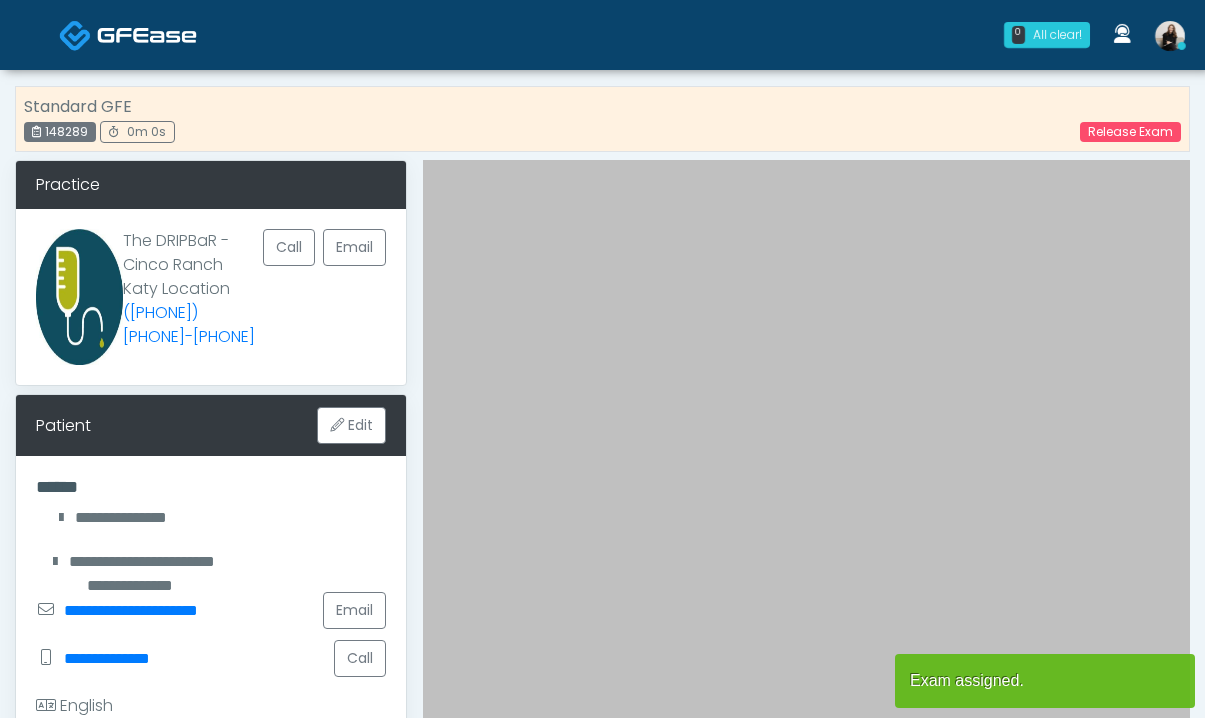 scroll, scrollTop: 0, scrollLeft: 0, axis: both 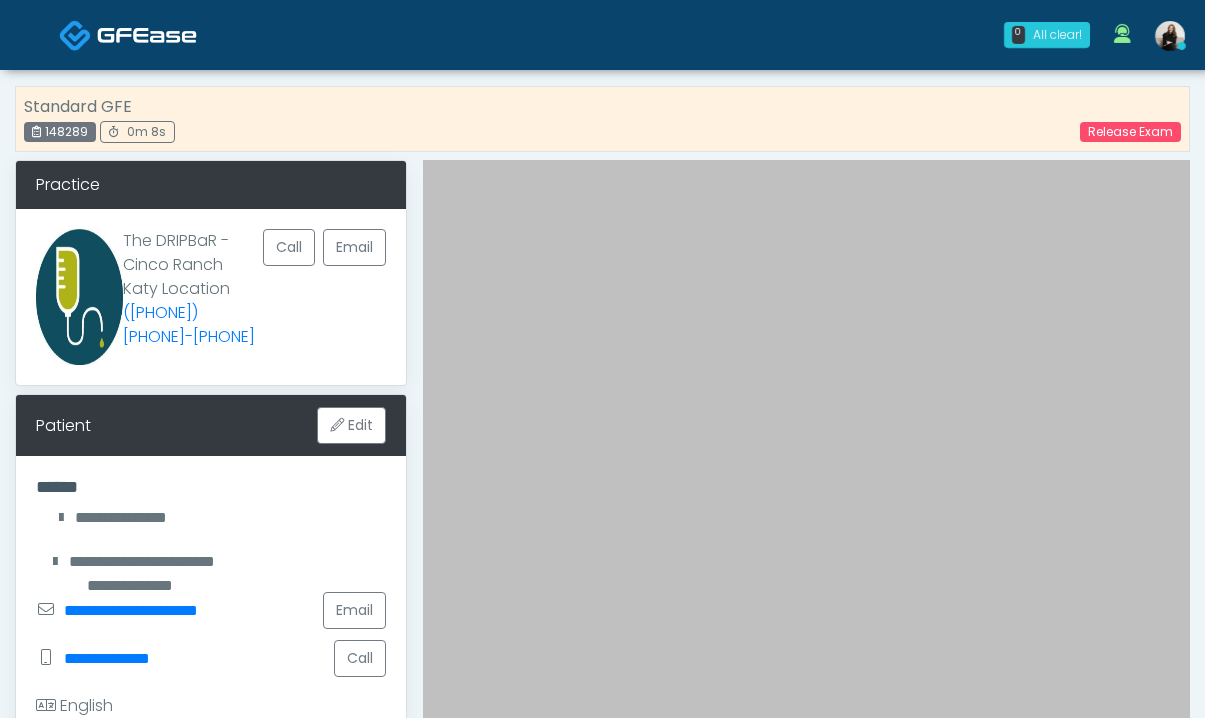 drag, startPoint x: 0, startPoint y: 0, endPoint x: 839, endPoint y: 110, distance: 846.18024 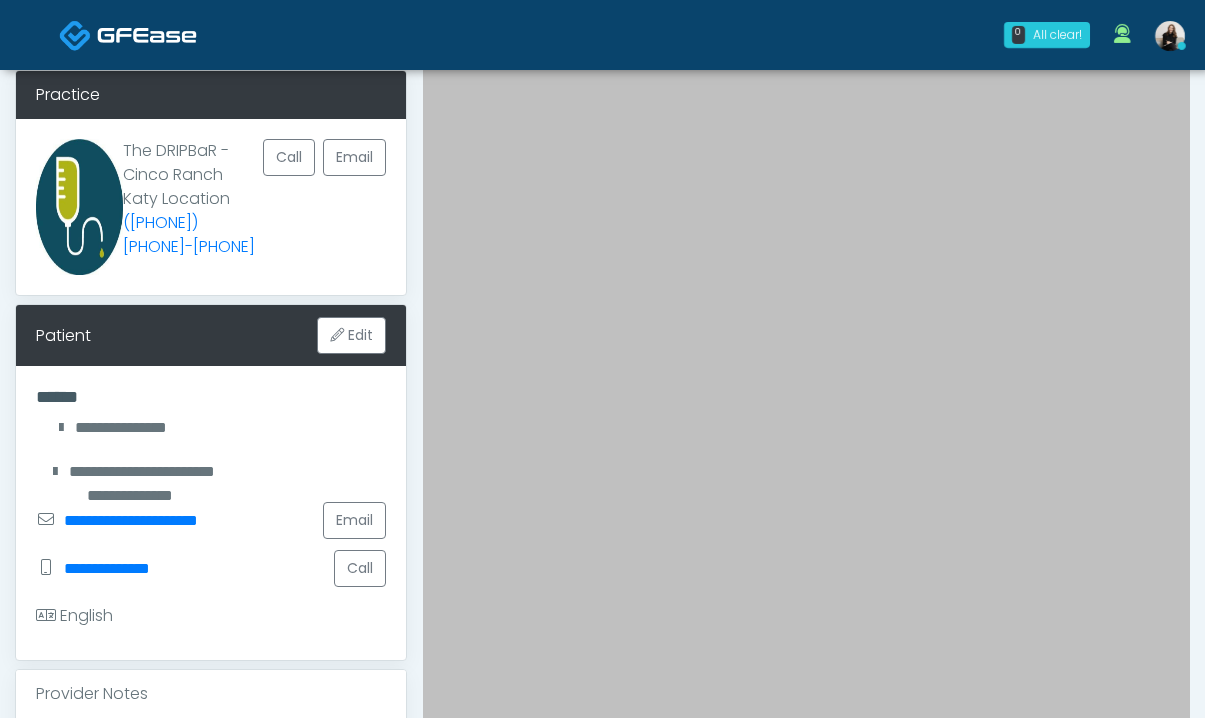scroll, scrollTop: 0, scrollLeft: 0, axis: both 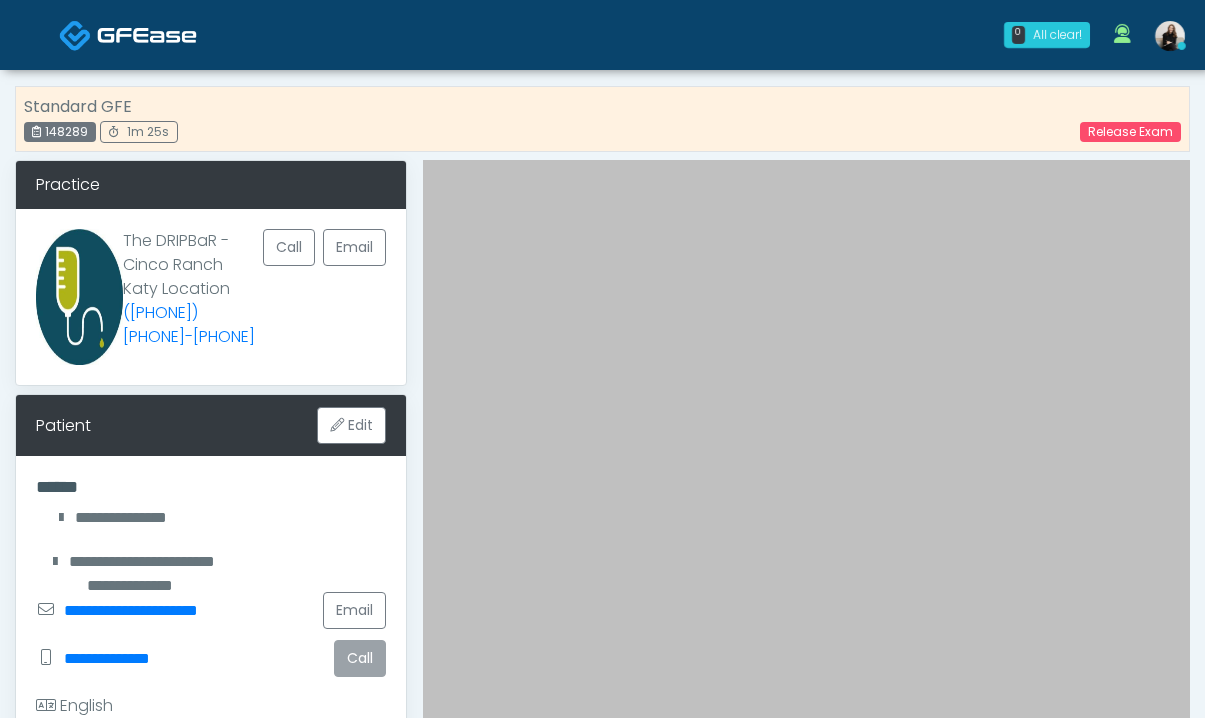click on "Call" at bounding box center (360, 658) 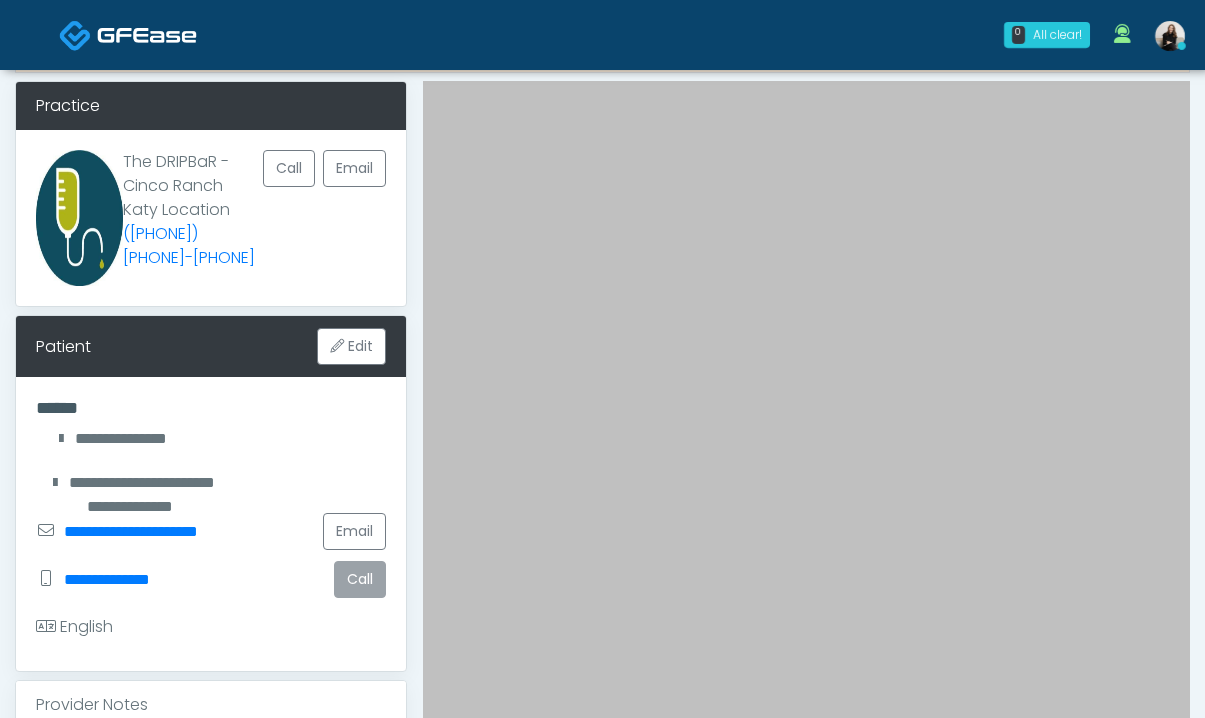 scroll, scrollTop: 177, scrollLeft: 0, axis: vertical 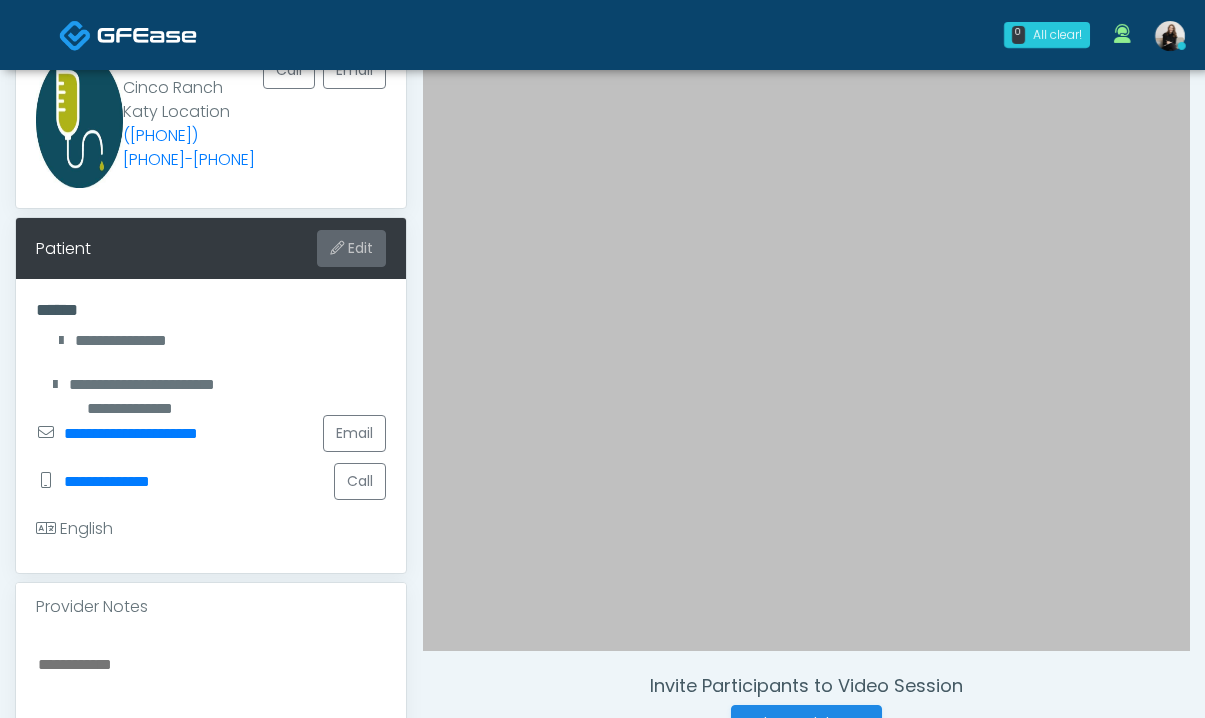 click on "Edit" at bounding box center [351, 248] 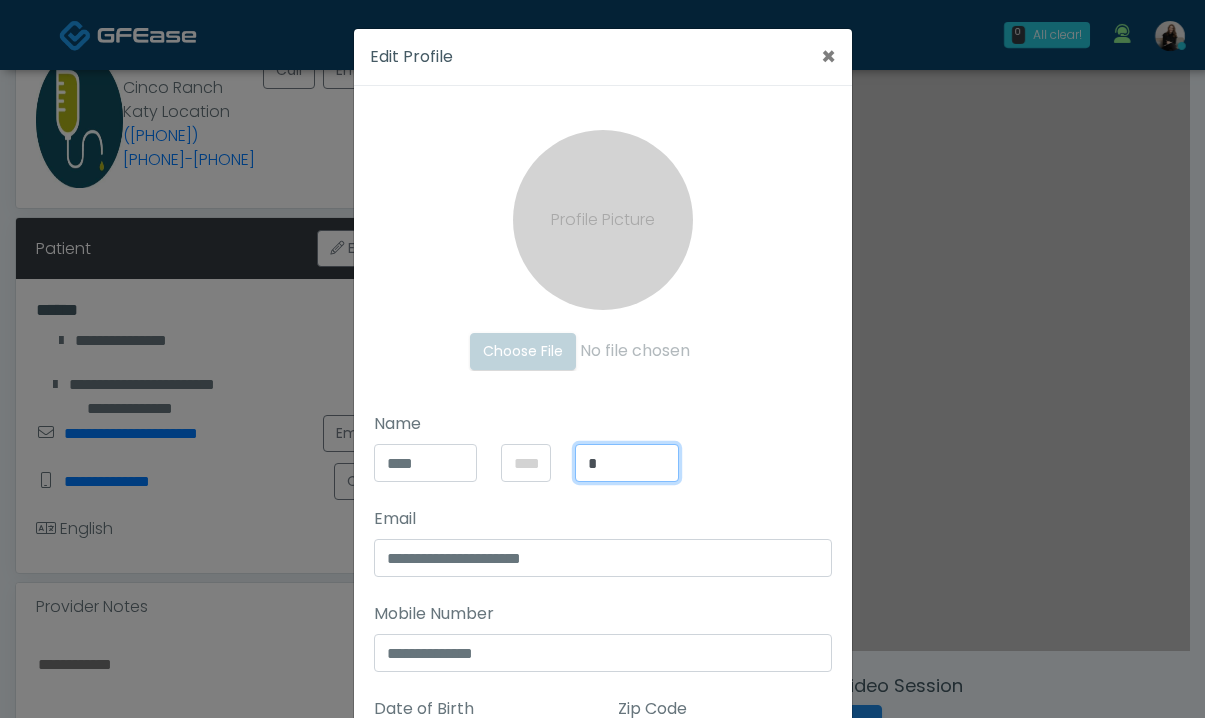 click on "*" at bounding box center [627, 463] 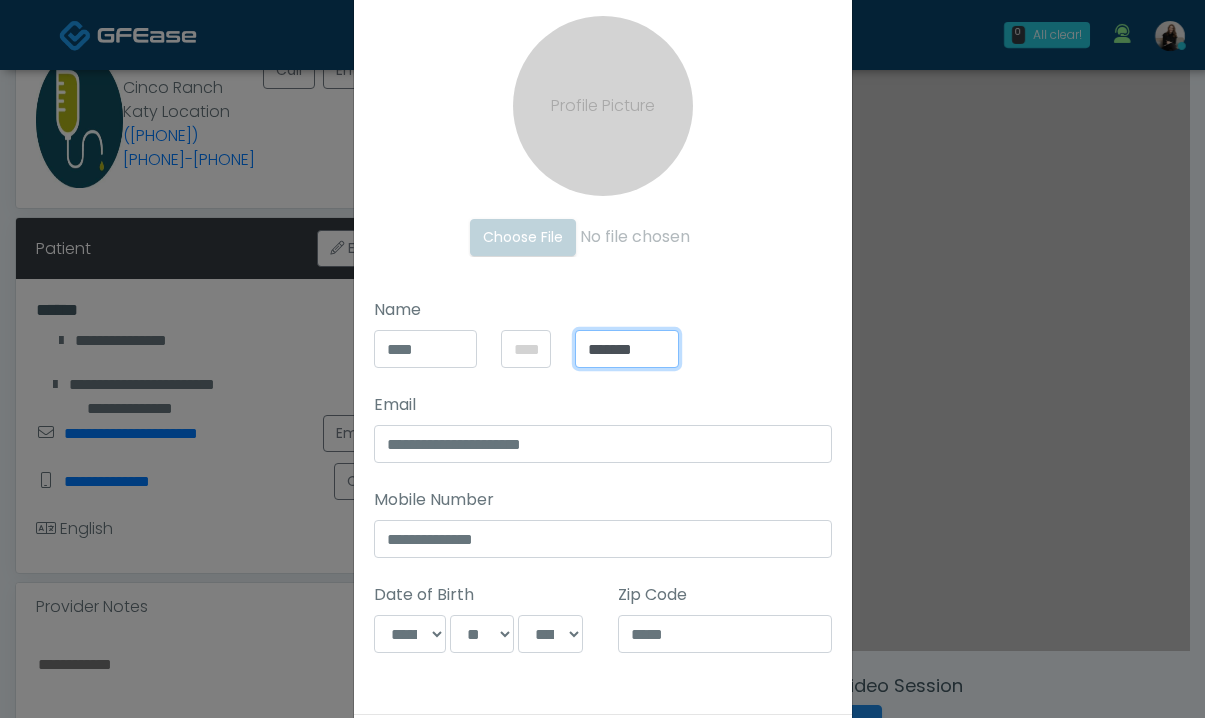 scroll, scrollTop: 213, scrollLeft: 0, axis: vertical 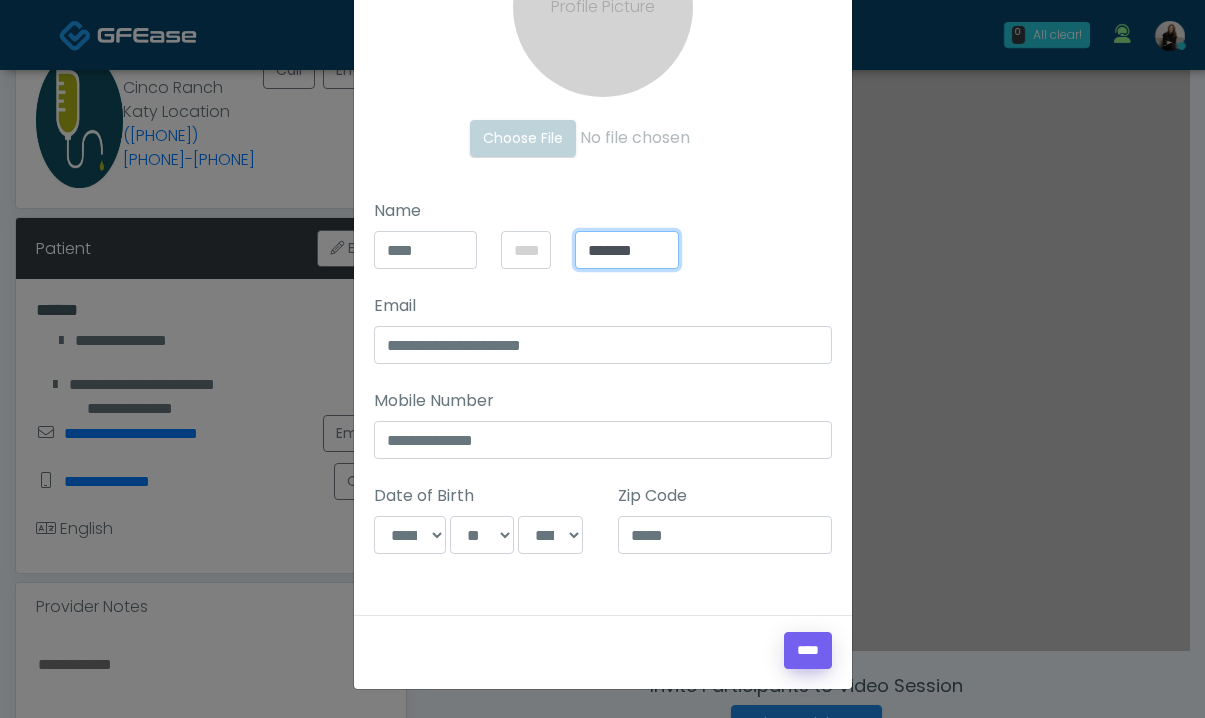 type on "*******" 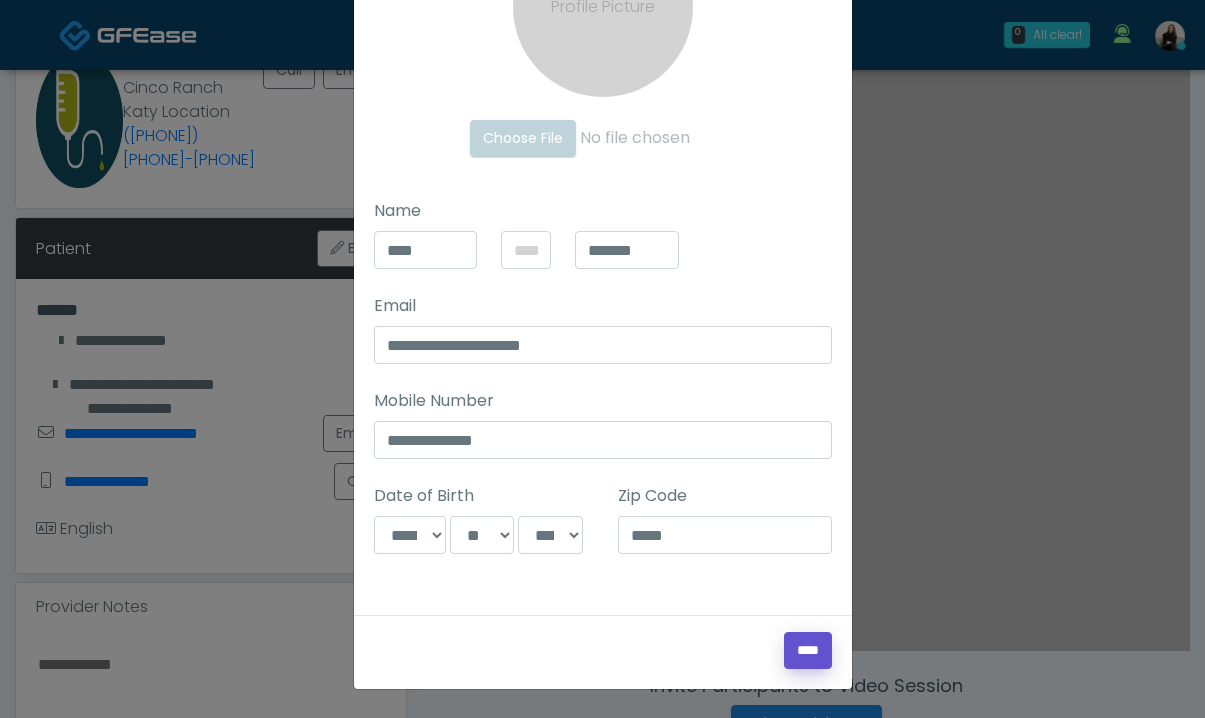 click on "****" at bounding box center [808, 650] 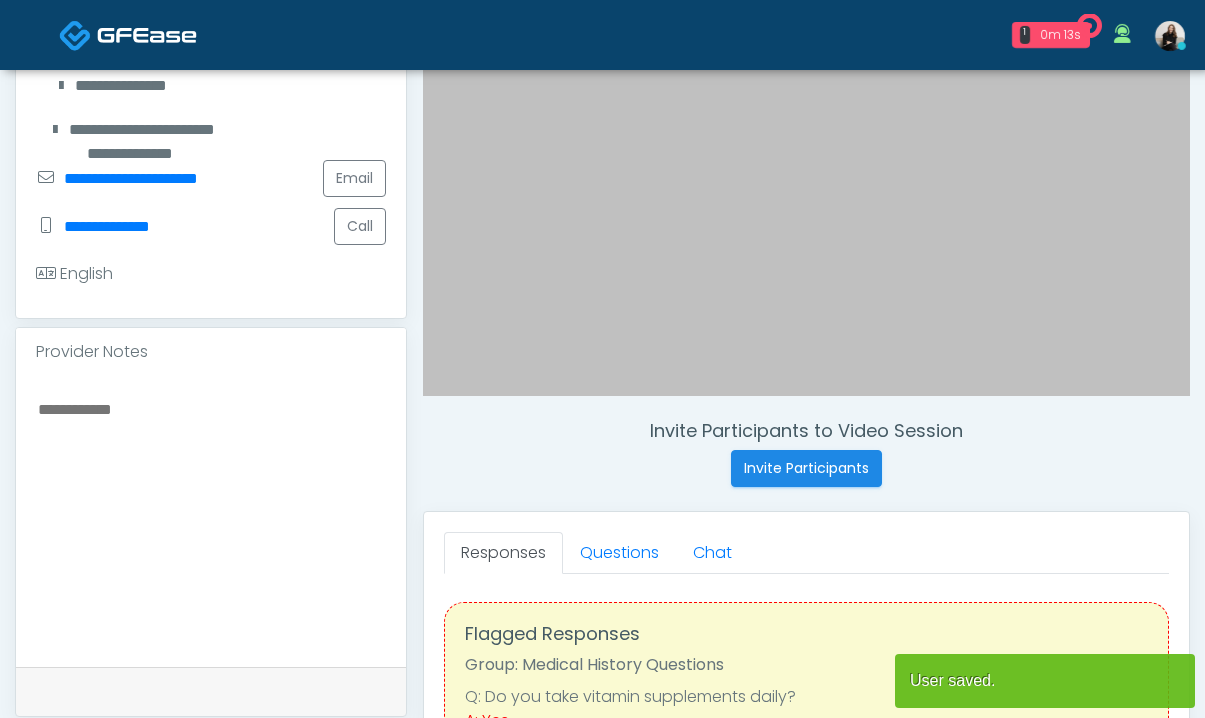 scroll, scrollTop: 511, scrollLeft: 0, axis: vertical 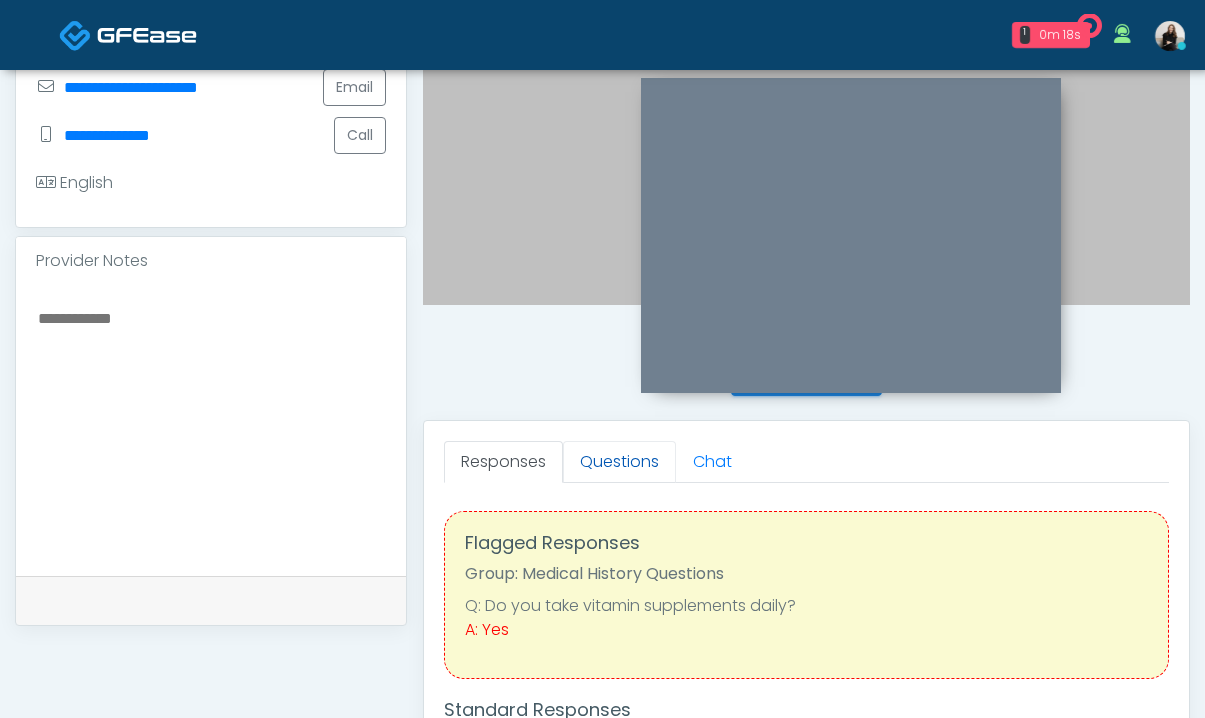 click on "Questions" at bounding box center (619, 462) 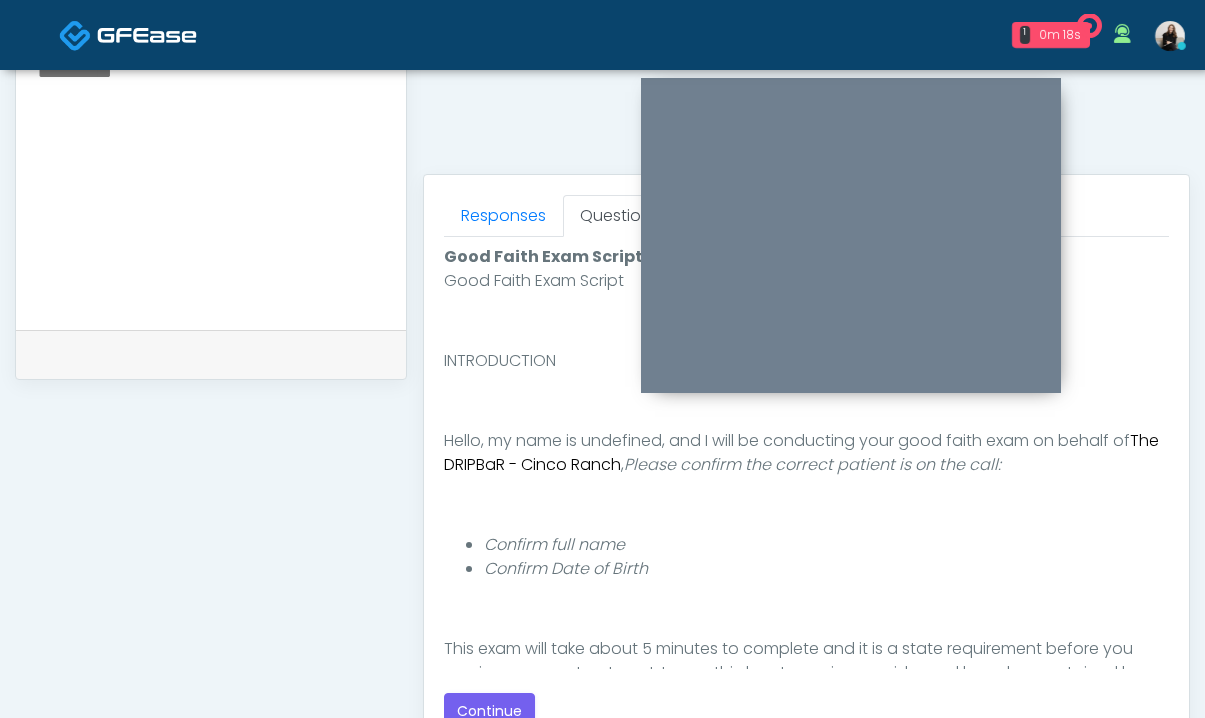 scroll, scrollTop: 830, scrollLeft: 0, axis: vertical 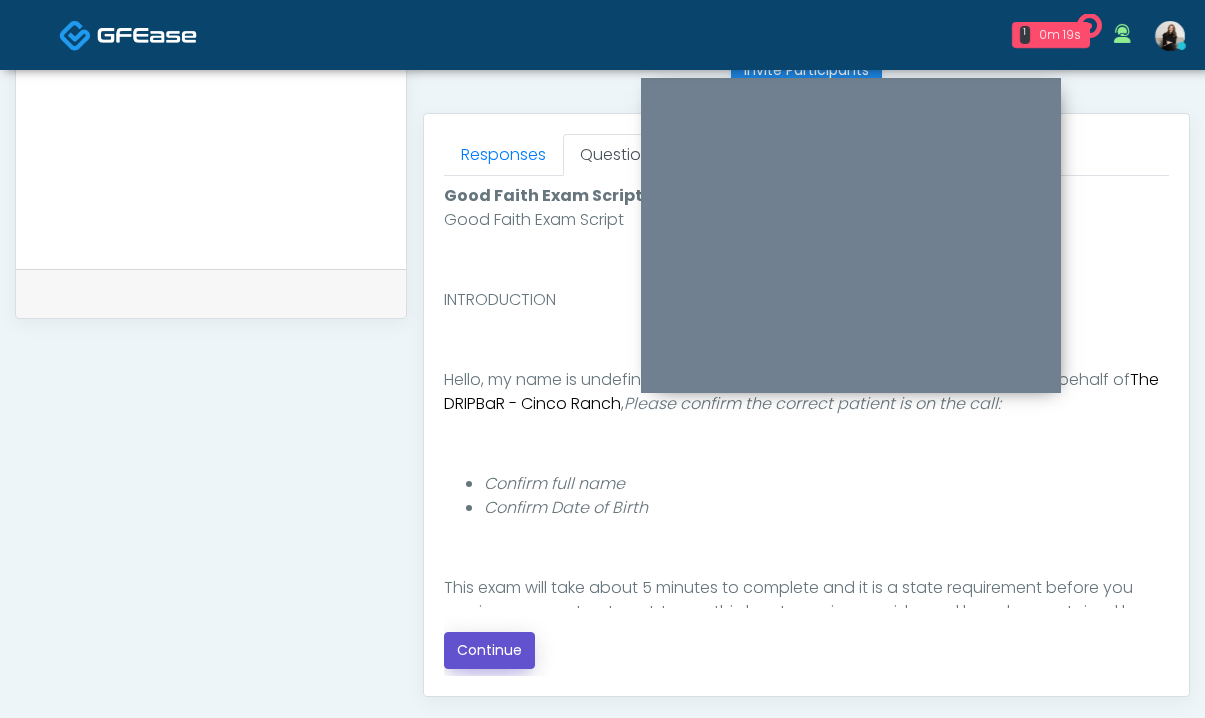 click on "Continue" at bounding box center [489, 650] 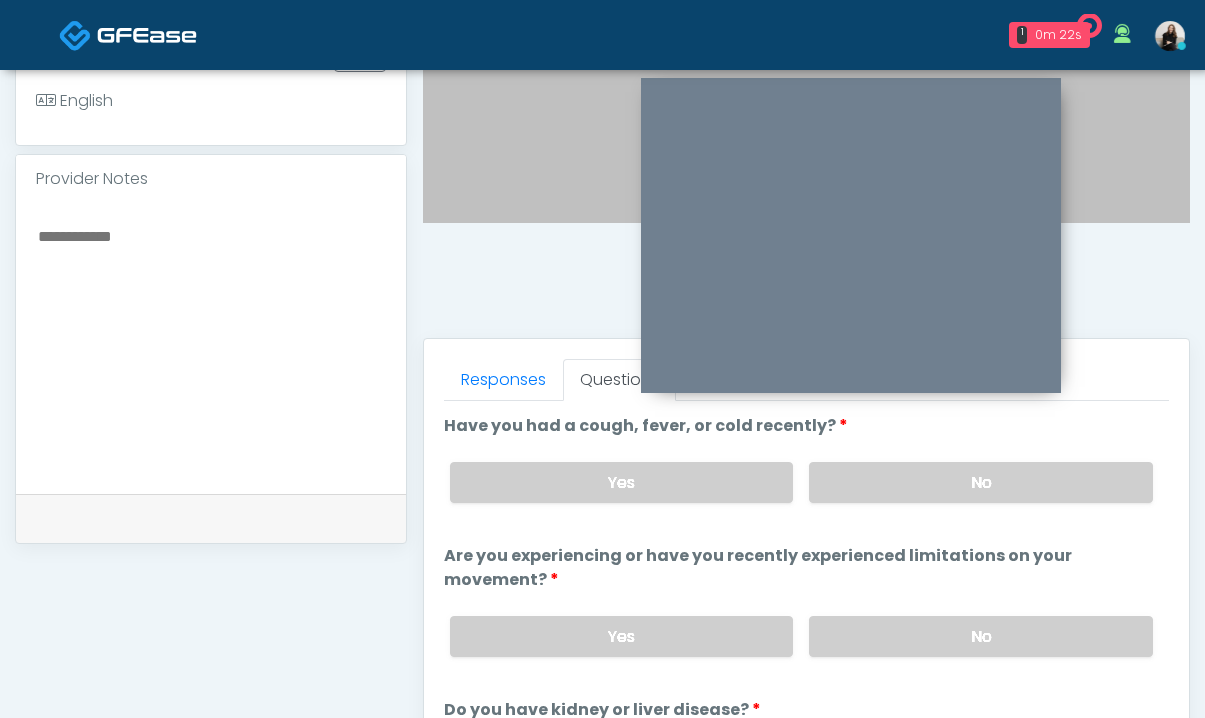 scroll, scrollTop: 598, scrollLeft: 0, axis: vertical 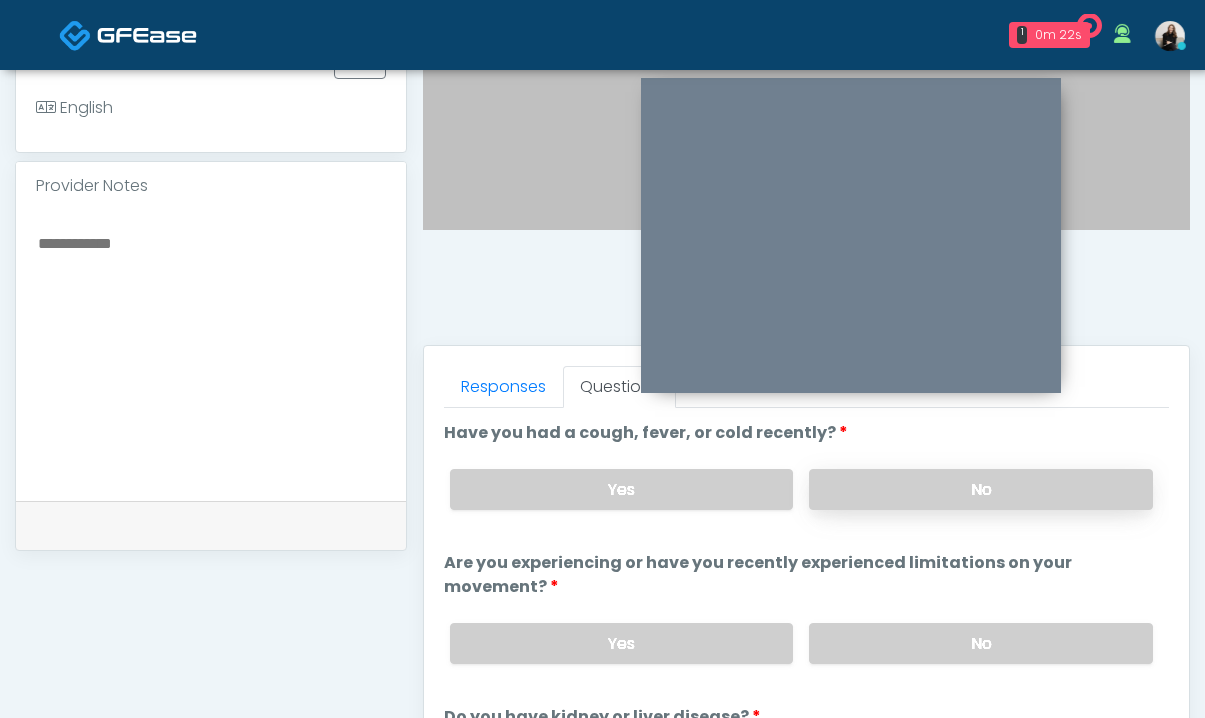 click on "No" at bounding box center [981, 489] 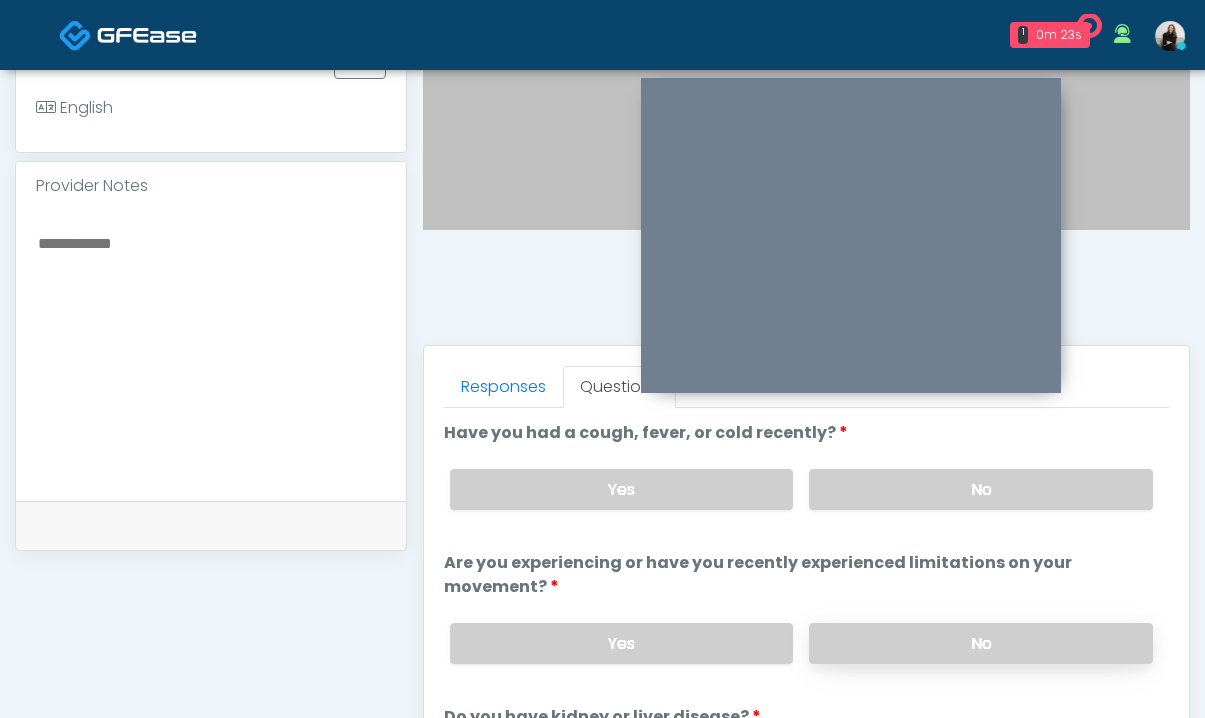 click on "No" at bounding box center [981, 643] 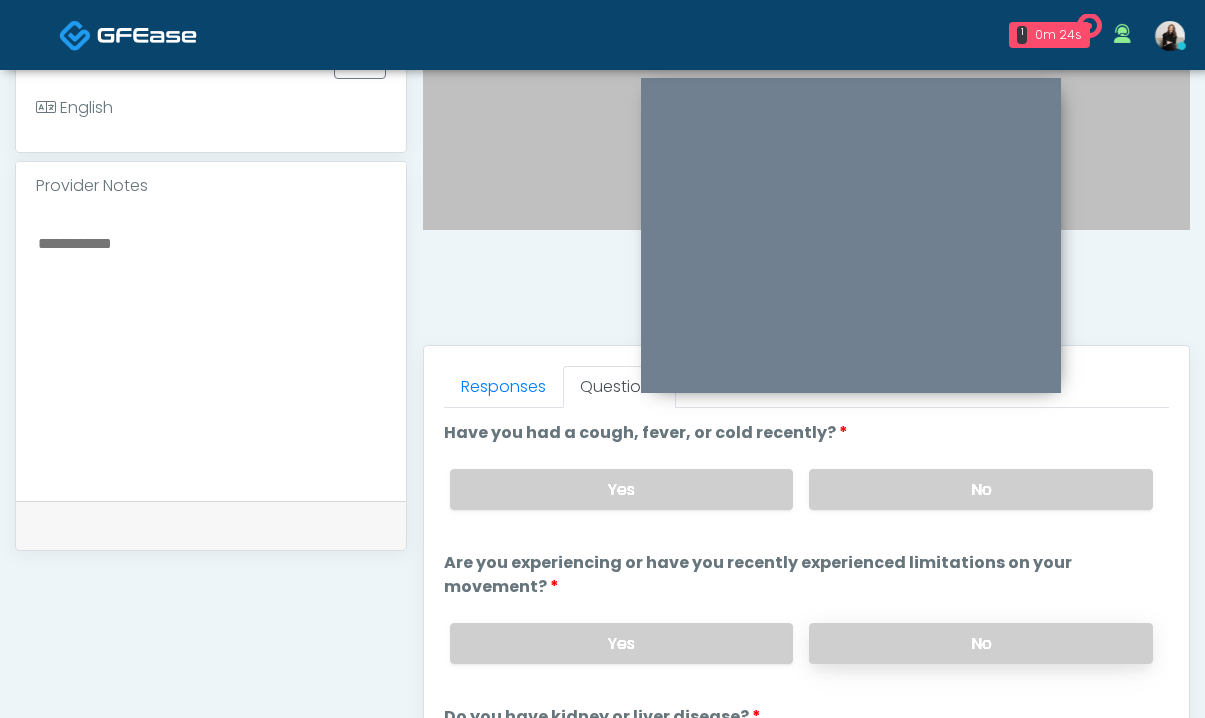 scroll, scrollTop: 198, scrollLeft: 0, axis: vertical 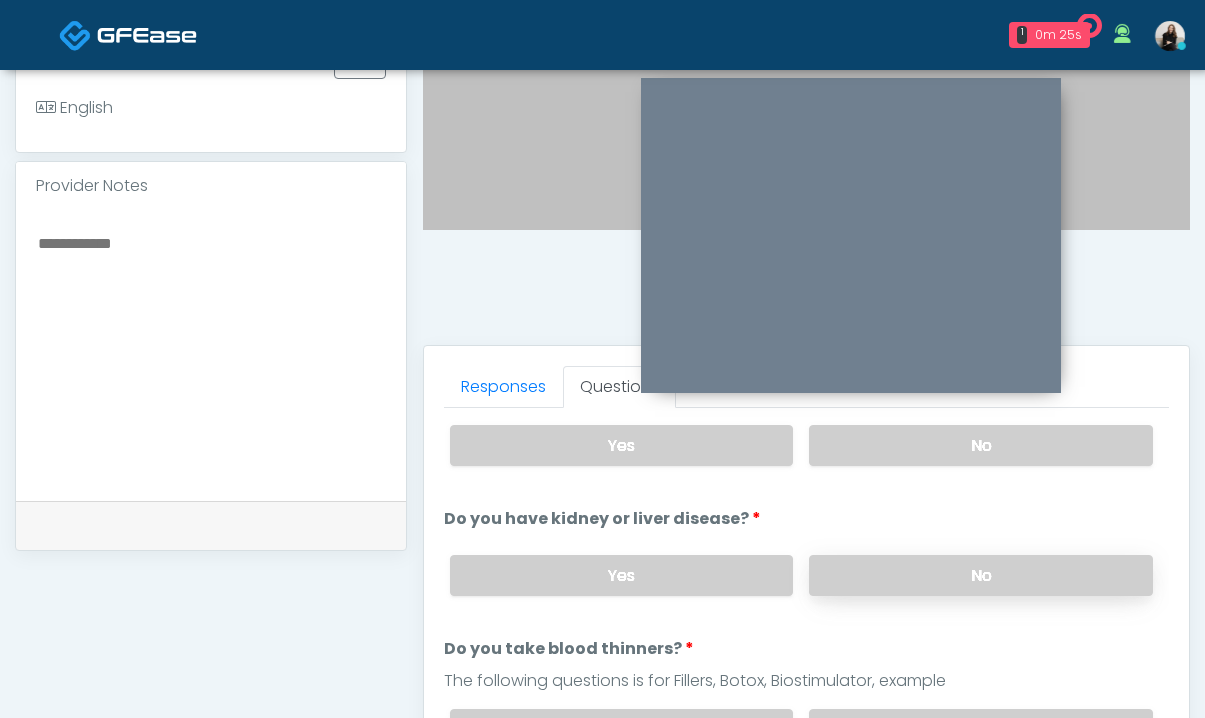 click on "No" at bounding box center (981, 575) 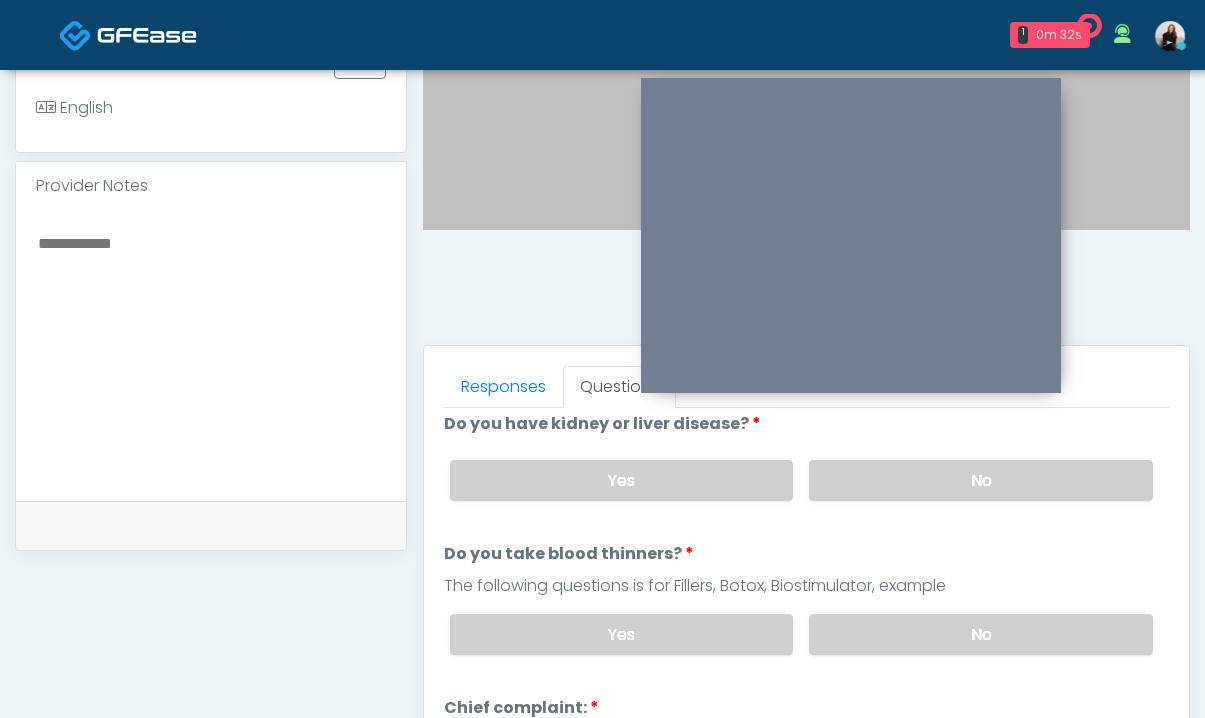 scroll, scrollTop: 402, scrollLeft: 0, axis: vertical 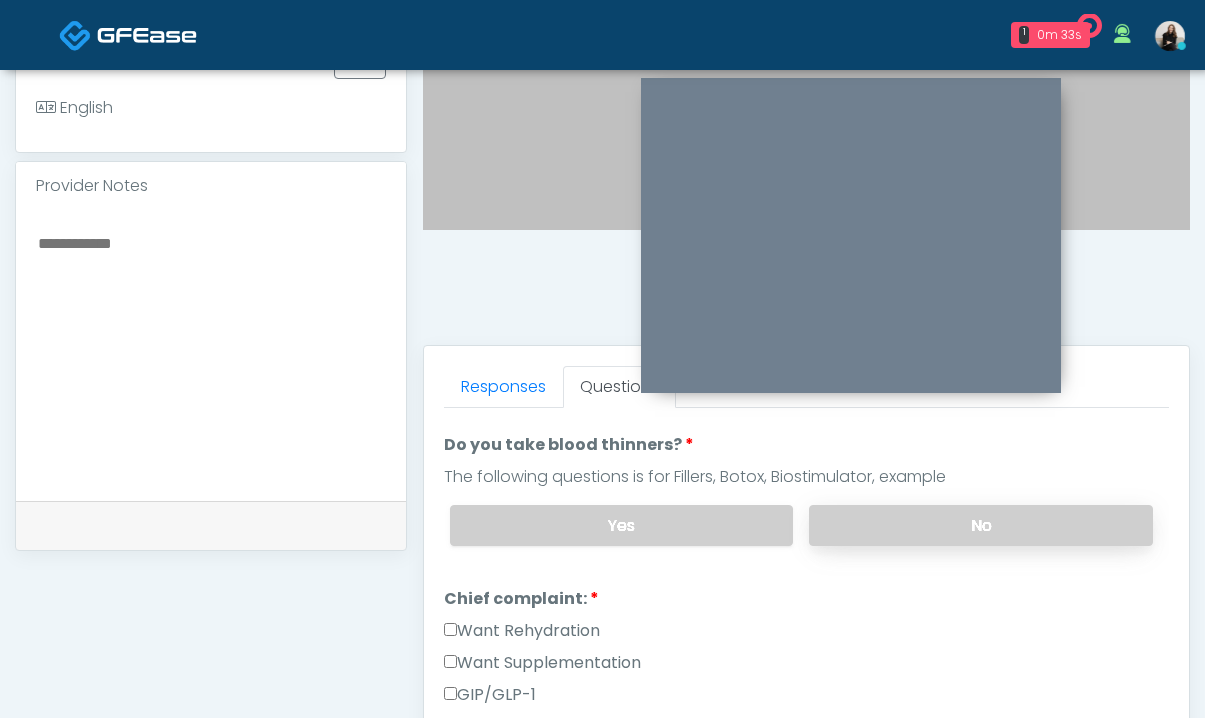 click on "No" at bounding box center [981, 525] 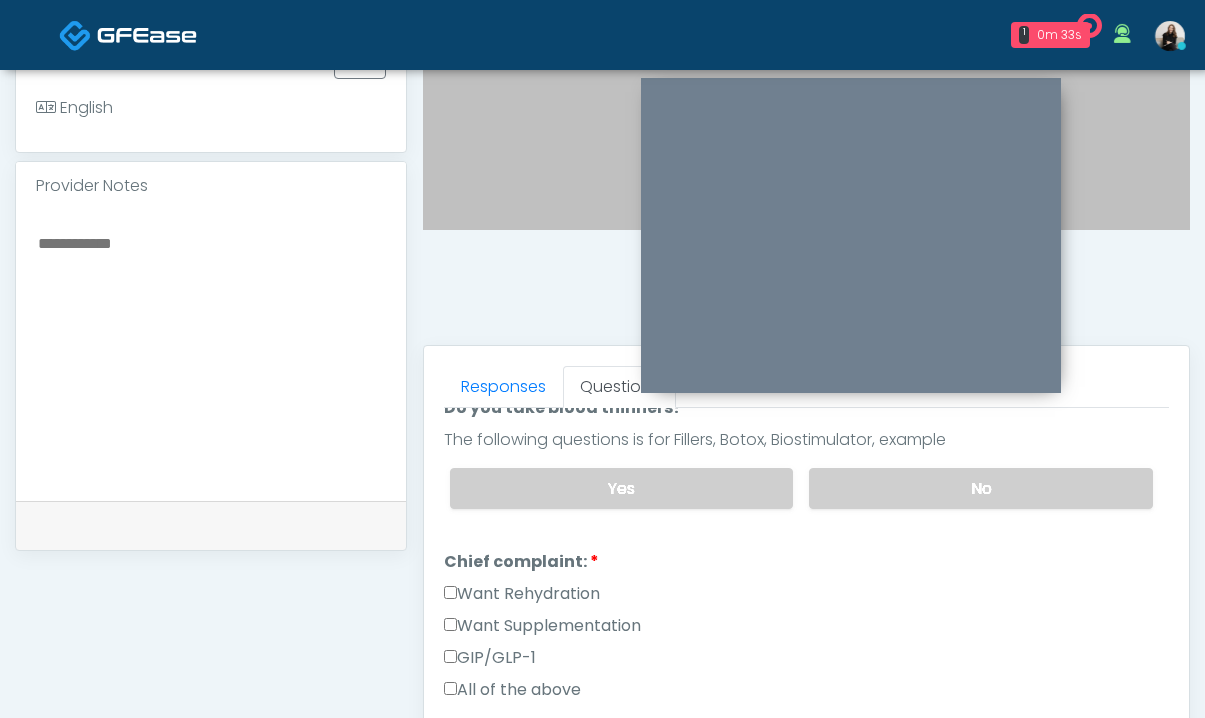scroll, scrollTop: 482, scrollLeft: 0, axis: vertical 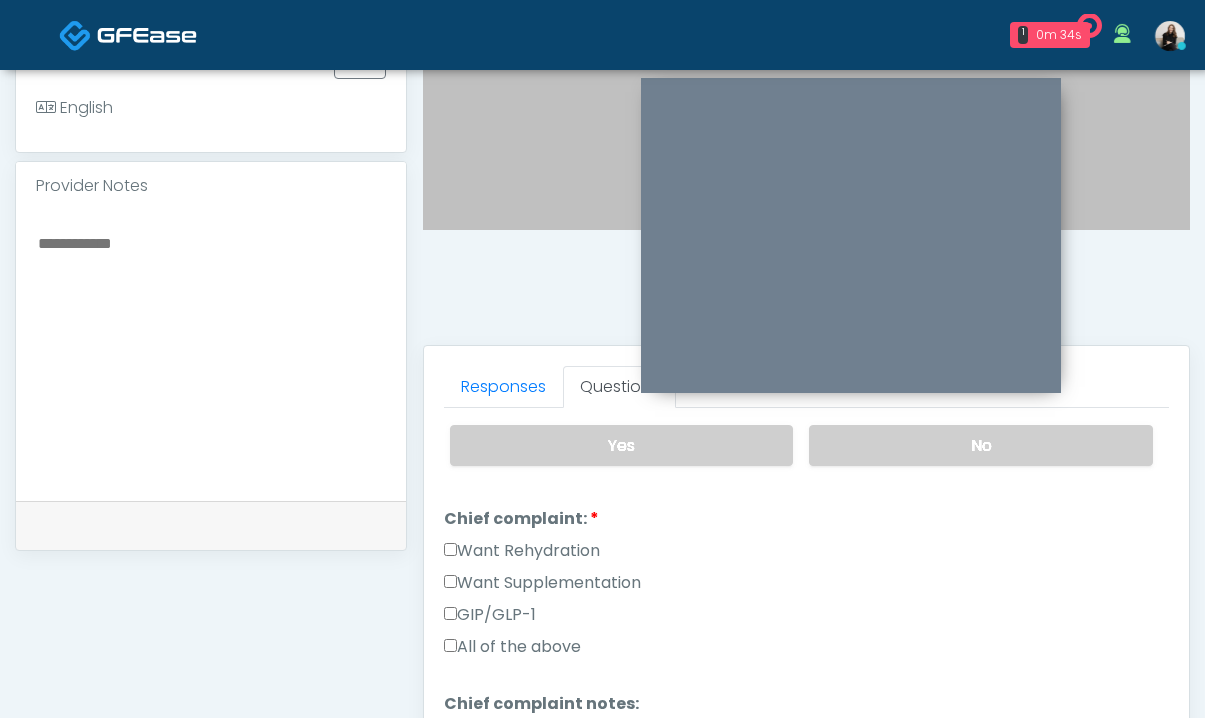 click on "Want Rehydration" at bounding box center [522, 551] 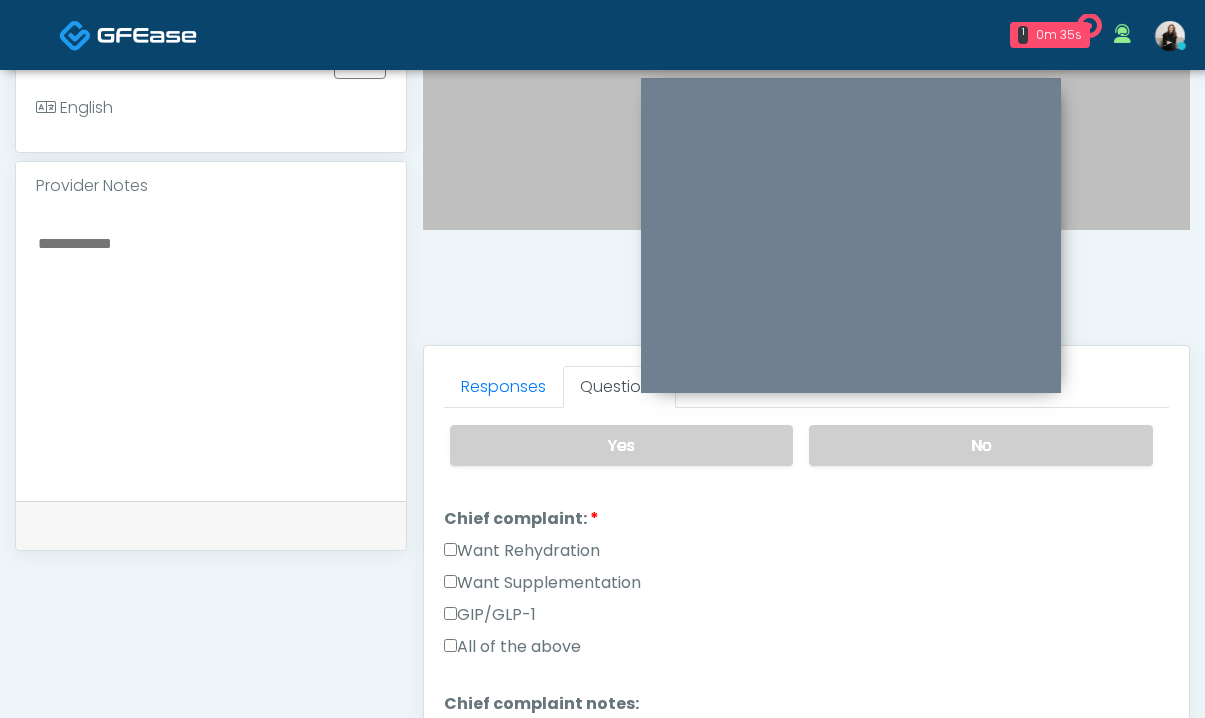 click on "Want Supplementation" at bounding box center [542, 583] 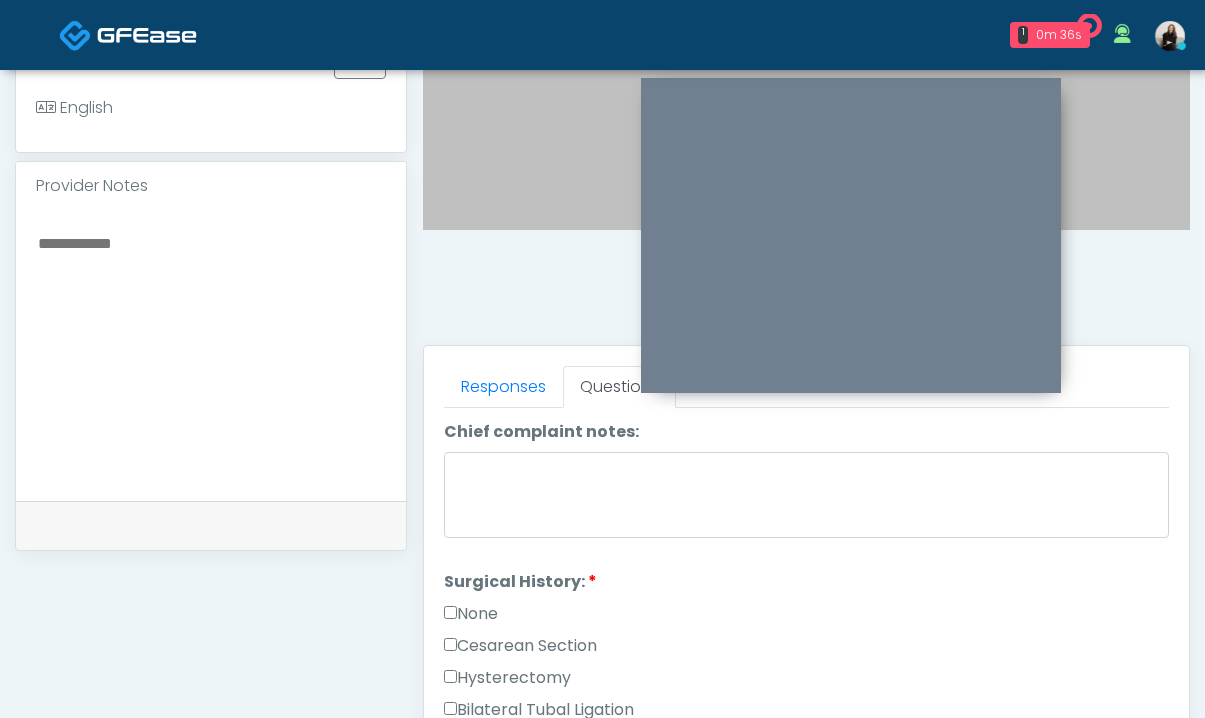 scroll, scrollTop: 823, scrollLeft: 0, axis: vertical 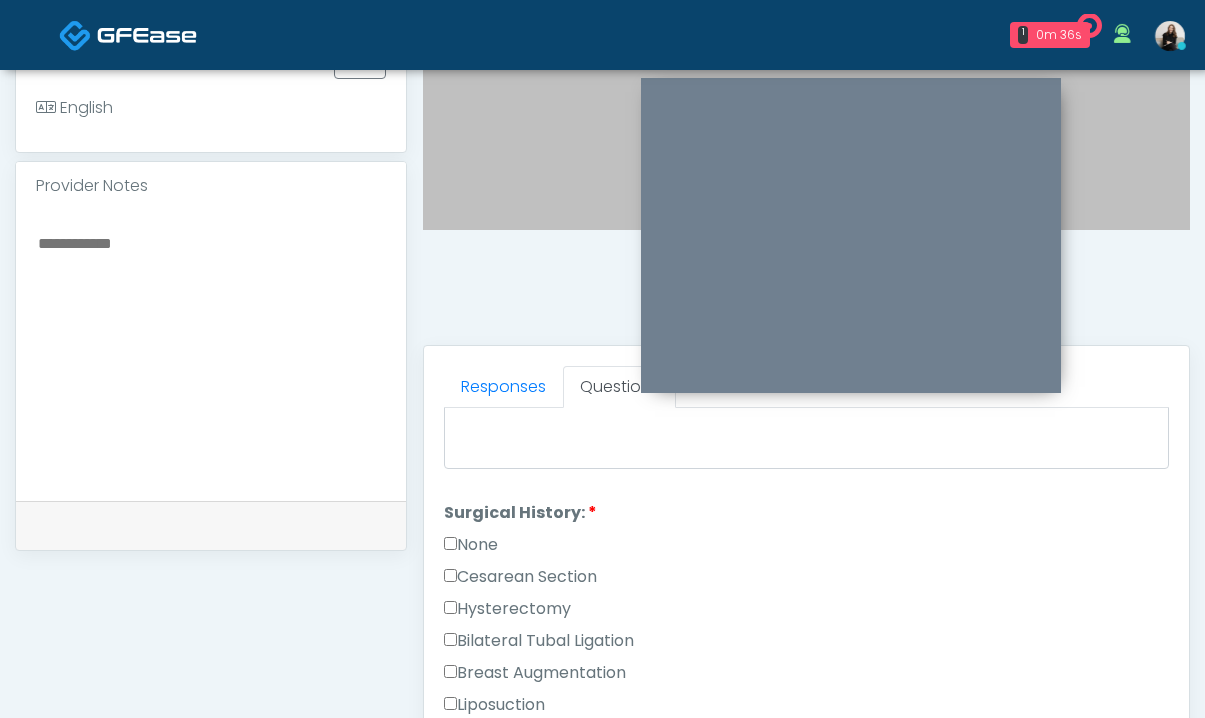 click on "None" at bounding box center (471, 545) 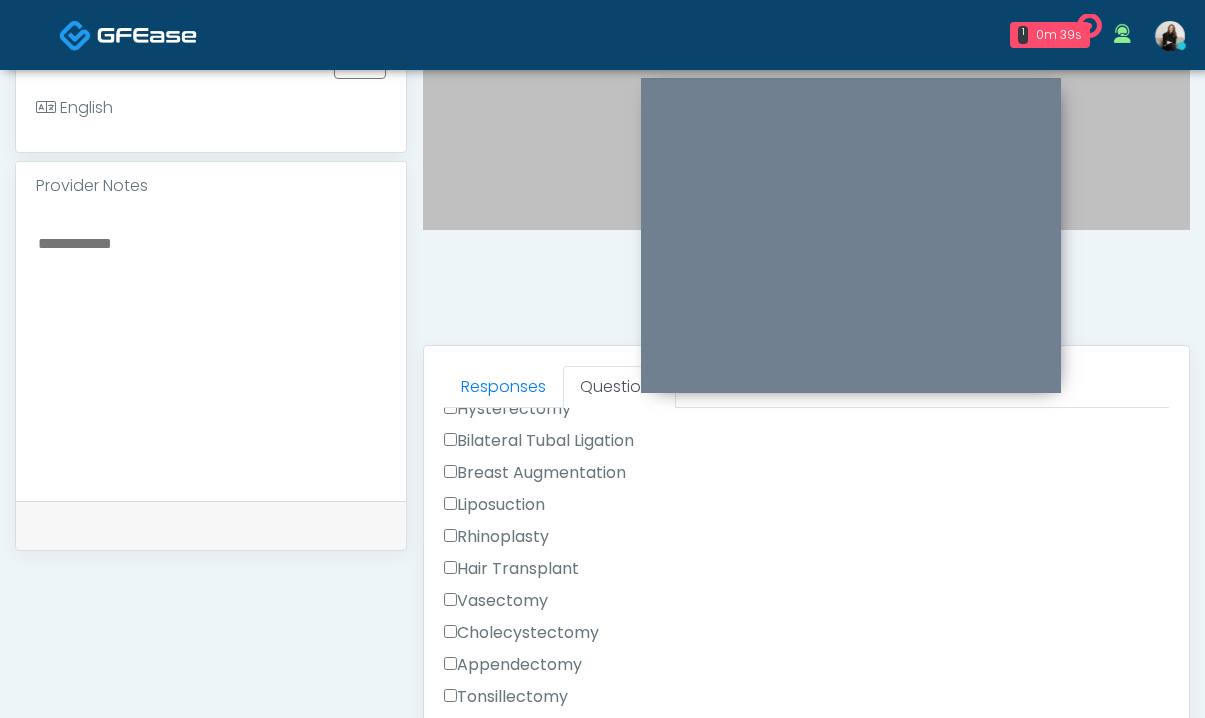 scroll, scrollTop: 1071, scrollLeft: 0, axis: vertical 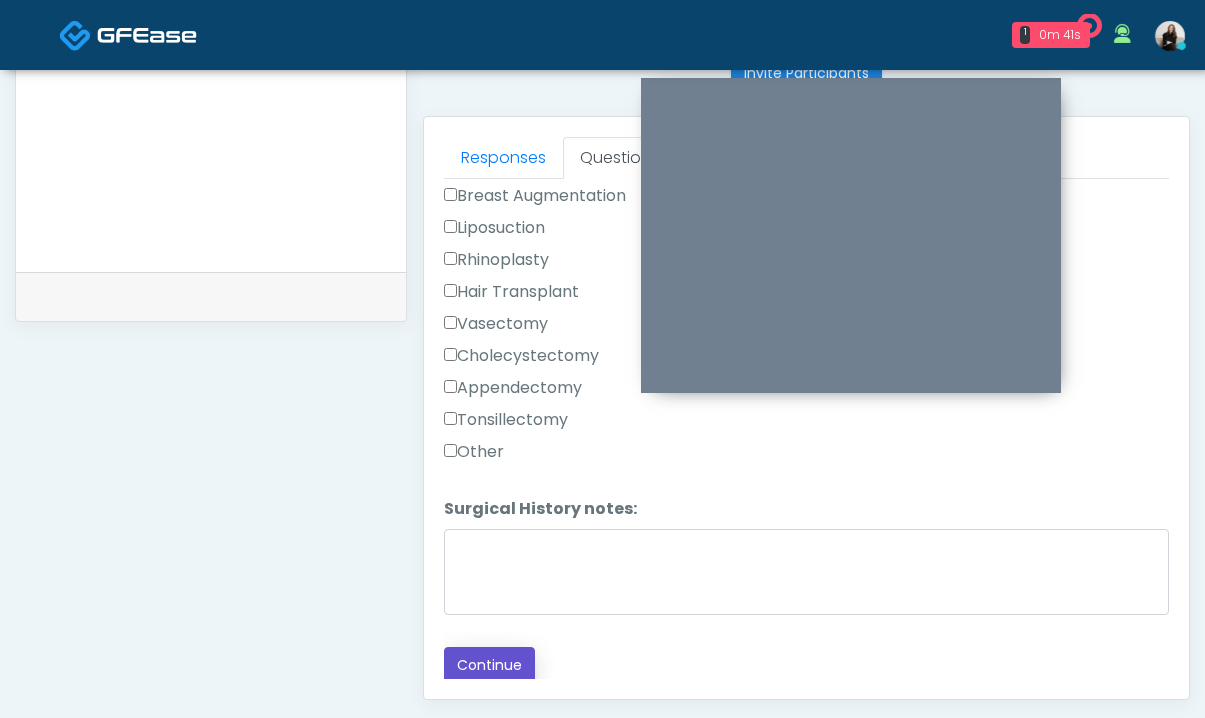 click on "Continue" at bounding box center [489, 665] 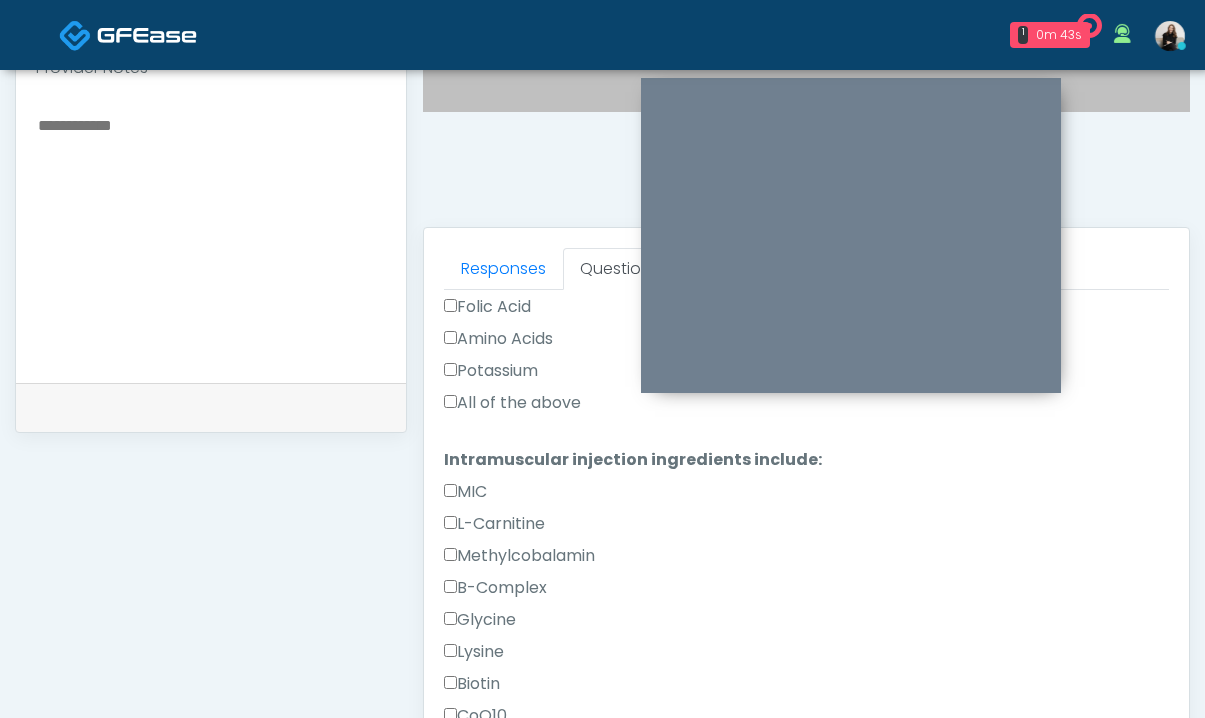 scroll, scrollTop: 703, scrollLeft: 0, axis: vertical 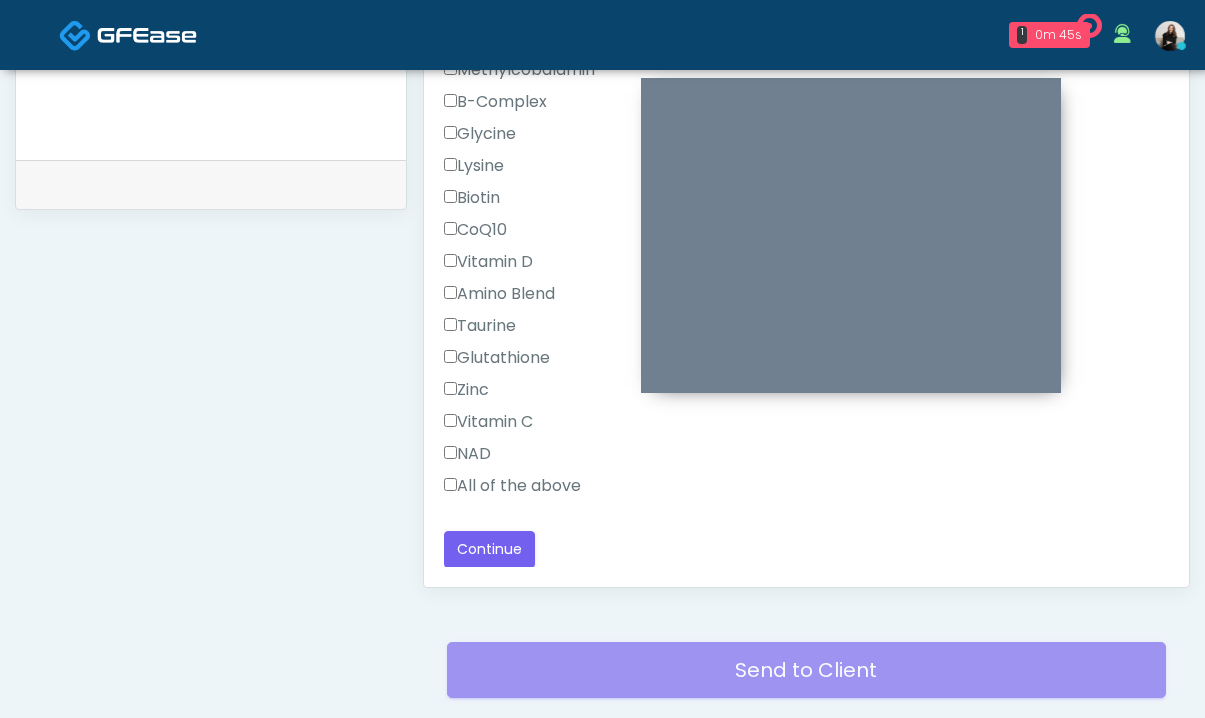 click on "All of the above" at bounding box center [512, 486] 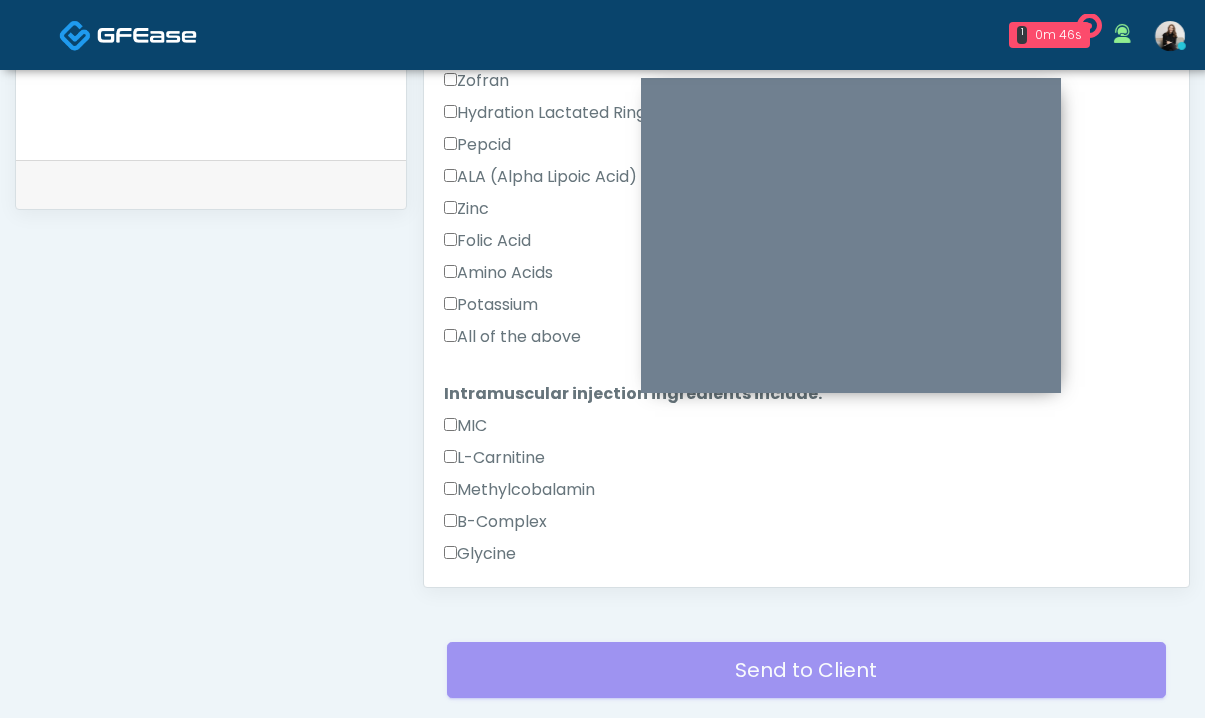 scroll, scrollTop: 860, scrollLeft: 0, axis: vertical 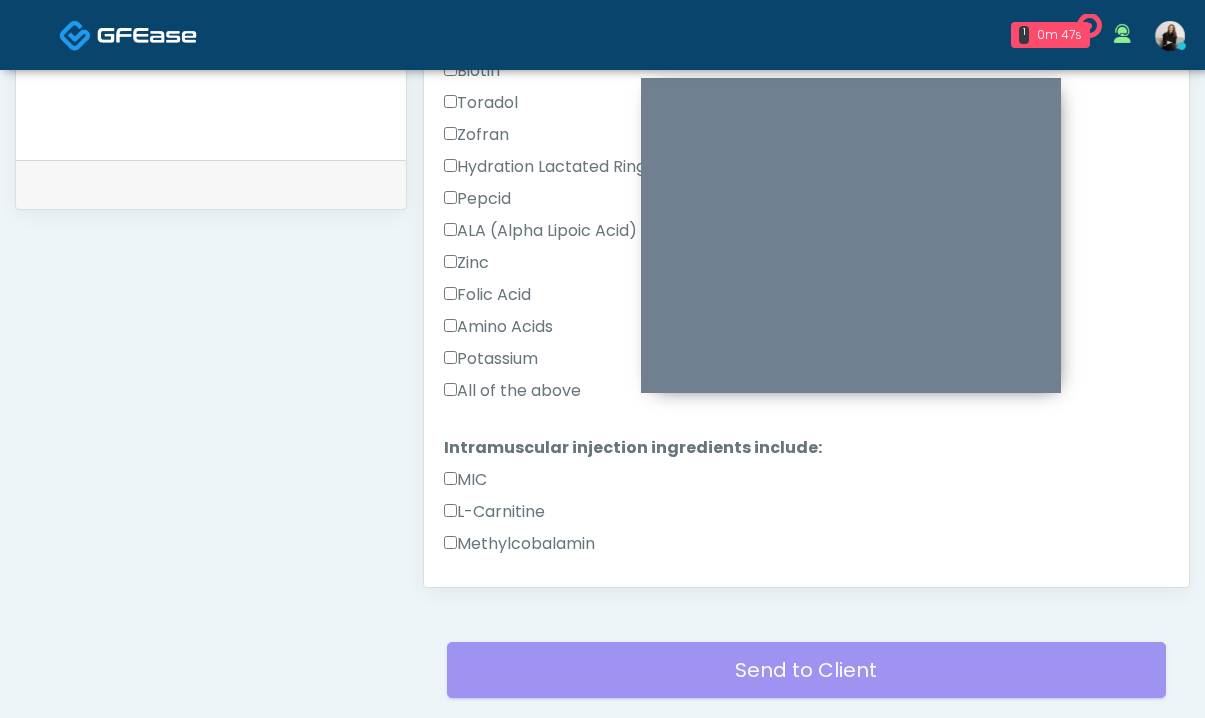 click on "Potassium" at bounding box center (806, 363) 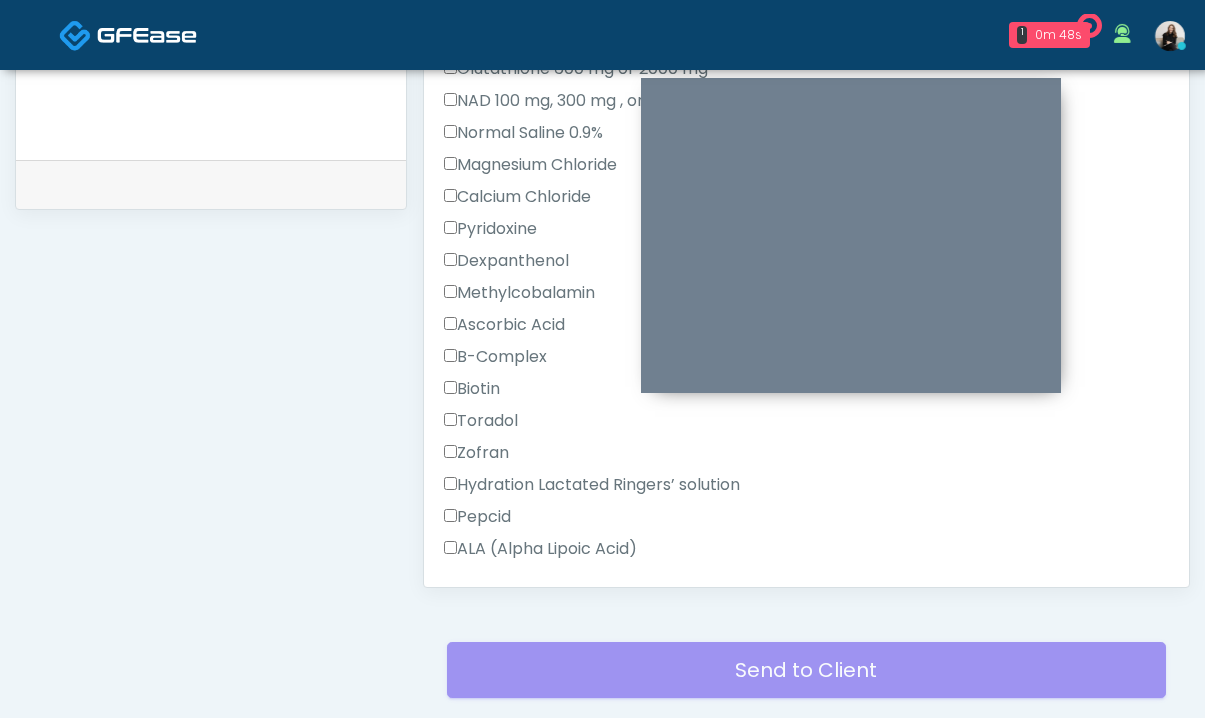 scroll, scrollTop: 0, scrollLeft: 0, axis: both 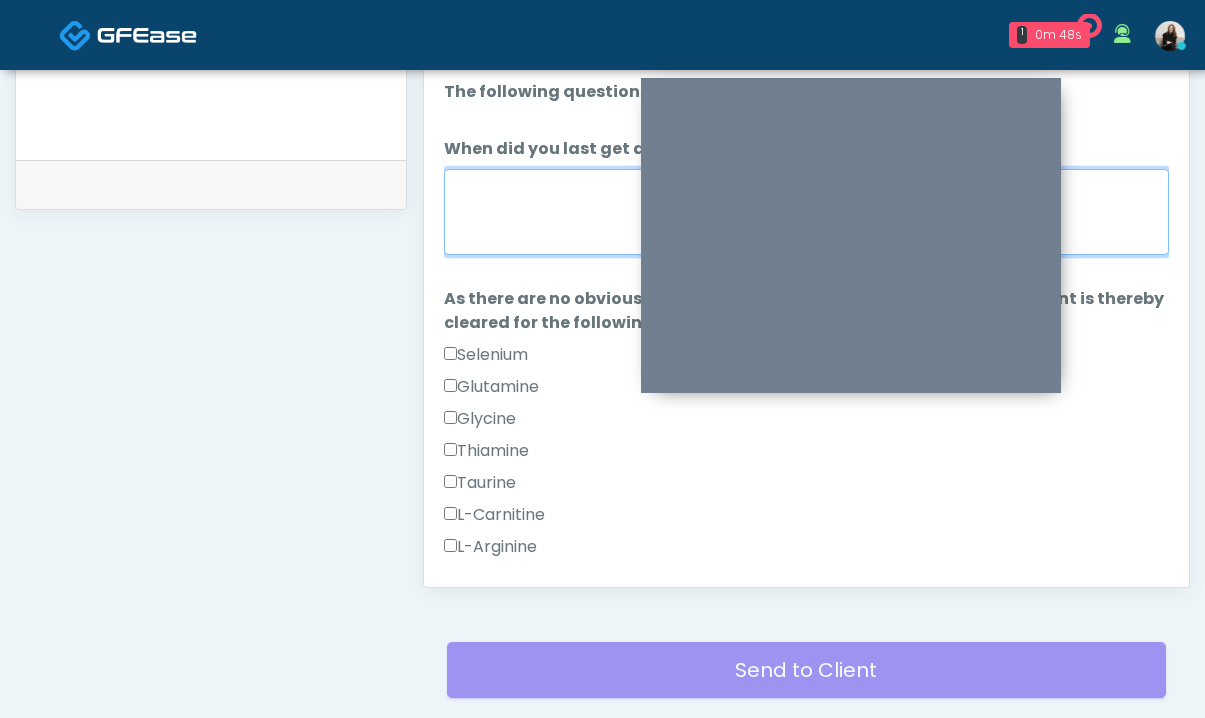 click on "When did you last get an IV or IM?" at bounding box center [806, 212] 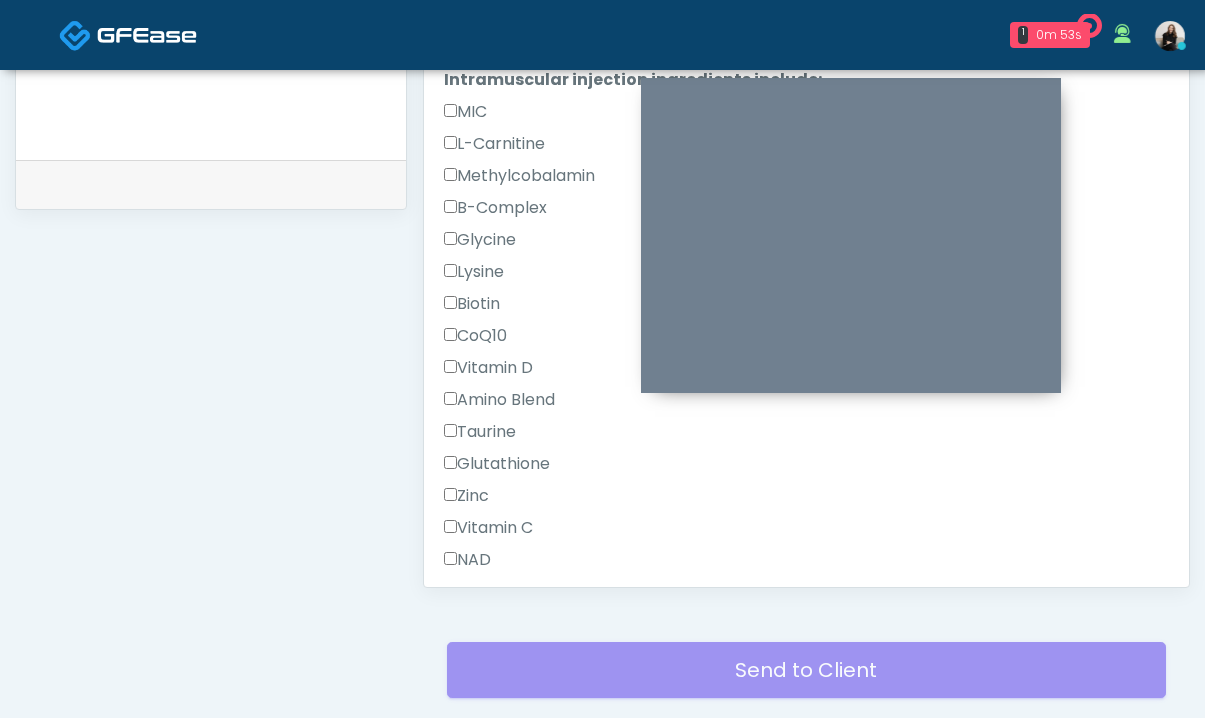 scroll, scrollTop: 1334, scrollLeft: 0, axis: vertical 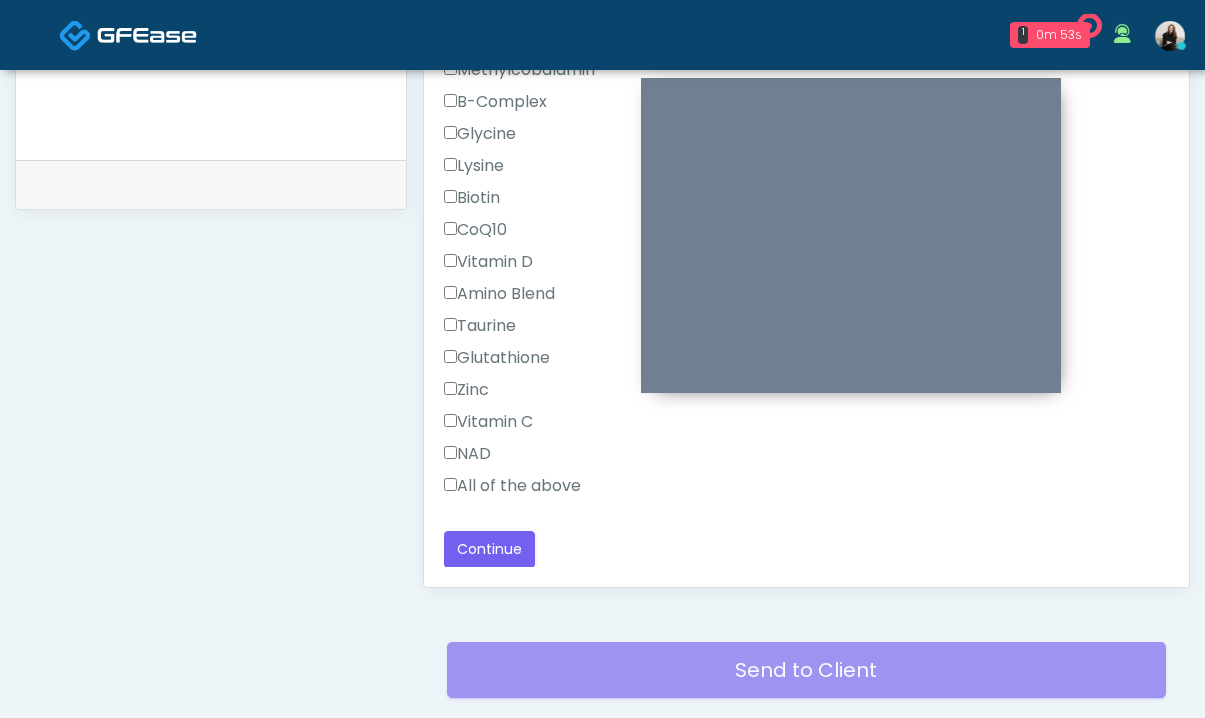 type on "**********" 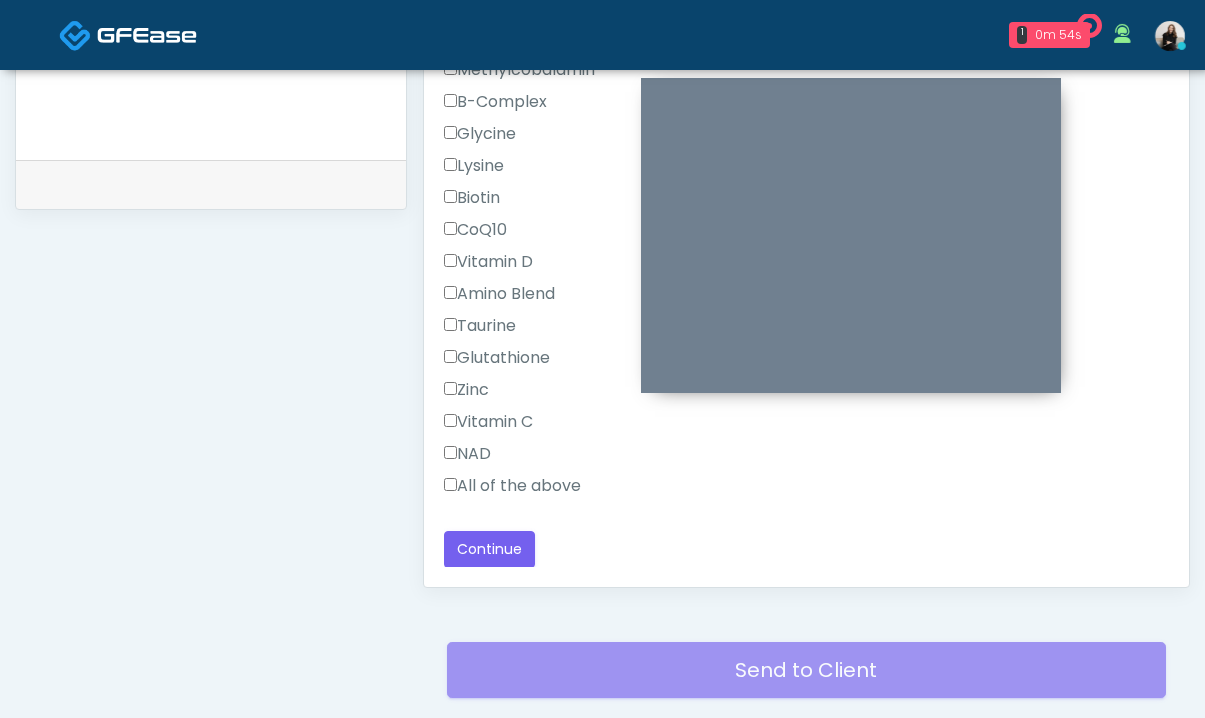 click on "Responses
Questions
Chat
Good Faith Exam Script
Good Faith Exam Script INTRODUCTION Hello, my name is undefined, and I will be conducting your good faith exam on behalf of  The DRIPBaR - Cinco Ranch ,  Please confirm the correct patient is on the call: Confirm full name Confirm Date of Birth ﻿﻿ This exam will take about 5 minutes to complete and it is a state requirement before you receive any new treatment. I am a third party service provider and have been retained by this practice to collect and review your medical history and ensure you're a good candidate for your treatment. all information collected, stored and transmitted as part of this exam is confidential and covered by the HIPAA act." at bounding box center [806, 296] 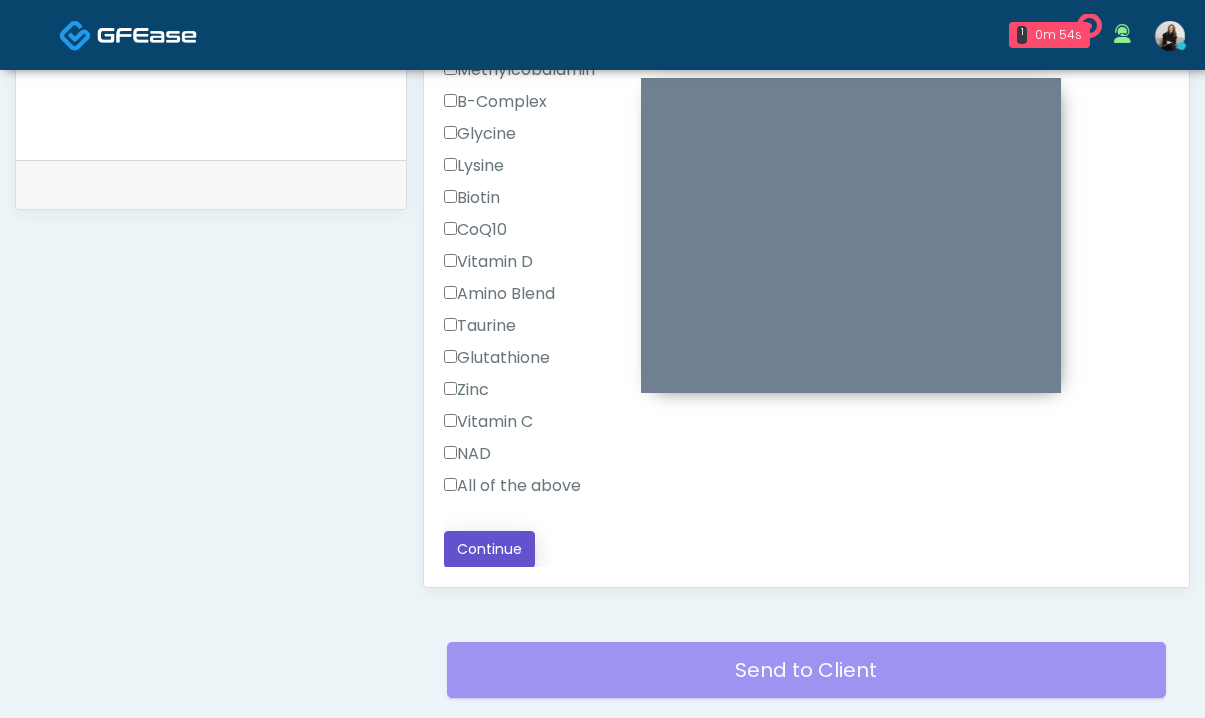click on "Continue" at bounding box center [489, 549] 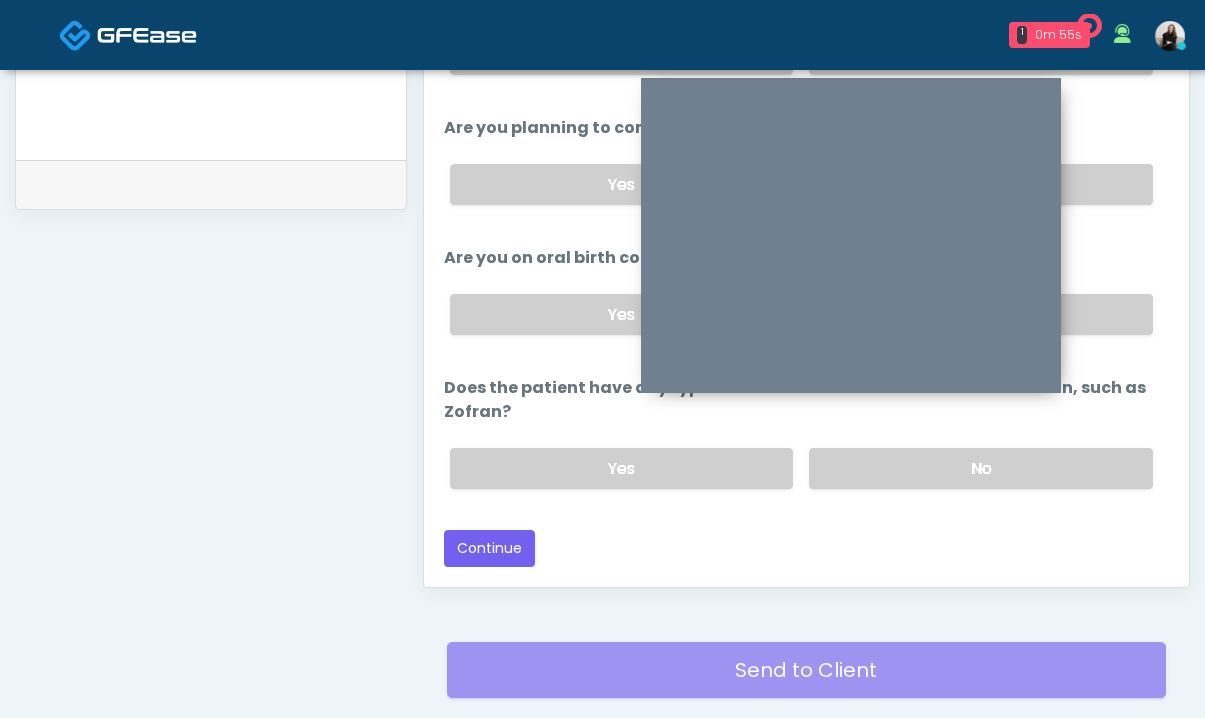 scroll, scrollTop: 1077, scrollLeft: 0, axis: vertical 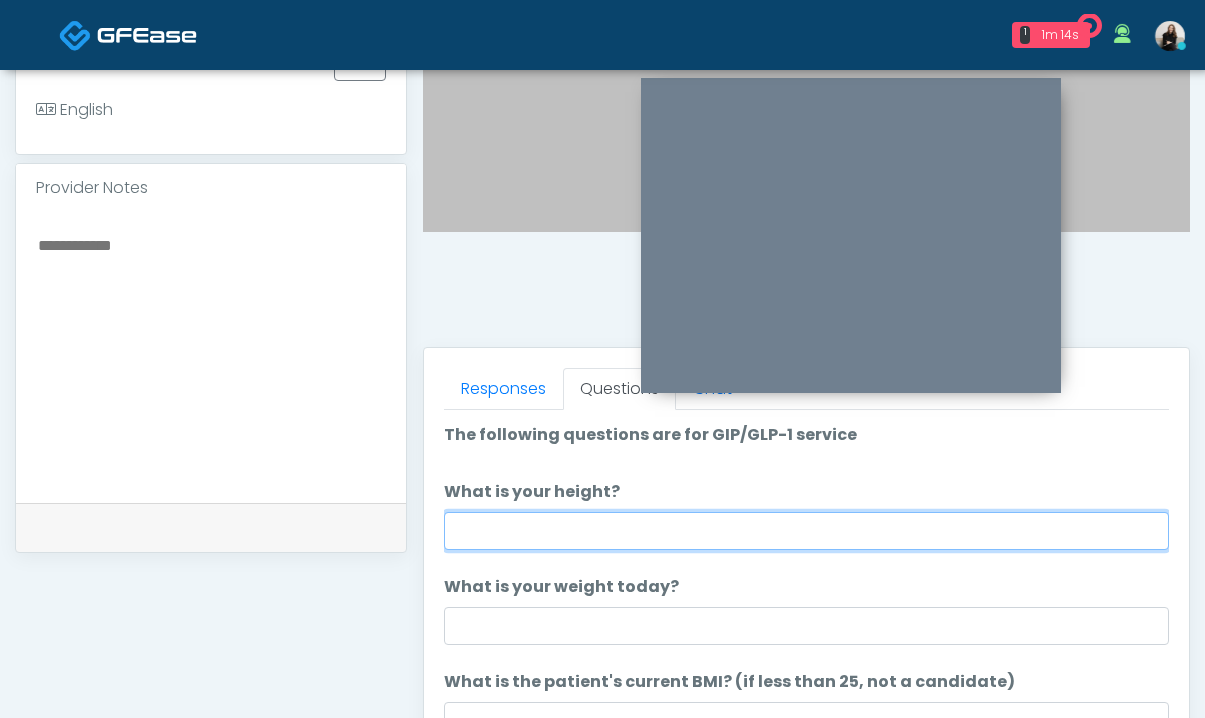 click on "What is your height?" at bounding box center [806, 531] 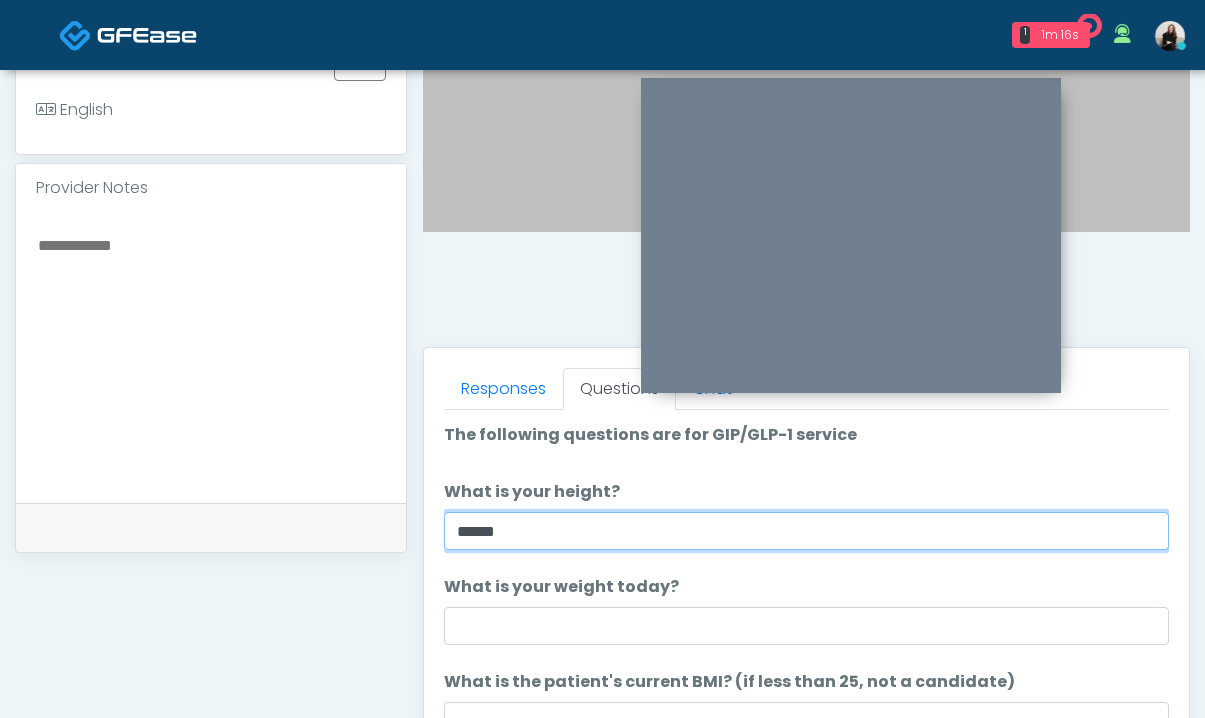 click on "******" at bounding box center (806, 531) 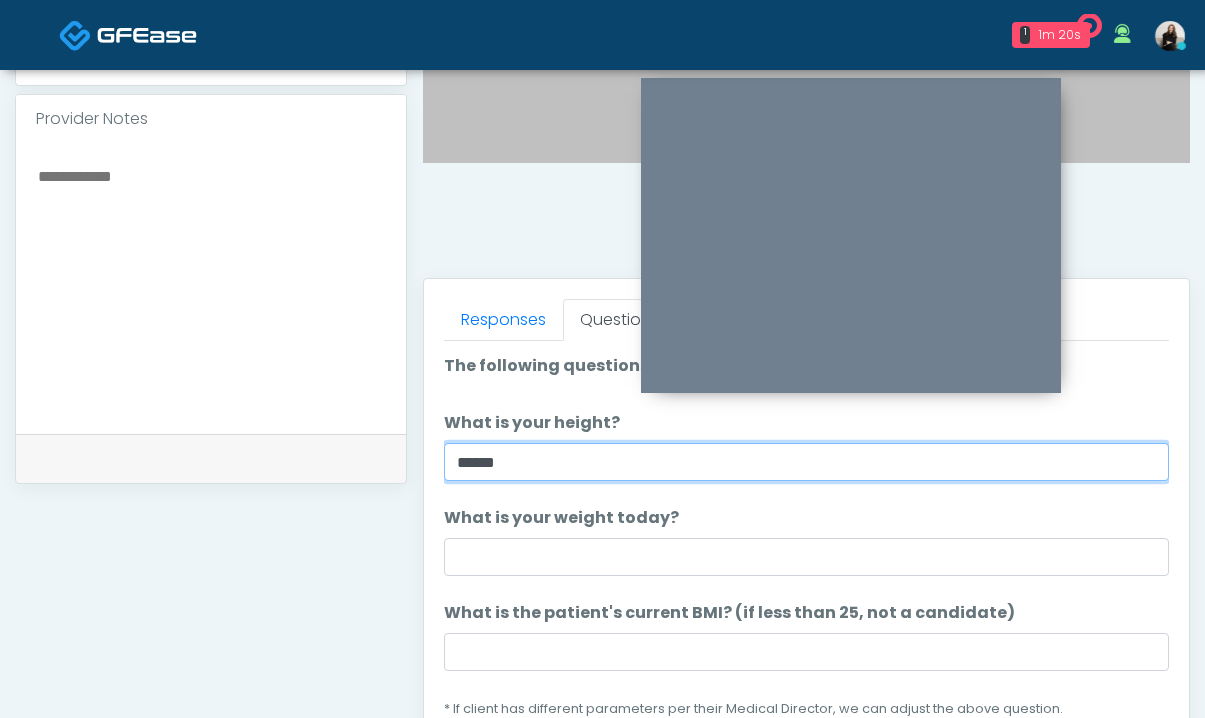 scroll, scrollTop: 711, scrollLeft: 0, axis: vertical 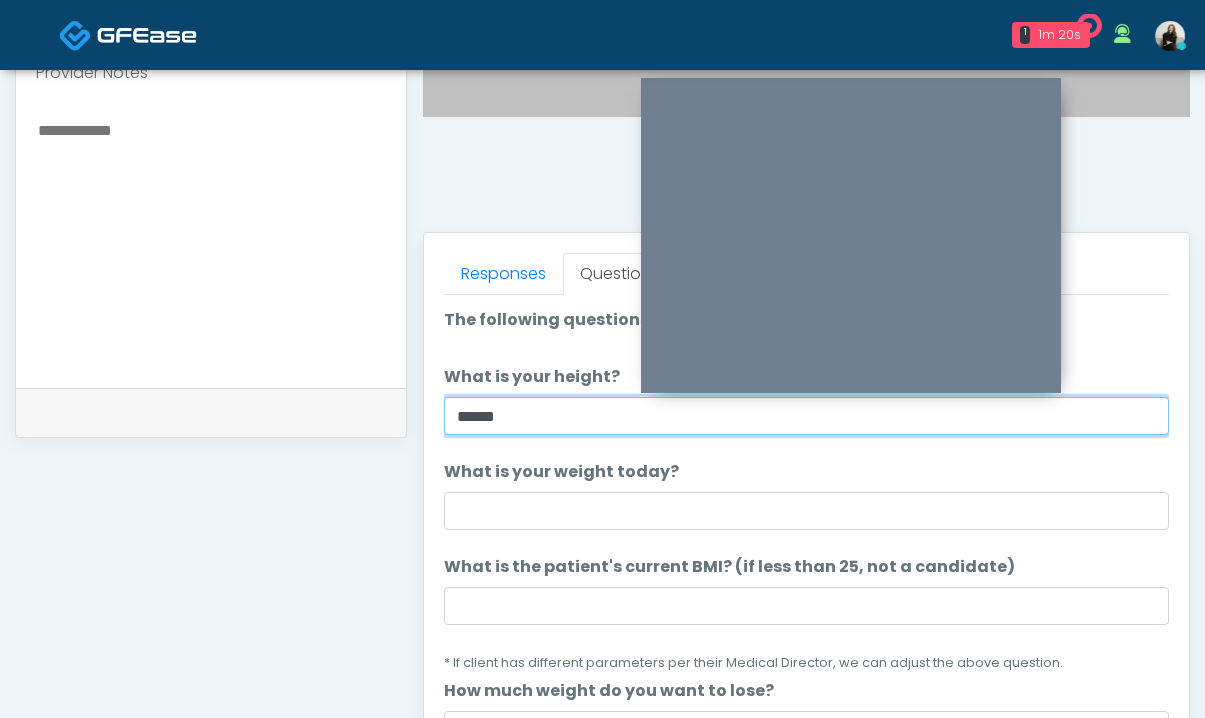 type on "******" 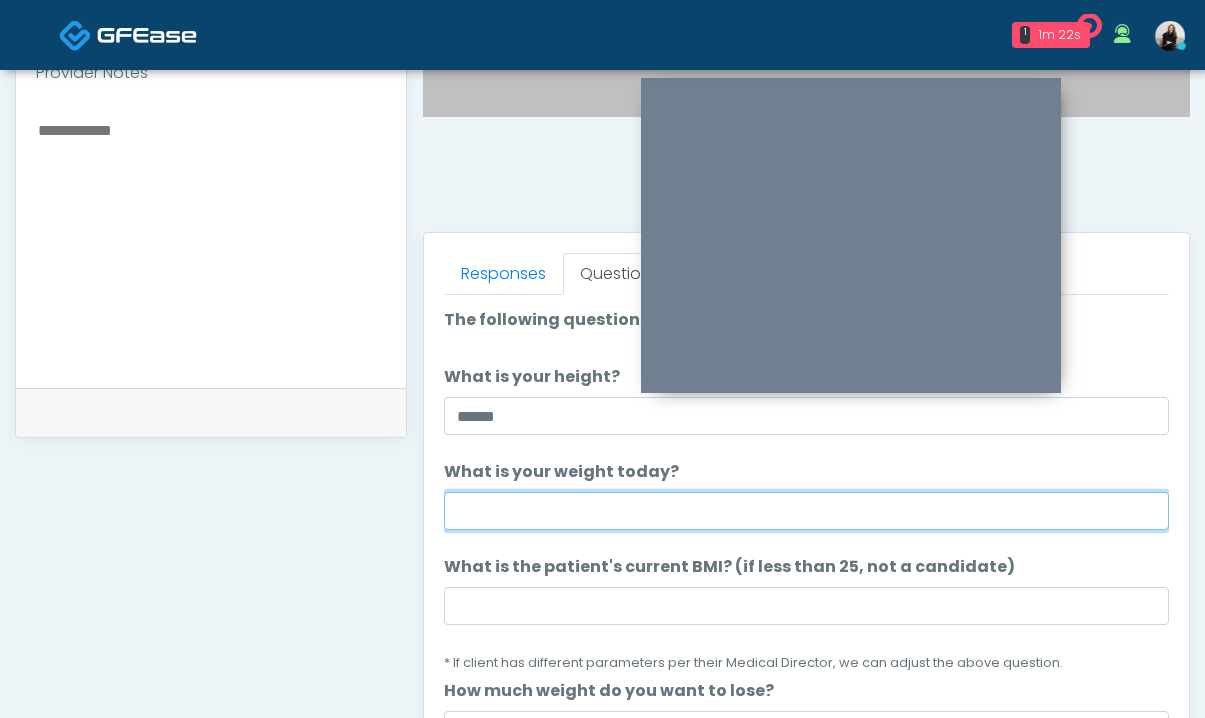 click on "What is your weight today?" at bounding box center (806, 511) 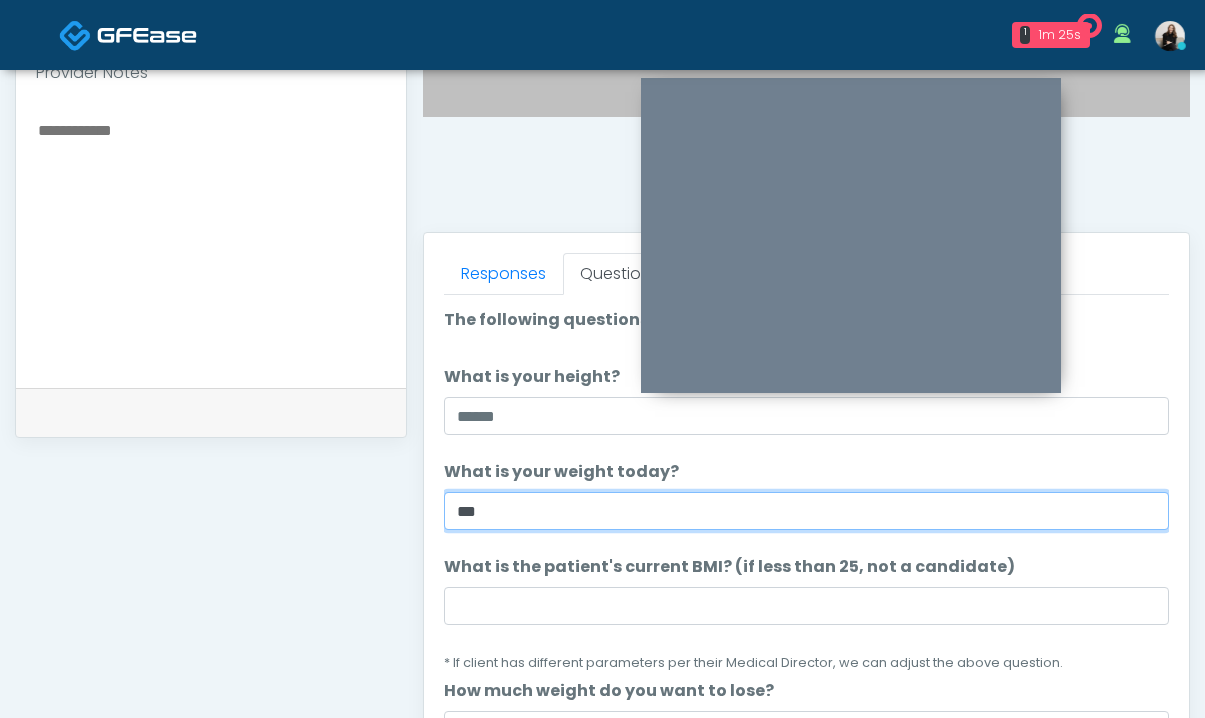 type on "***" 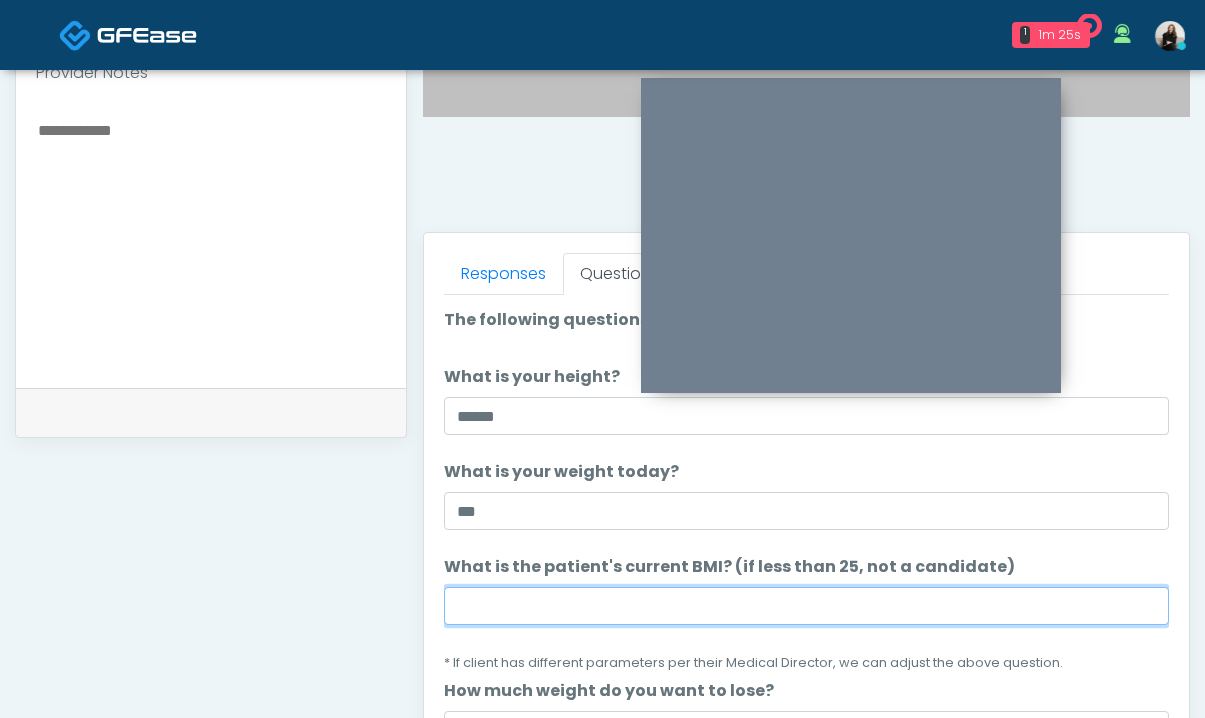 click on "What is the patient's current BMI? (if less than 25, not a candidate)" at bounding box center (806, 606) 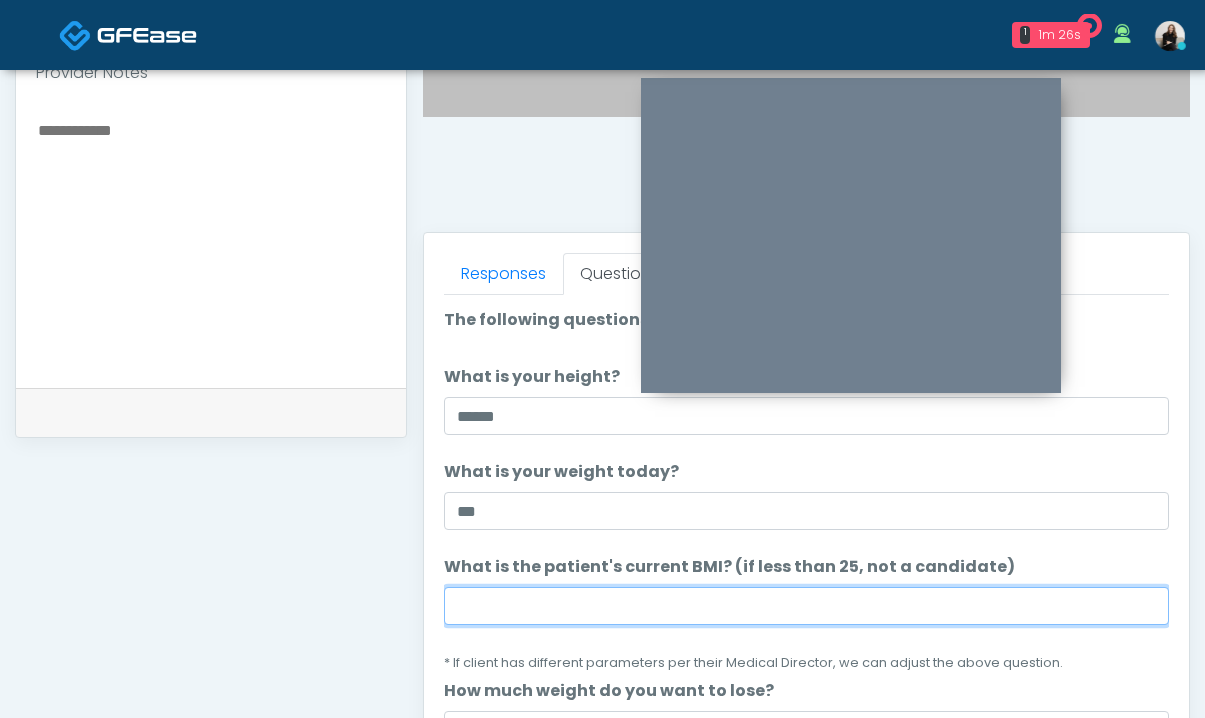paste on "****" 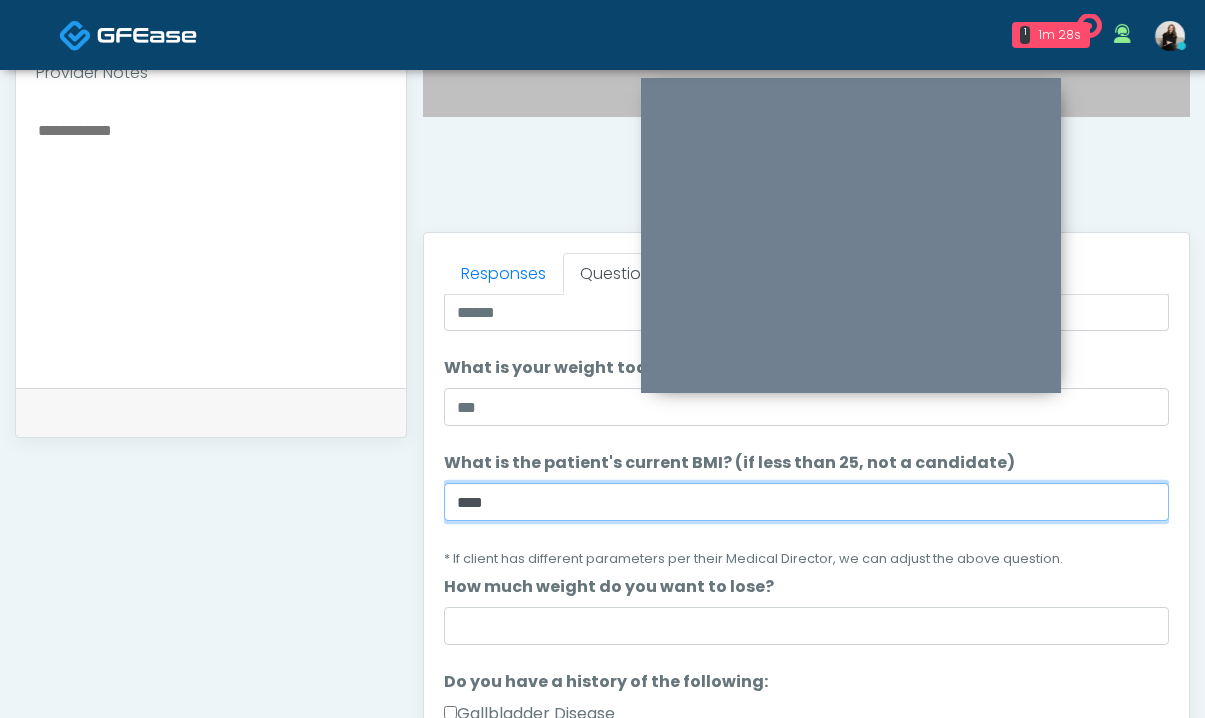 scroll, scrollTop: 133, scrollLeft: 0, axis: vertical 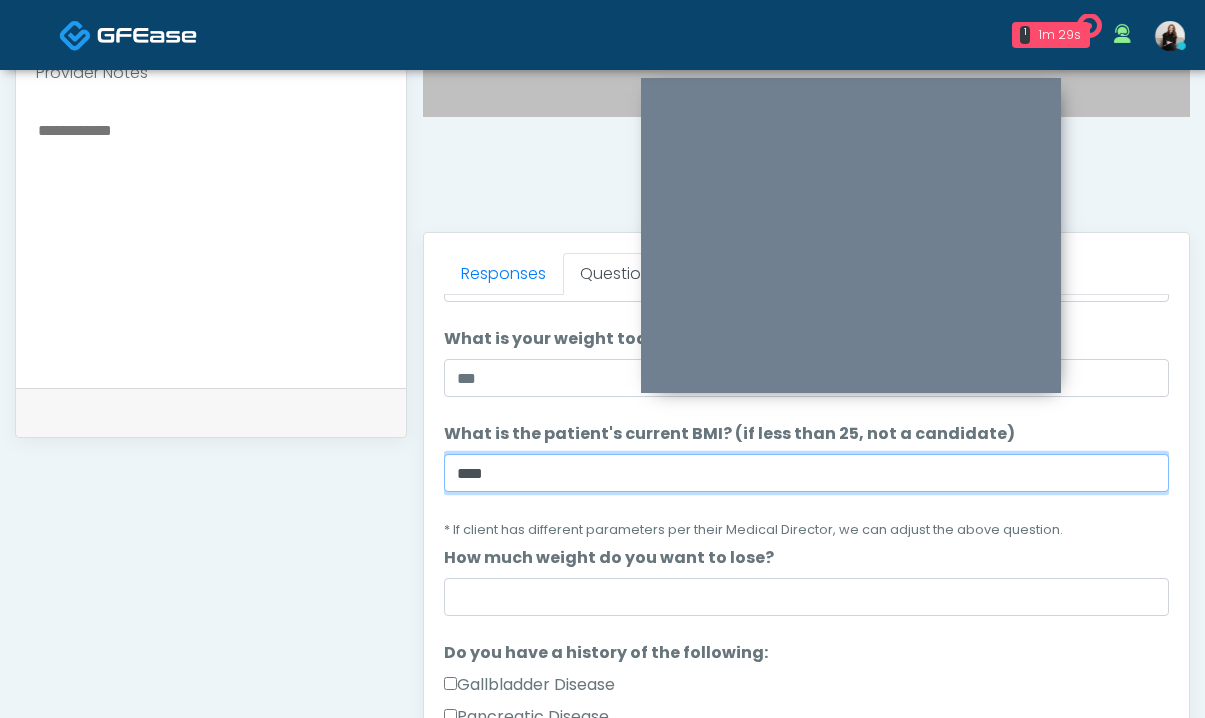 type on "****" 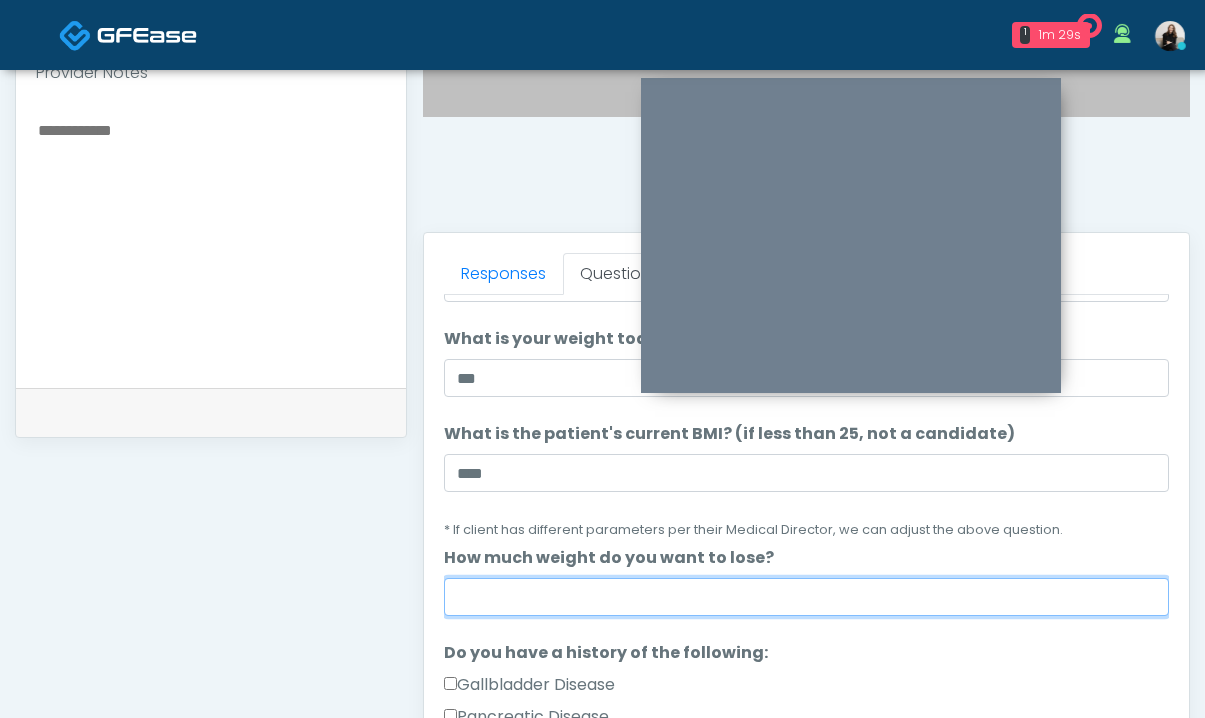 click on "How much weight do you want to lose?" at bounding box center [806, 597] 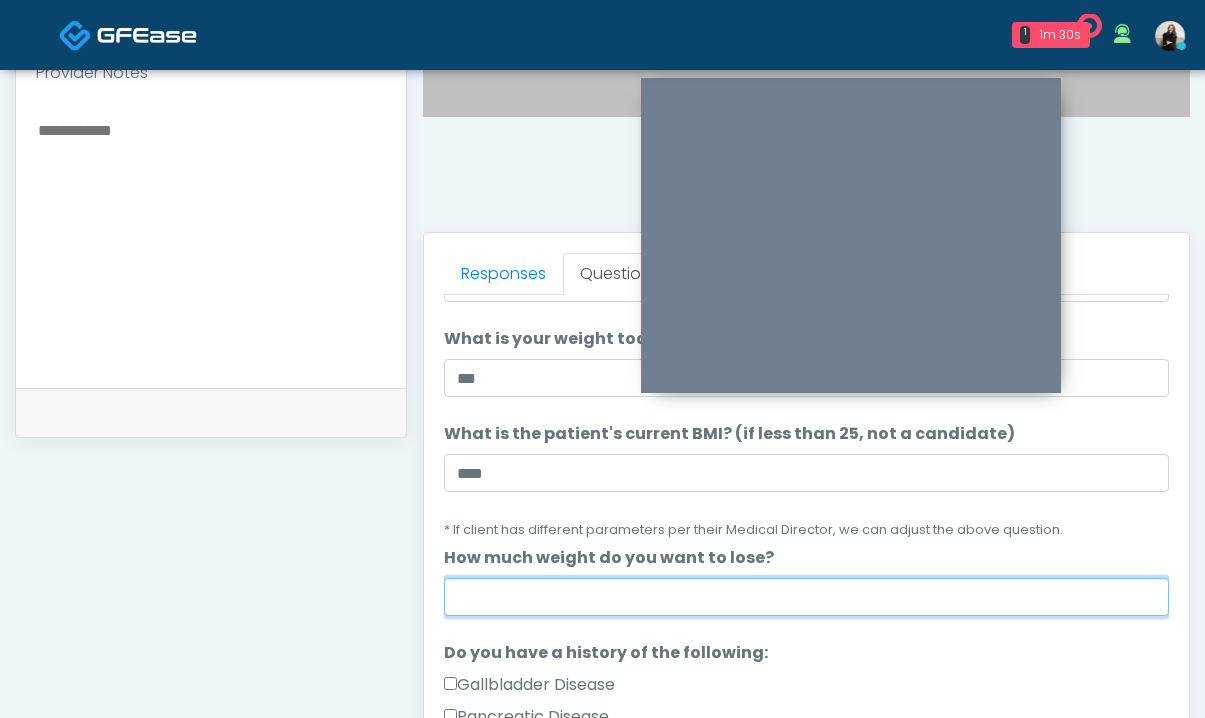 type on "***" 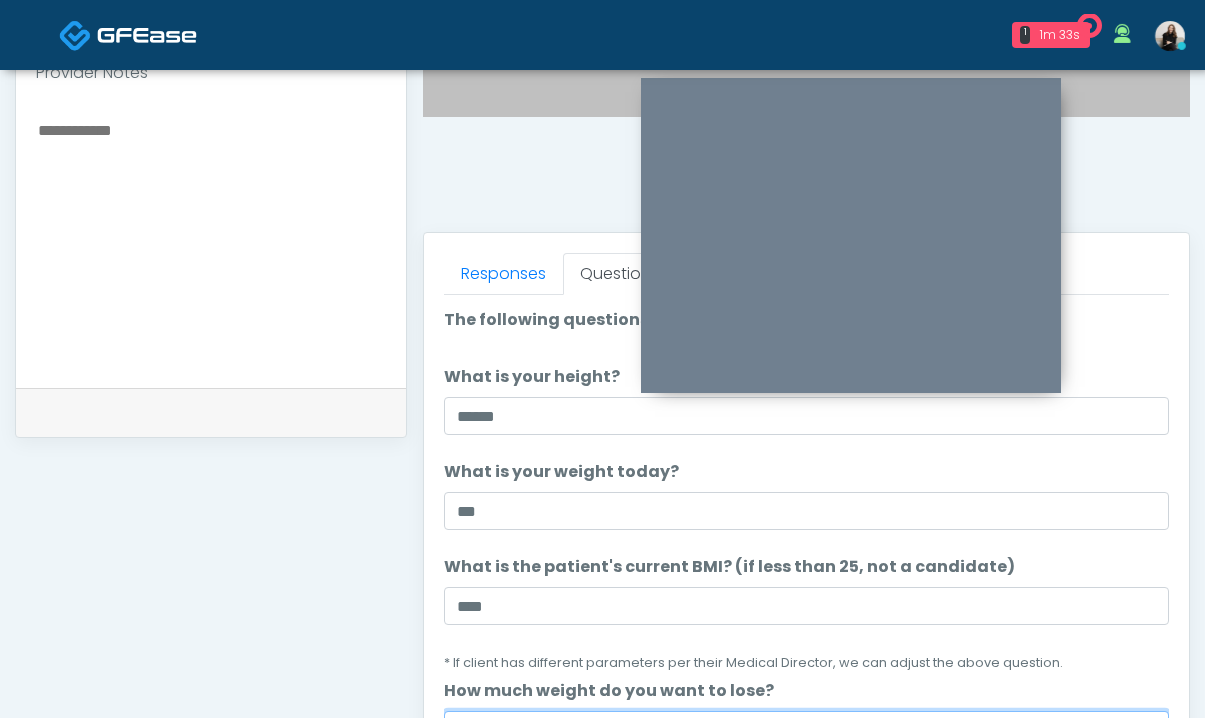 scroll, scrollTop: 593, scrollLeft: 0, axis: vertical 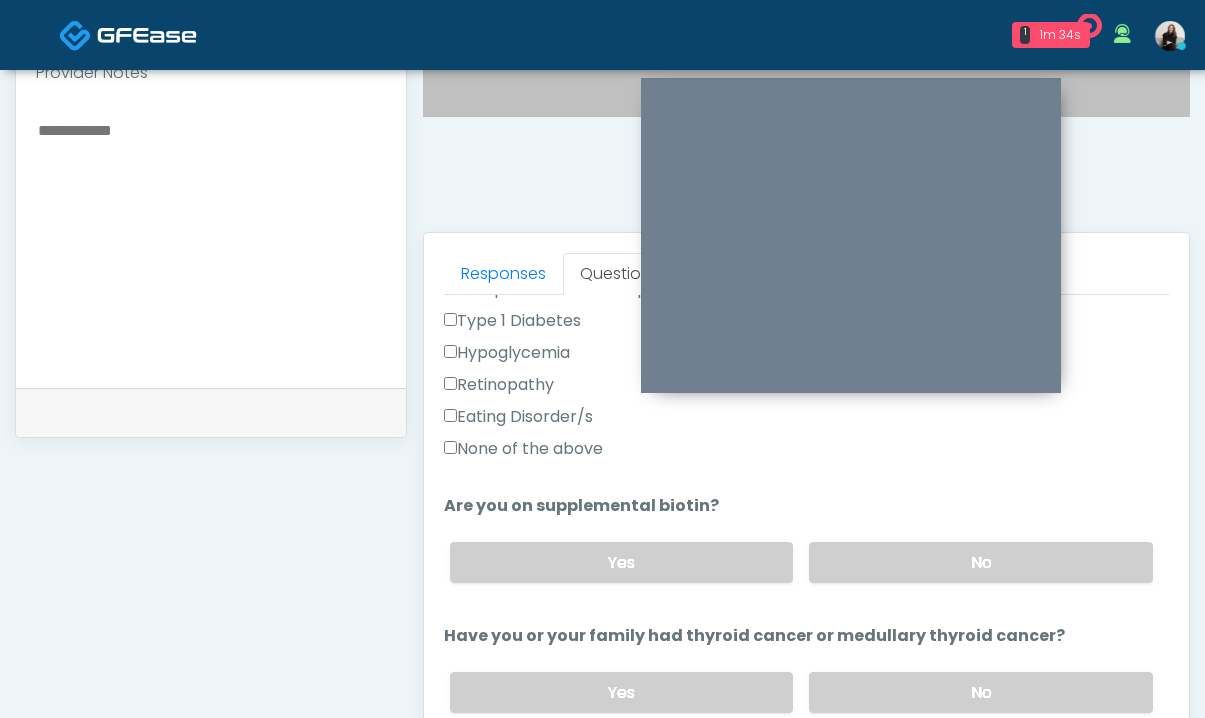 click on "None of the above" at bounding box center [523, 449] 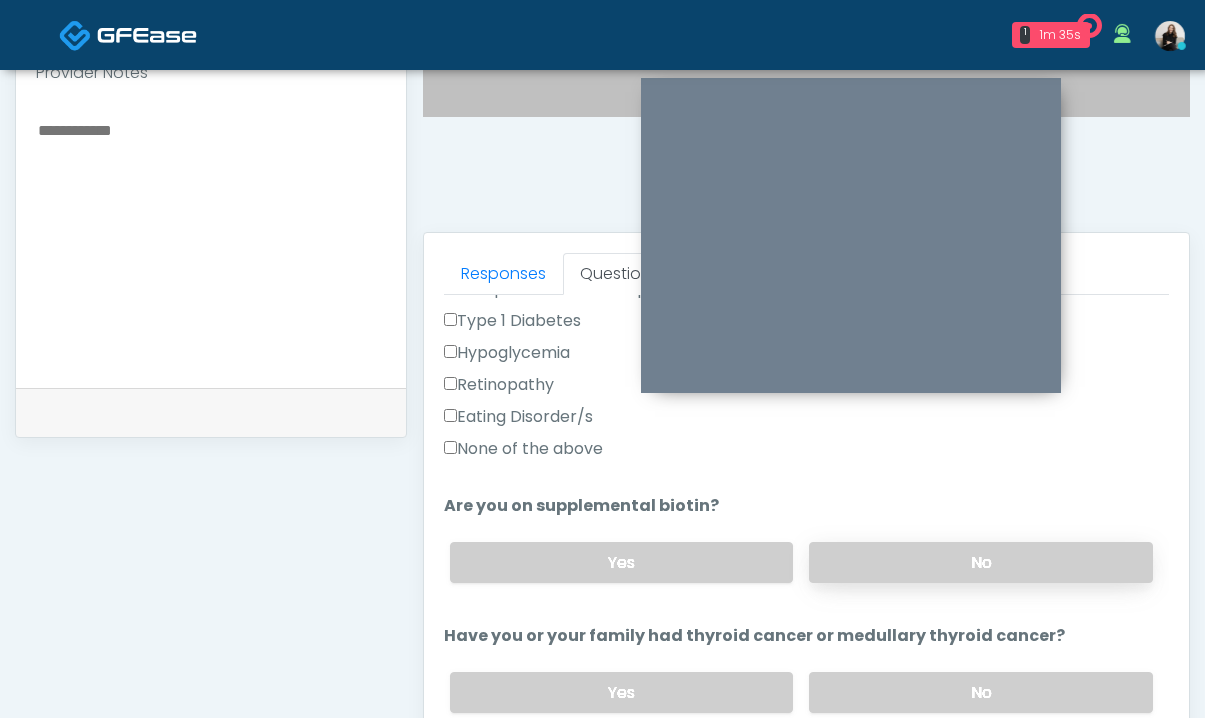 click on "No" at bounding box center [981, 562] 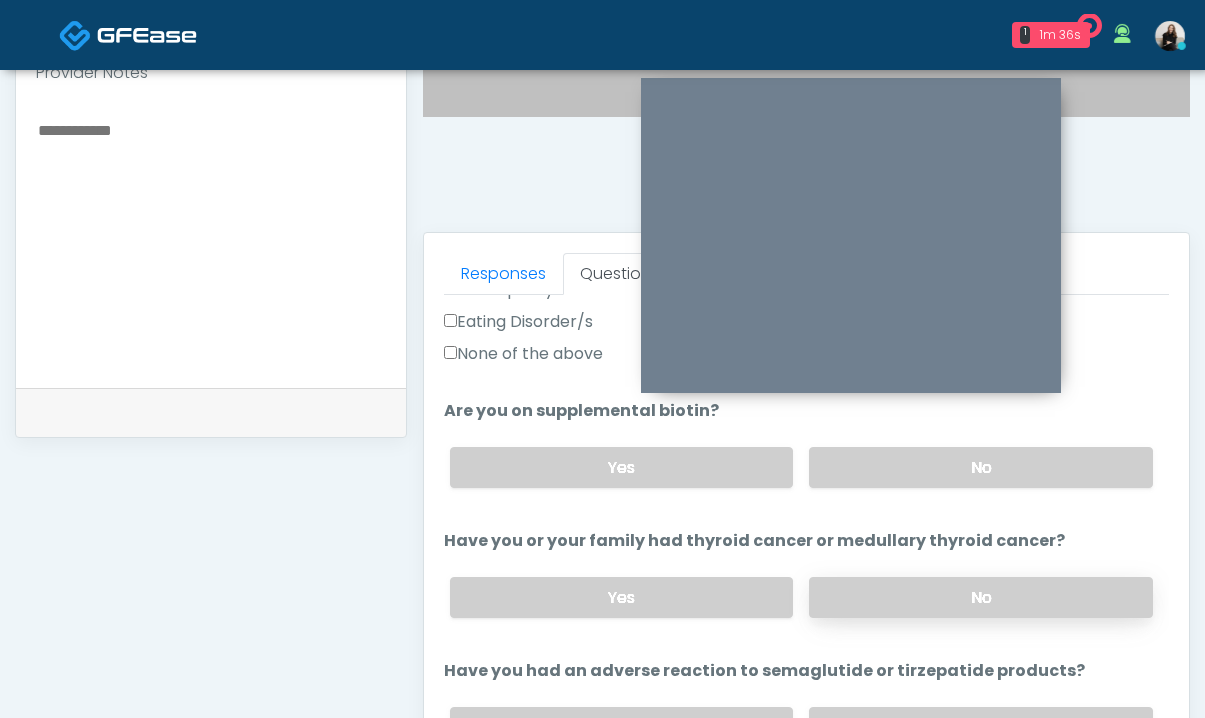 click on "No" at bounding box center (981, 597) 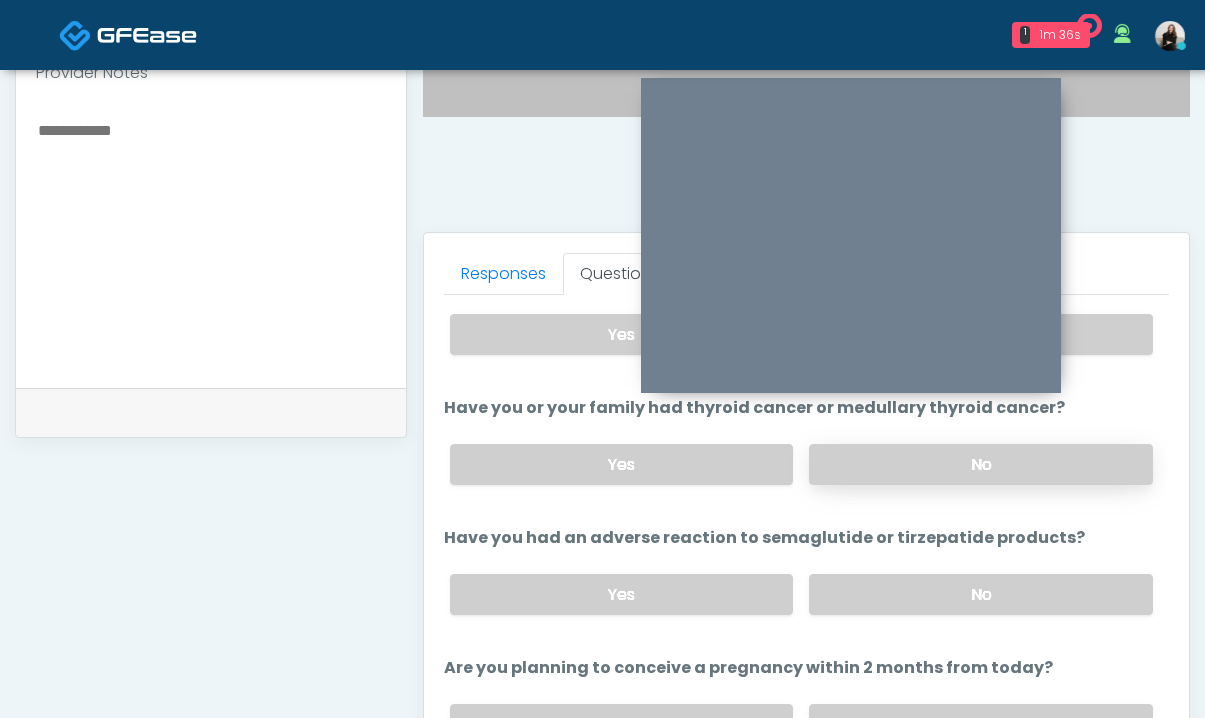 click on "No" at bounding box center [981, 594] 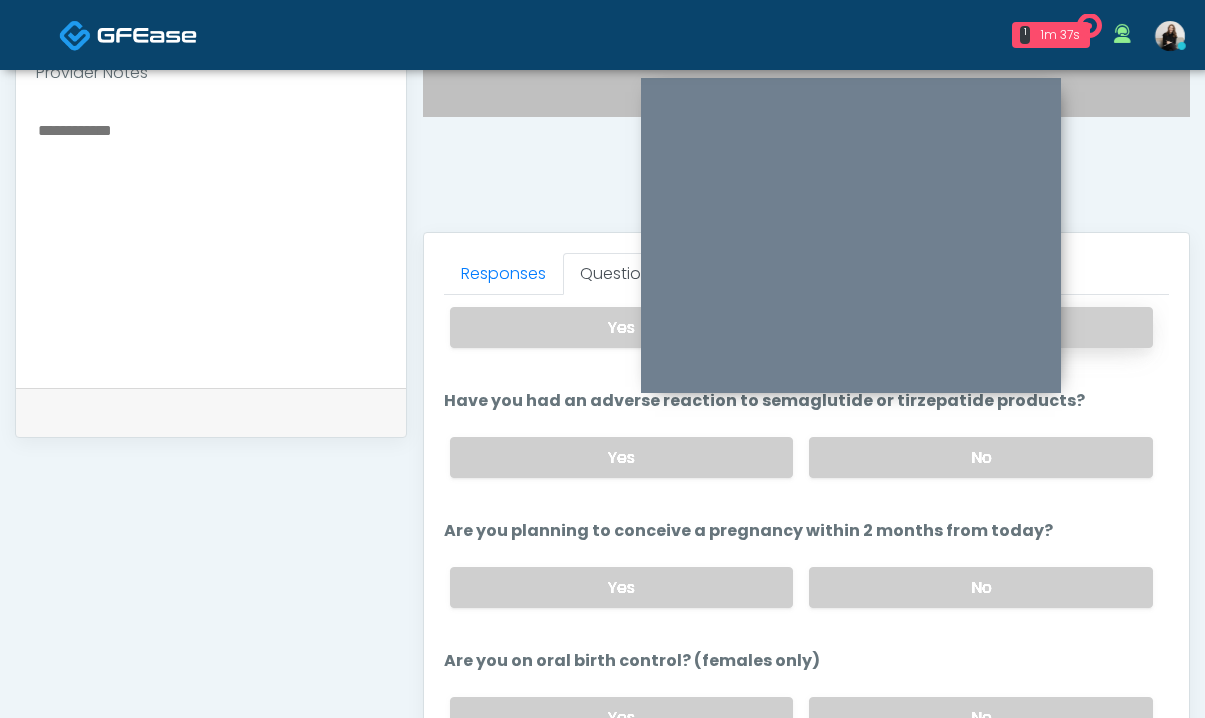 click on "No" at bounding box center [981, 587] 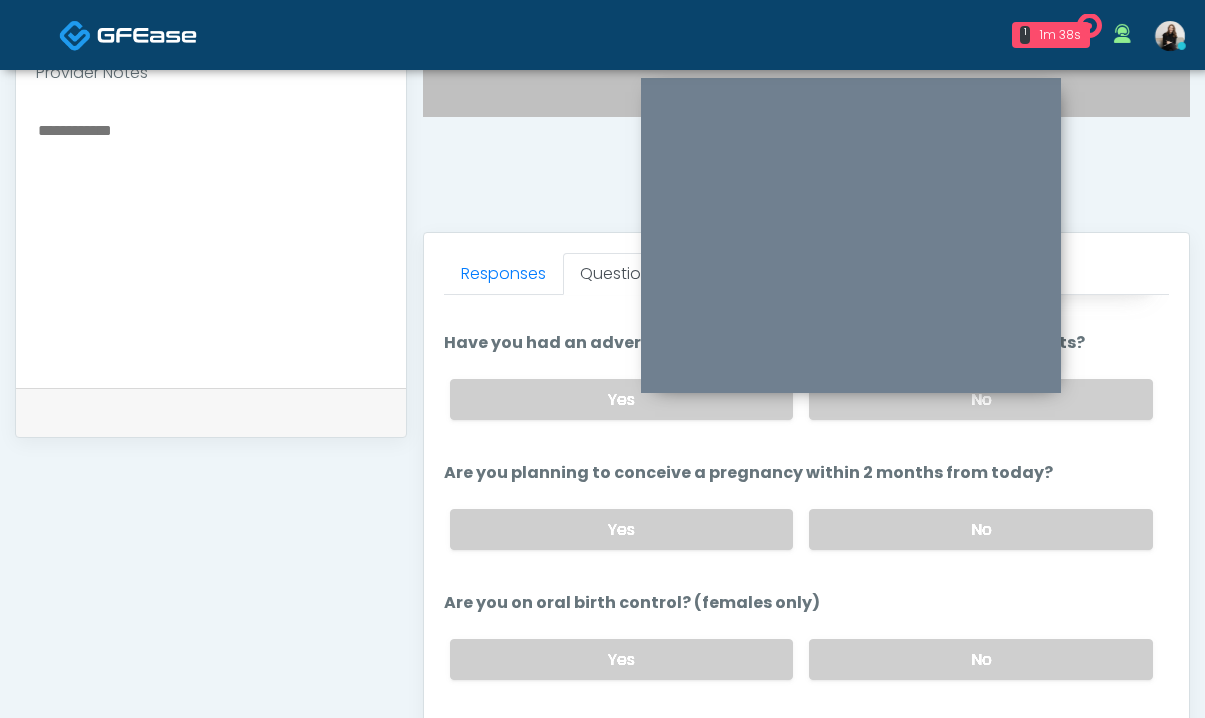 scroll, scrollTop: 1029, scrollLeft: 0, axis: vertical 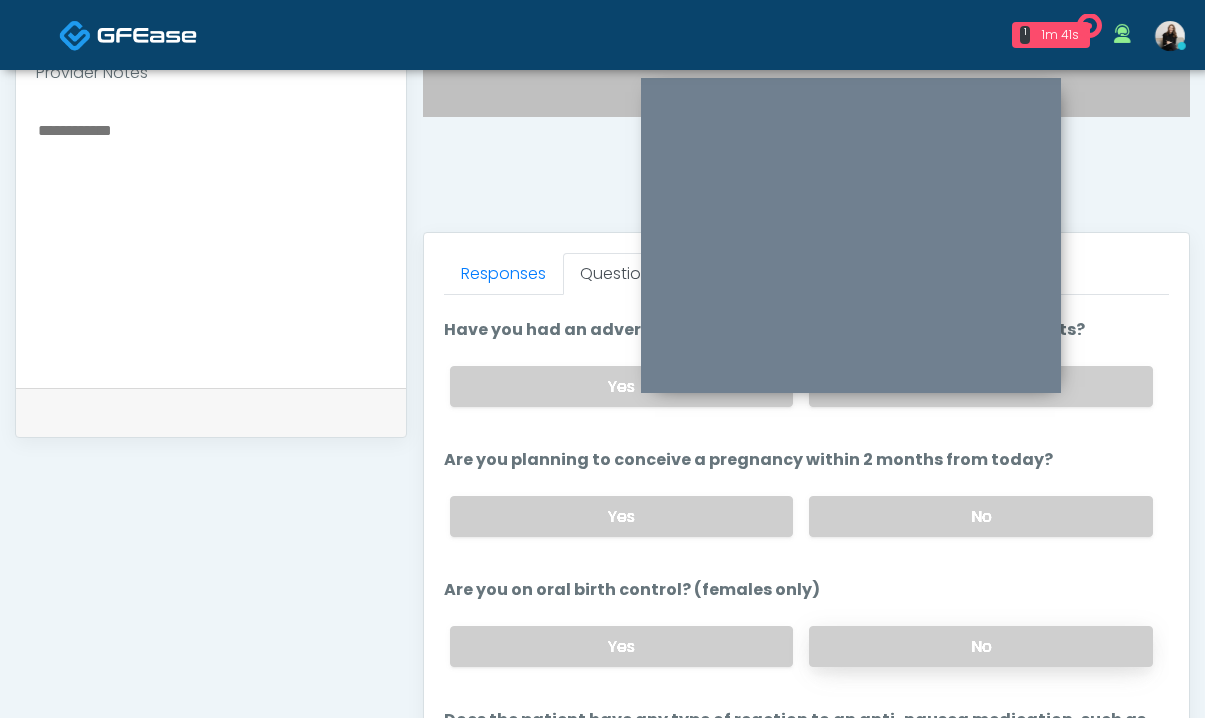 click on "No" at bounding box center (981, 646) 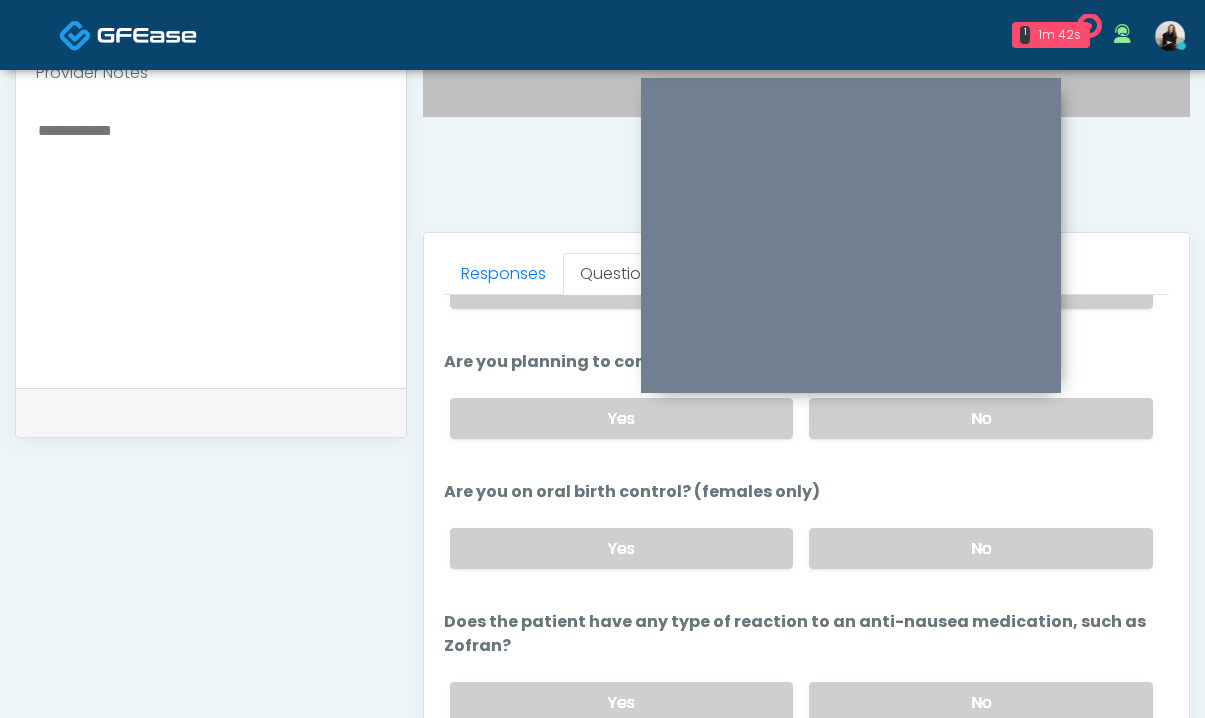 click on "Yes
No" at bounding box center (801, 702) 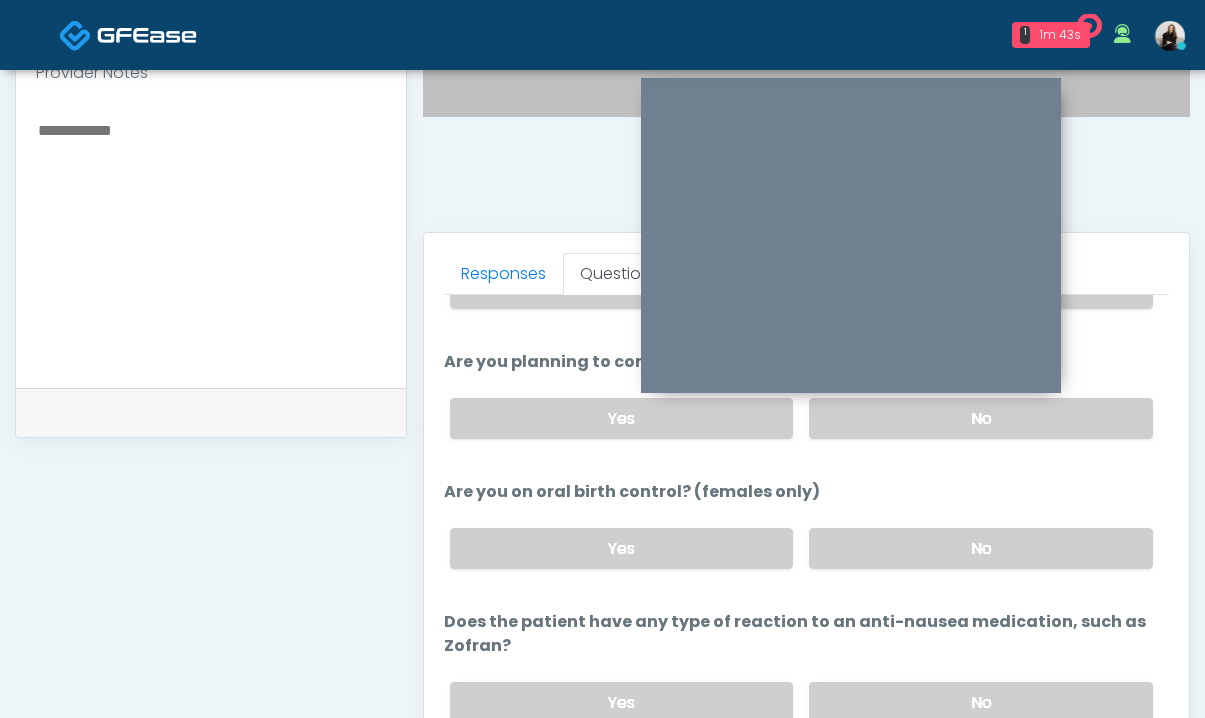 click on "Yes
No" at bounding box center [801, 702] 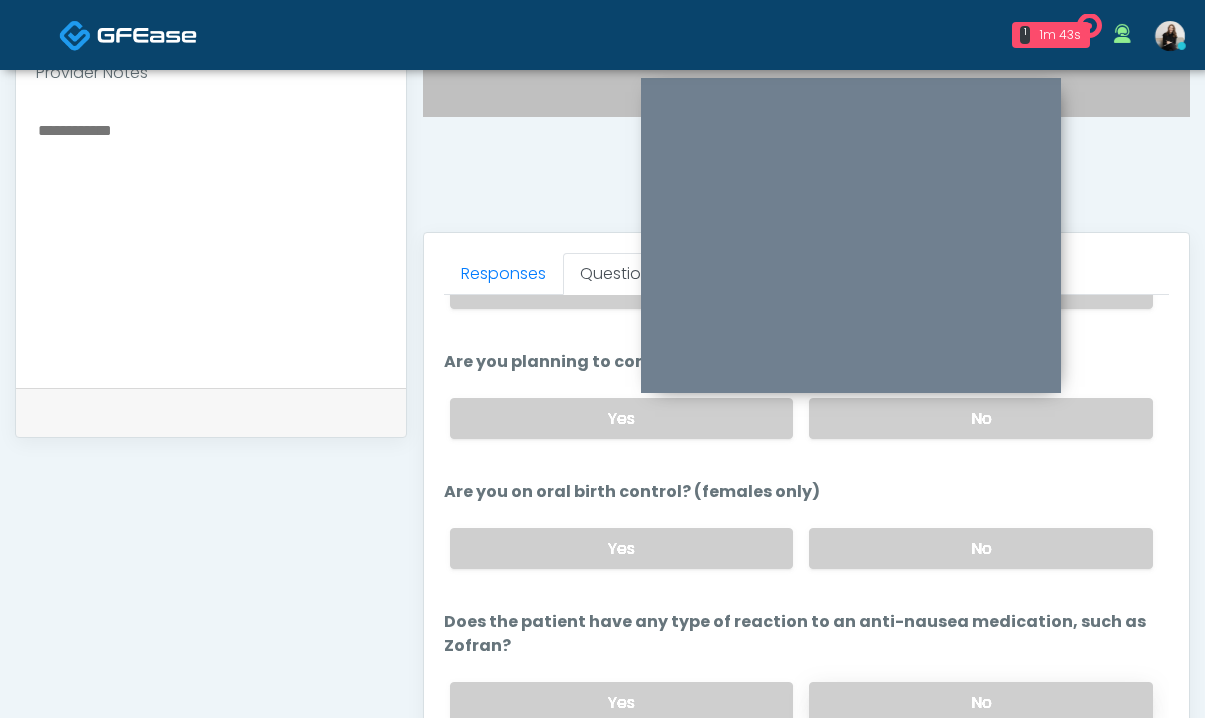 click on "No" at bounding box center [981, 702] 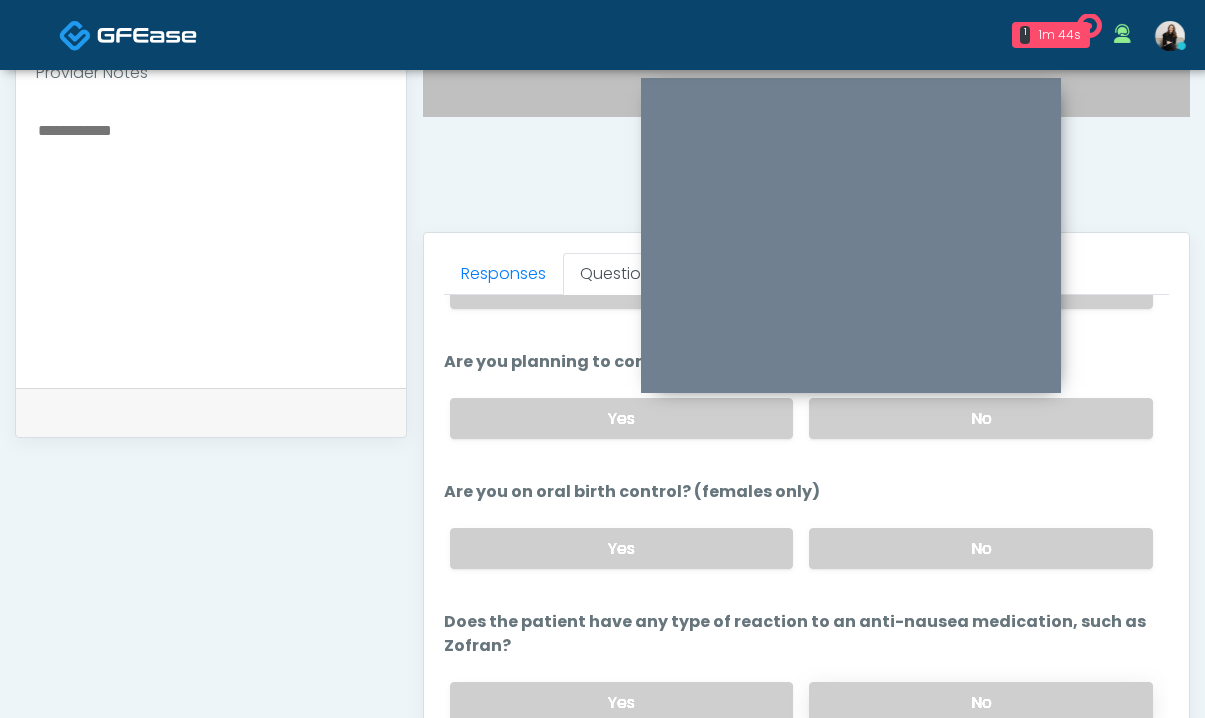 scroll, scrollTop: 853, scrollLeft: 0, axis: vertical 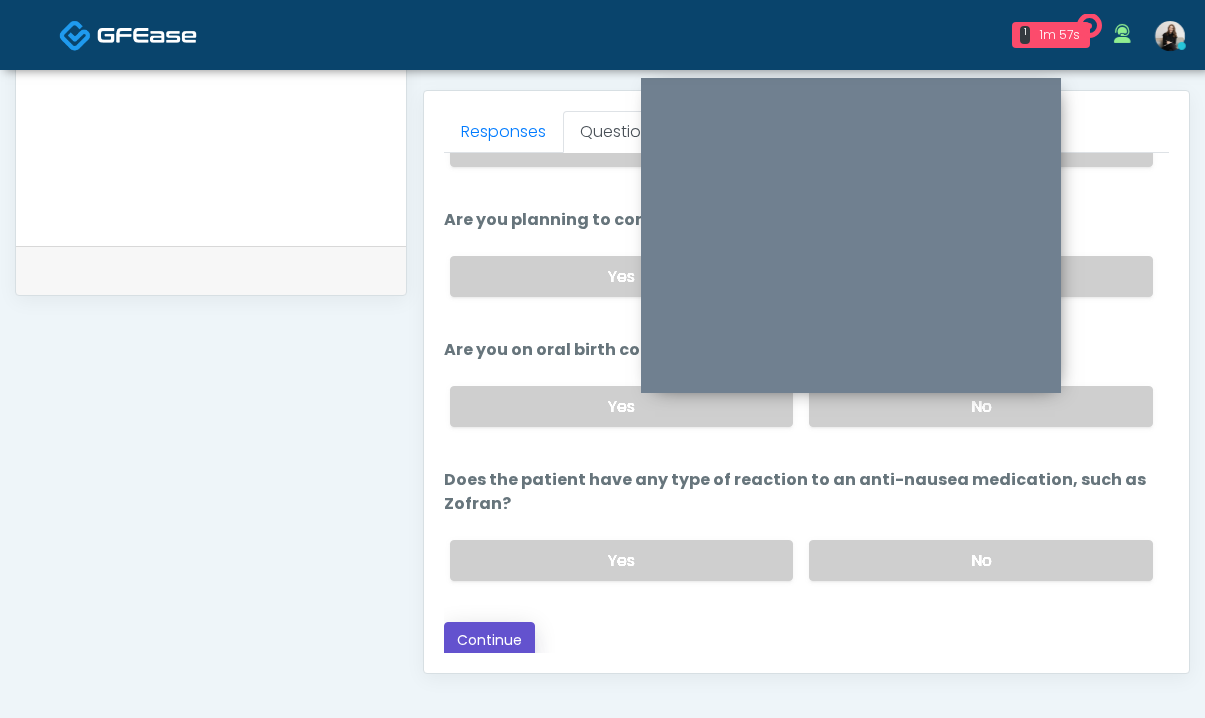 click on "Continue" at bounding box center [489, 640] 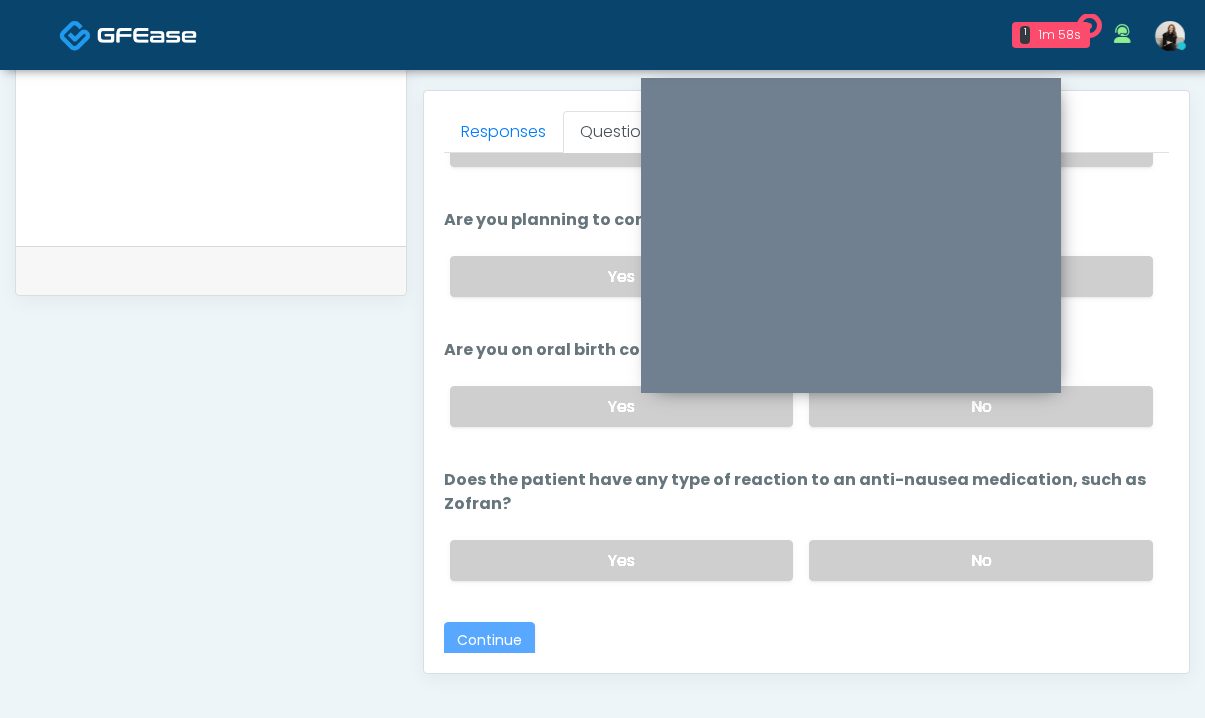 scroll, scrollTop: 1077, scrollLeft: 0, axis: vertical 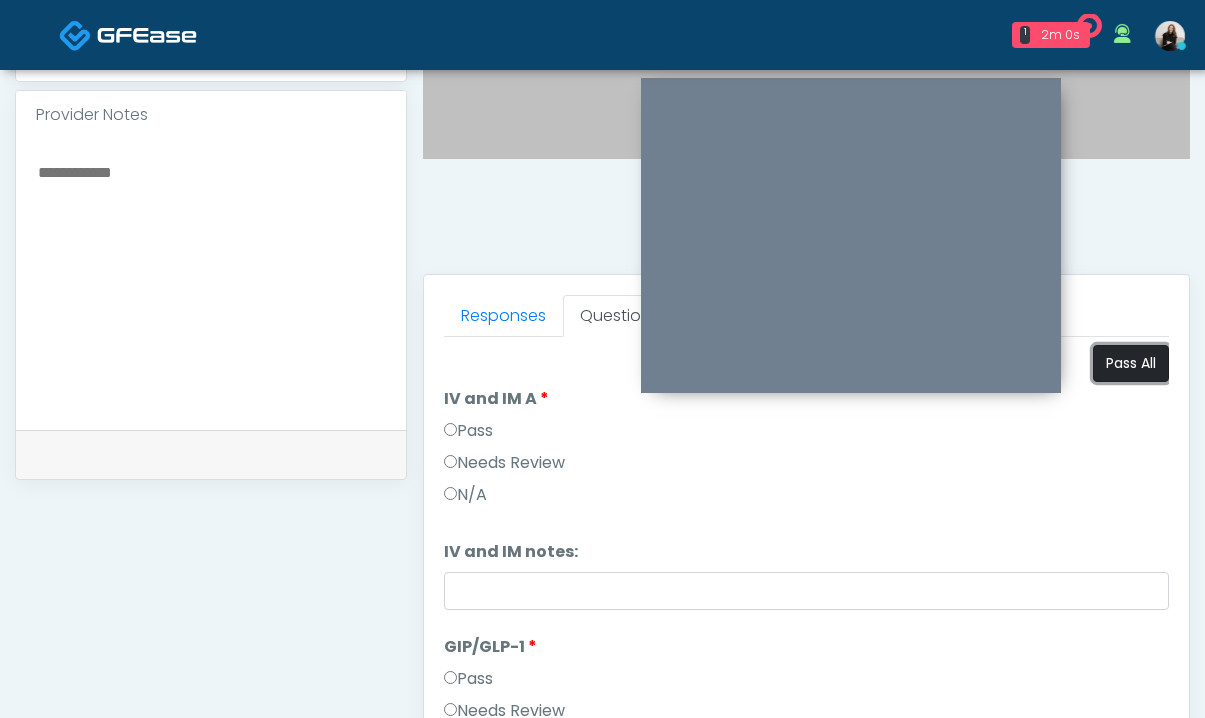 click on "Pass All" at bounding box center [1131, 363] 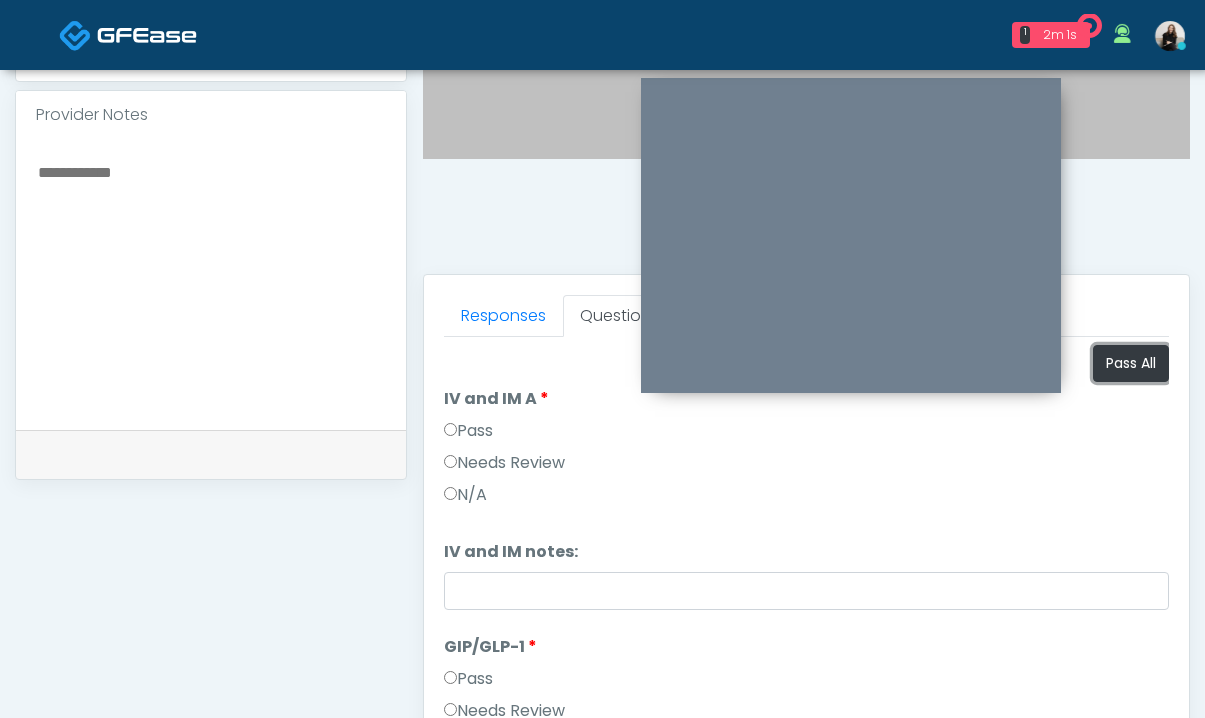 scroll, scrollTop: 83, scrollLeft: 0, axis: vertical 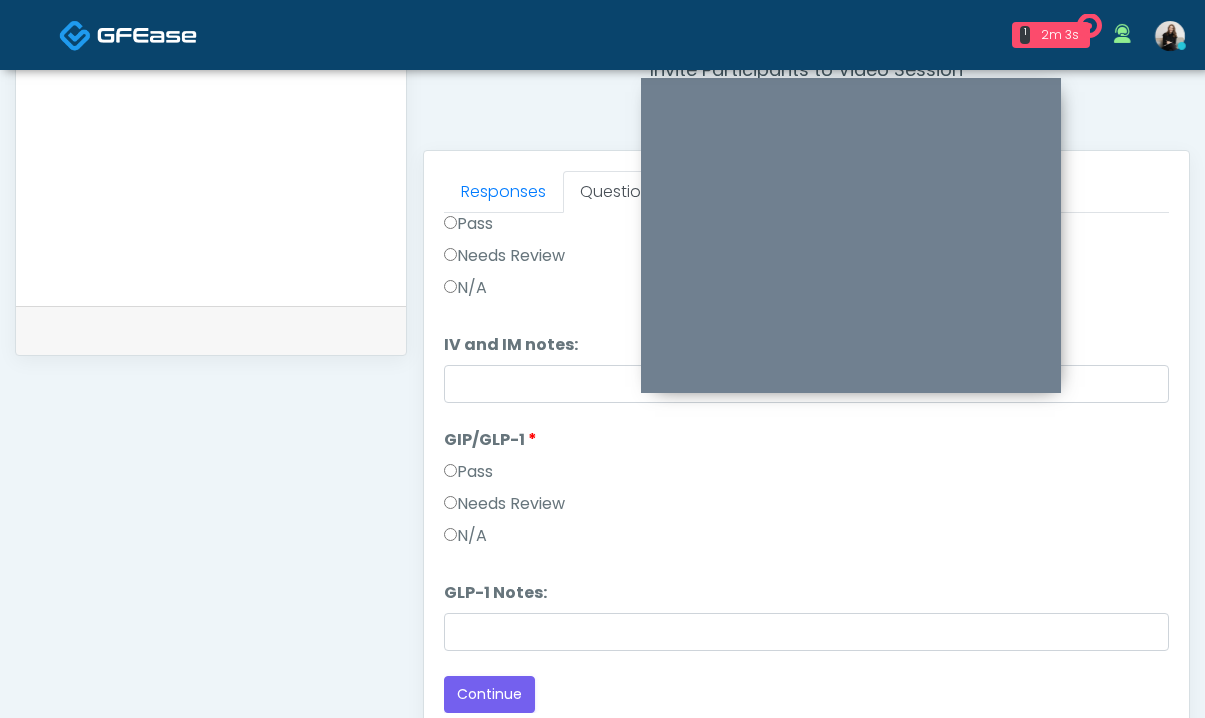 click on "Loading...
Connecting to your agent...
Please wait while we prepare your personalized experience.
Pass All
IV and IM A
IV and IM A
Pass
Needs Review
N/A
IV and IM notes:
IV and IM notes:" at bounding box center [806, 425] 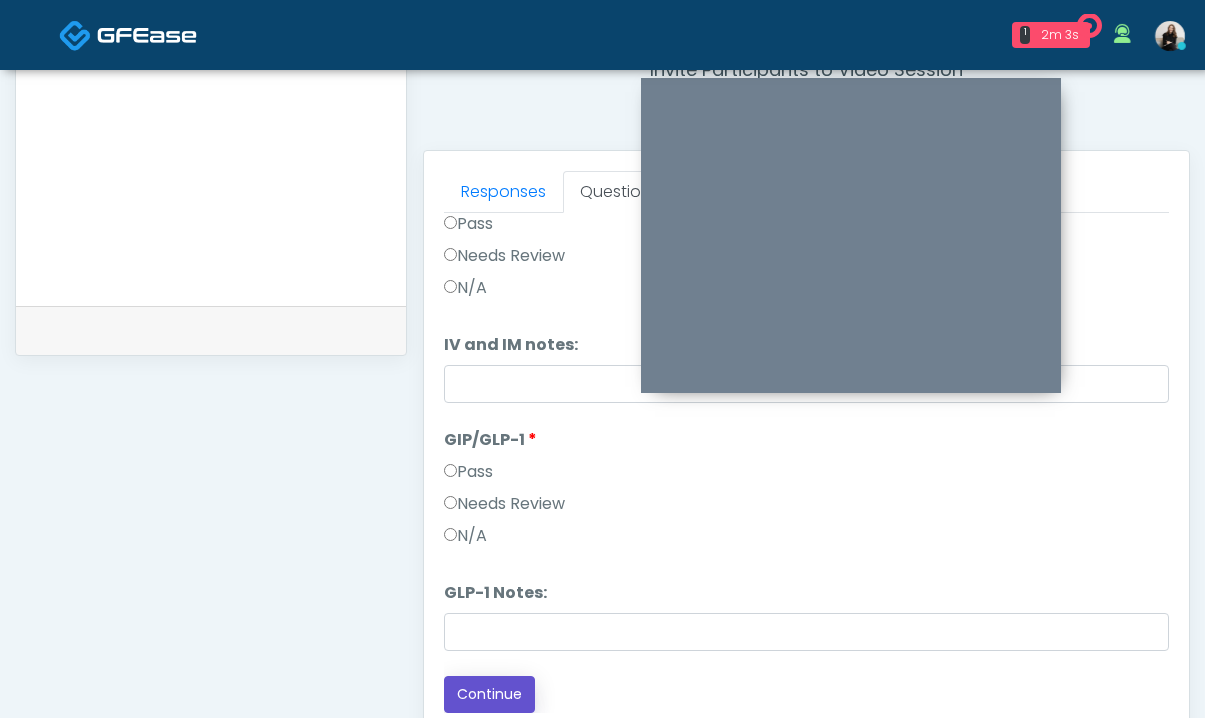 click on "Continue" at bounding box center [489, 694] 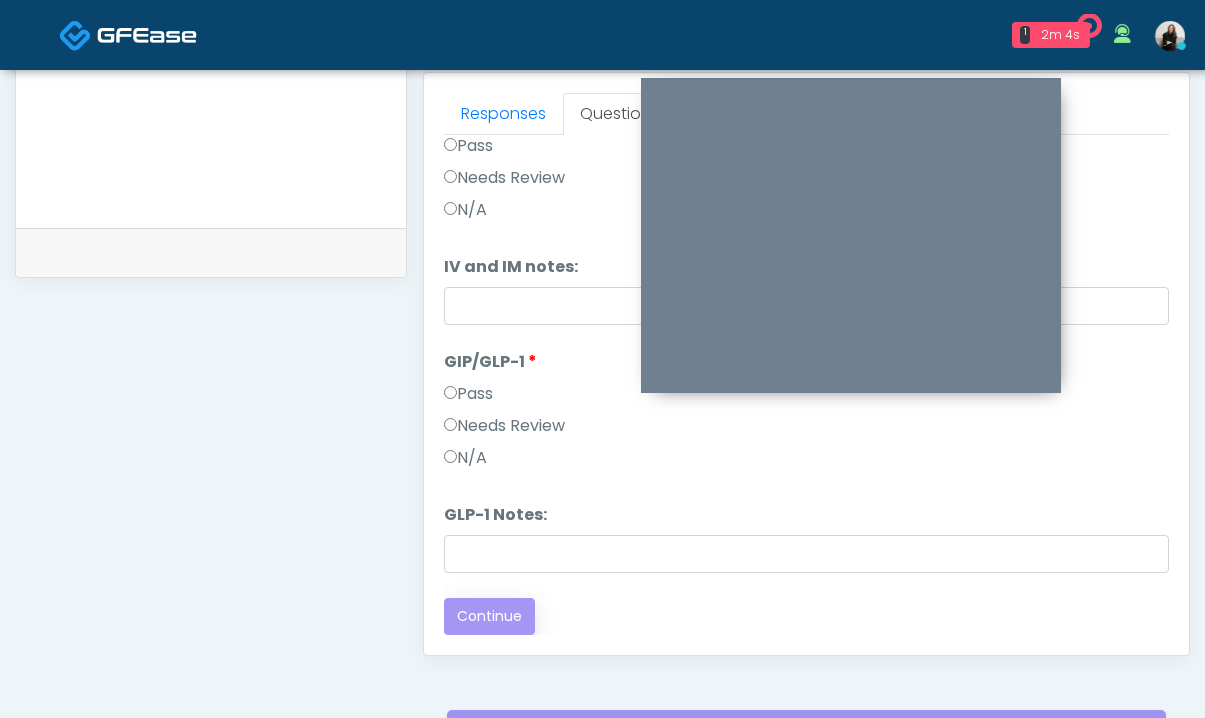 scroll, scrollTop: 984, scrollLeft: 0, axis: vertical 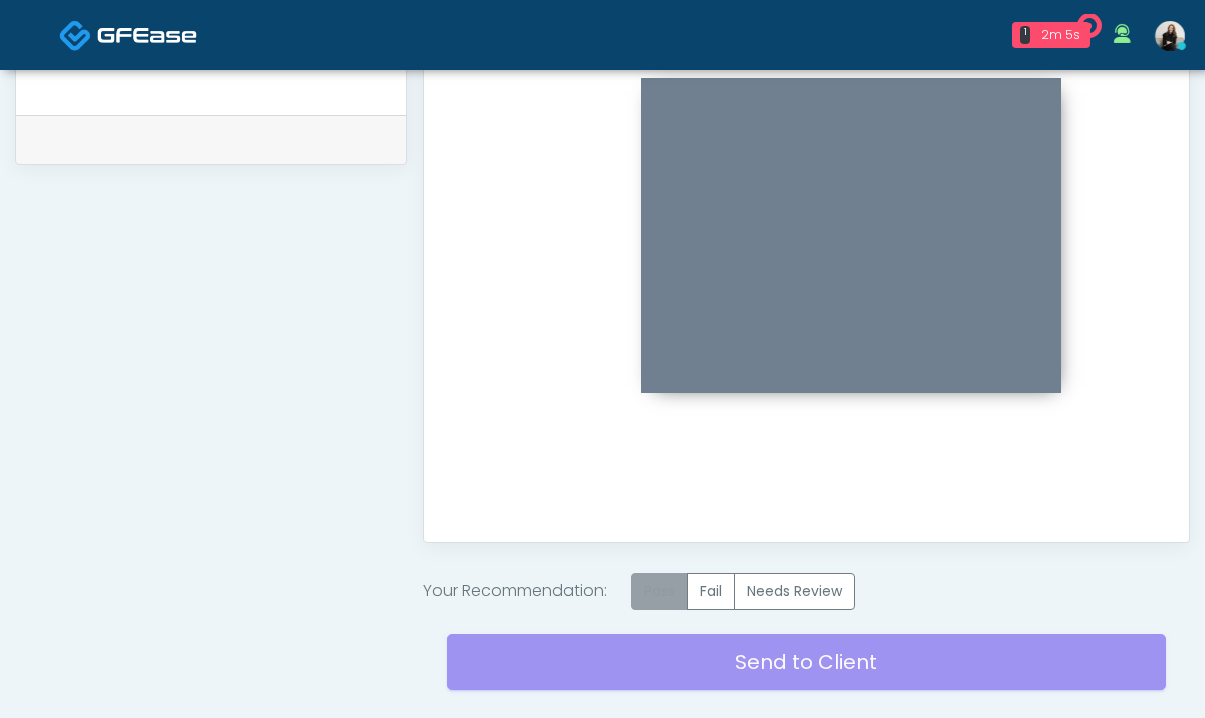 click on "Pass" at bounding box center (659, 591) 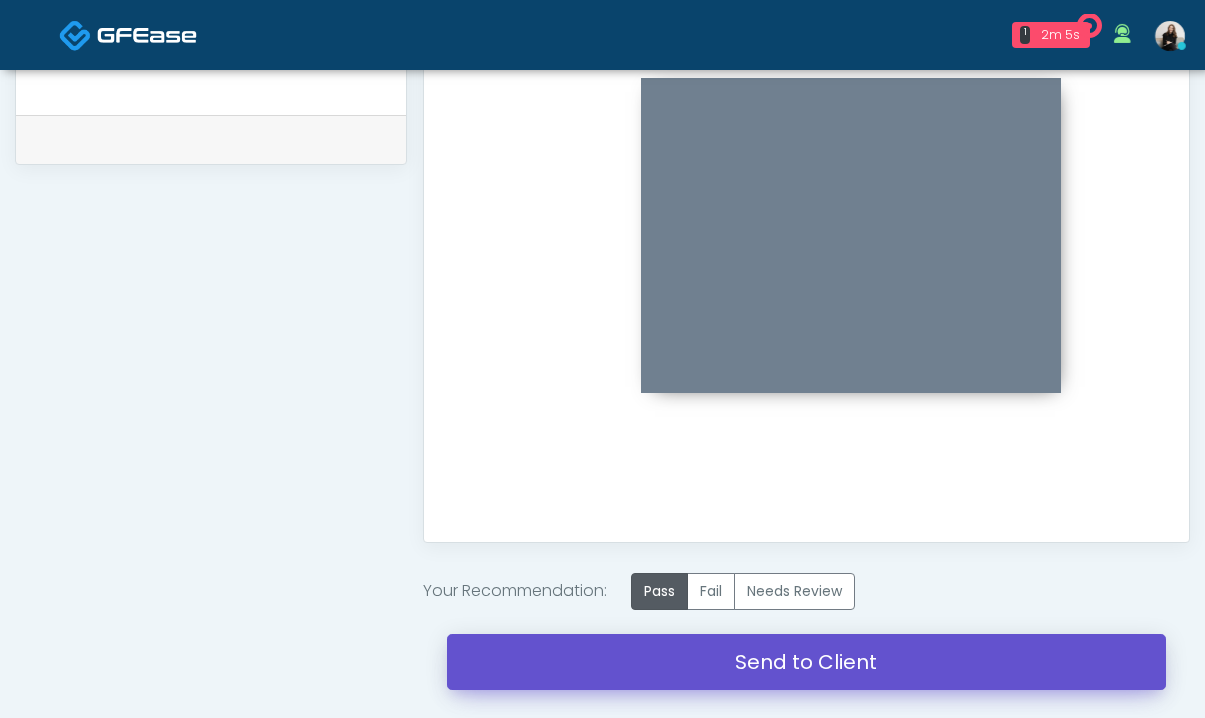 click on "Send to Client" at bounding box center [806, 662] 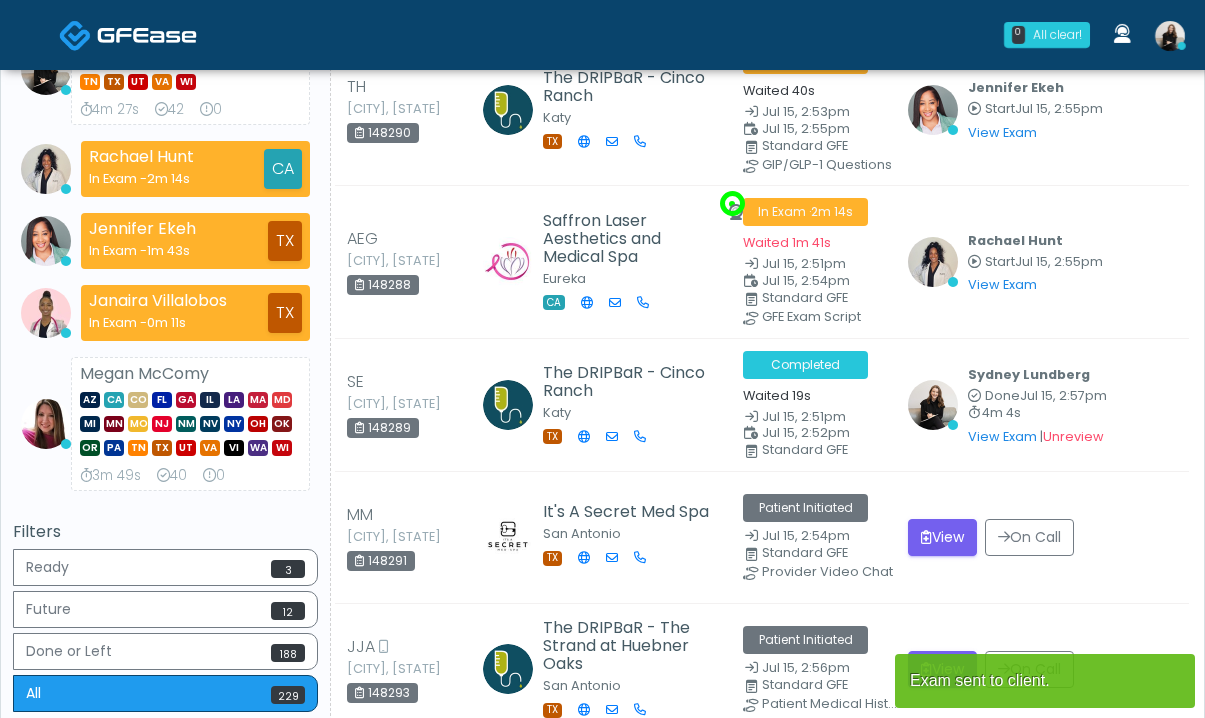 scroll, scrollTop: 281, scrollLeft: 0, axis: vertical 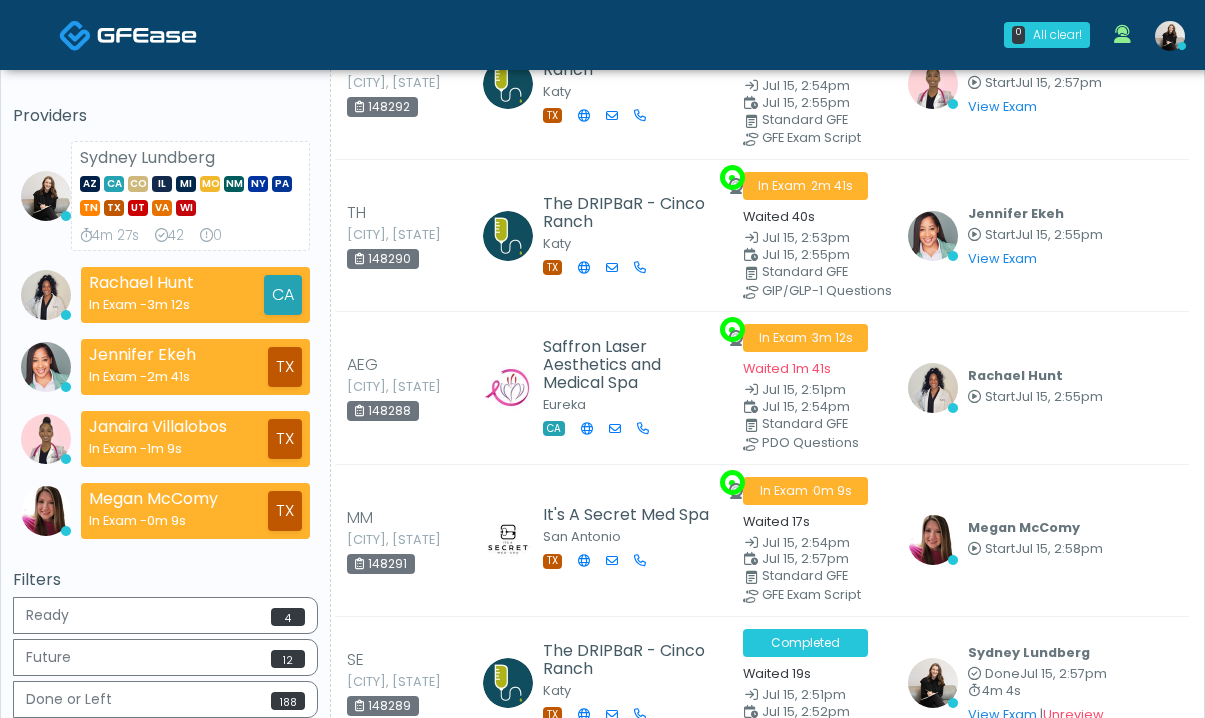 click at bounding box center (128, 34) 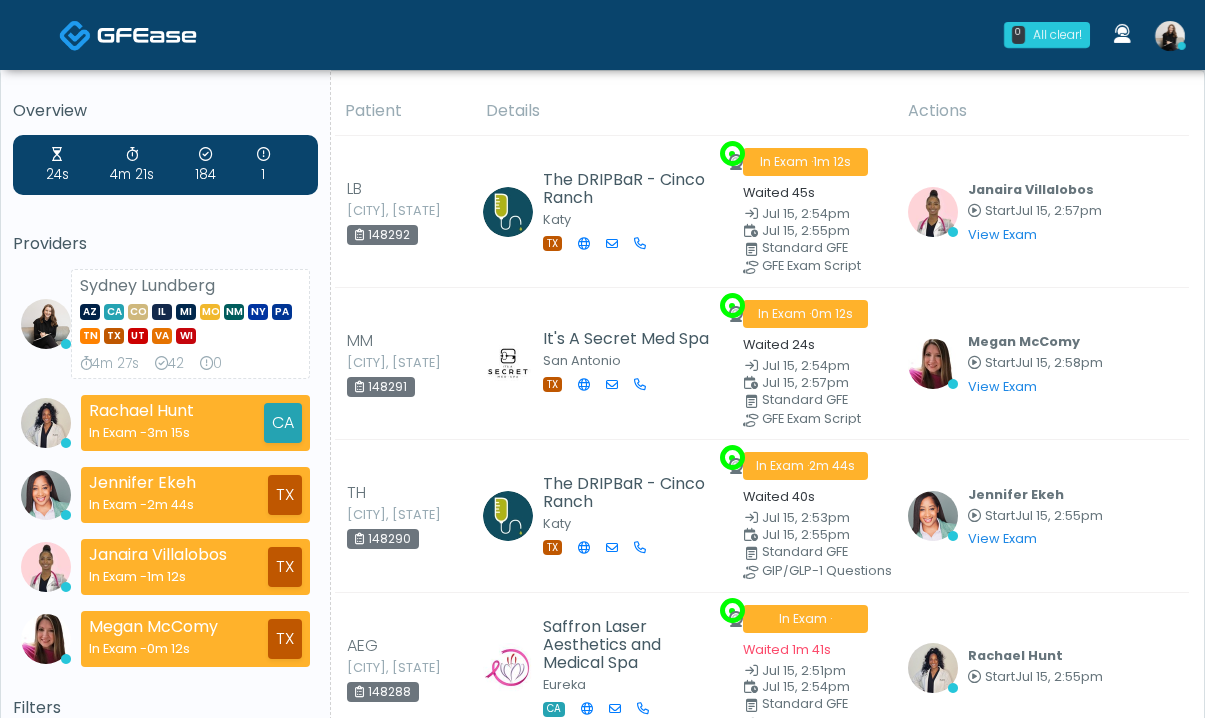 scroll, scrollTop: 0, scrollLeft: 0, axis: both 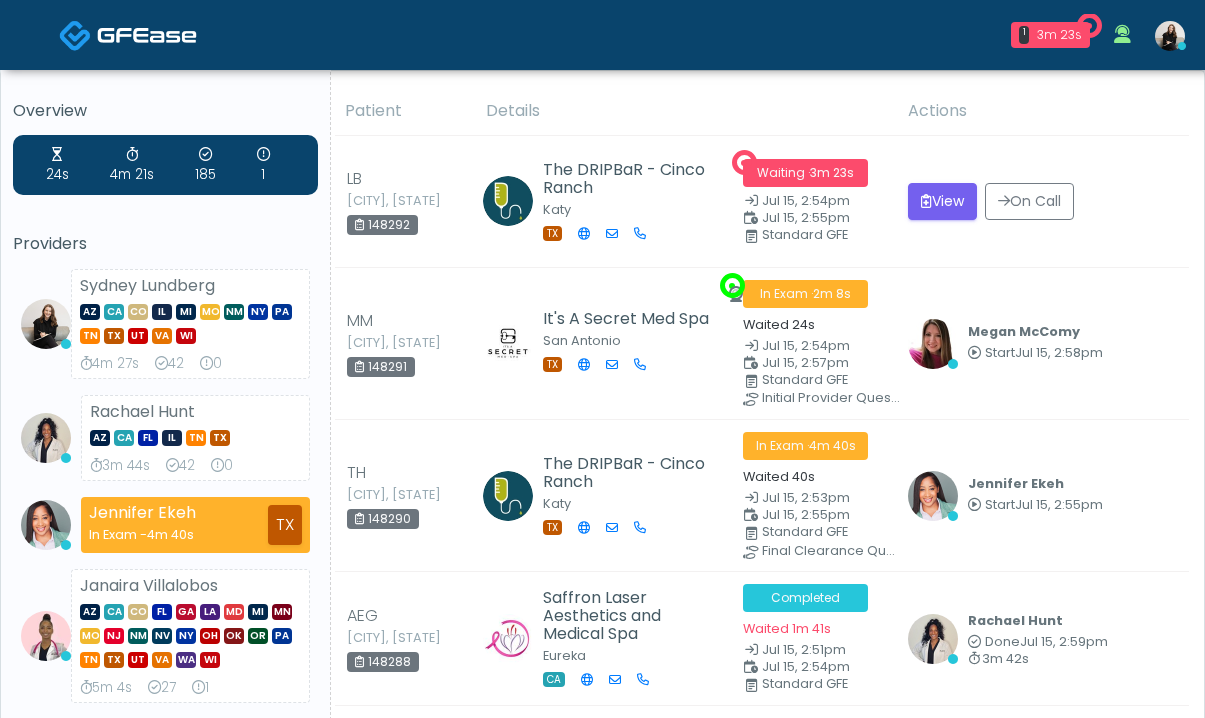 click at bounding box center [147, 35] 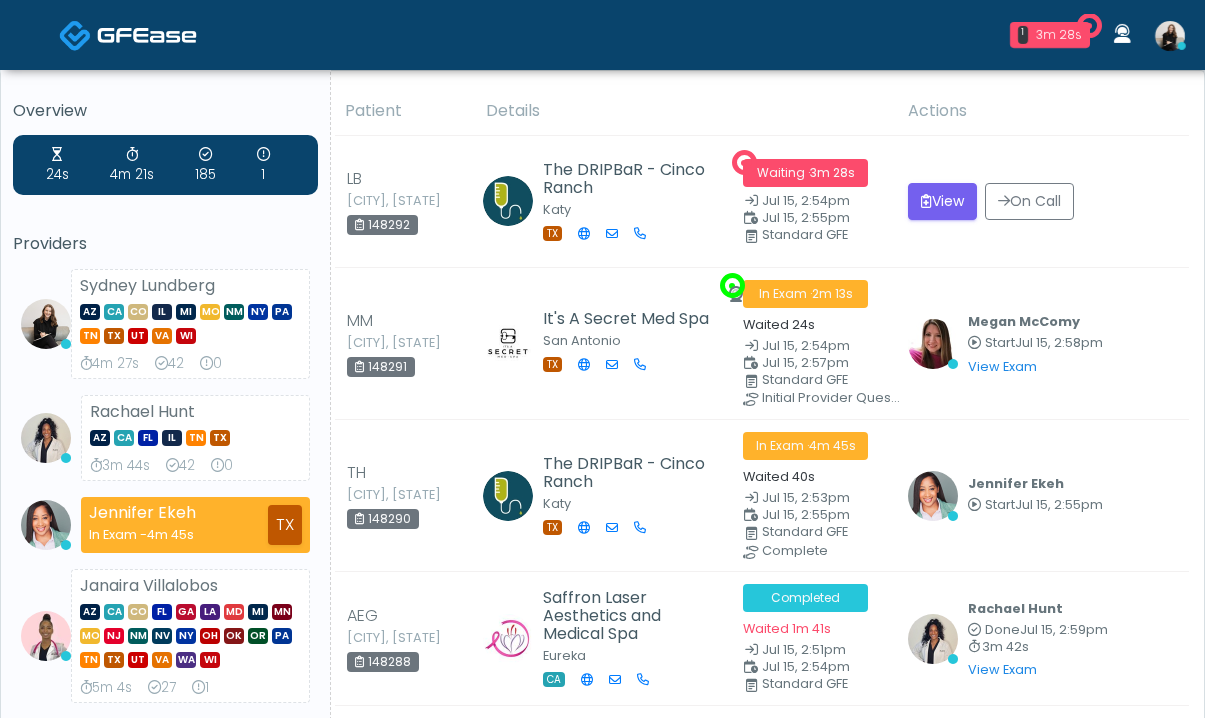 scroll, scrollTop: 0, scrollLeft: 0, axis: both 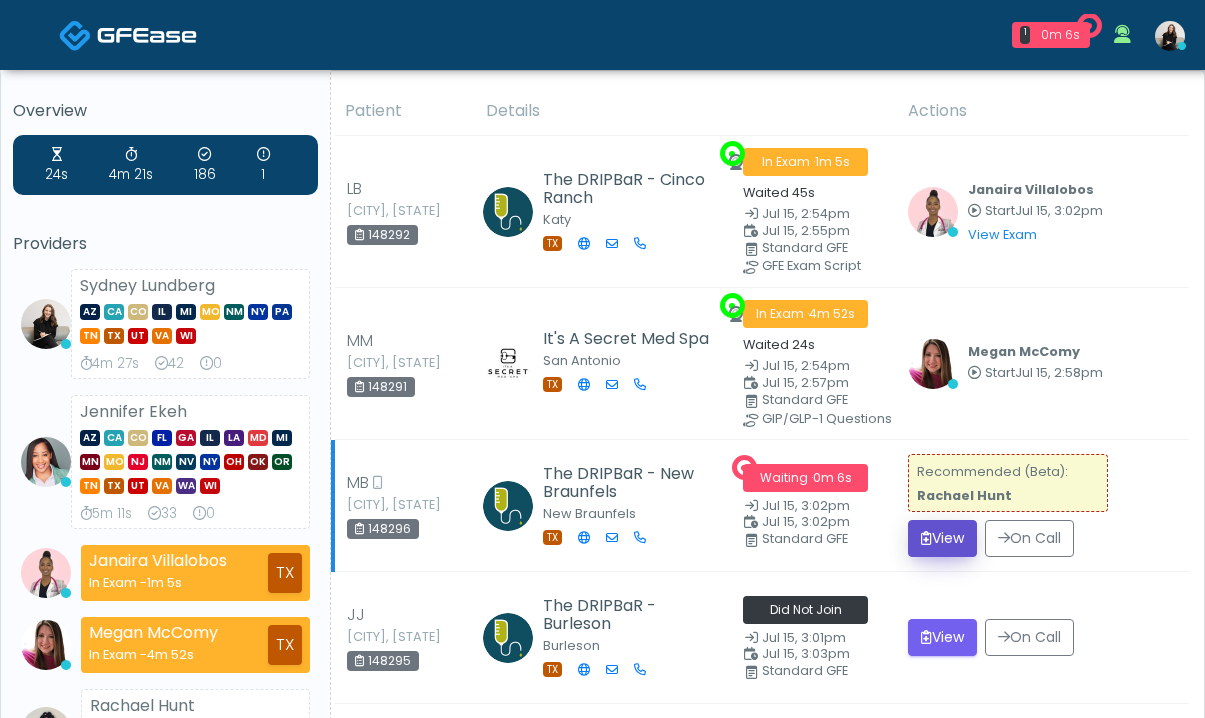 click on "View" at bounding box center (942, 538) 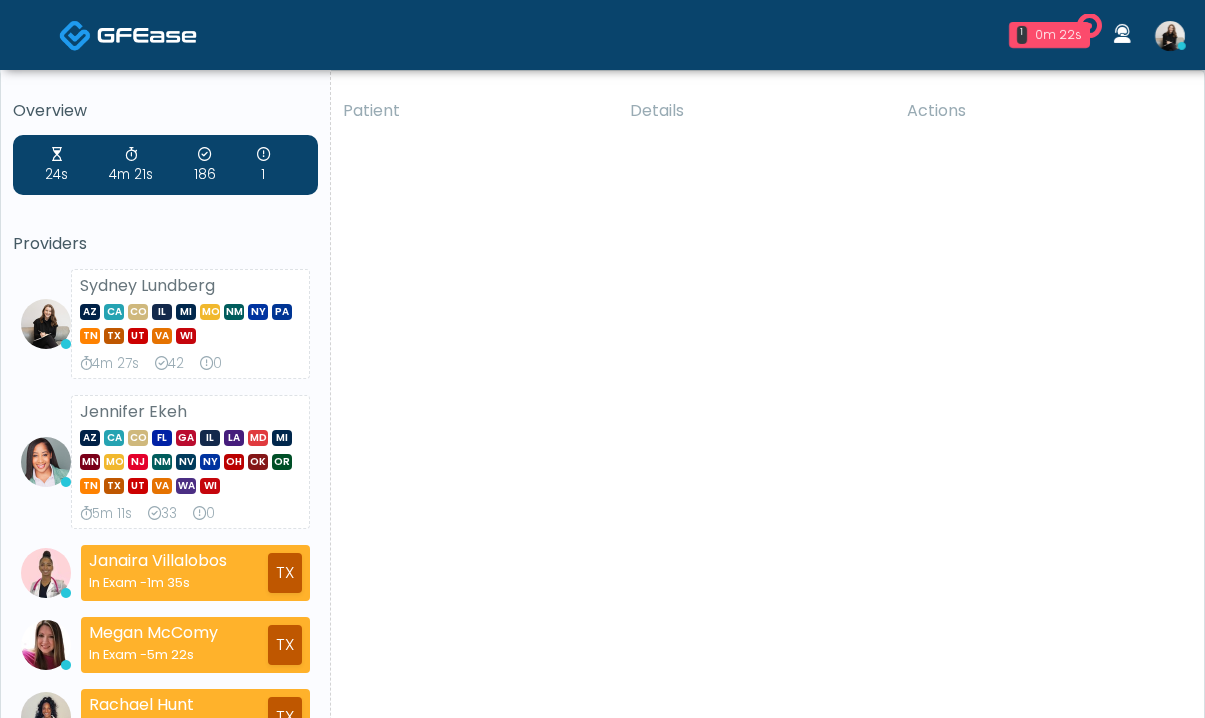 scroll, scrollTop: 0, scrollLeft: 0, axis: both 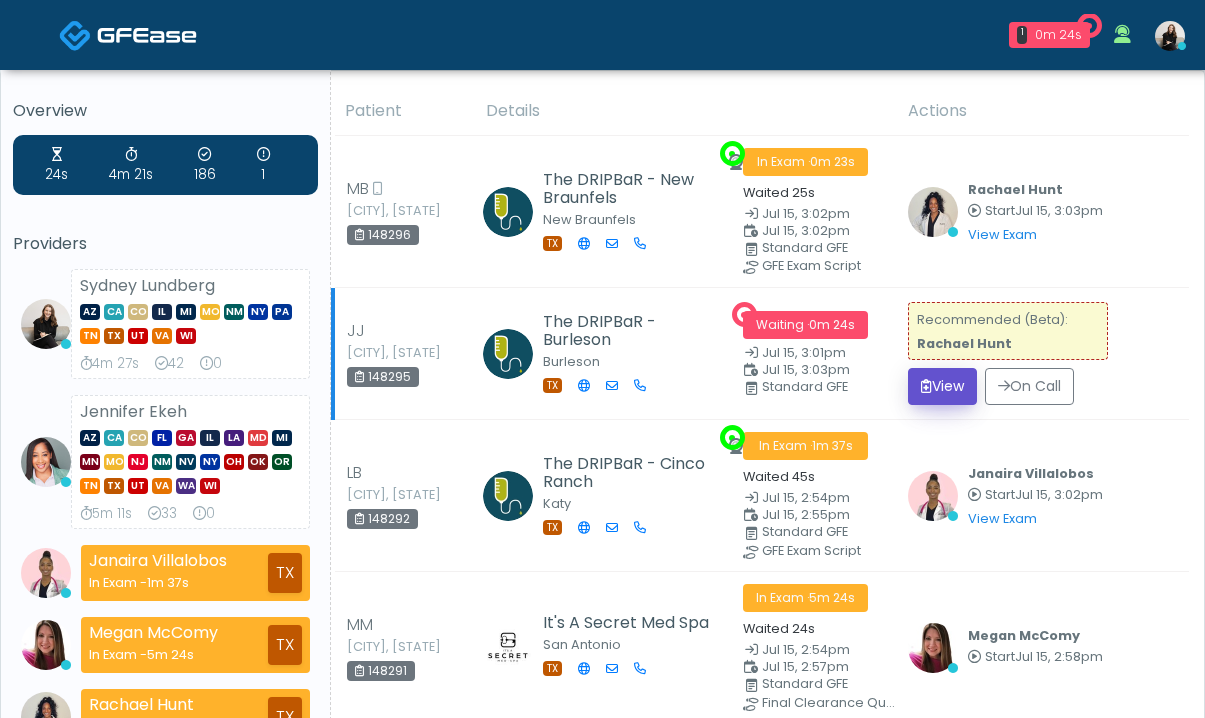 click on "View" at bounding box center [942, 386] 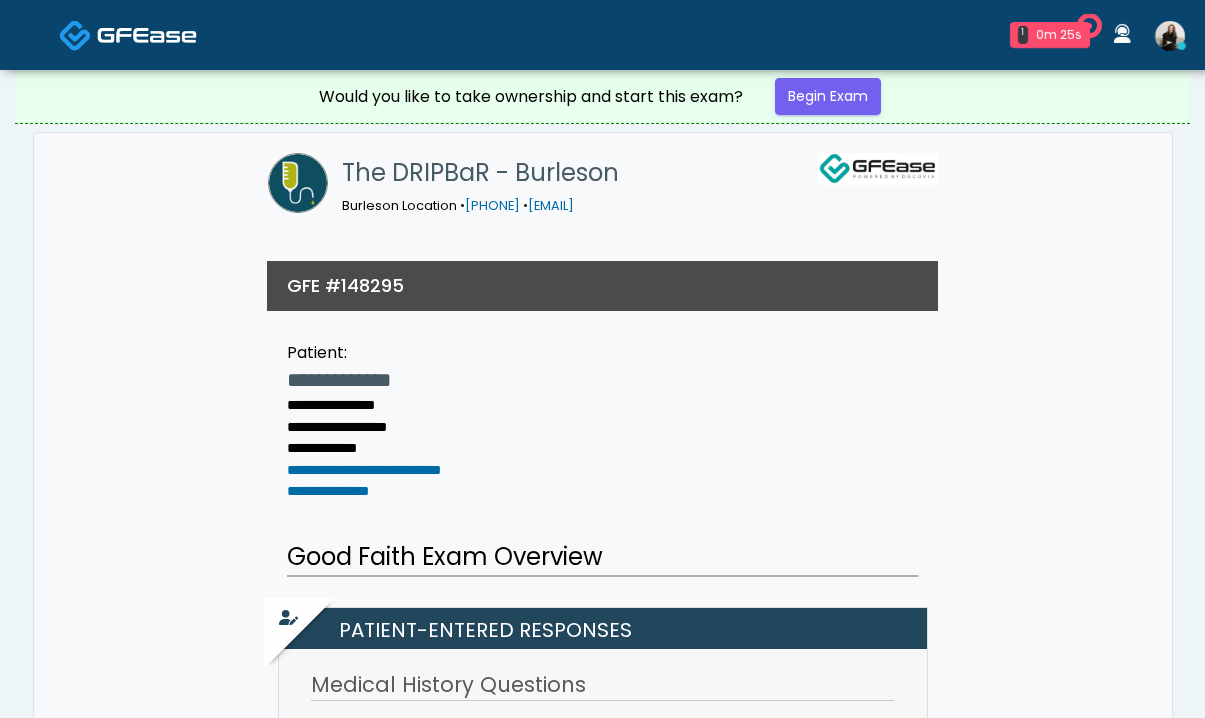 scroll, scrollTop: 0, scrollLeft: 0, axis: both 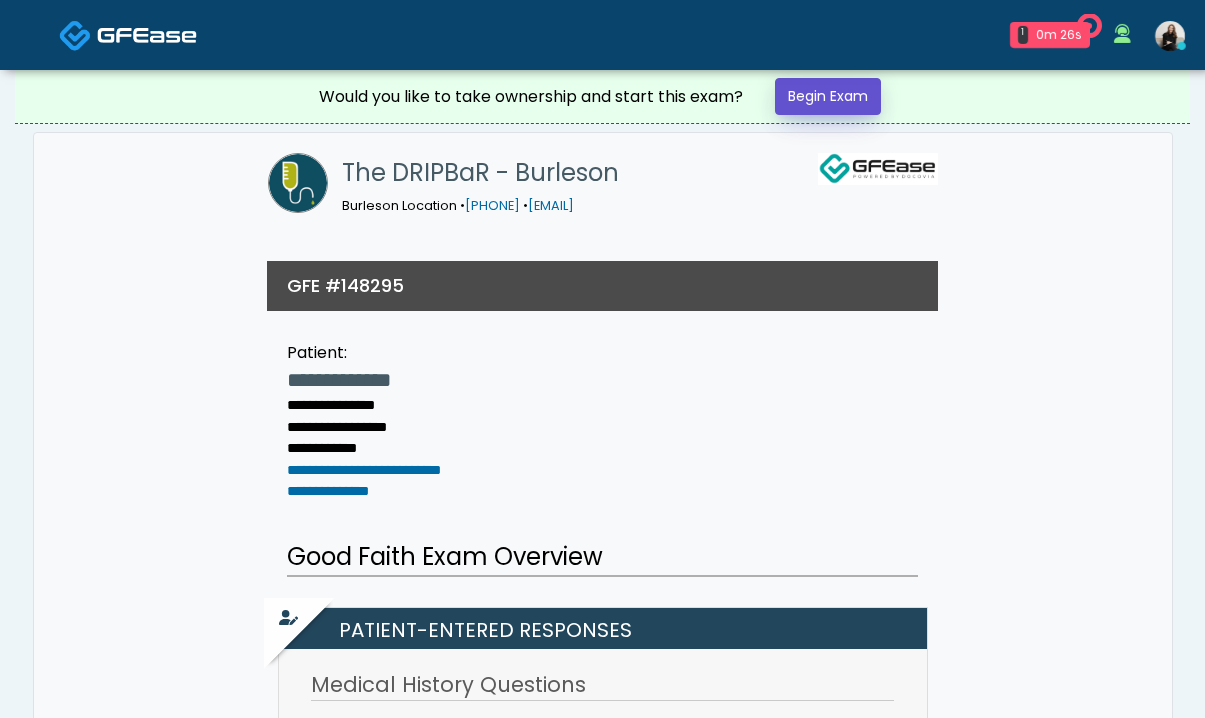 click on "Begin Exam" at bounding box center (828, 96) 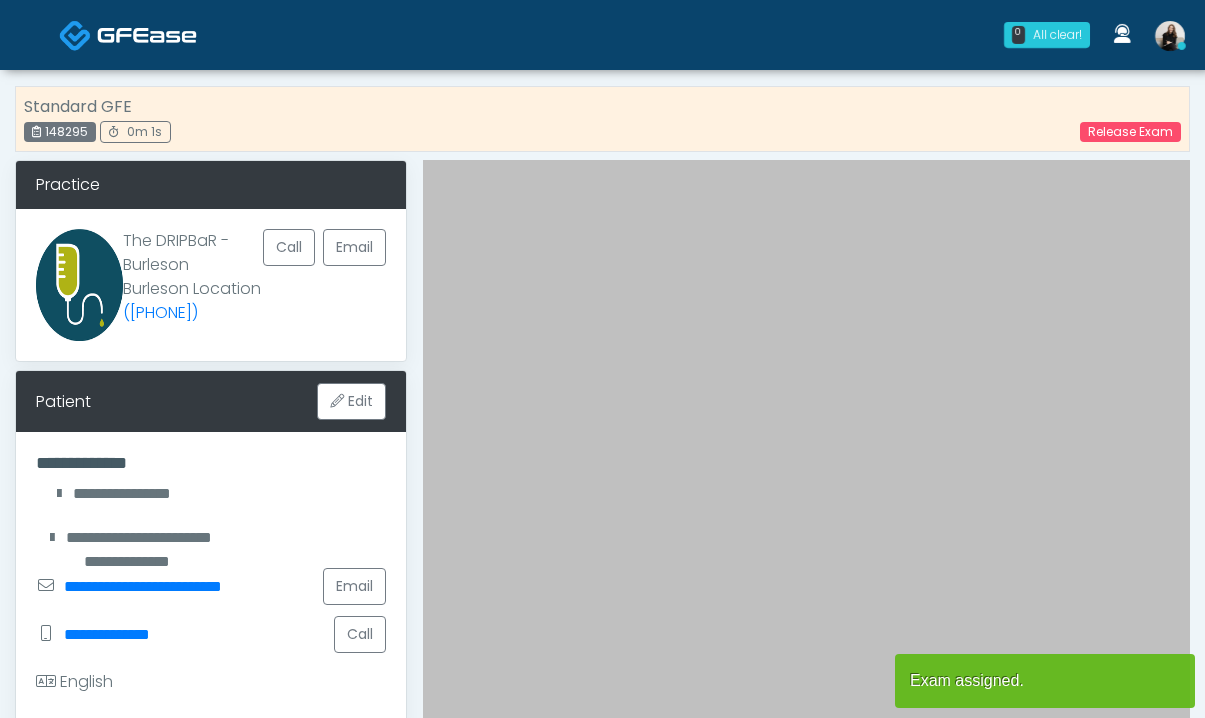 scroll, scrollTop: 0, scrollLeft: 0, axis: both 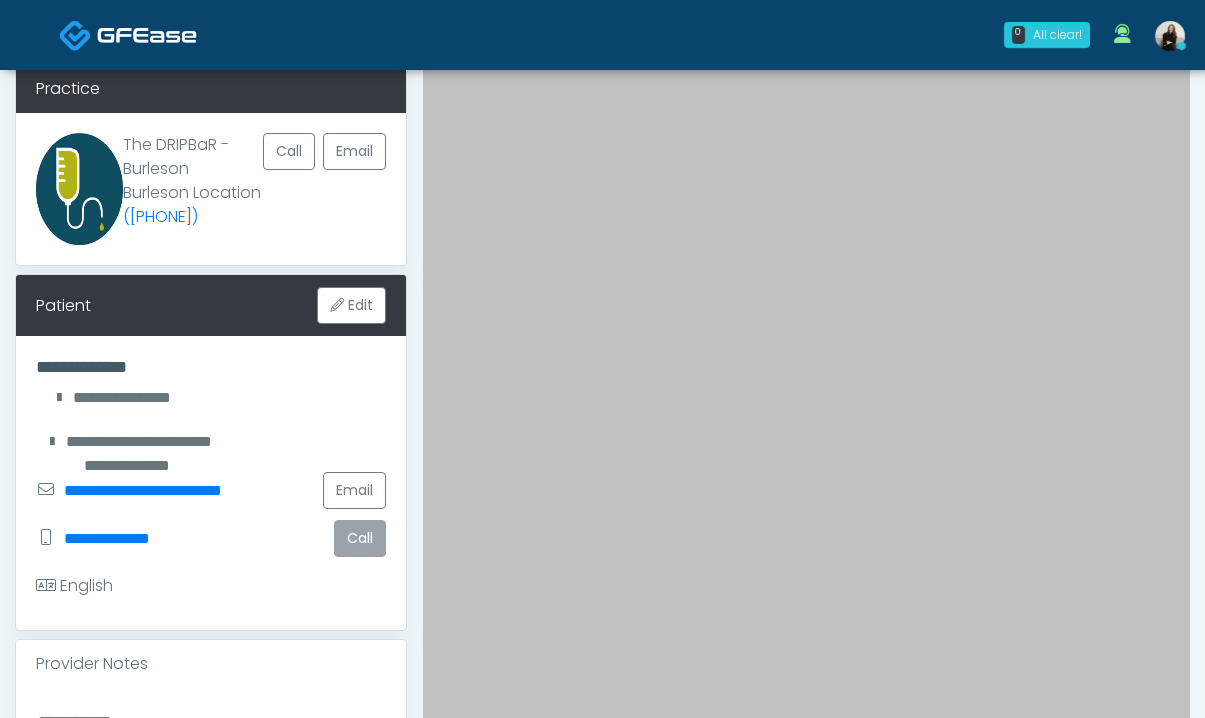 click on "Call" at bounding box center [360, 538] 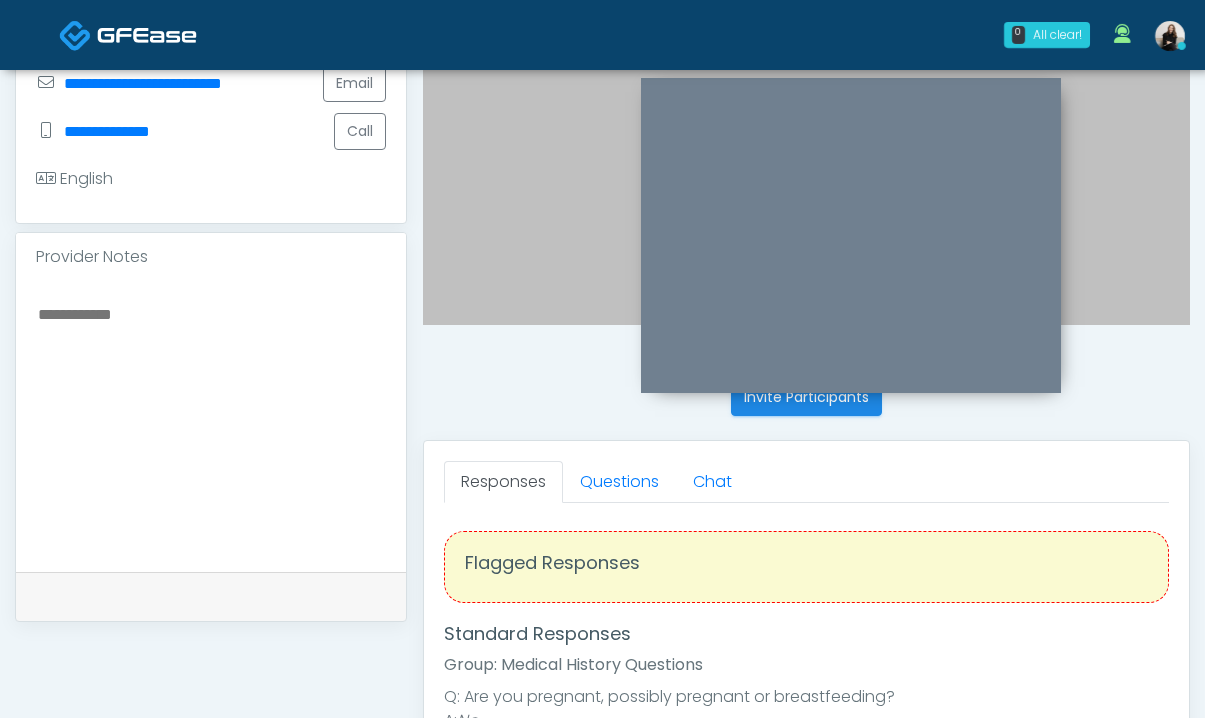 scroll, scrollTop: 912, scrollLeft: 0, axis: vertical 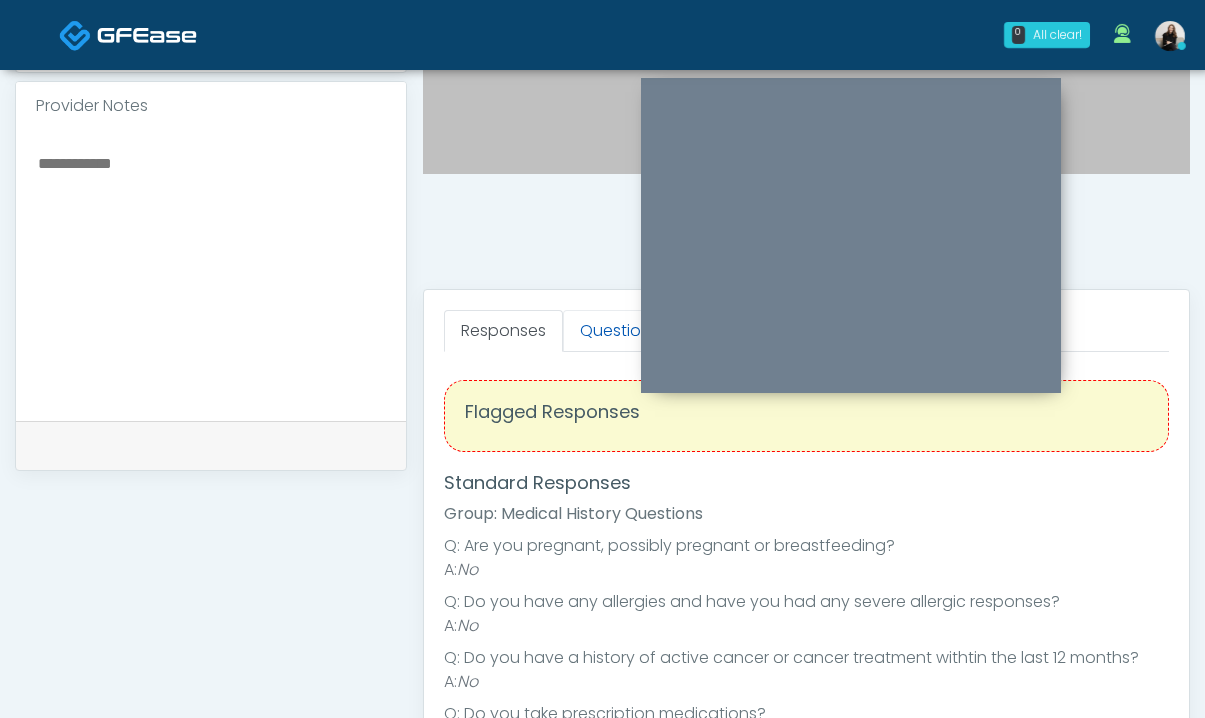 click on "Questions" at bounding box center (619, 331) 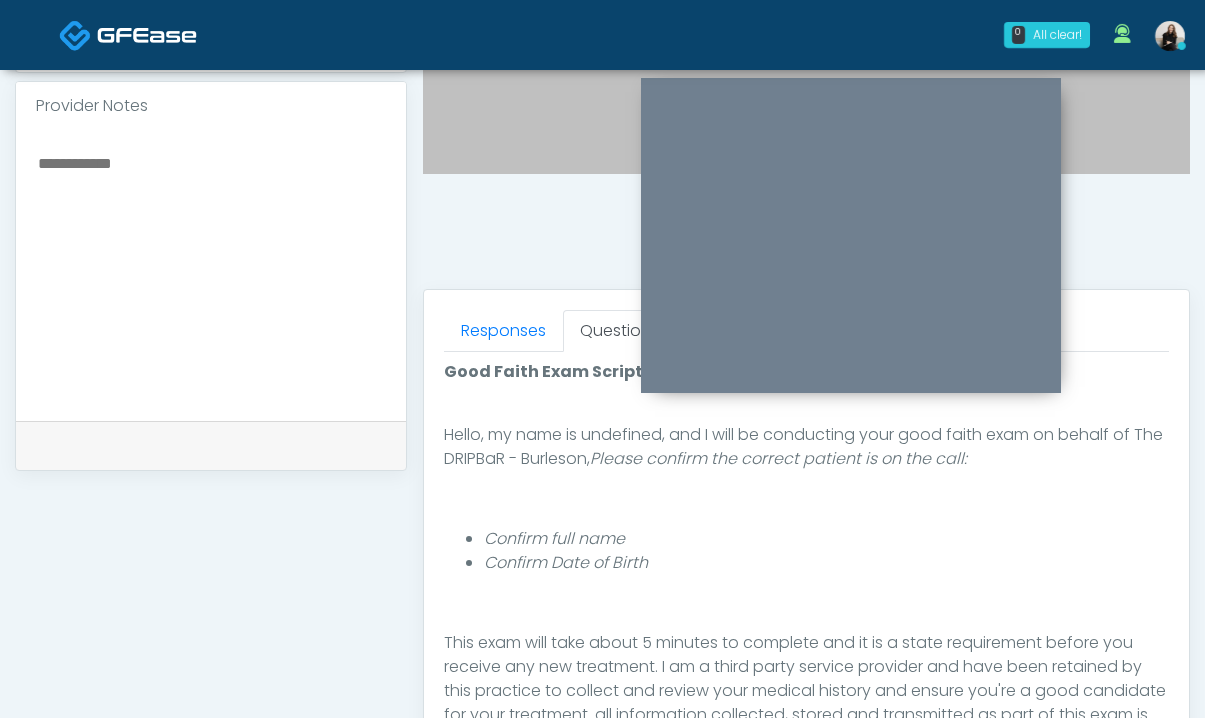 scroll, scrollTop: 232, scrollLeft: 0, axis: vertical 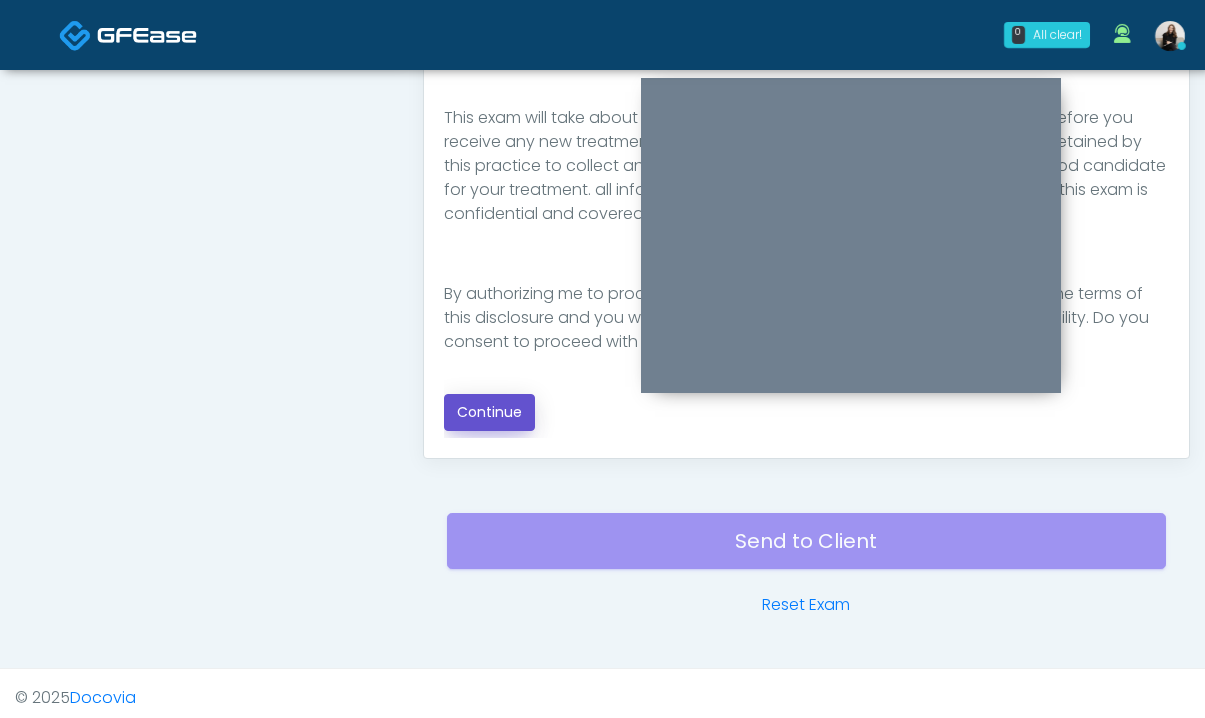 click on "Continue" at bounding box center [489, 412] 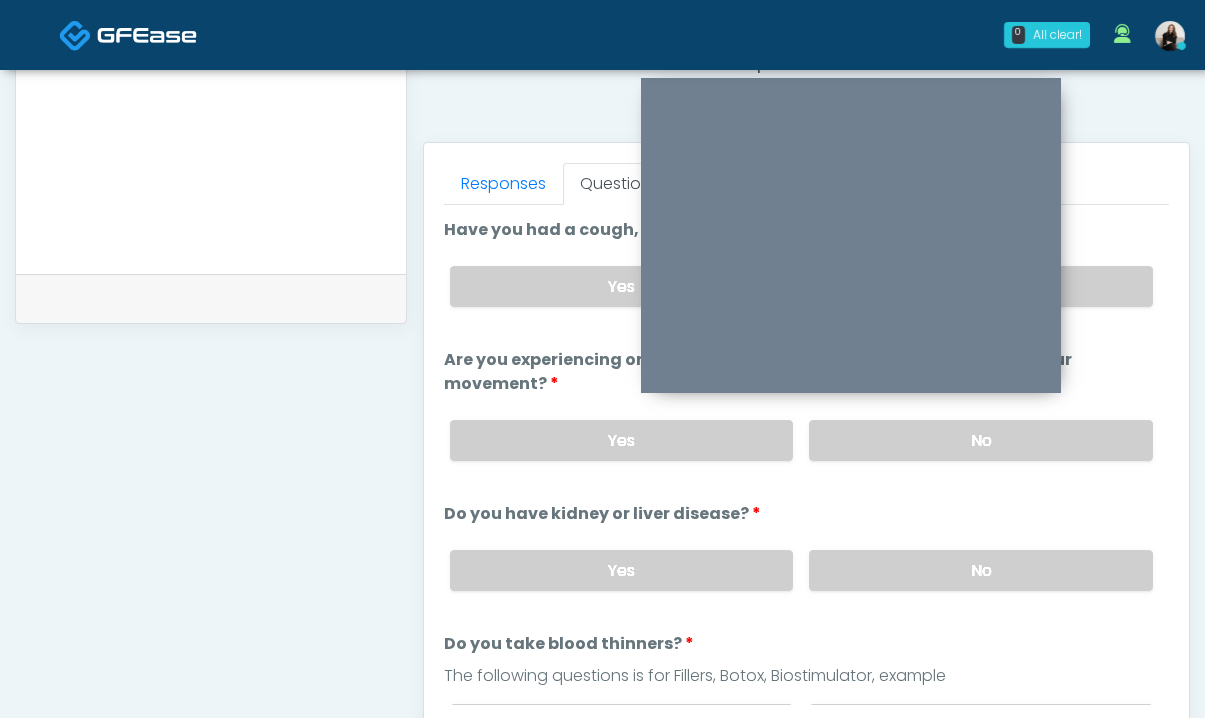 scroll, scrollTop: 642, scrollLeft: 0, axis: vertical 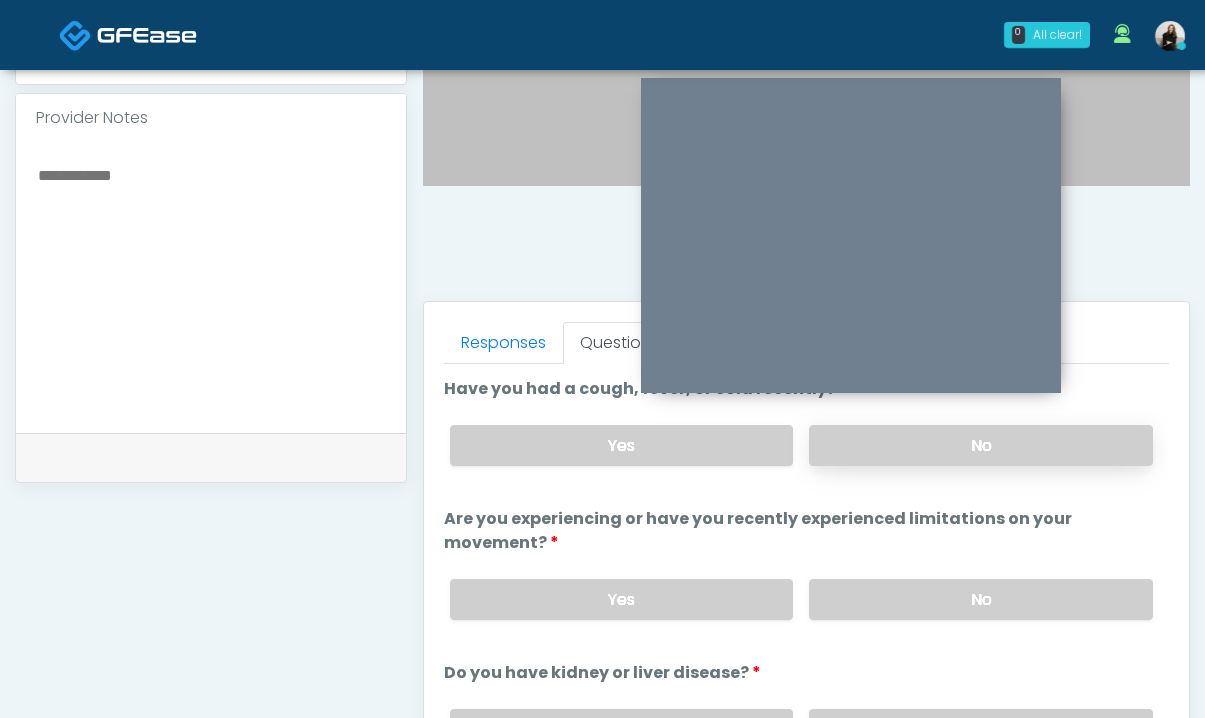 click on "No" at bounding box center [981, 445] 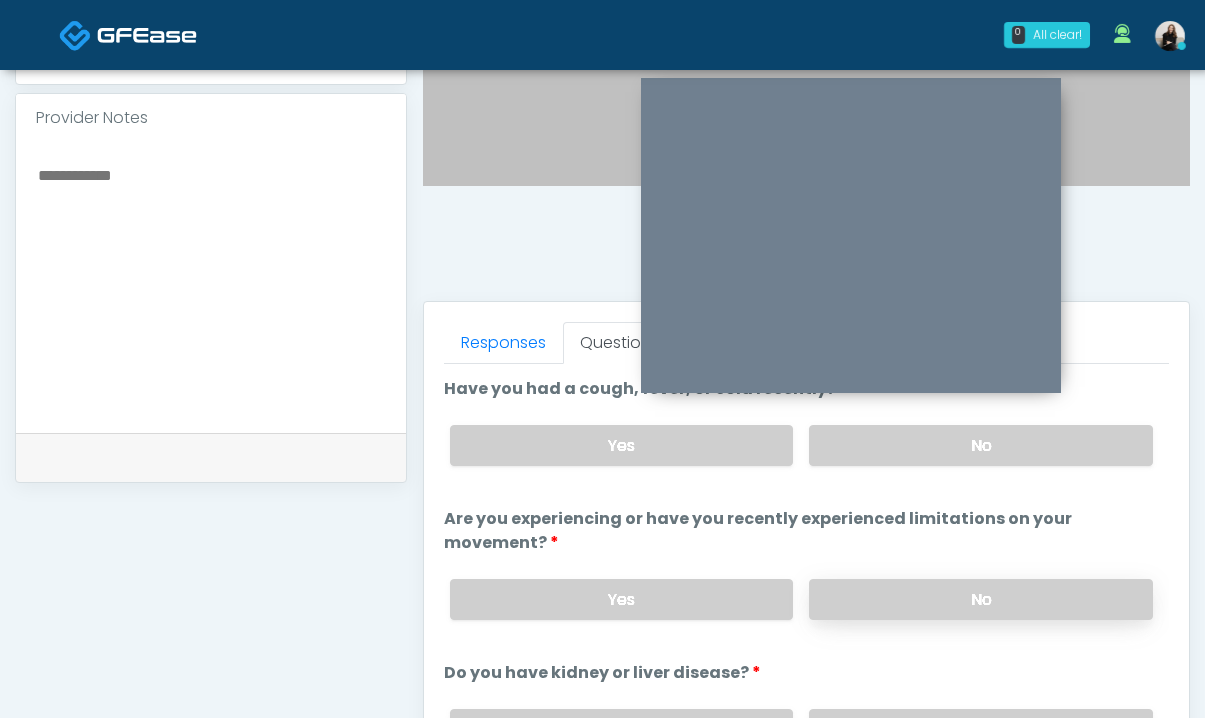 click on "No" at bounding box center (981, 599) 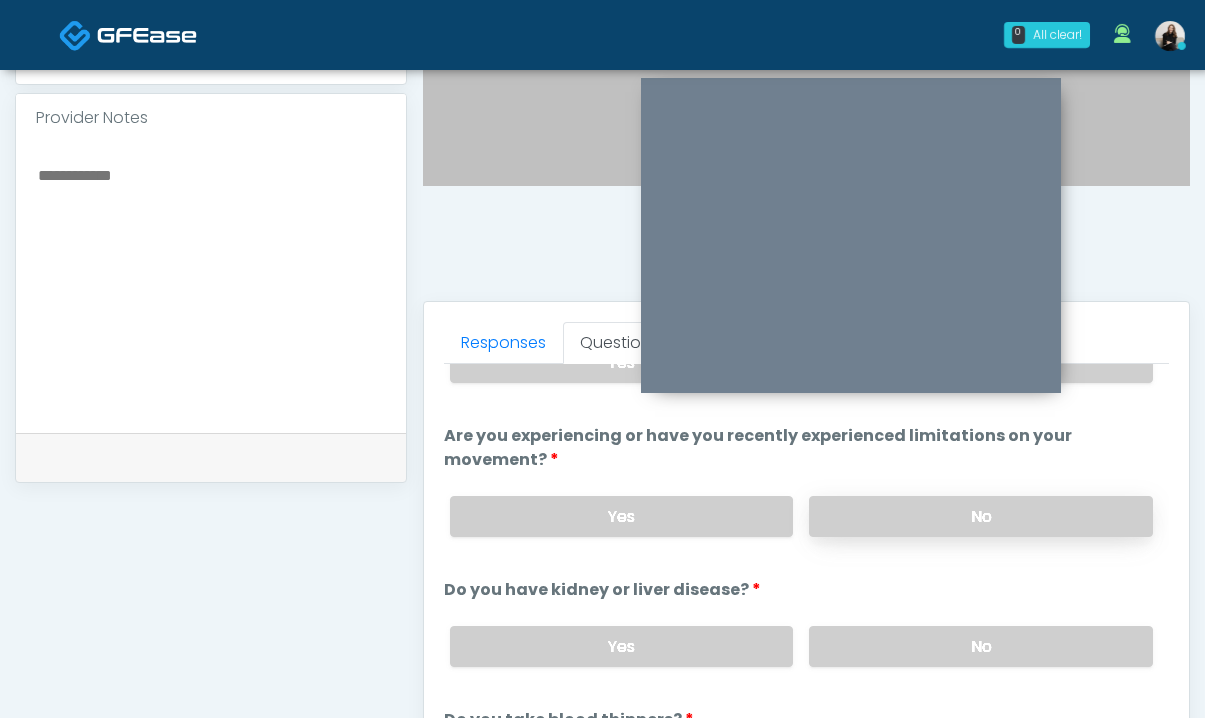 scroll, scrollTop: 114, scrollLeft: 0, axis: vertical 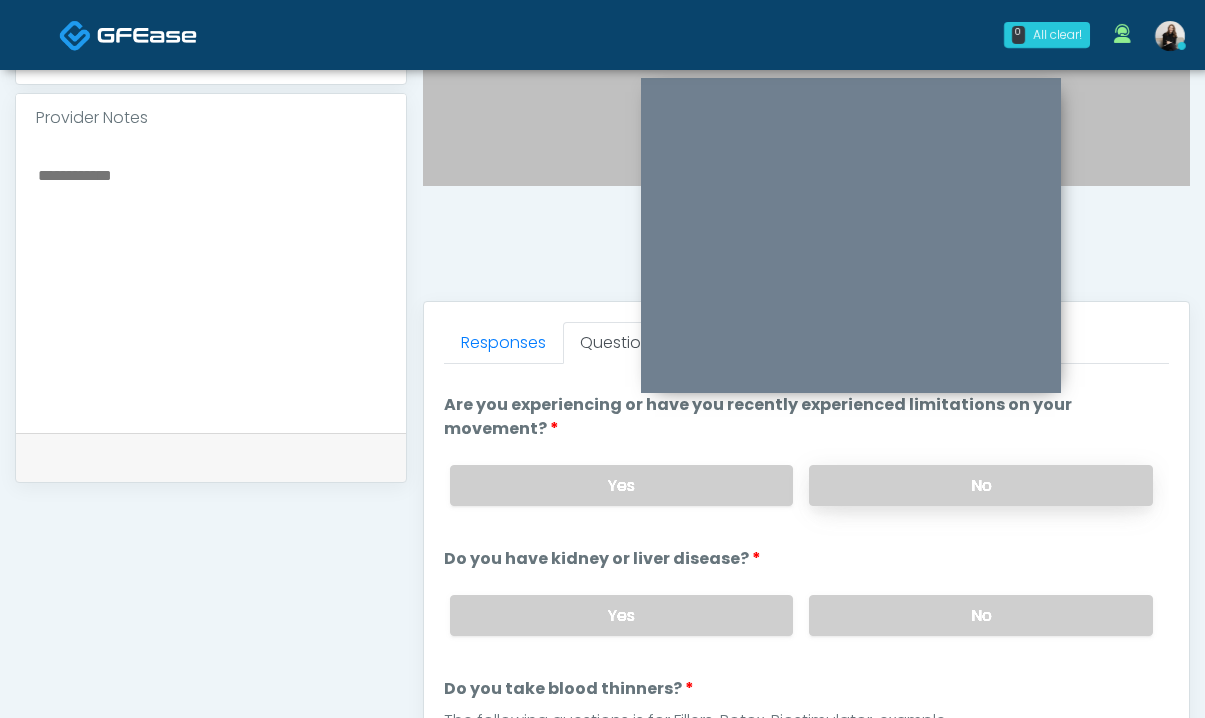 click on "No" at bounding box center (981, 615) 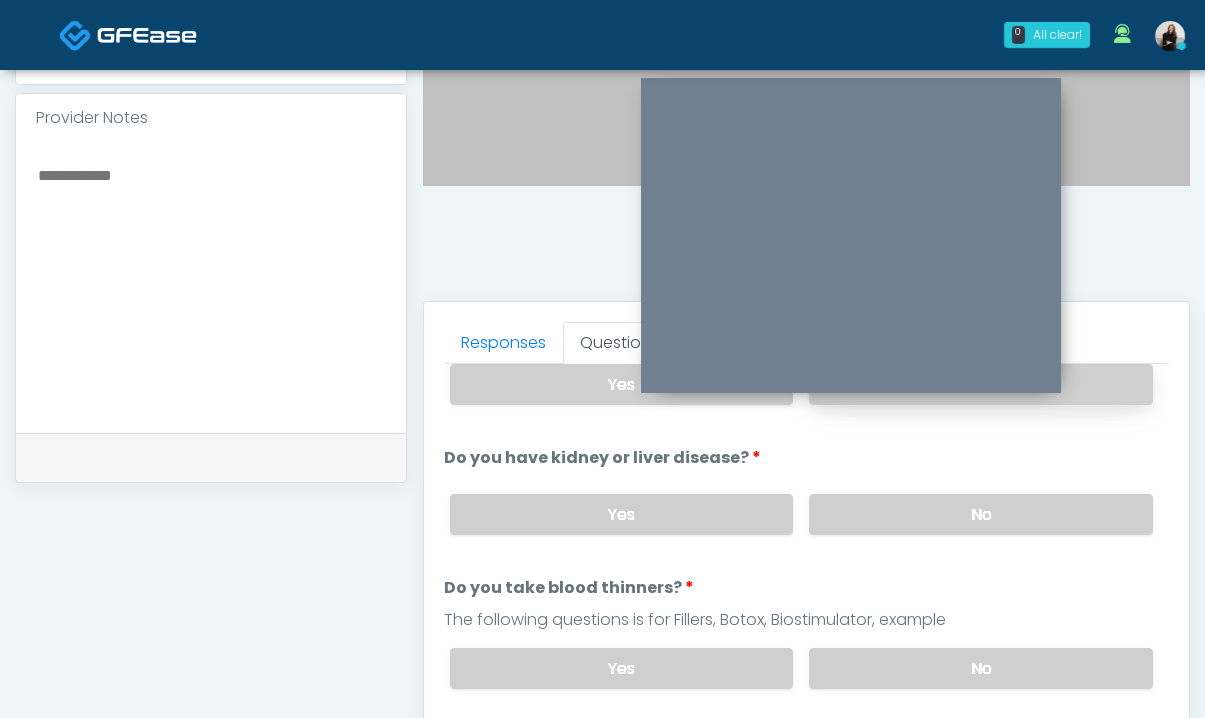 scroll, scrollTop: 232, scrollLeft: 0, axis: vertical 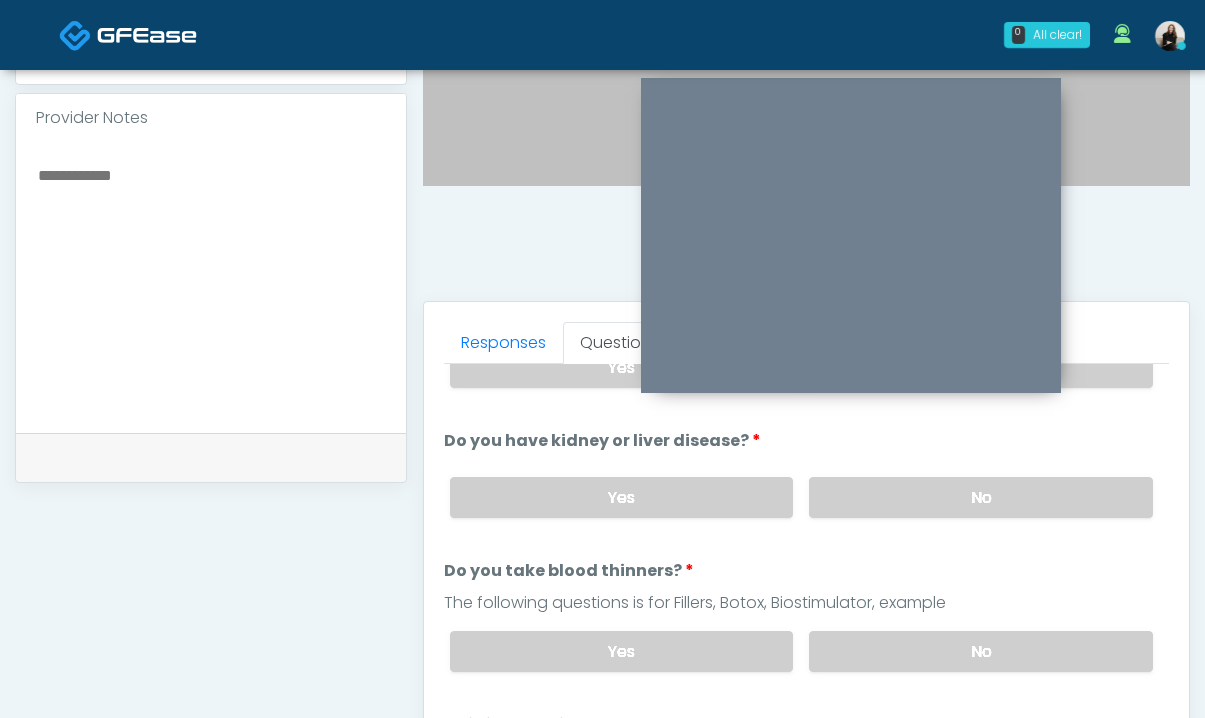 click on "Yes
No" at bounding box center [801, 651] 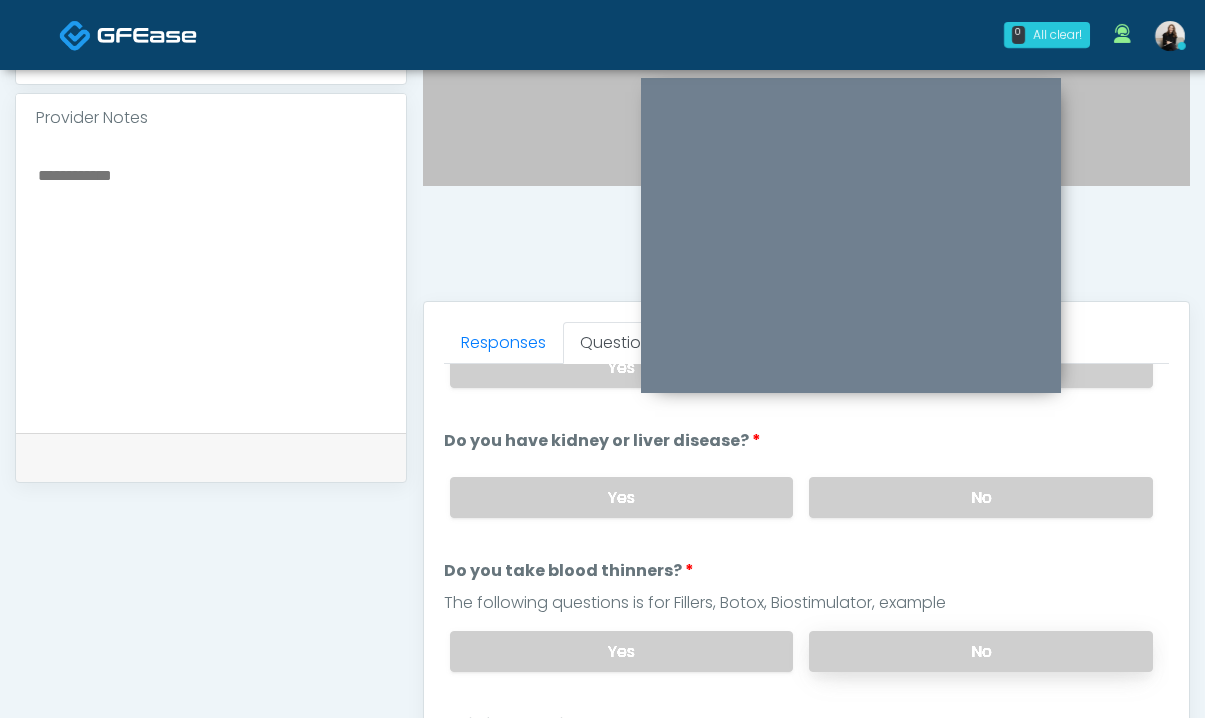 click on "No" at bounding box center [981, 651] 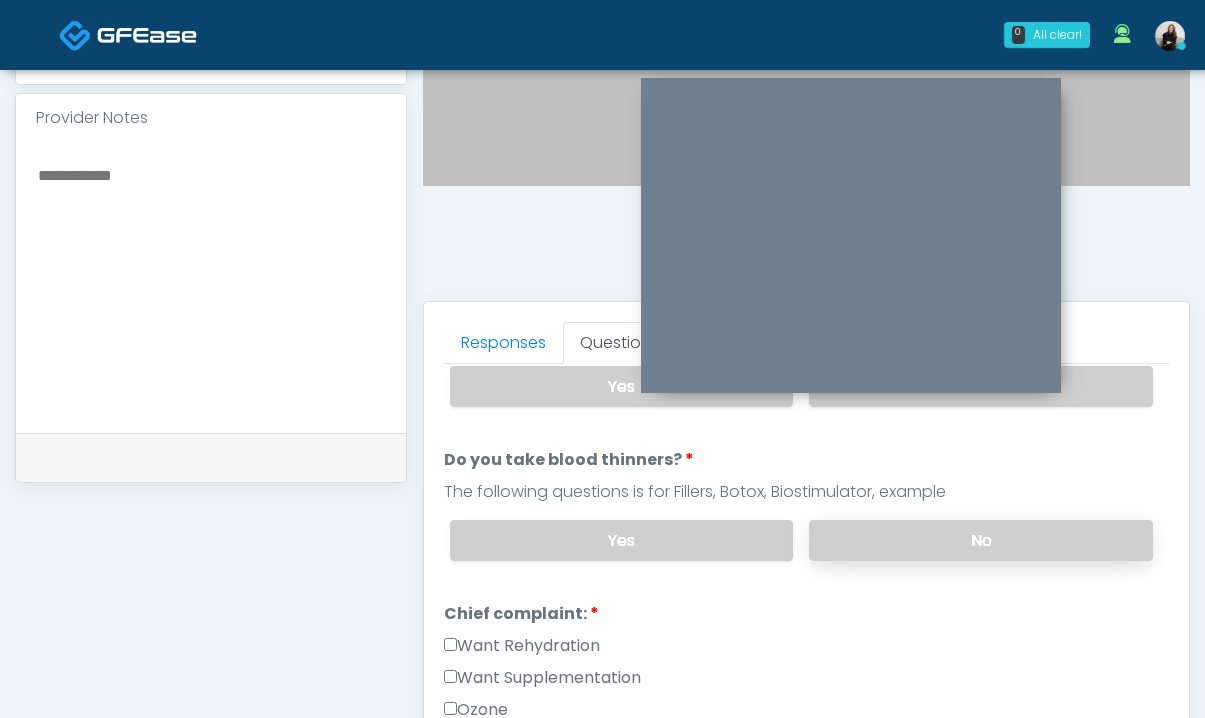 scroll, scrollTop: 422, scrollLeft: 0, axis: vertical 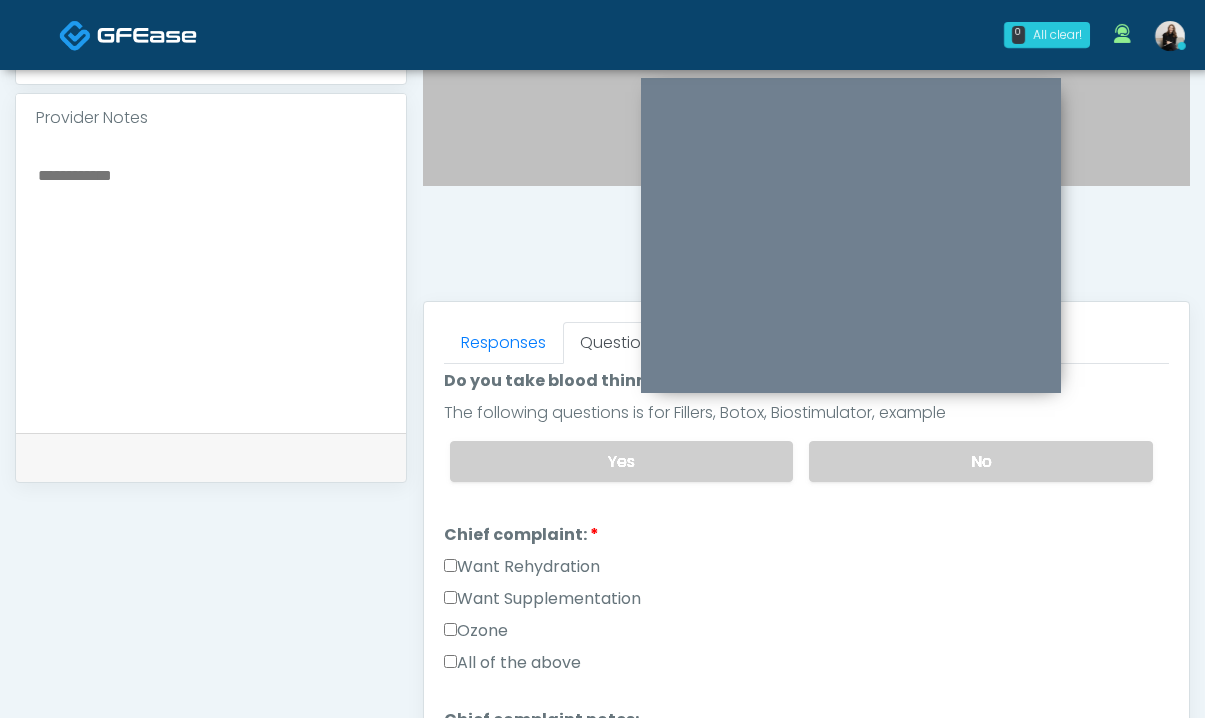 click on "Want Rehydration" at bounding box center (522, 567) 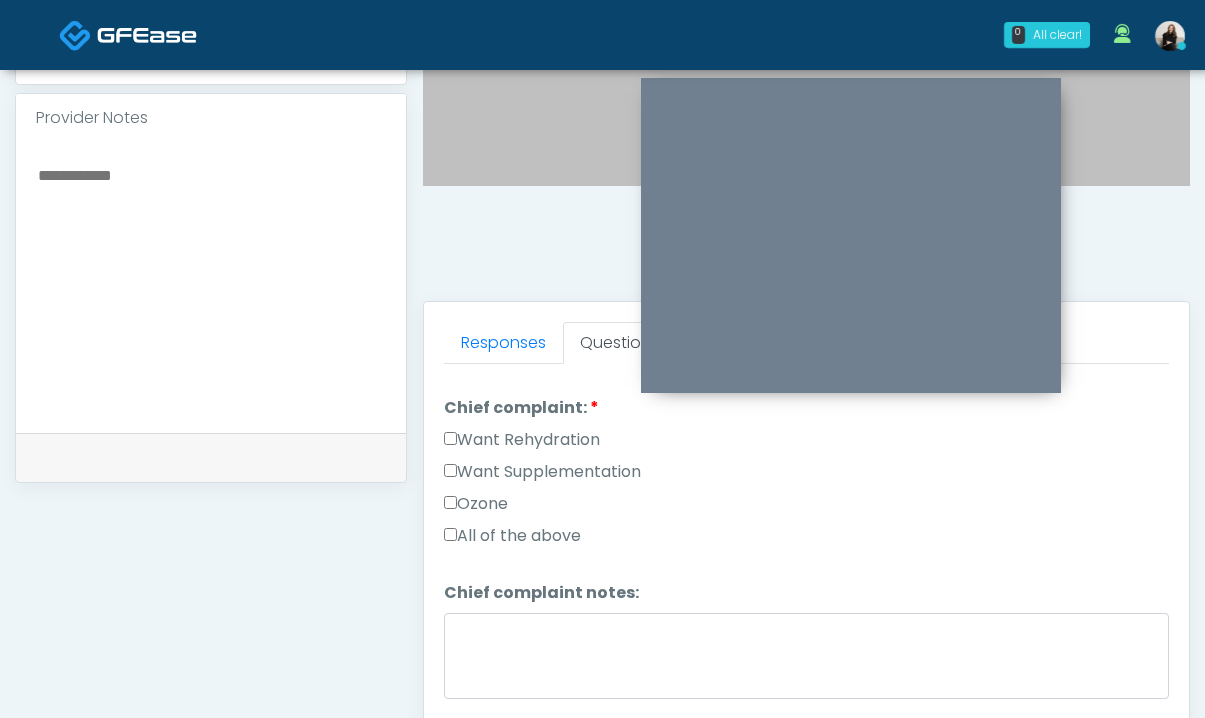 scroll, scrollTop: 744, scrollLeft: 0, axis: vertical 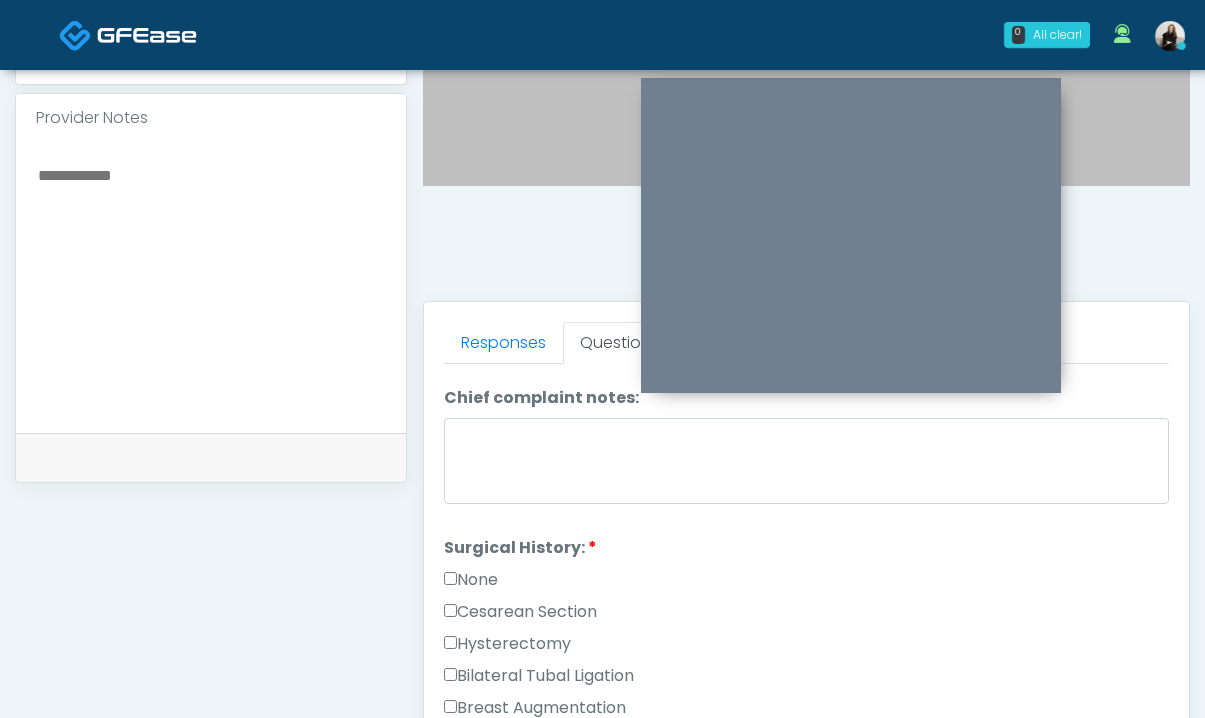 click on "None" at bounding box center [471, 580] 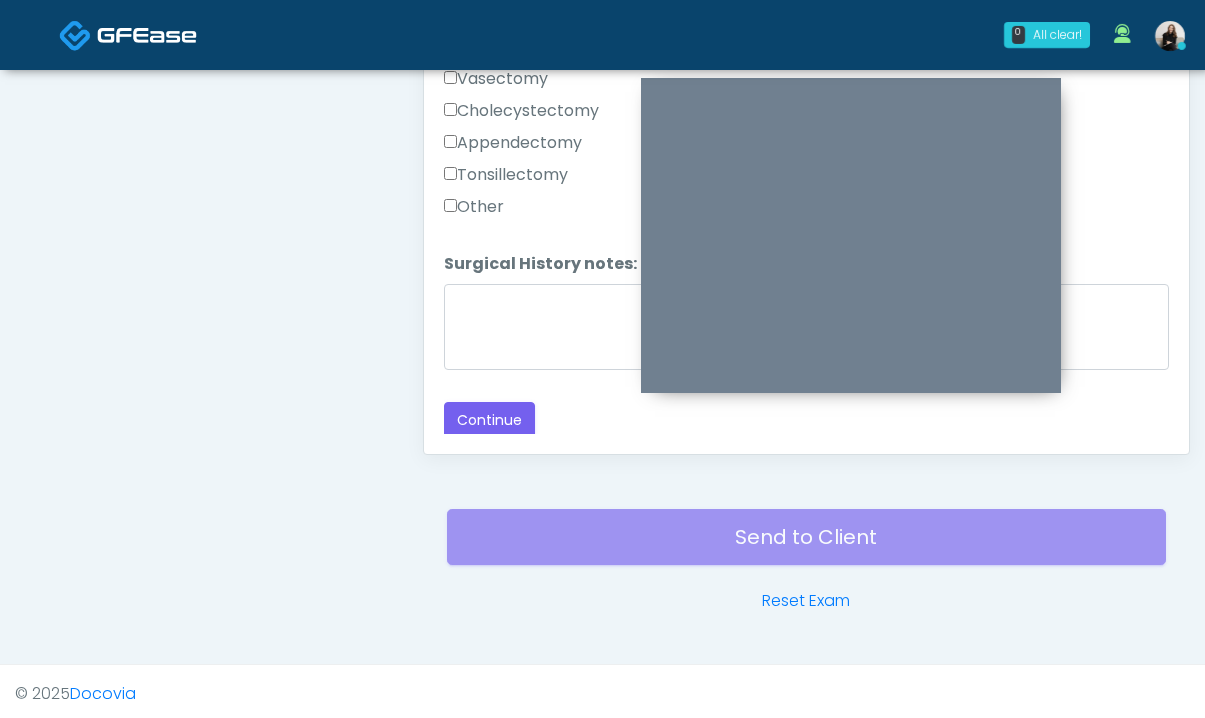 scroll, scrollTop: 1077, scrollLeft: 0, axis: vertical 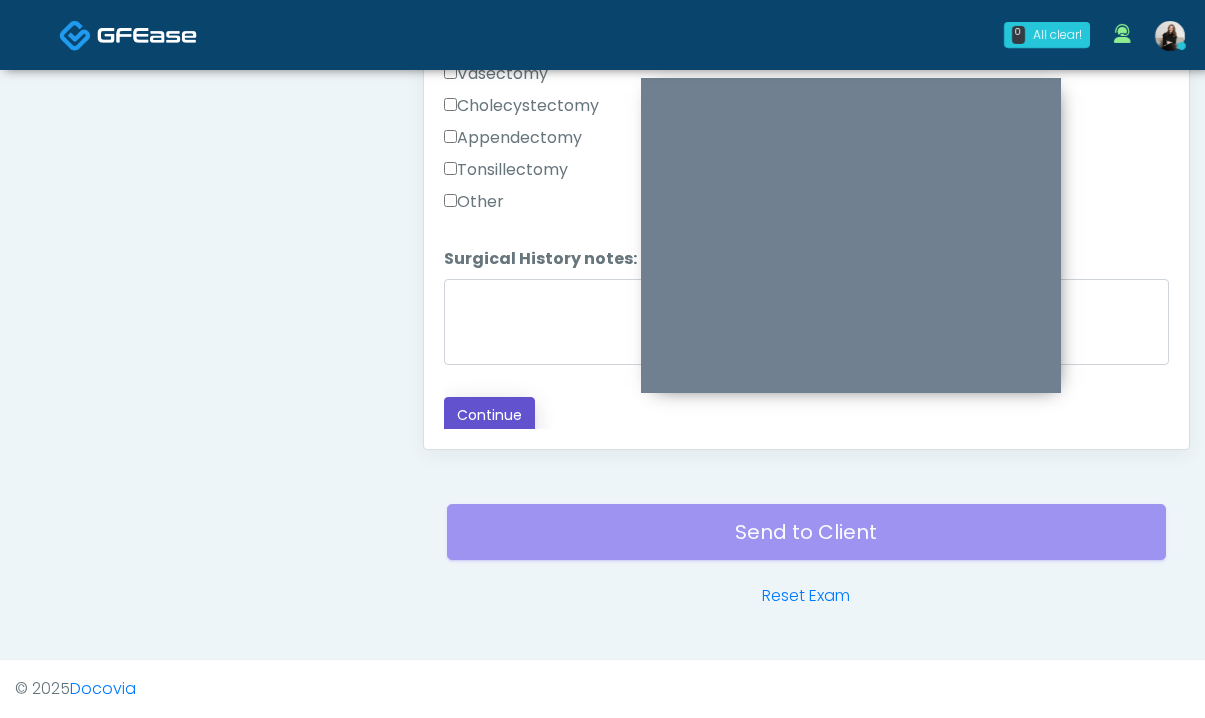 click on "Continue" at bounding box center (489, 415) 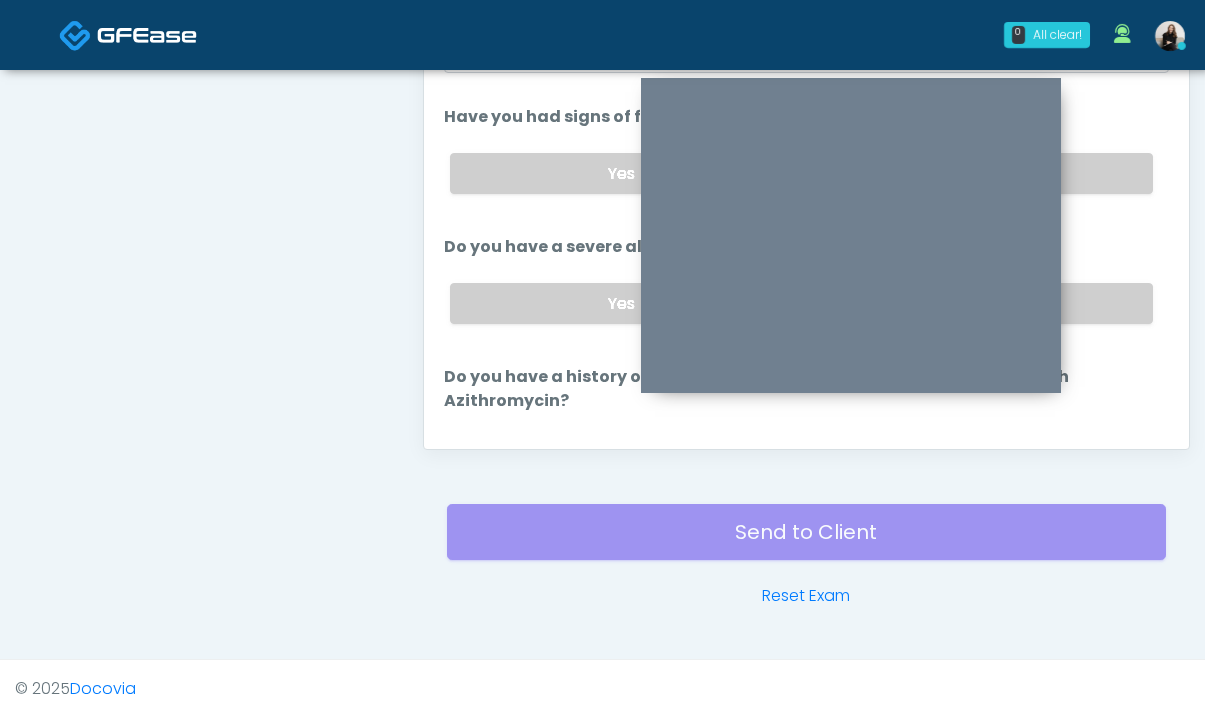 scroll, scrollTop: 0, scrollLeft: 0, axis: both 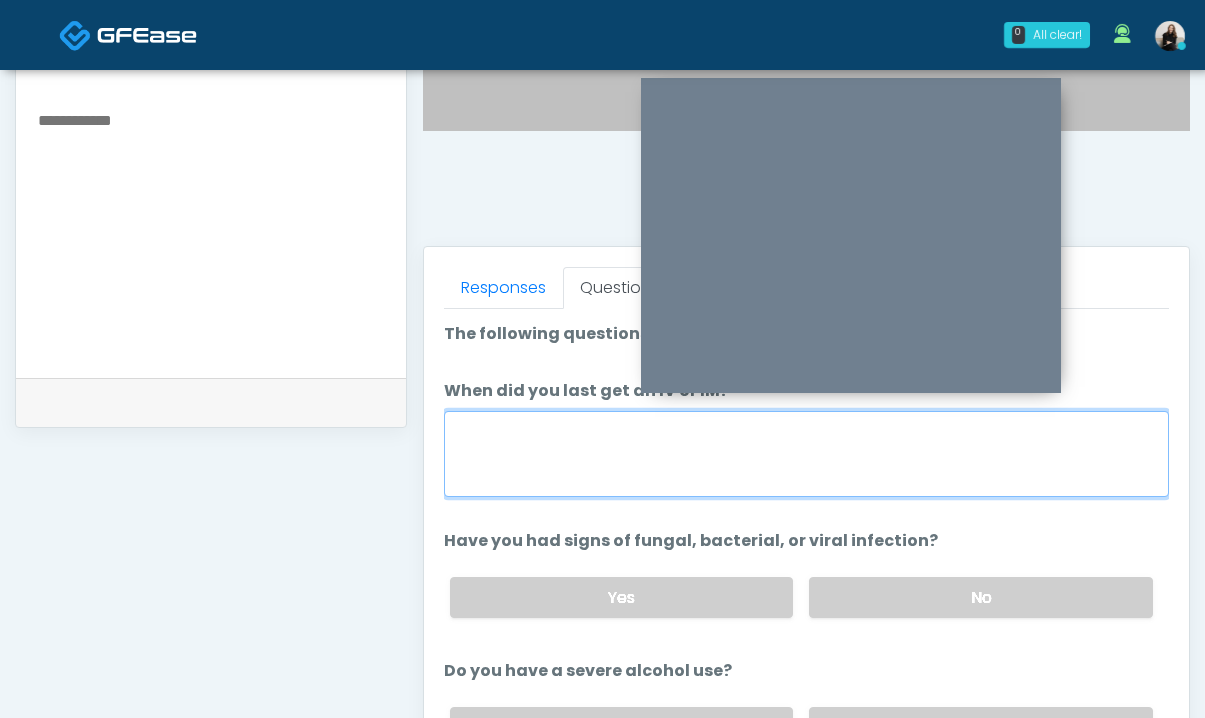 click on "When did you last get an IV or IM?" at bounding box center [806, 454] 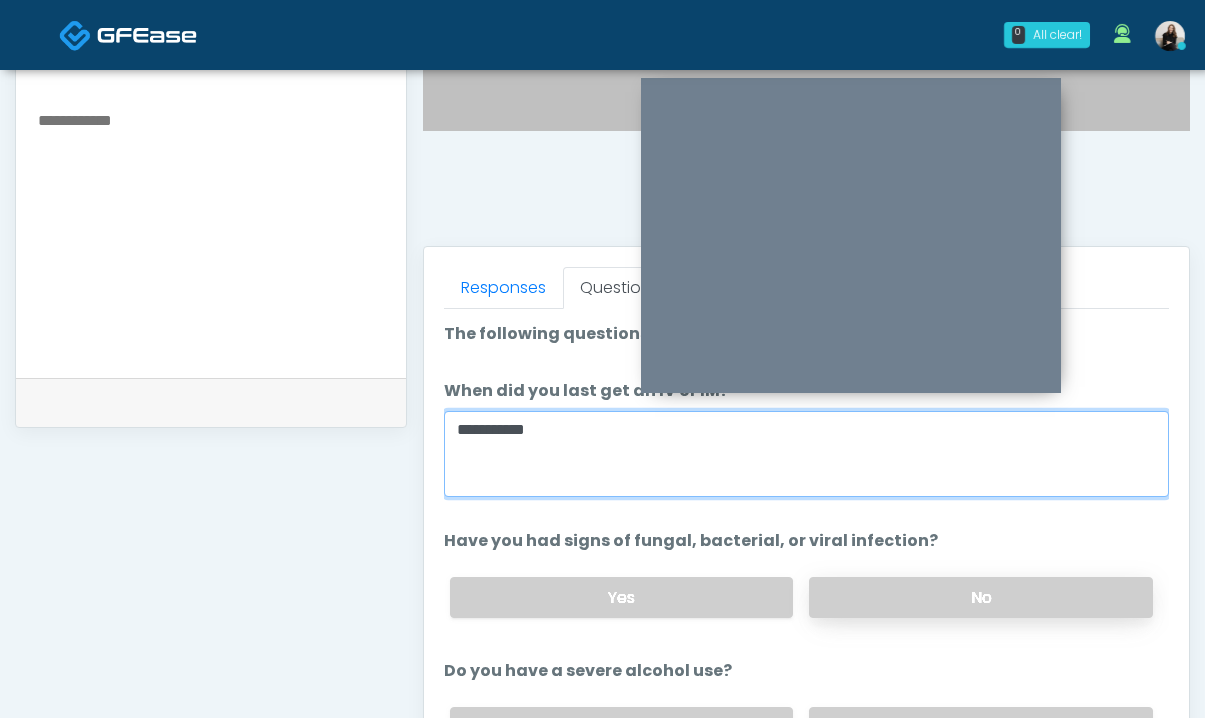 type on "**********" 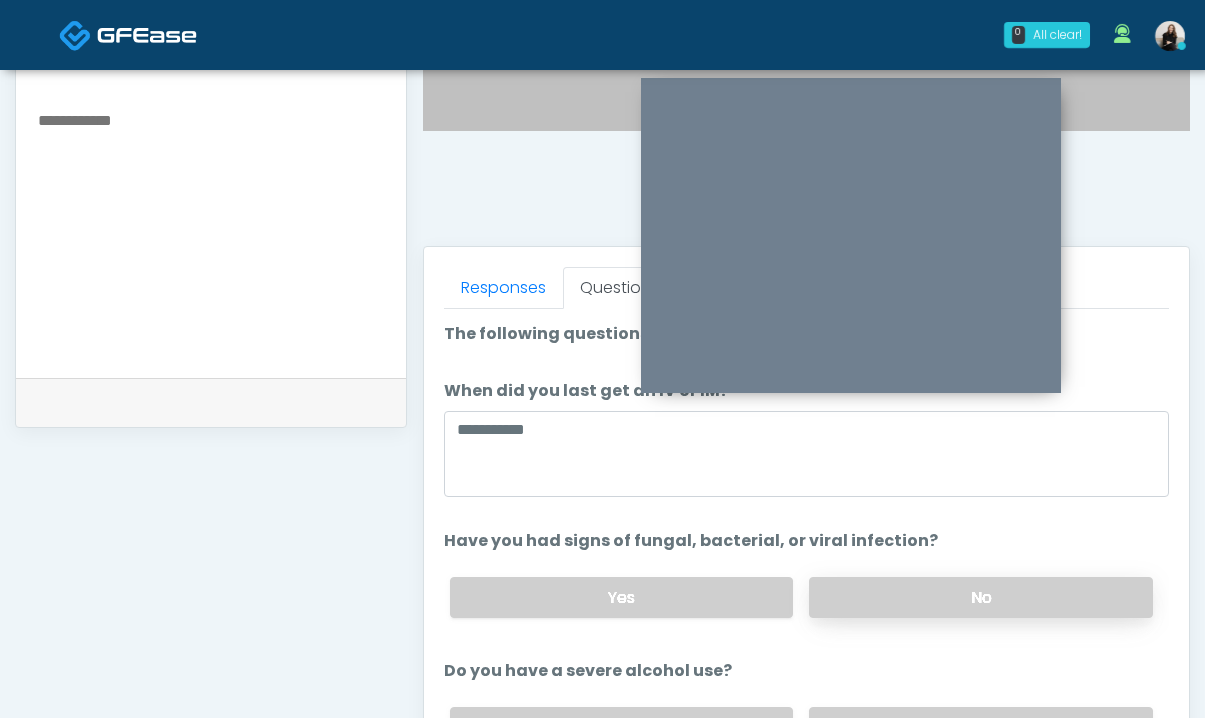 click on "No" at bounding box center (981, 597) 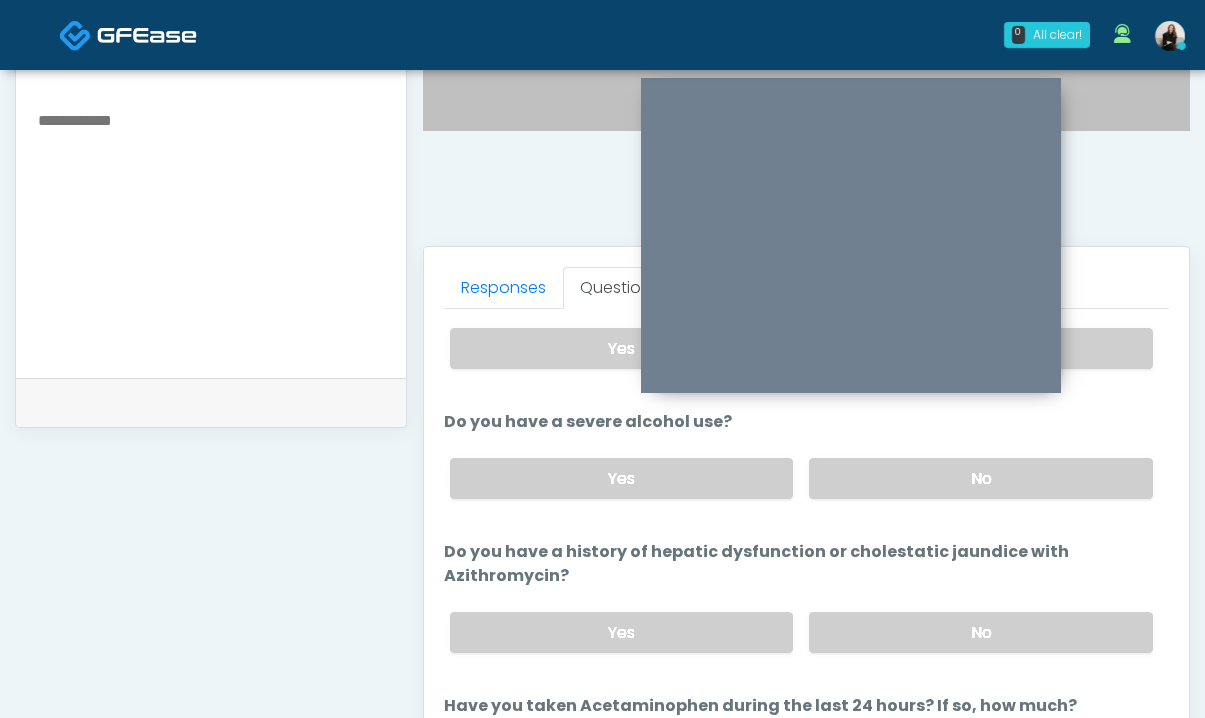 scroll, scrollTop: 252, scrollLeft: 0, axis: vertical 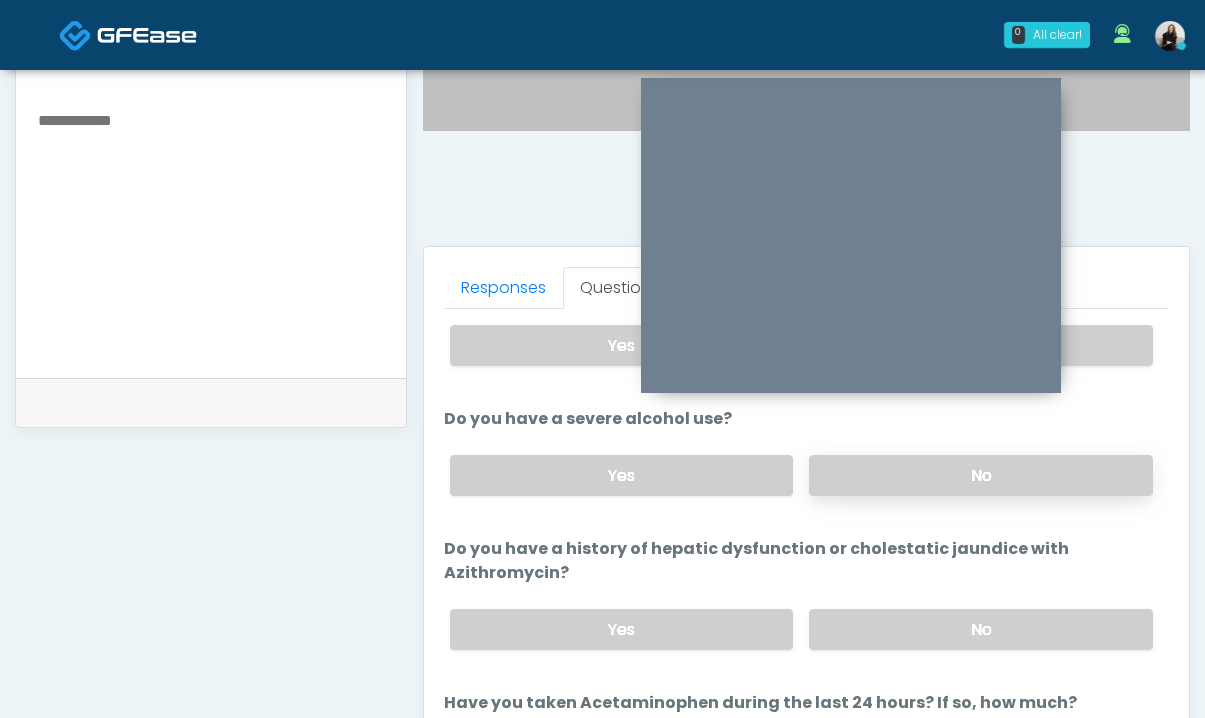 click on "No" at bounding box center (981, 475) 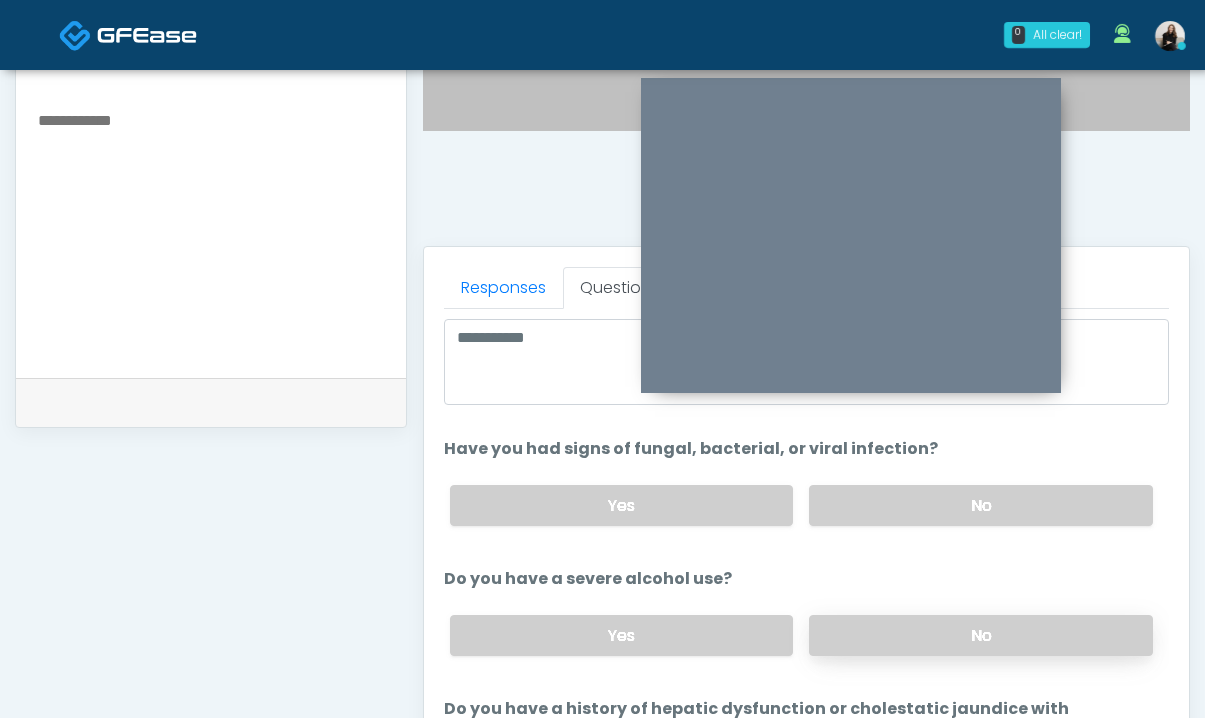 scroll, scrollTop: 52, scrollLeft: 0, axis: vertical 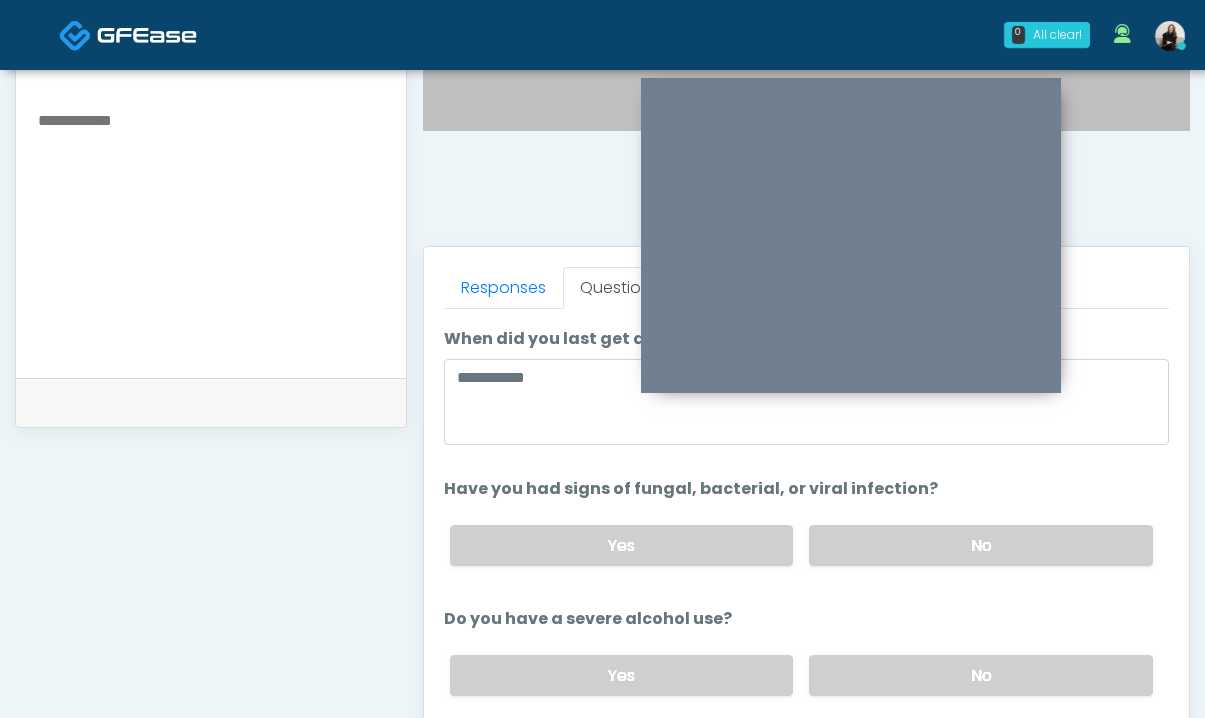 click at bounding box center (211, 229) 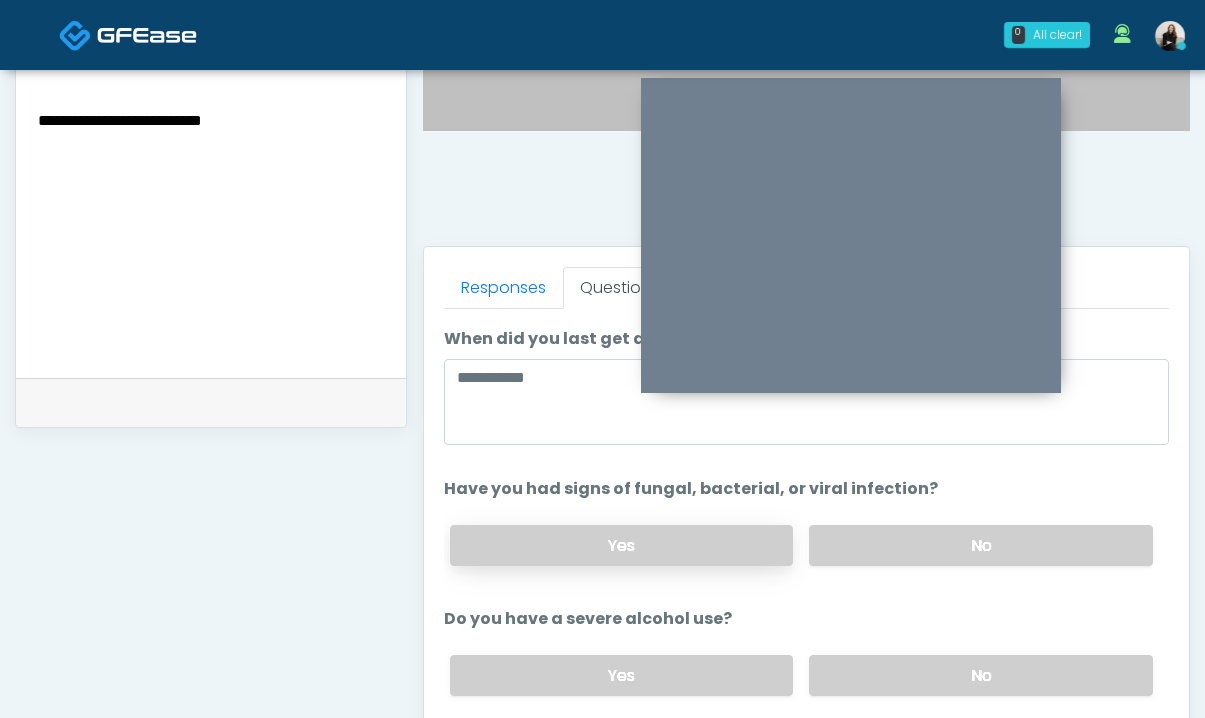 type on "**********" 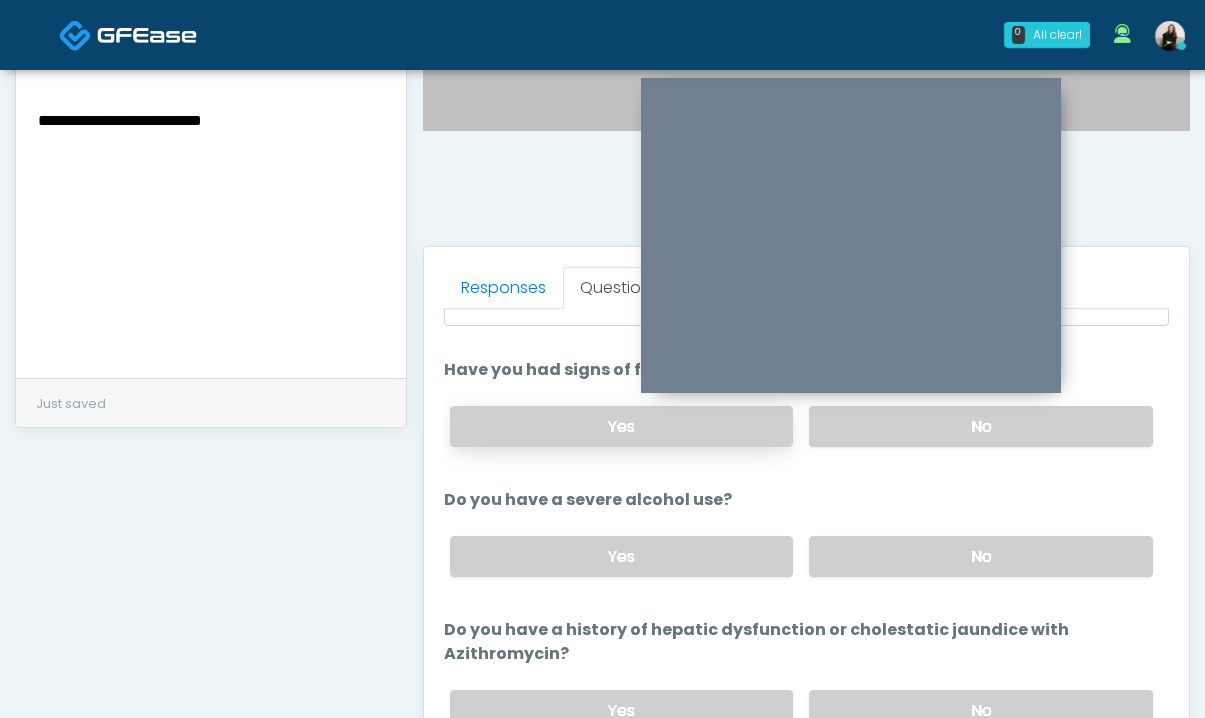 scroll, scrollTop: 372, scrollLeft: 0, axis: vertical 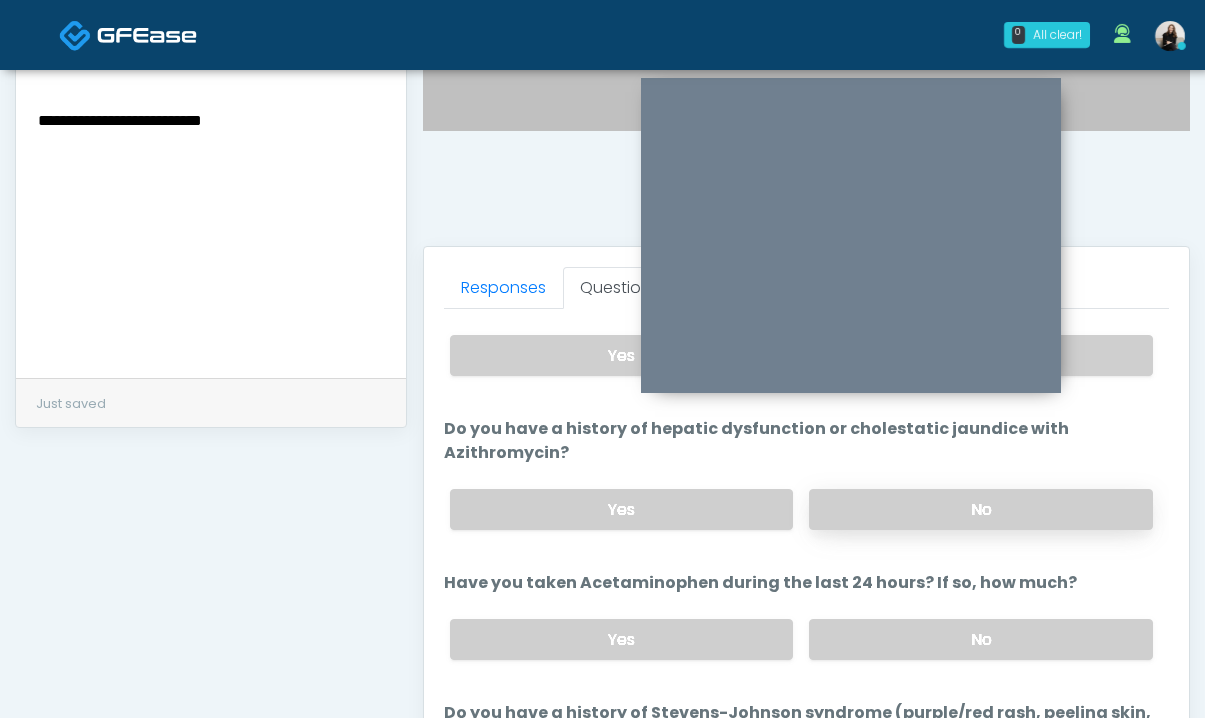click on "No" at bounding box center (981, 509) 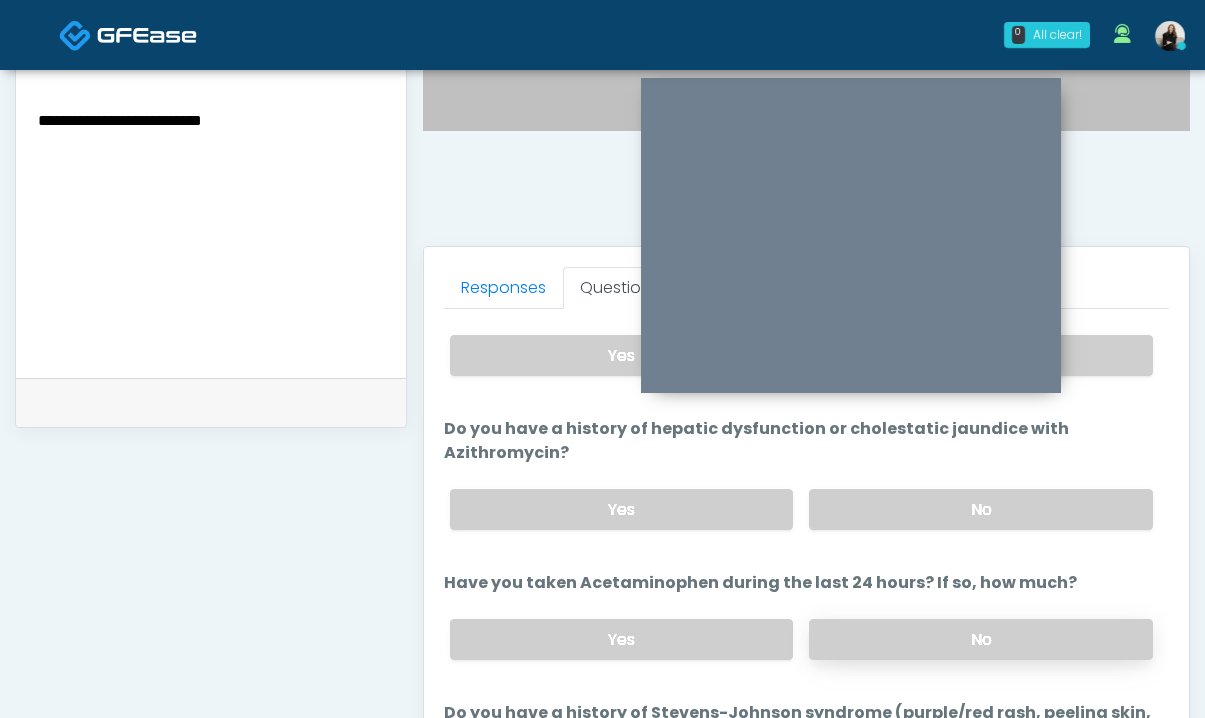click on "No" at bounding box center (981, 639) 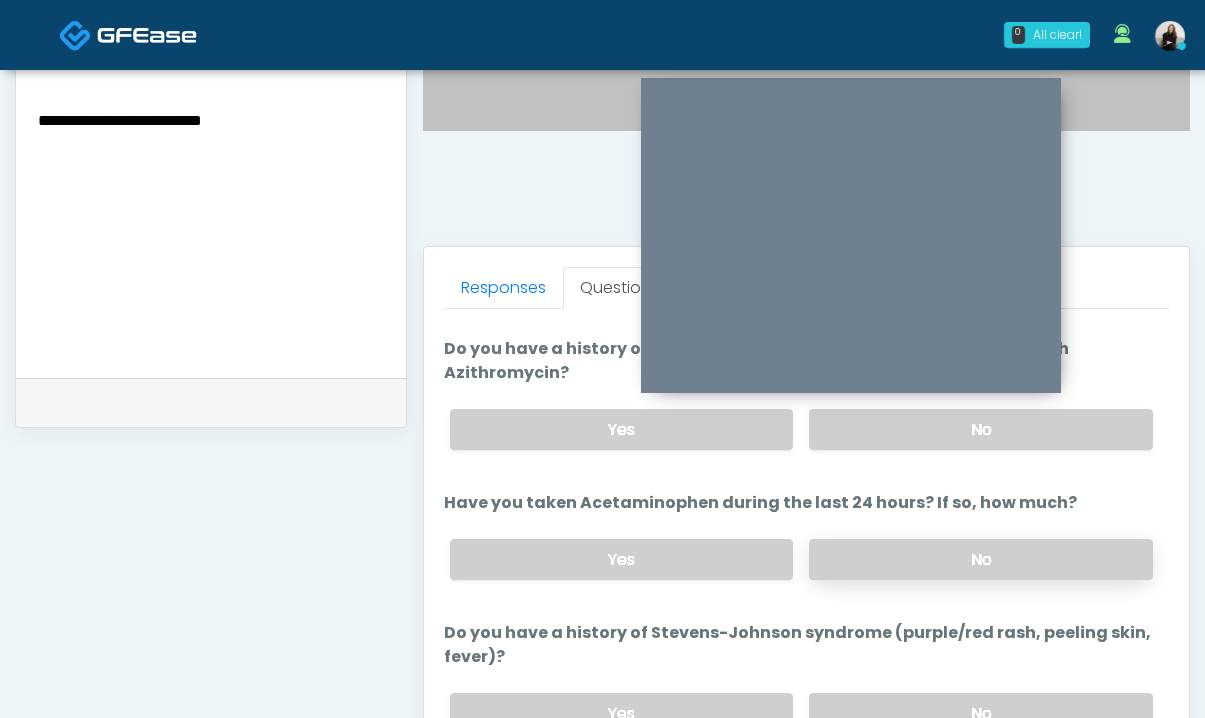 scroll, scrollTop: 538, scrollLeft: 0, axis: vertical 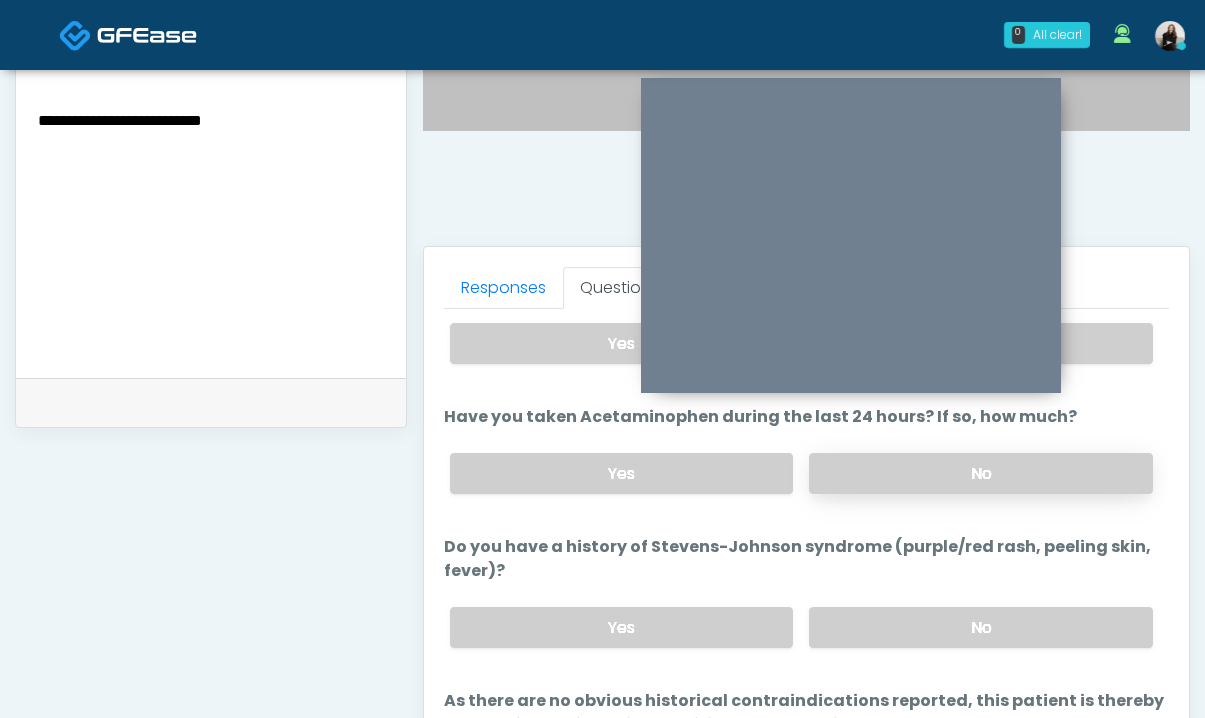 click on "No" at bounding box center (981, 627) 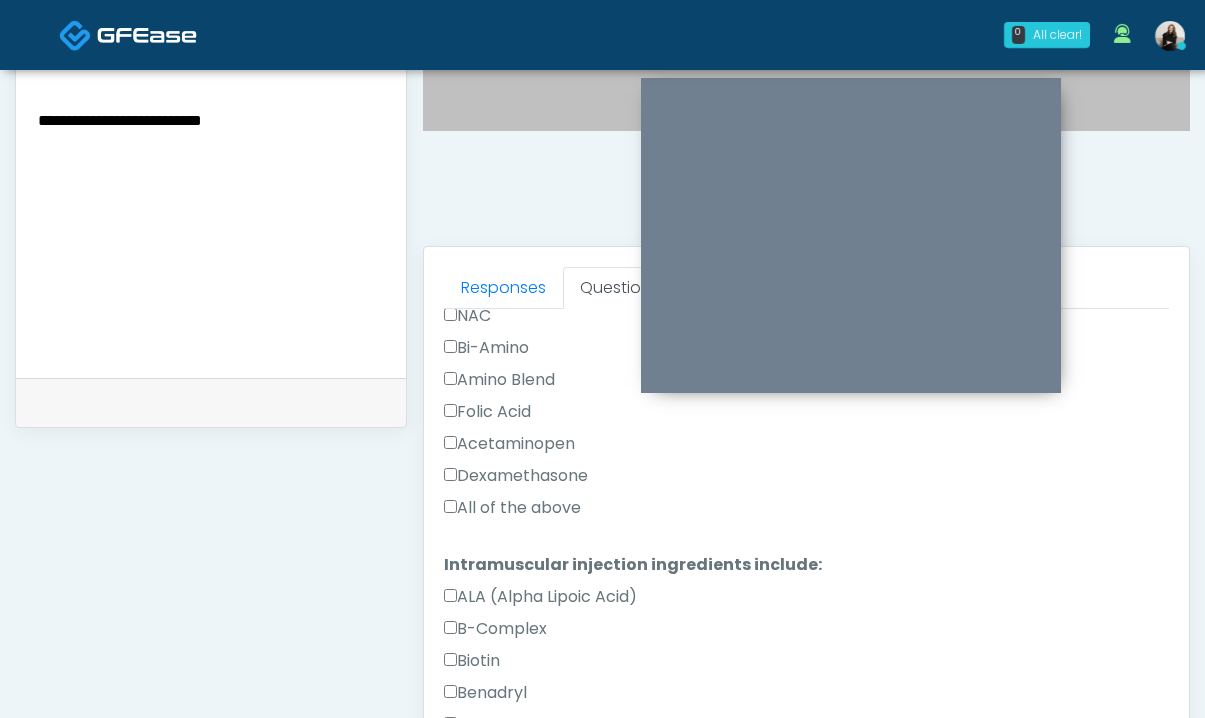 scroll, scrollTop: 1739, scrollLeft: 0, axis: vertical 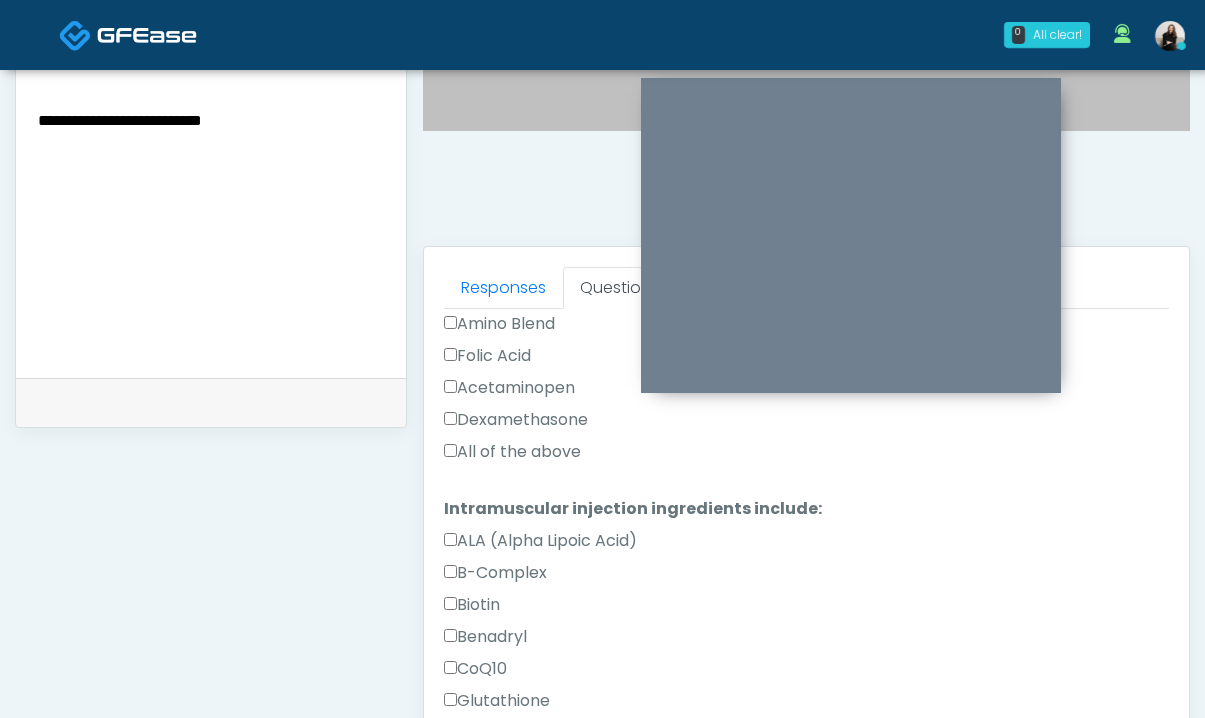click on "All of the above" at bounding box center [512, 452] 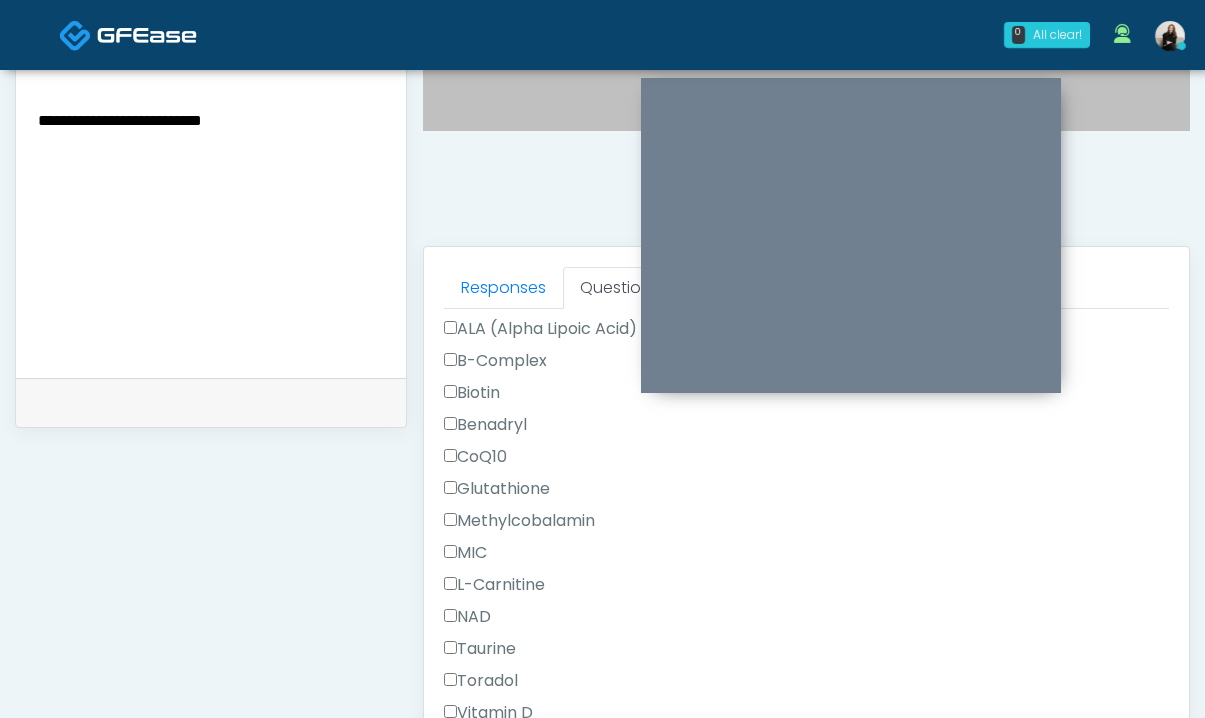 scroll, scrollTop: 2195, scrollLeft: 0, axis: vertical 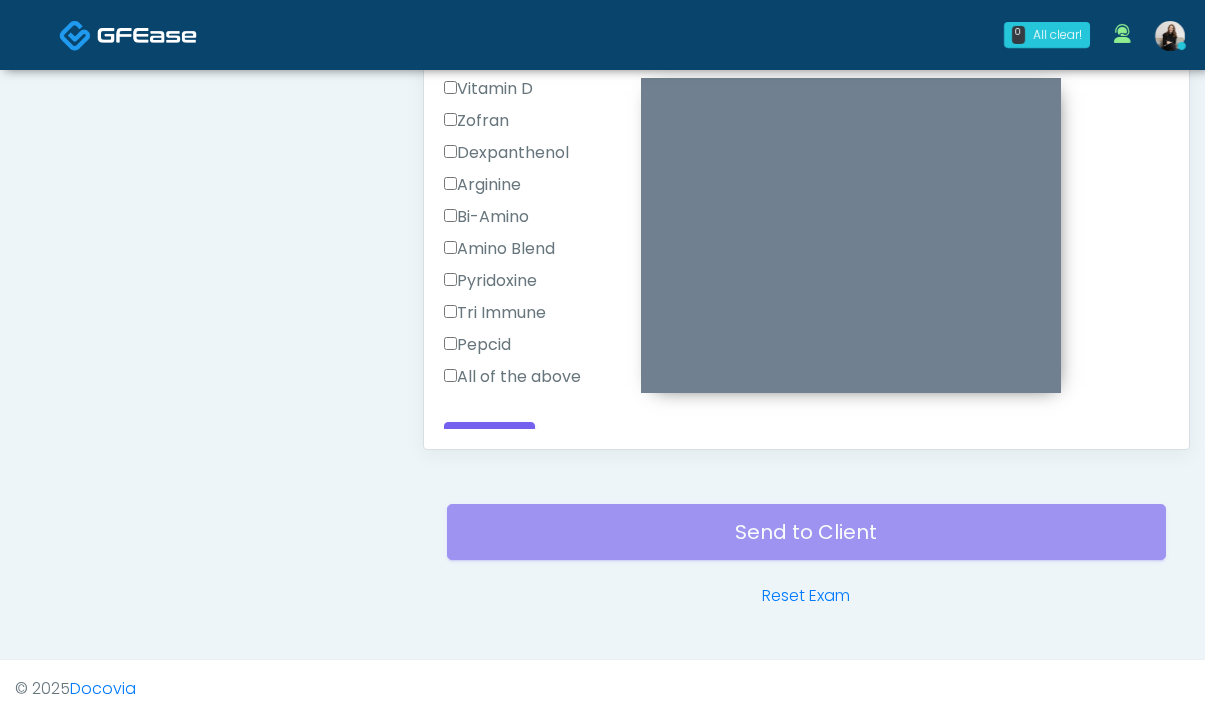 click on "All of the above" at bounding box center [512, 377] 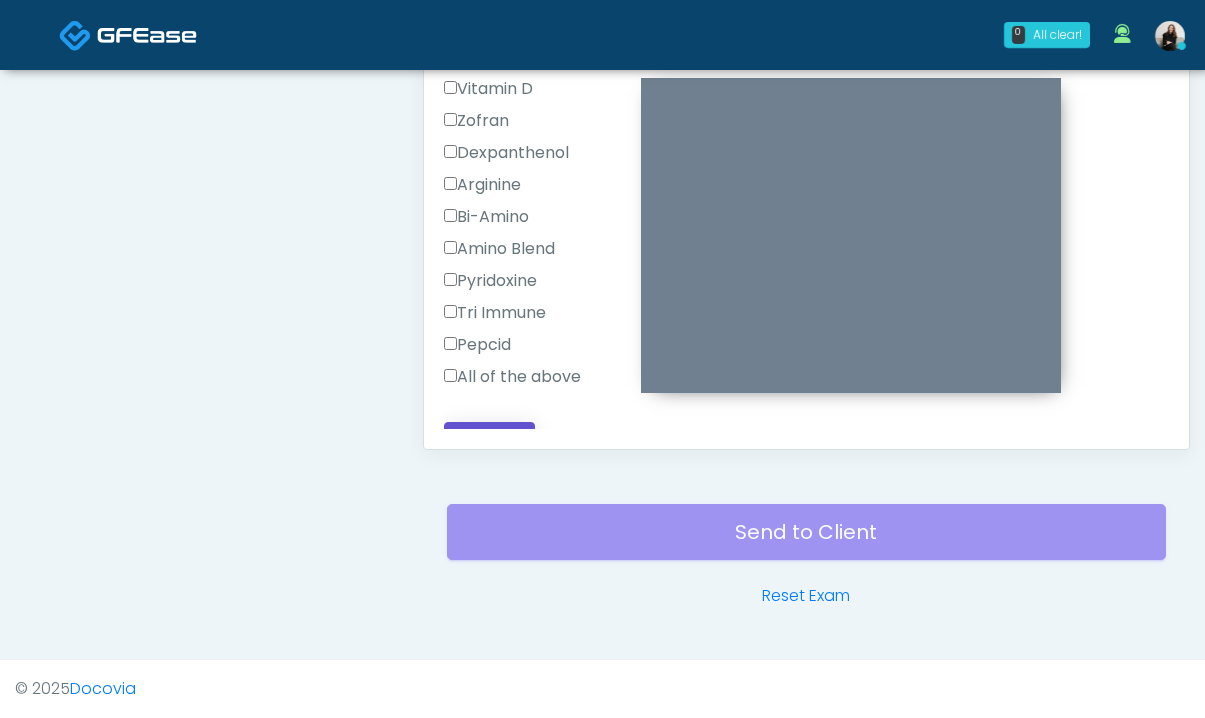 click on "Continue" at bounding box center [489, 440] 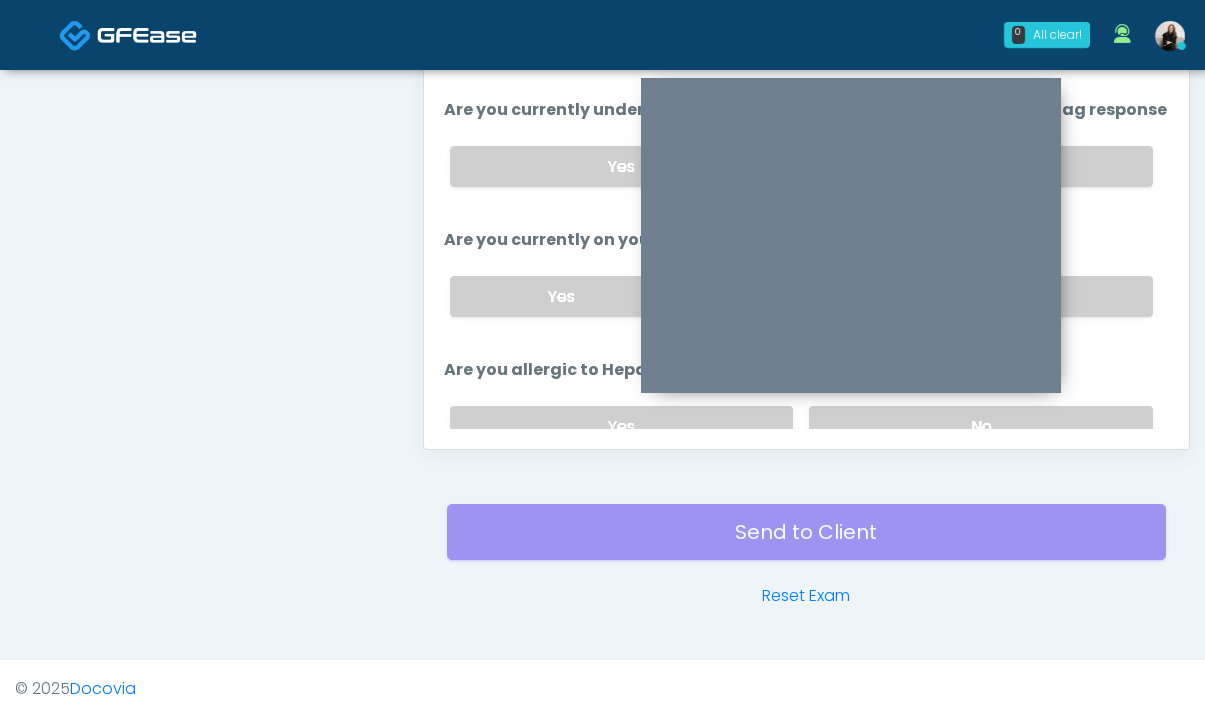 scroll, scrollTop: 0, scrollLeft: 0, axis: both 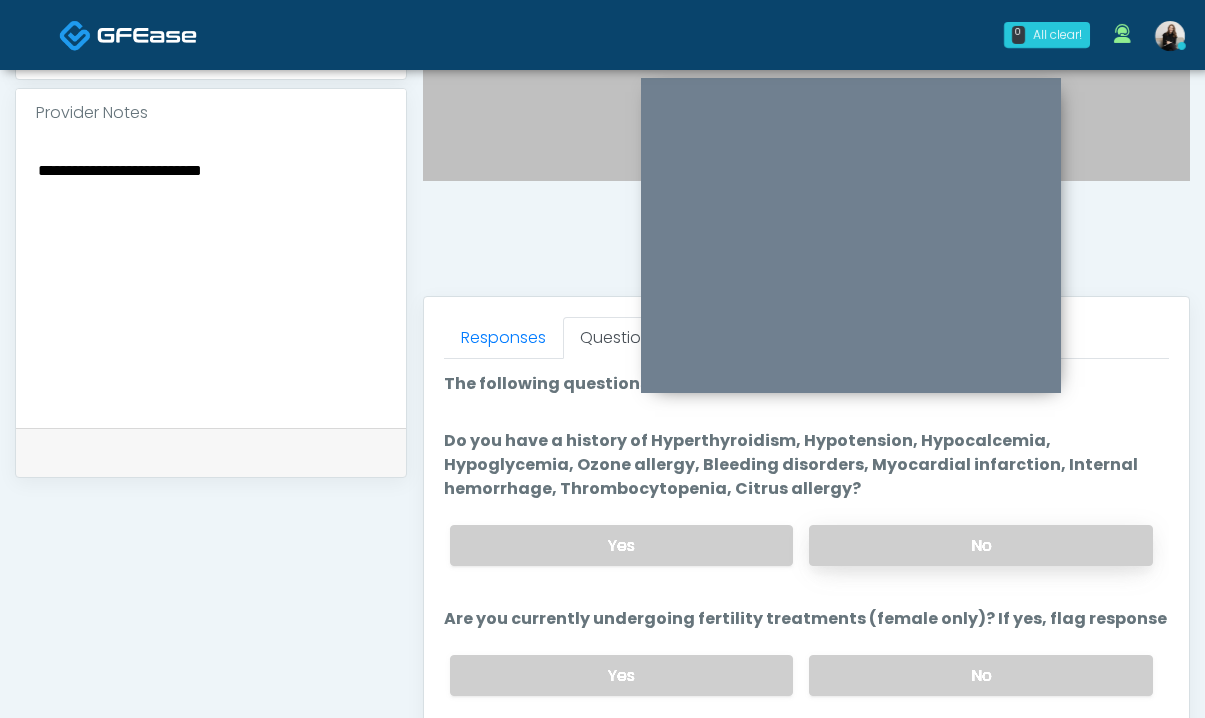 click on "No" at bounding box center (981, 545) 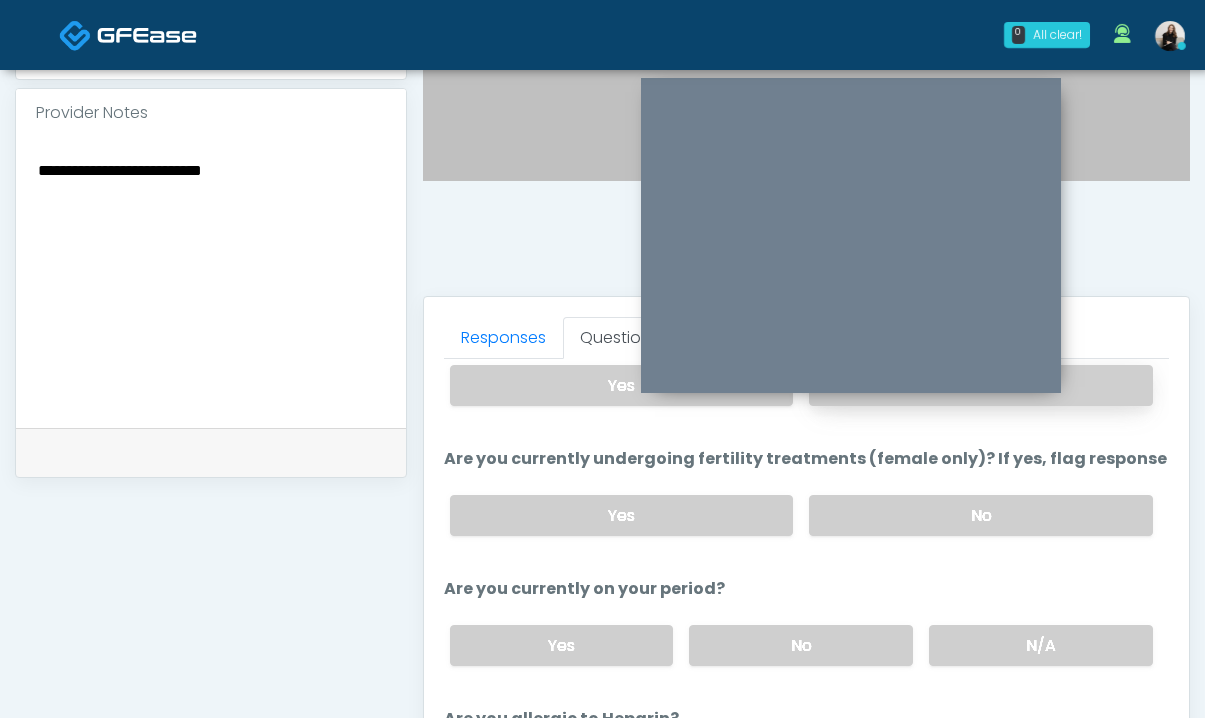 scroll, scrollTop: 171, scrollLeft: 0, axis: vertical 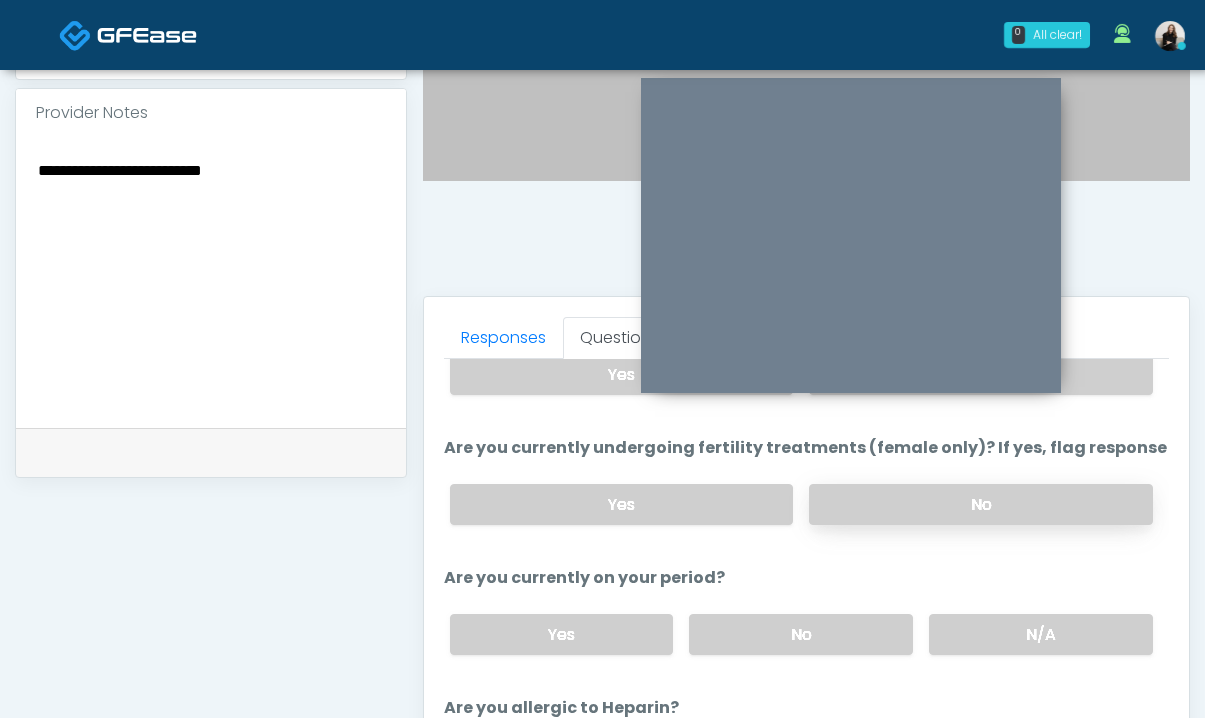click on "No" at bounding box center (981, 504) 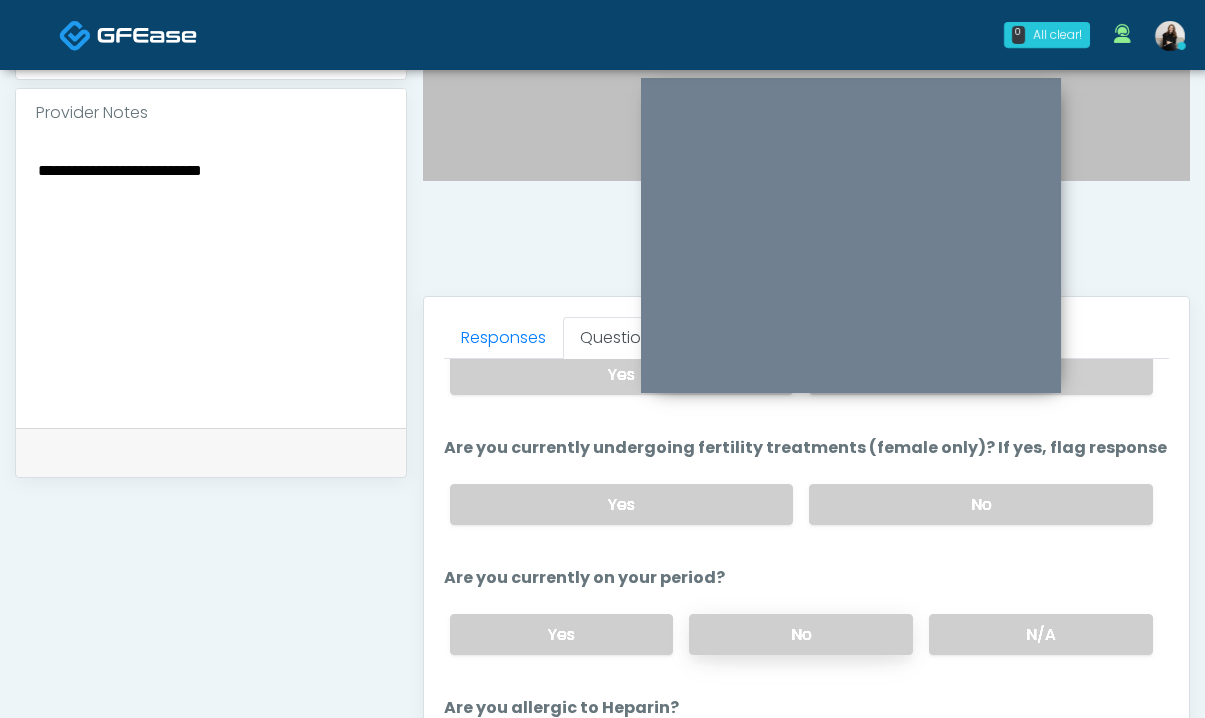 click on "No" at bounding box center [801, 634] 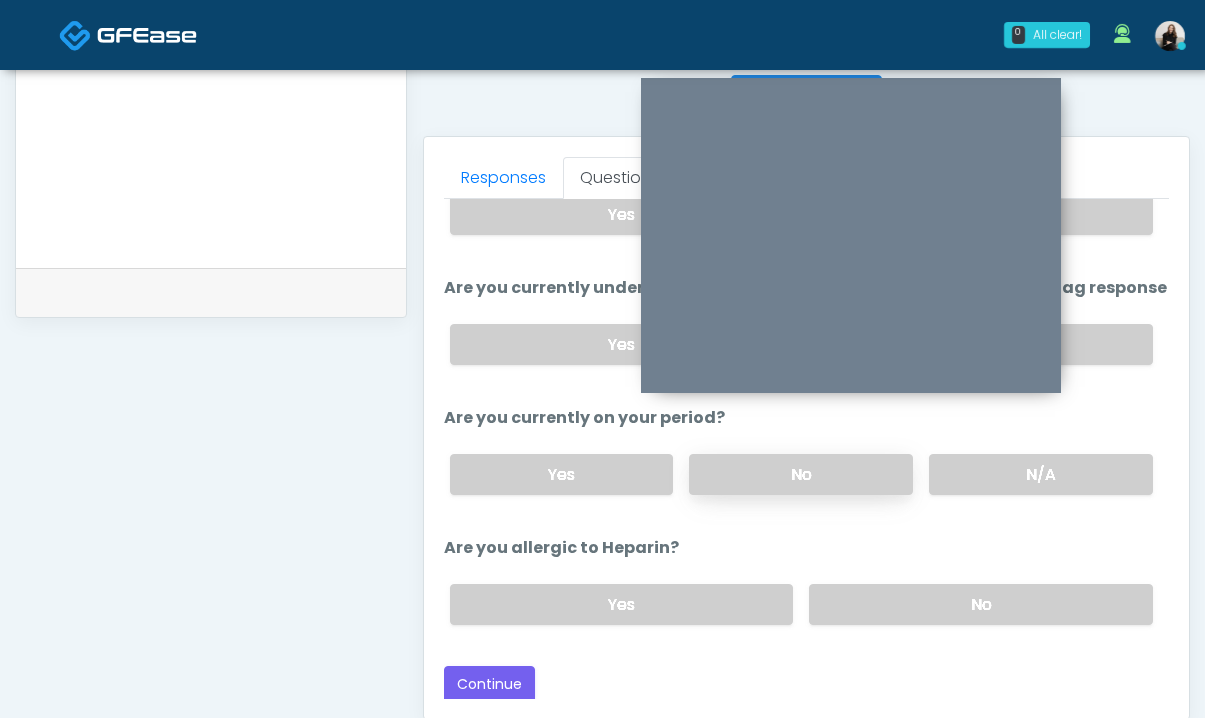 scroll, scrollTop: 903, scrollLeft: 0, axis: vertical 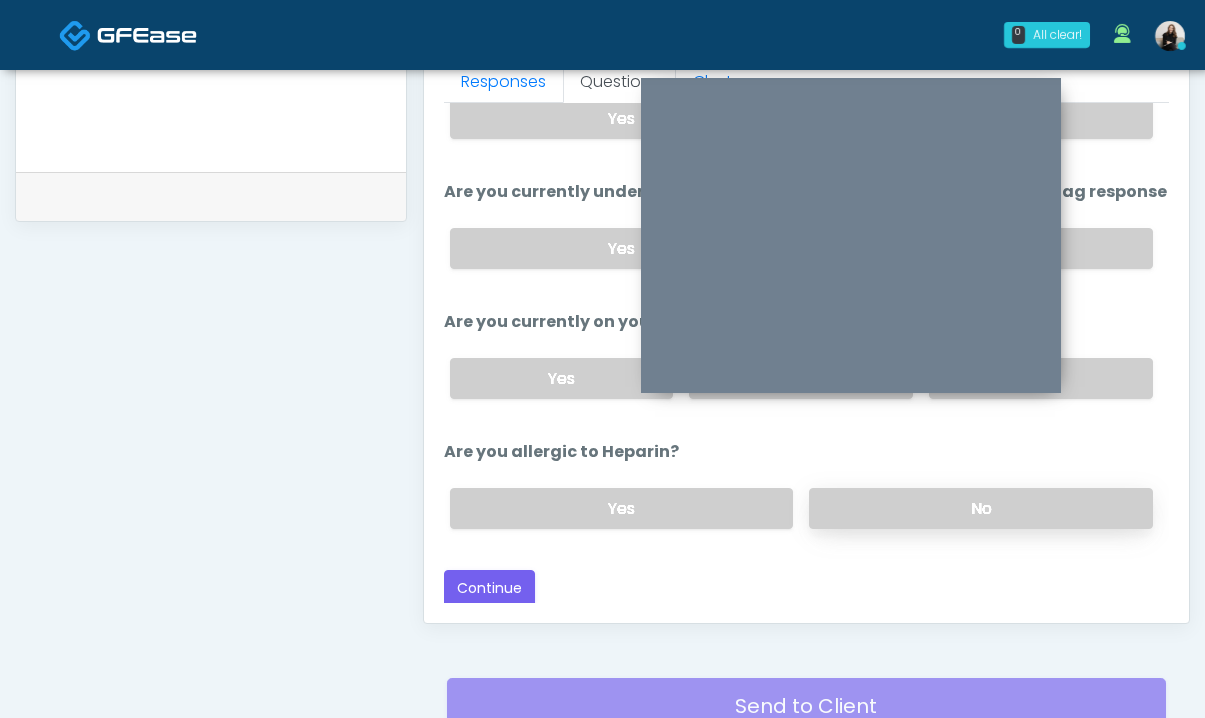 click on "No" at bounding box center [981, 508] 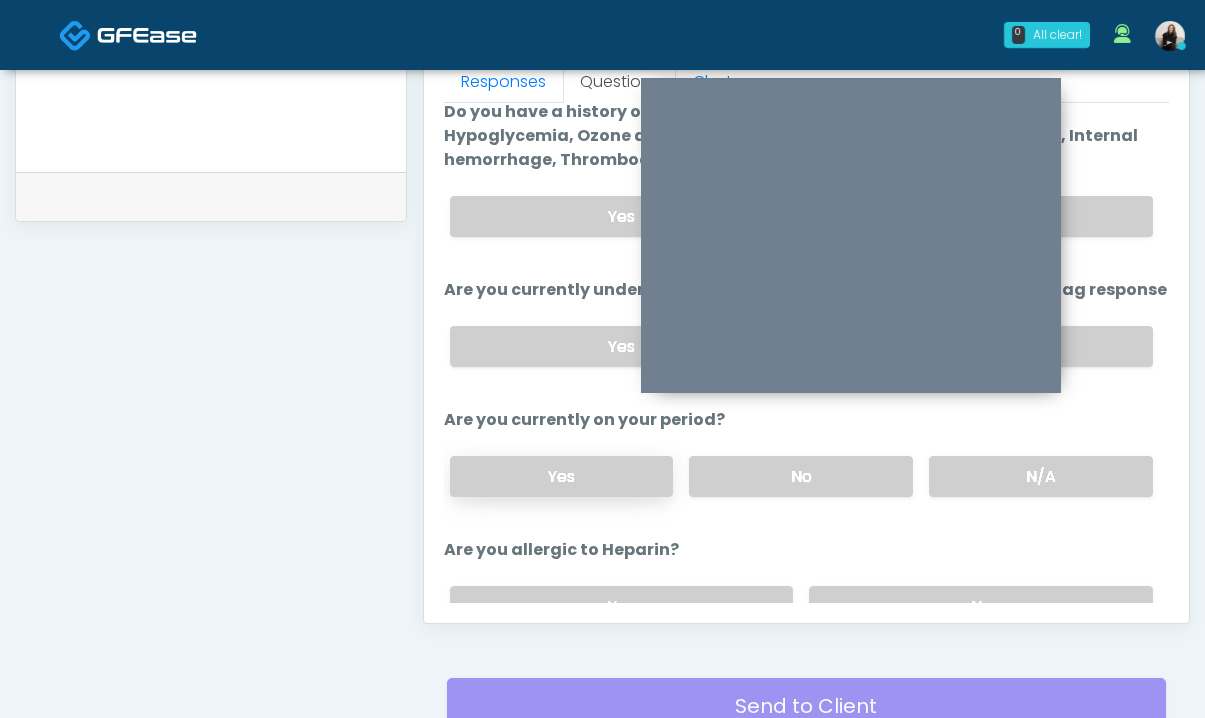 scroll, scrollTop: 0, scrollLeft: 0, axis: both 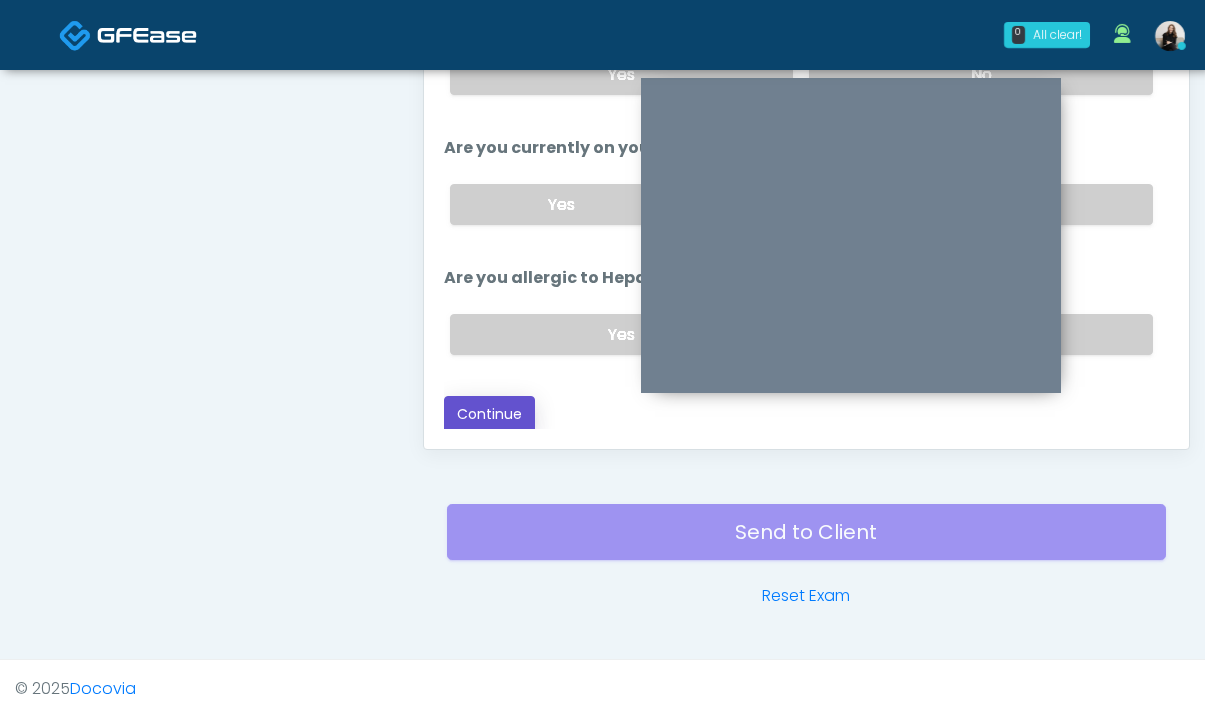 click on "Continue" at bounding box center [489, 414] 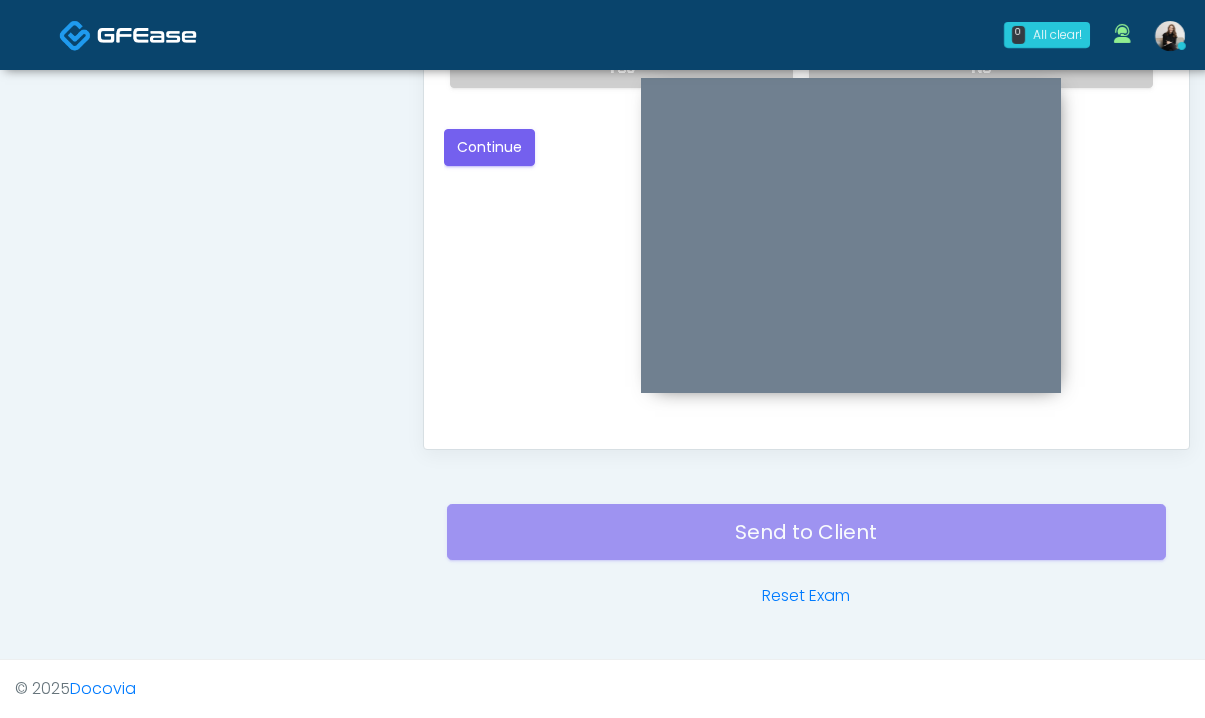 scroll, scrollTop: 0, scrollLeft: 0, axis: both 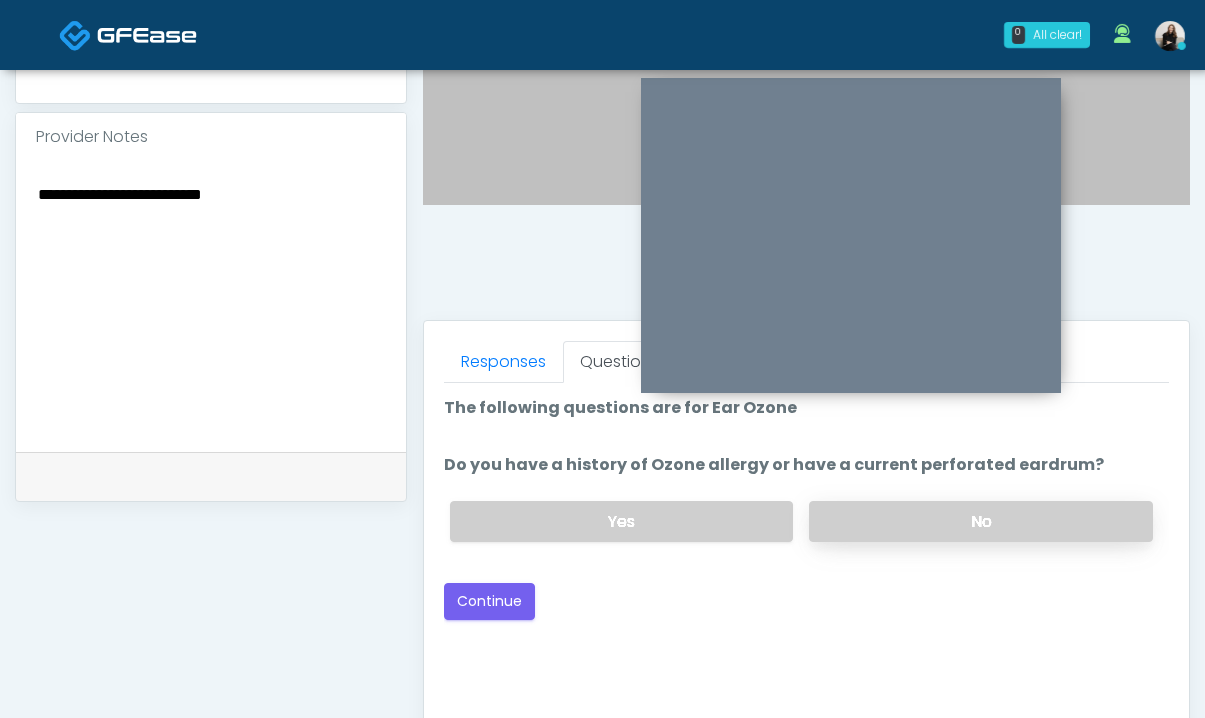click on "No" at bounding box center [981, 521] 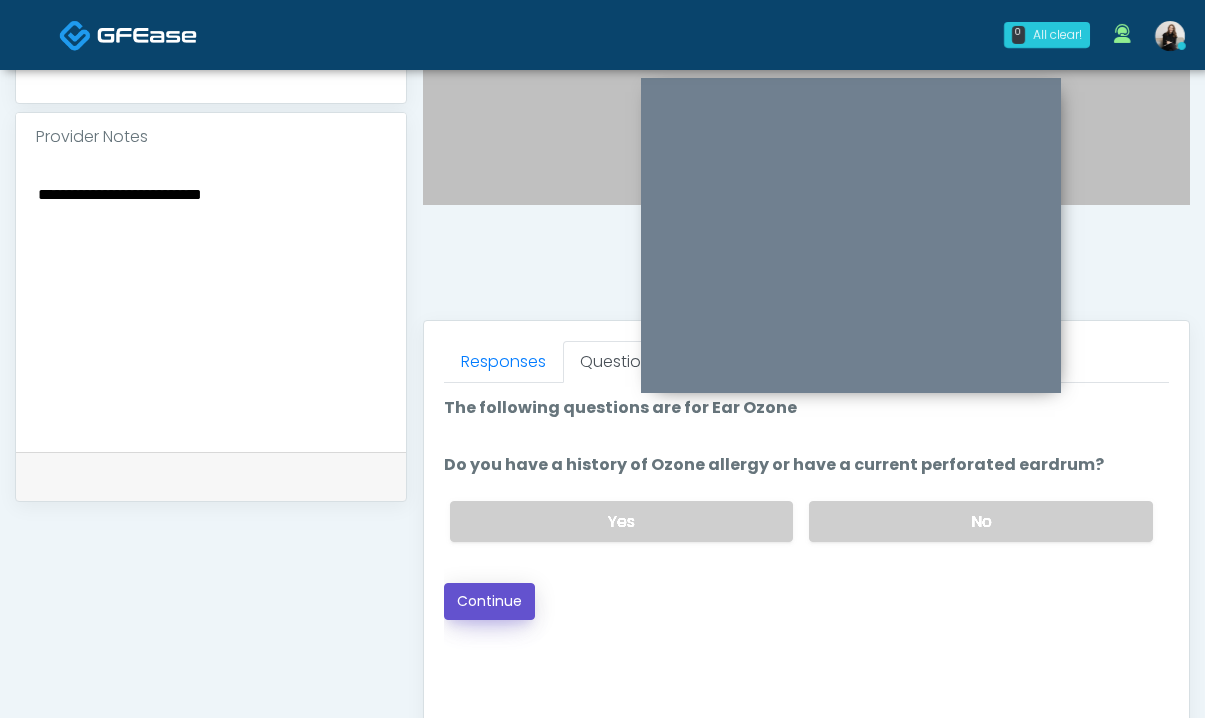 click on "Continue" at bounding box center [489, 601] 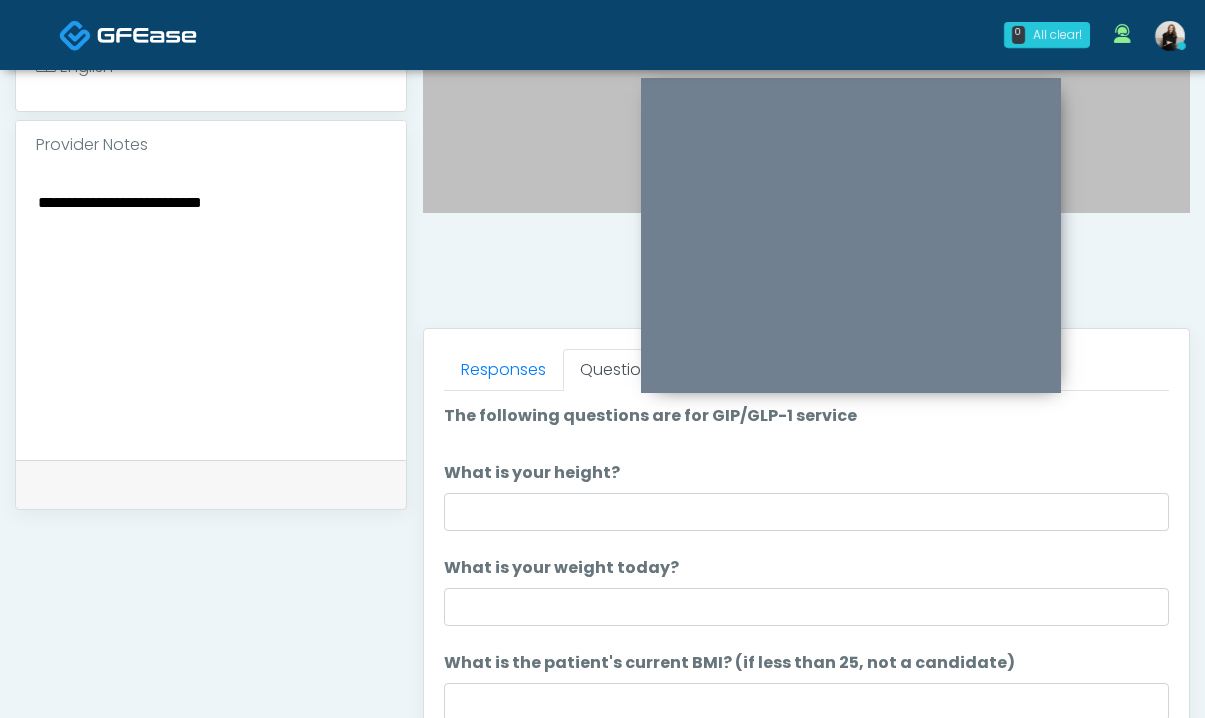 scroll, scrollTop: 639, scrollLeft: 0, axis: vertical 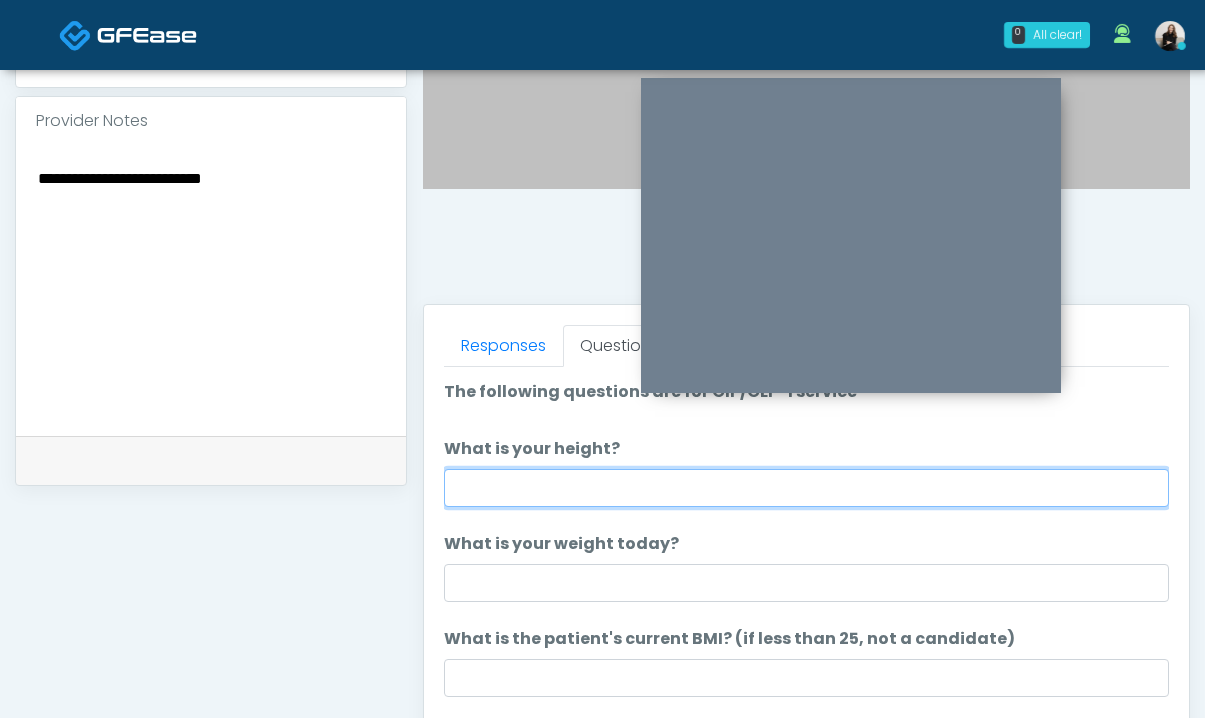 click on "What is your height?" at bounding box center [806, 488] 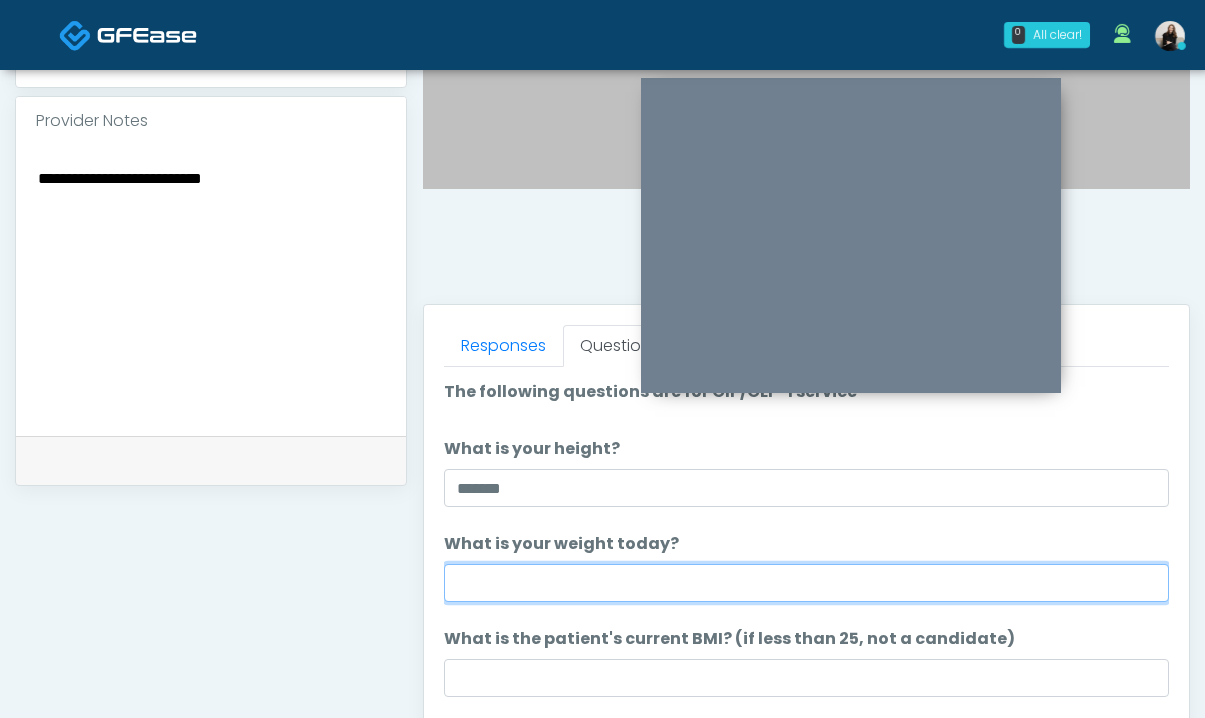 click on "What is your weight today?" at bounding box center (806, 583) 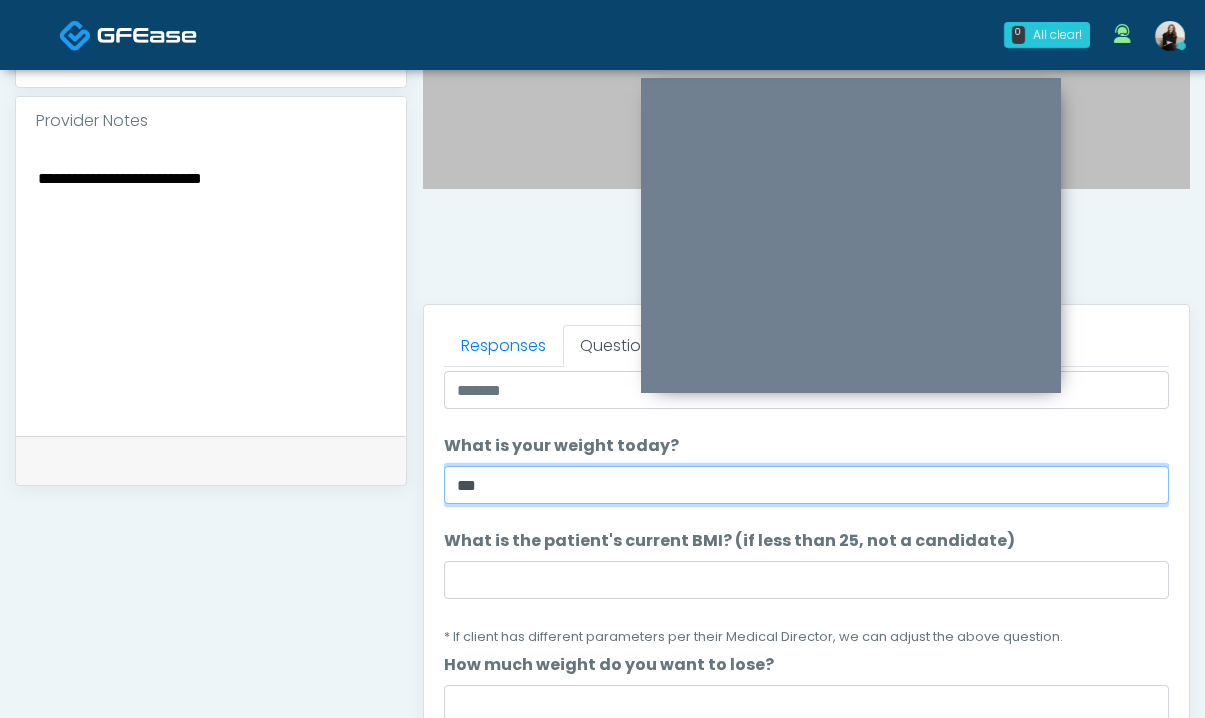 scroll, scrollTop: 117, scrollLeft: 0, axis: vertical 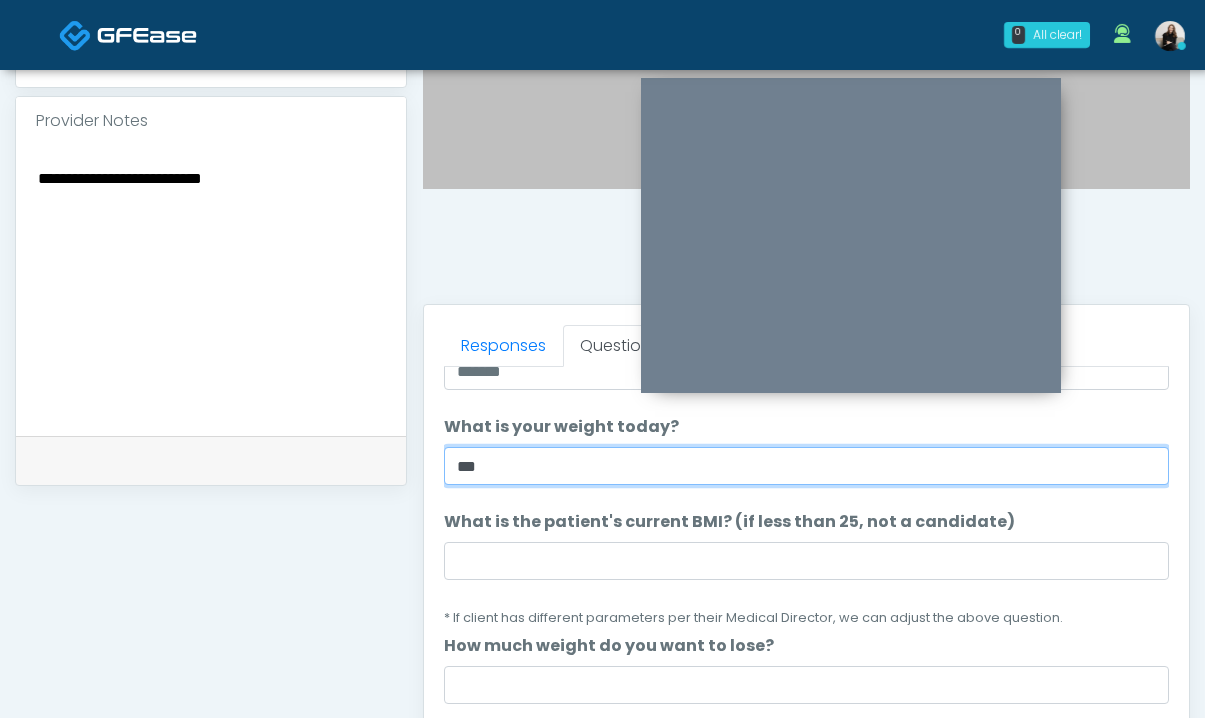 type on "***" 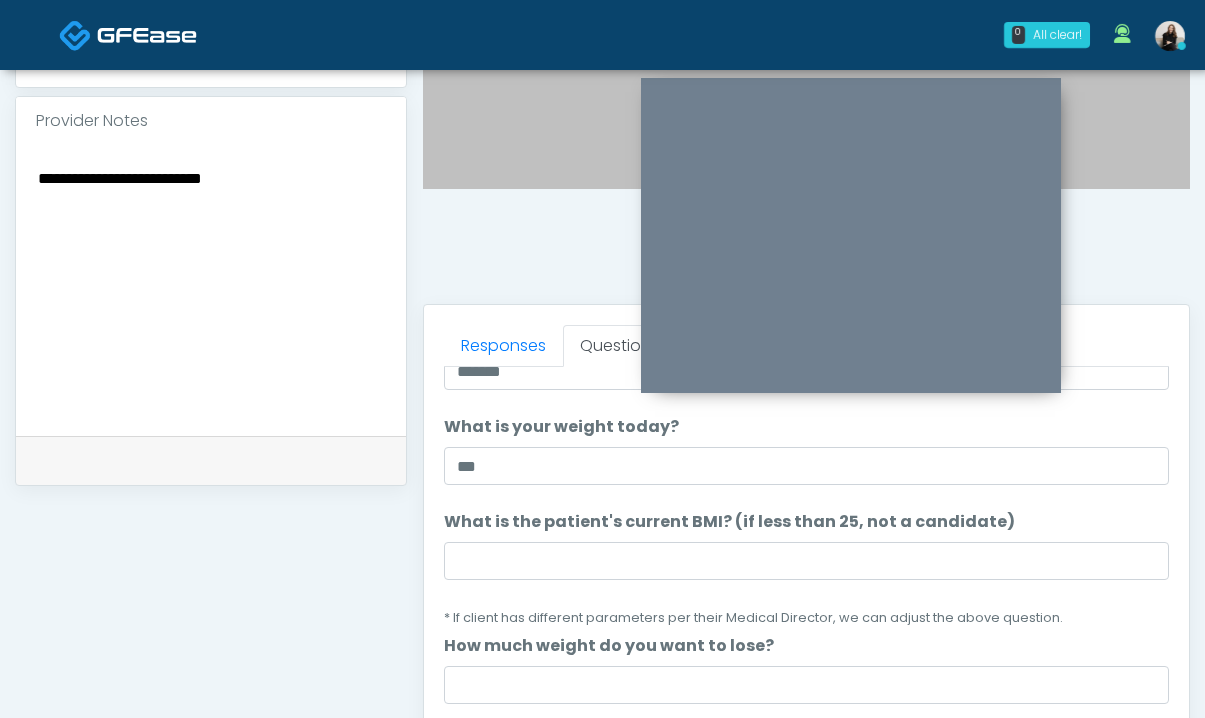 click on "What is the patient's current BMI? (if less than 25, not a candidate)
What is the patient's current BMI? (if less than 25, not a candidate)
* If client has different parameters per their Medical Director, we can adjust the above question." at bounding box center (806, 569) 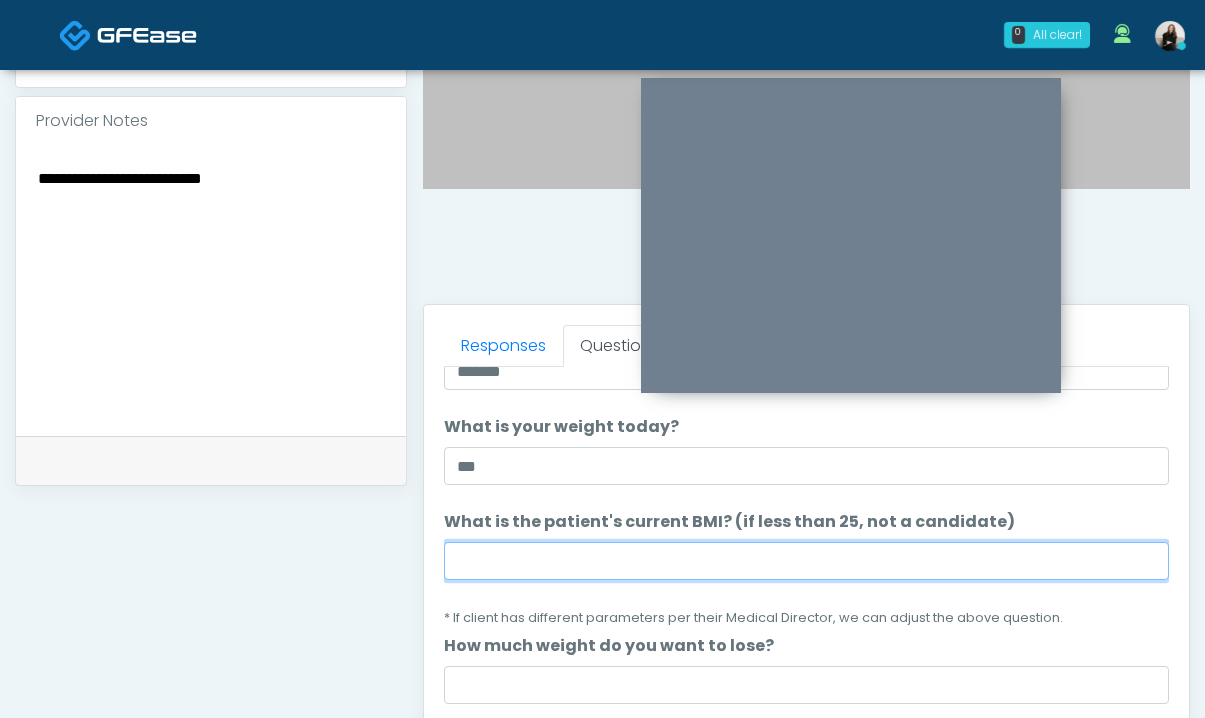 click on "What is the patient's current BMI? (if less than 25, not a candidate)" at bounding box center (806, 561) 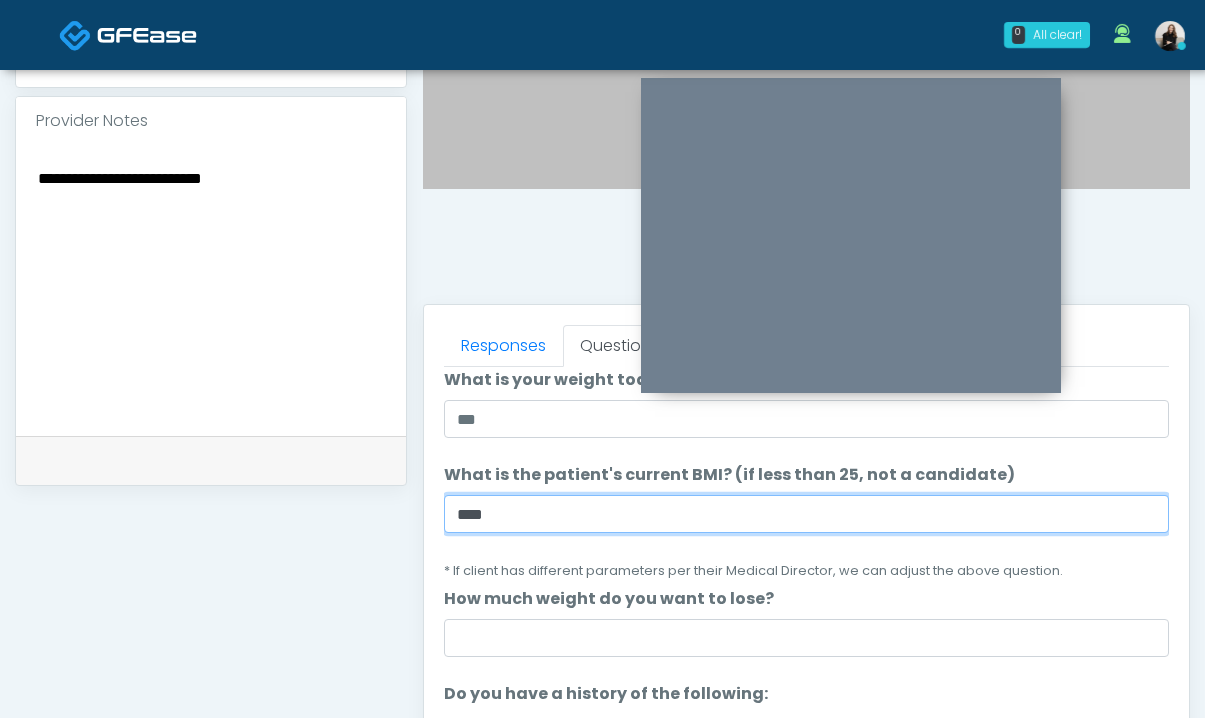 scroll, scrollTop: 185, scrollLeft: 0, axis: vertical 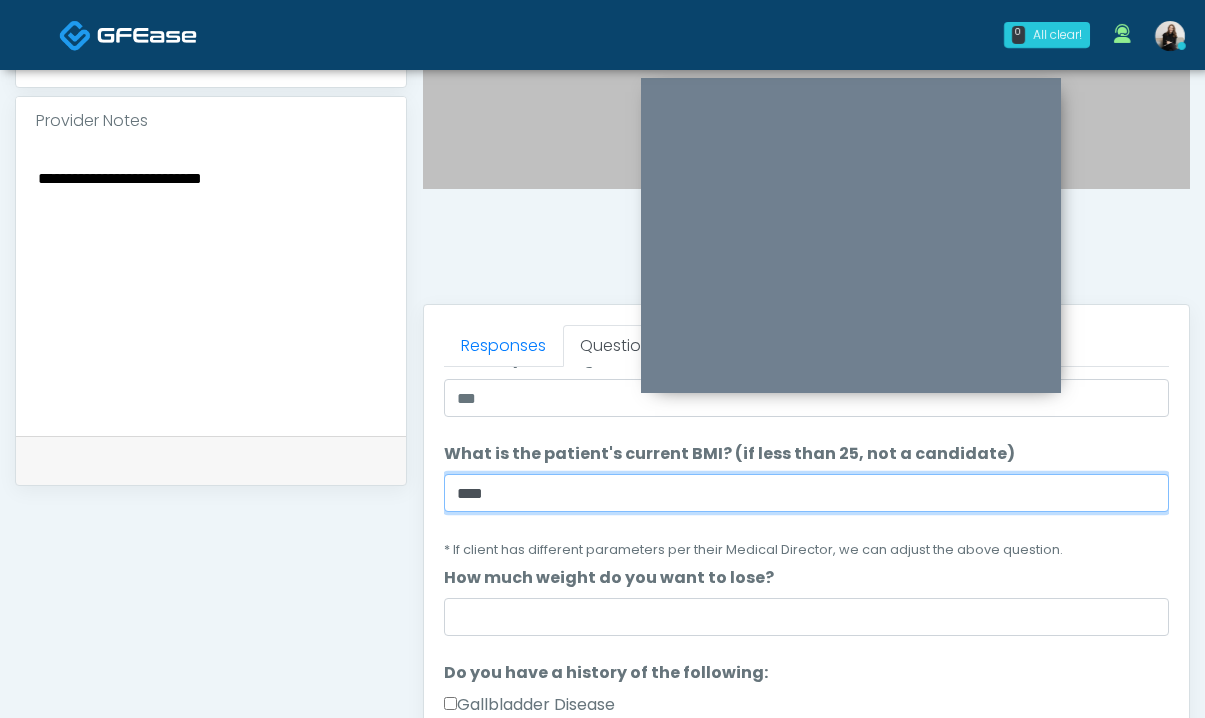 type on "****" 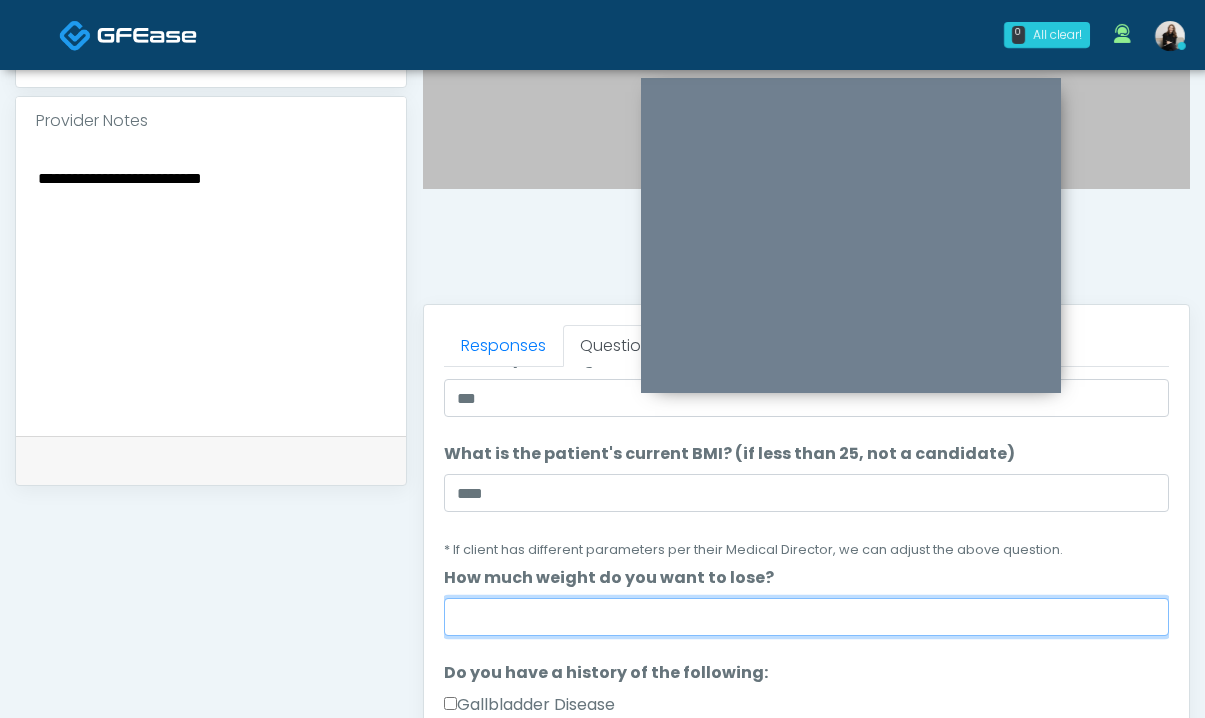 click on "How much weight do you want to lose?" at bounding box center [806, 617] 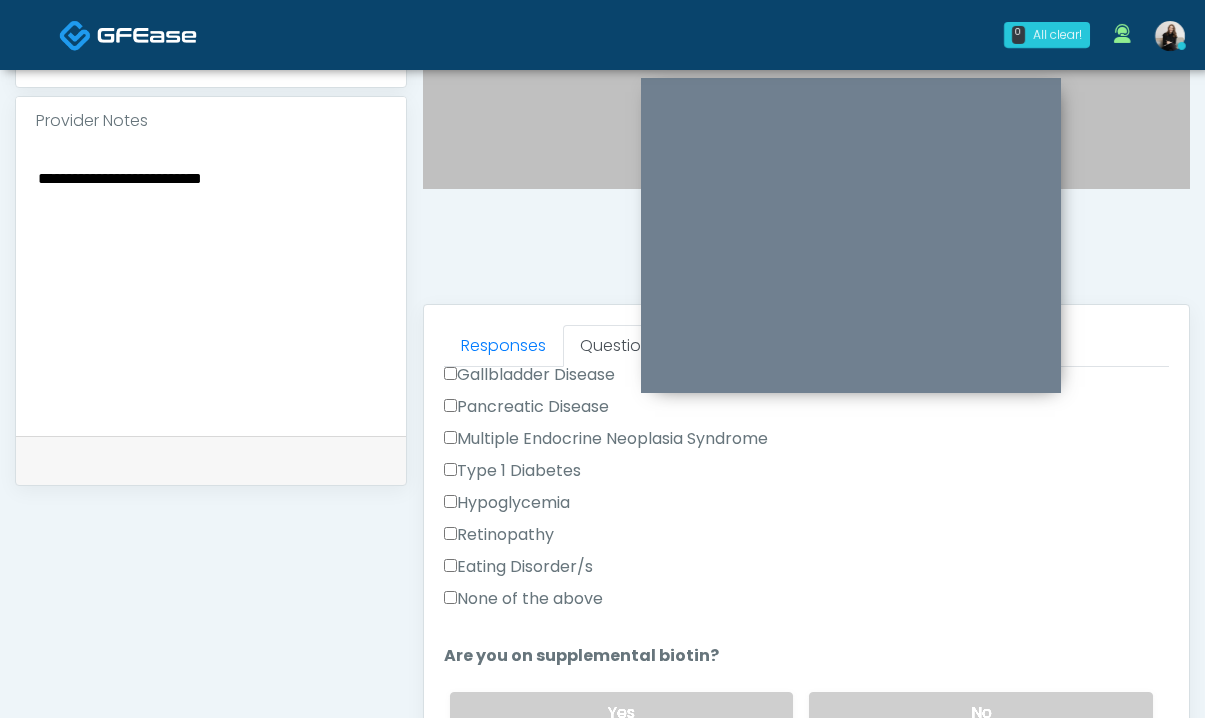 type on "***" 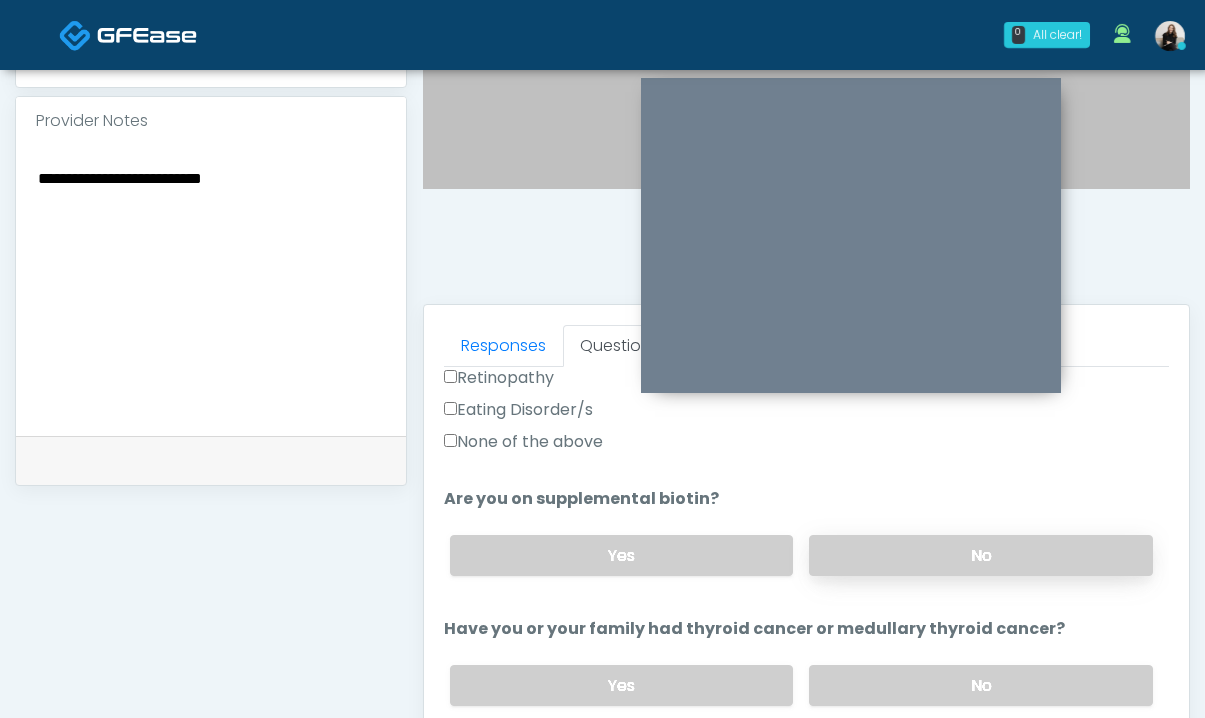 click on "No" at bounding box center (981, 555) 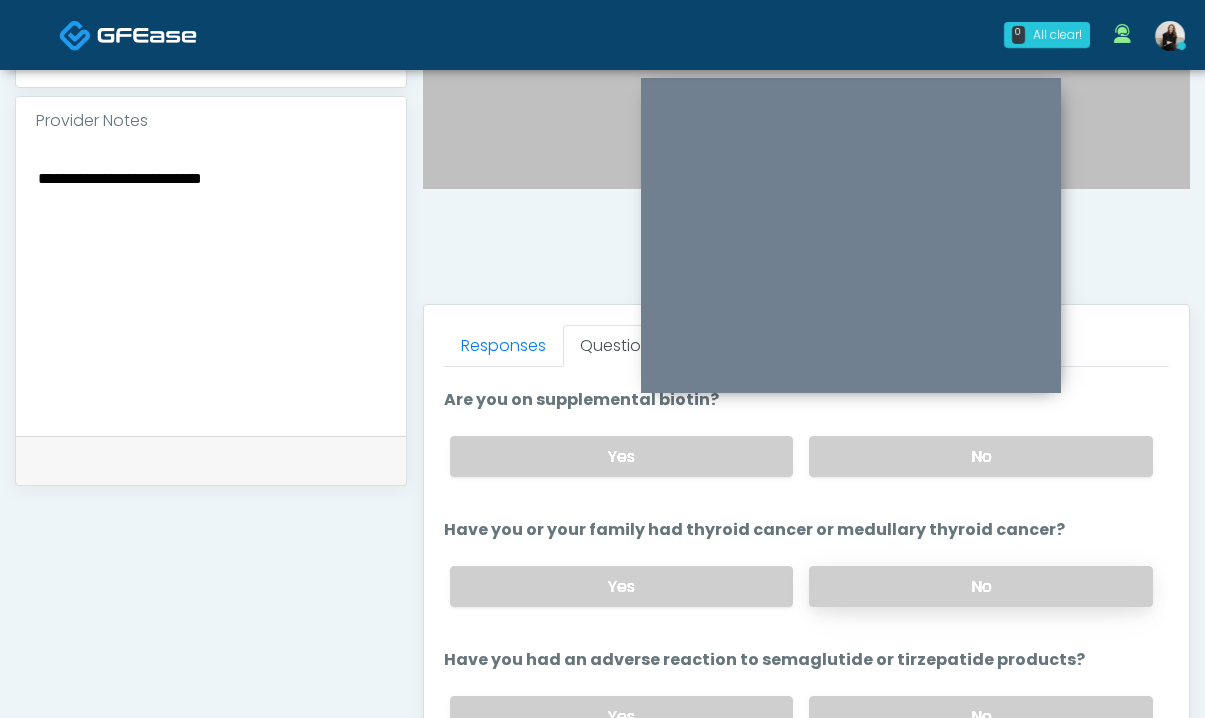 click on "No" at bounding box center (981, 586) 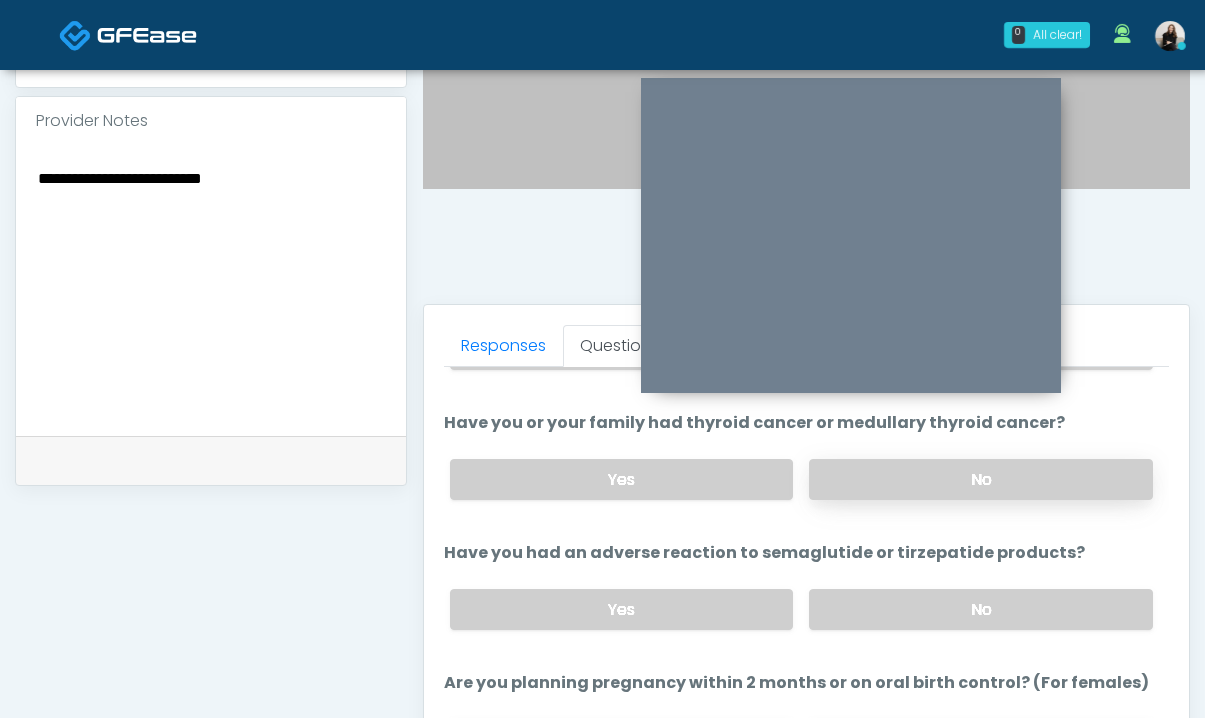 scroll, scrollTop: 956, scrollLeft: 0, axis: vertical 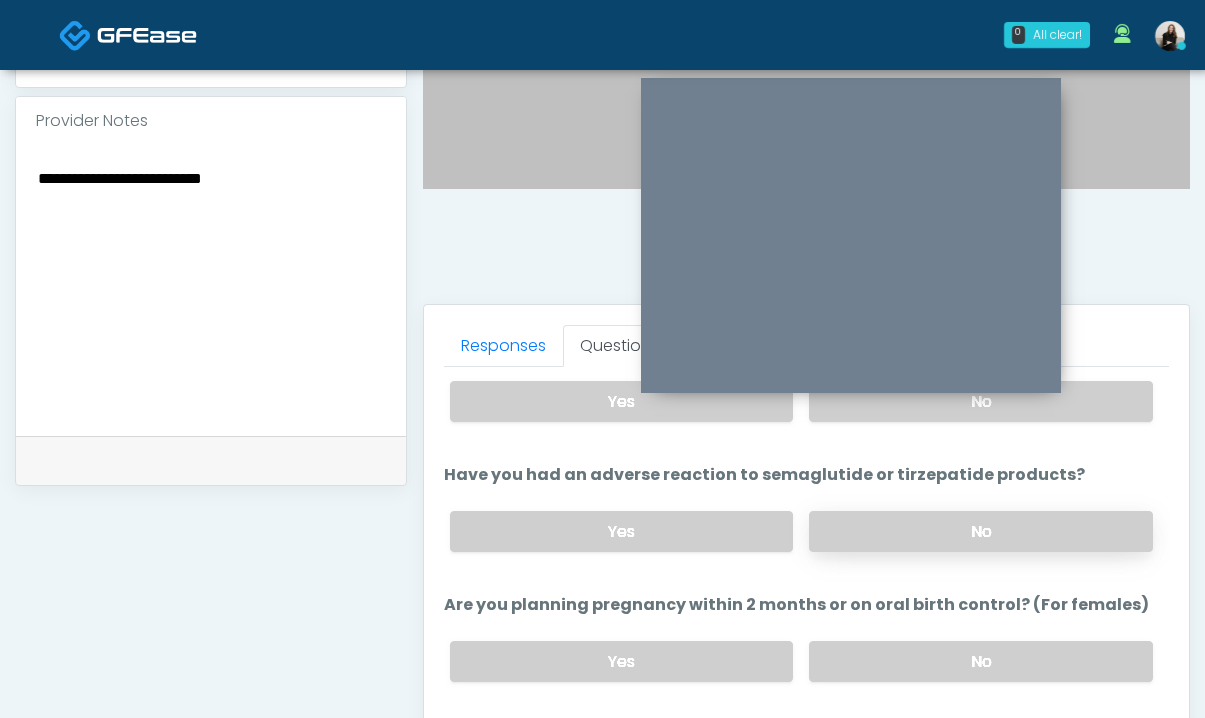 click on "No" at bounding box center [981, 531] 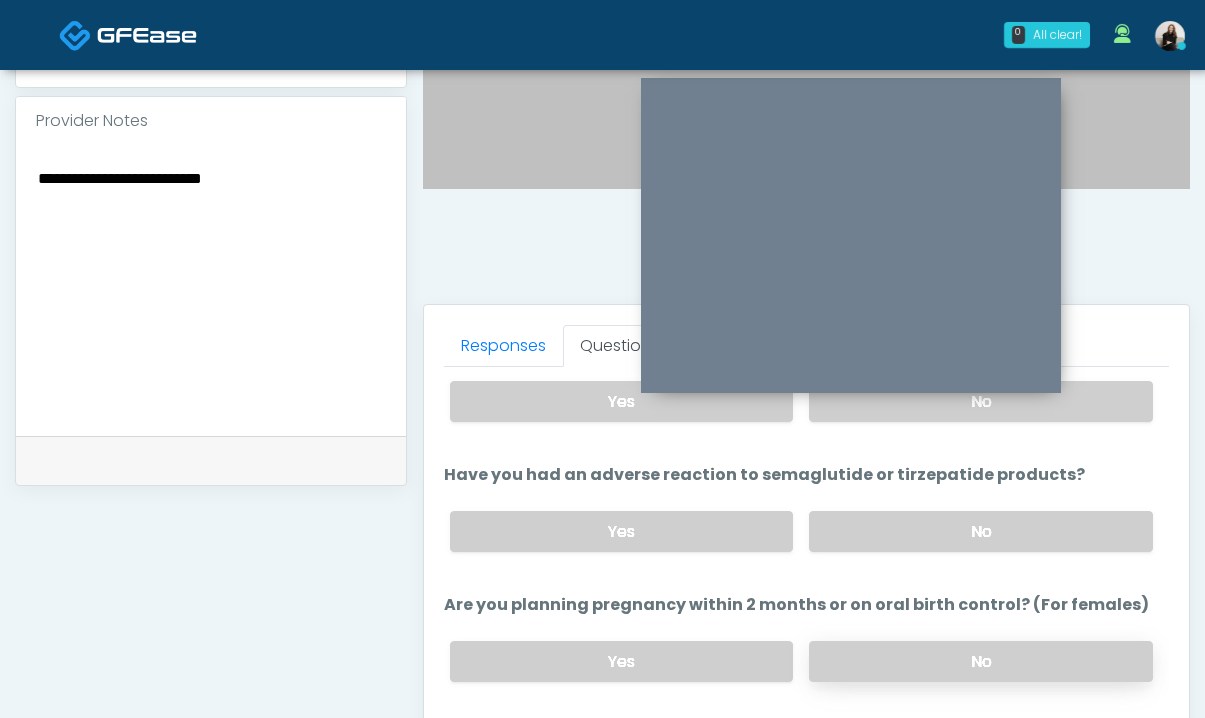 click on "No" at bounding box center (981, 661) 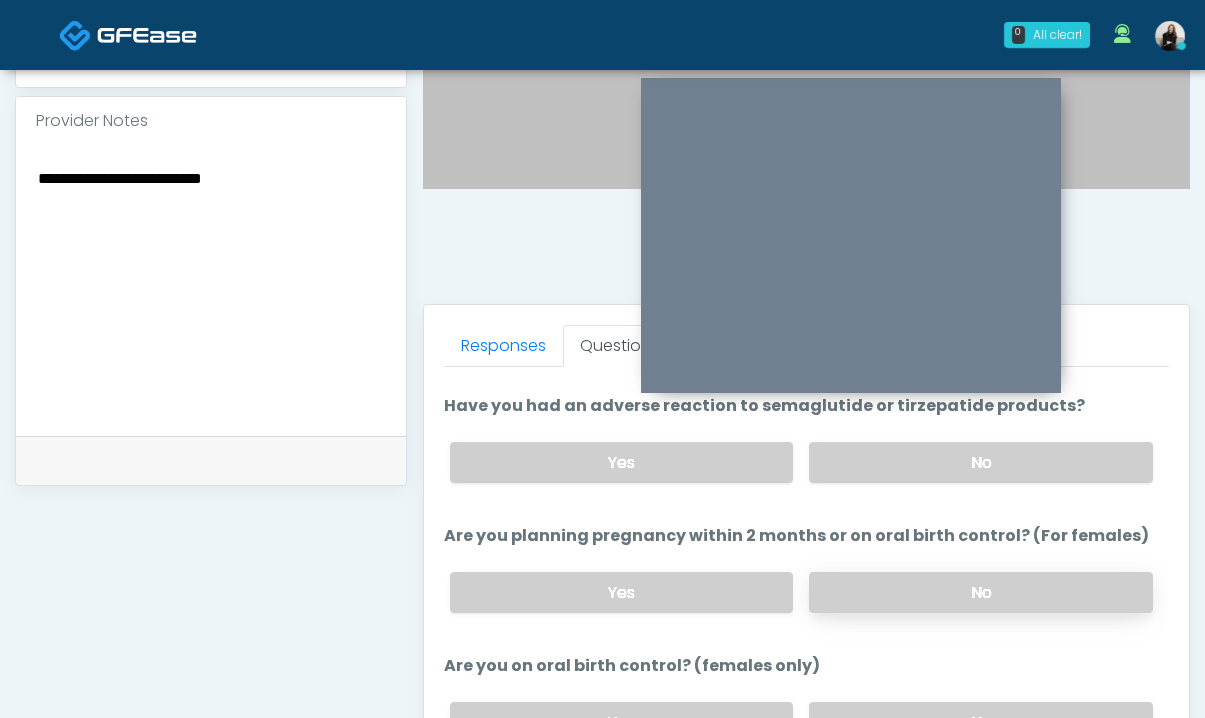 scroll, scrollTop: 1127, scrollLeft: 0, axis: vertical 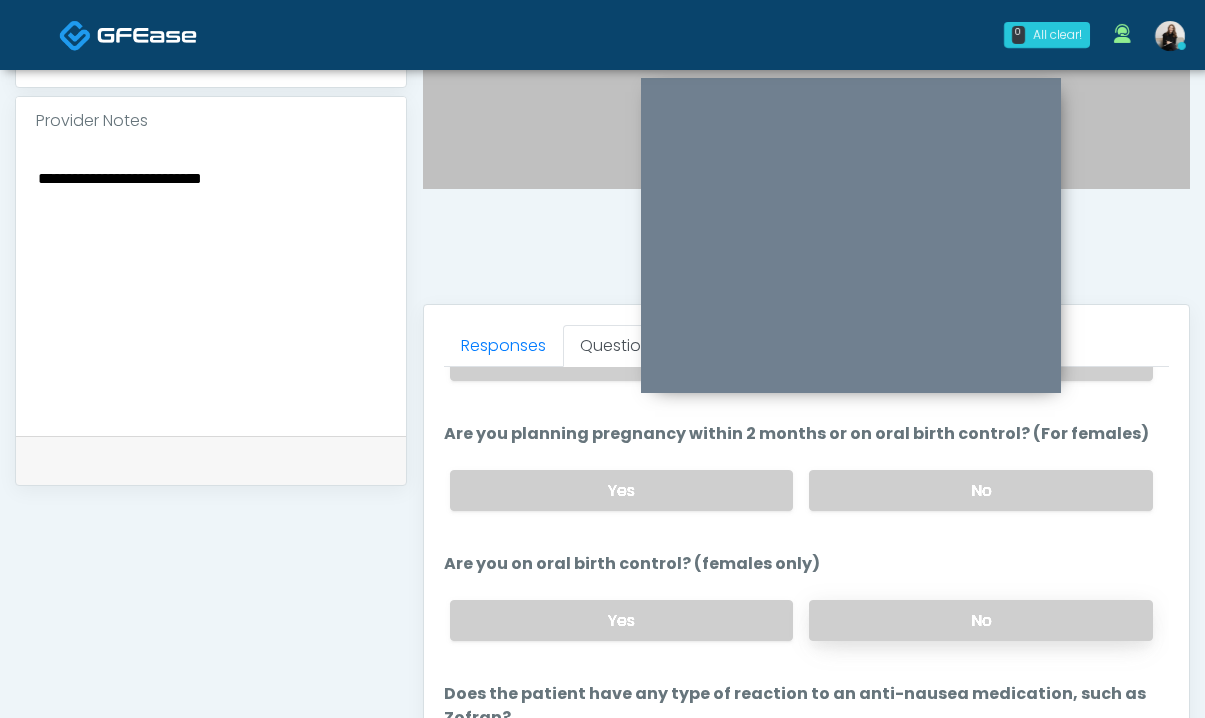 click on "No" at bounding box center (981, 620) 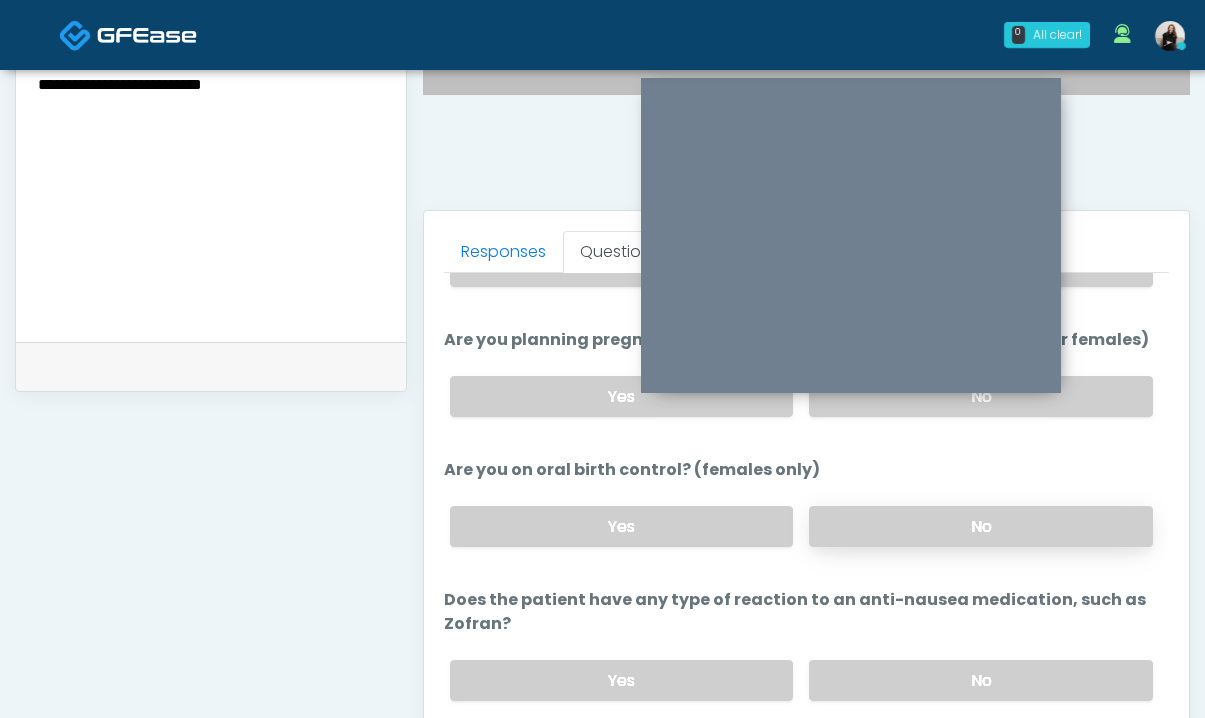 scroll, scrollTop: 811, scrollLeft: 0, axis: vertical 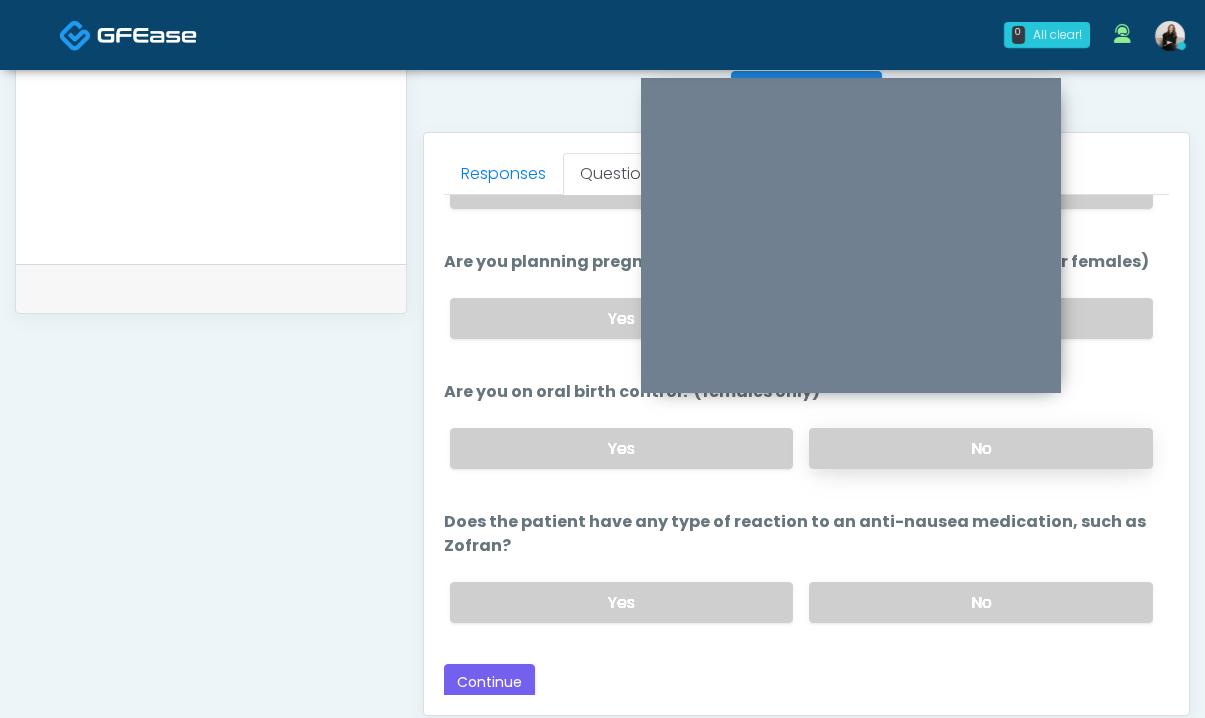 click on "No" at bounding box center [981, 602] 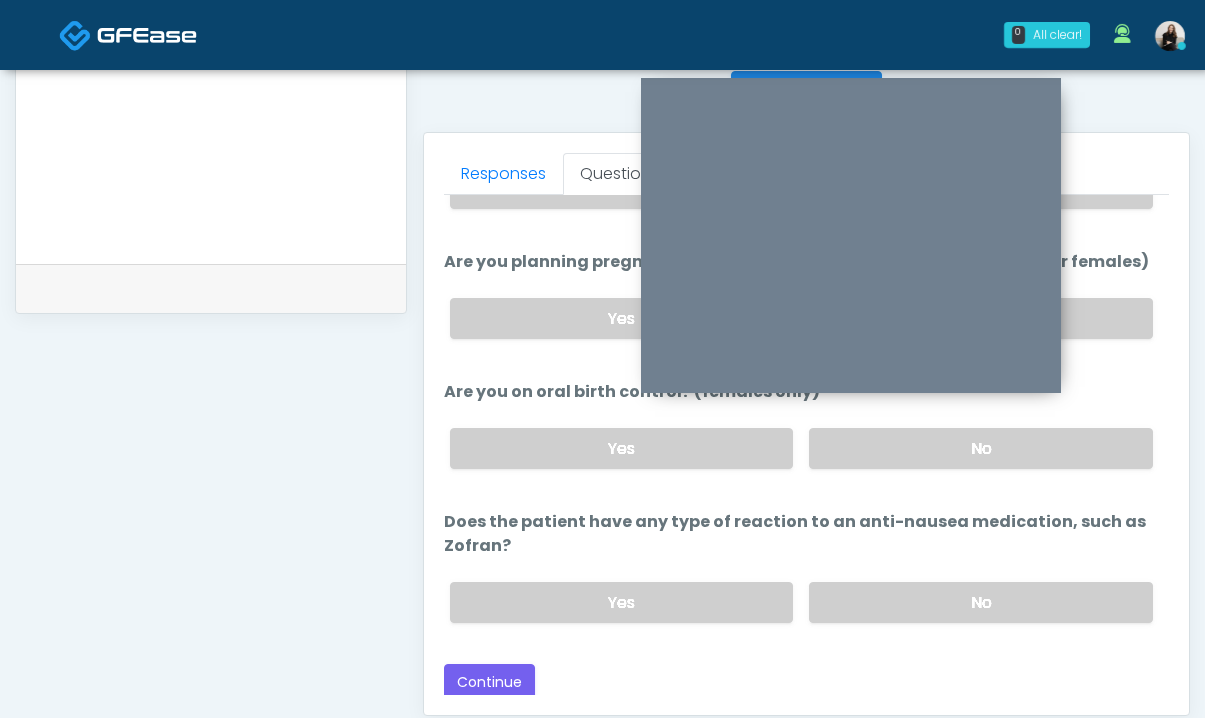 scroll, scrollTop: 0, scrollLeft: 0, axis: both 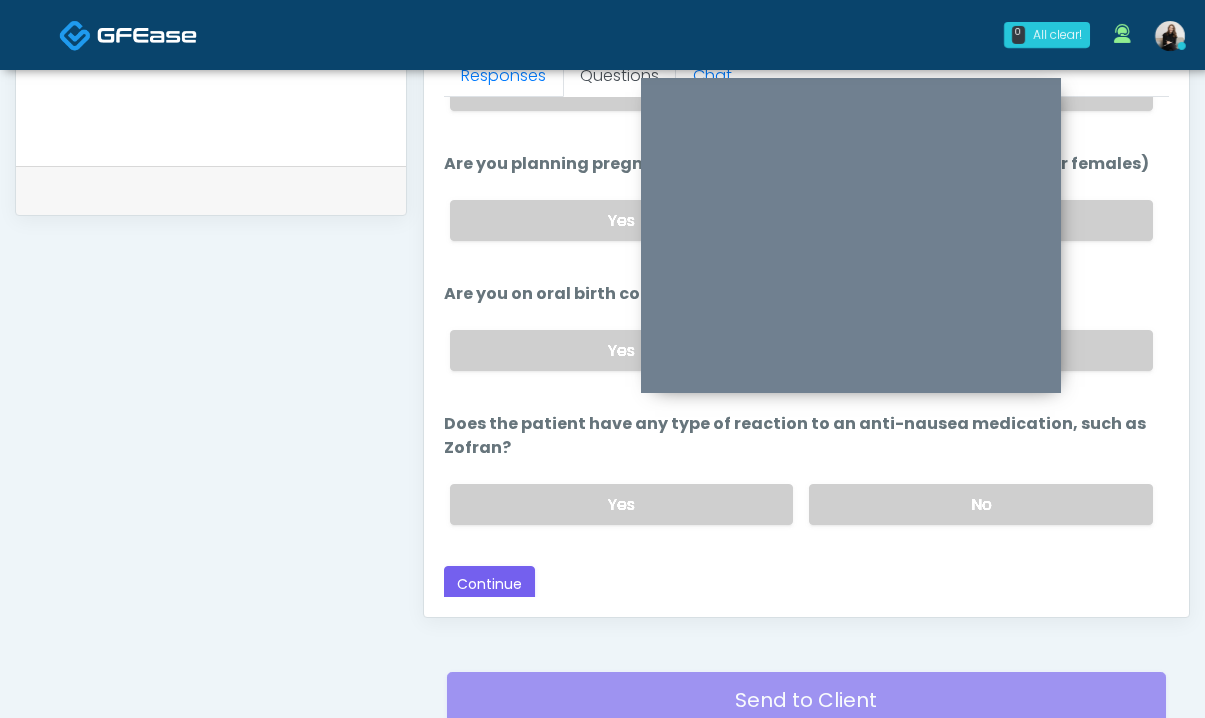 click on "Invite Participants to Video Session
Invite Participants
Responses
Questions
Chat
Good Faith Exam Script
Good Faith Exam Script INTRODUCTION Hello, my name is undefined, and I will be conducting your good faith exam on behalf of The DRIPBaR - Burleson,  Please confirm the correct patient is on the call: Confirm full name Confirm Date of Birth ﻿﻿ By authorizing me to proceed with this exam you certify that you understand the terms of this disclosure and you will provide accurate information to the best of your ability. Do you consent to proceed with this virtual exam?
Continue" at bounding box center [798, 13] 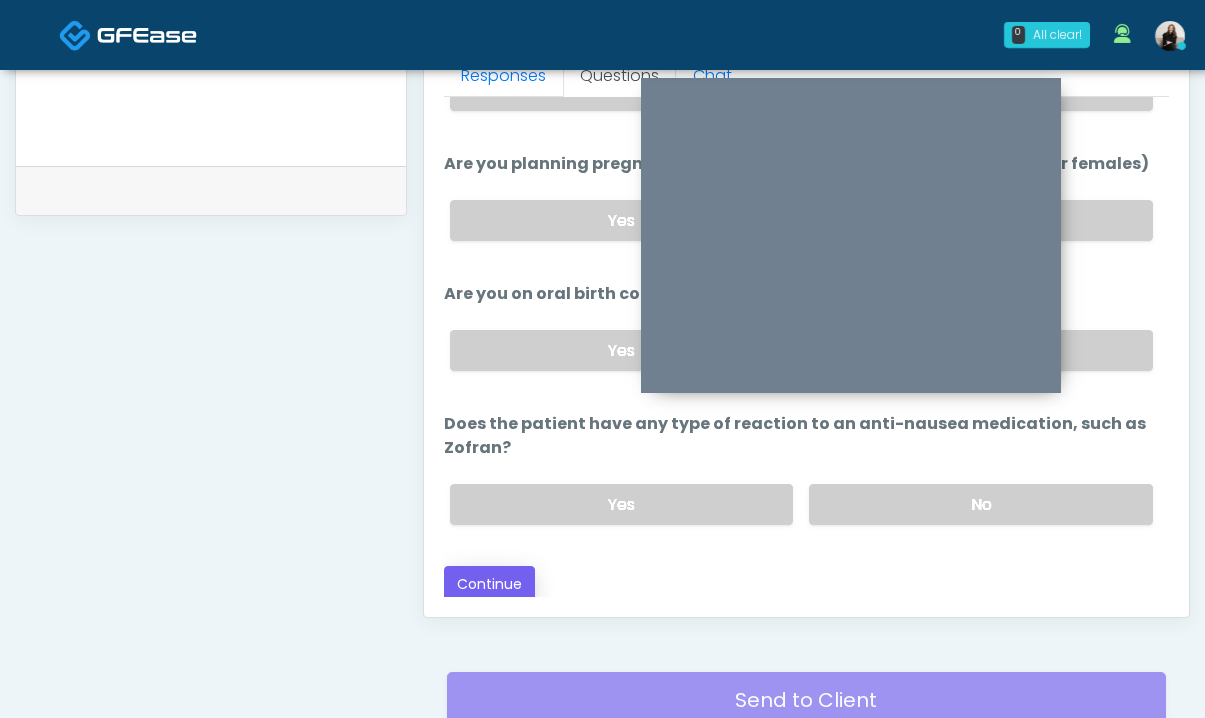 scroll, scrollTop: 910, scrollLeft: 0, axis: vertical 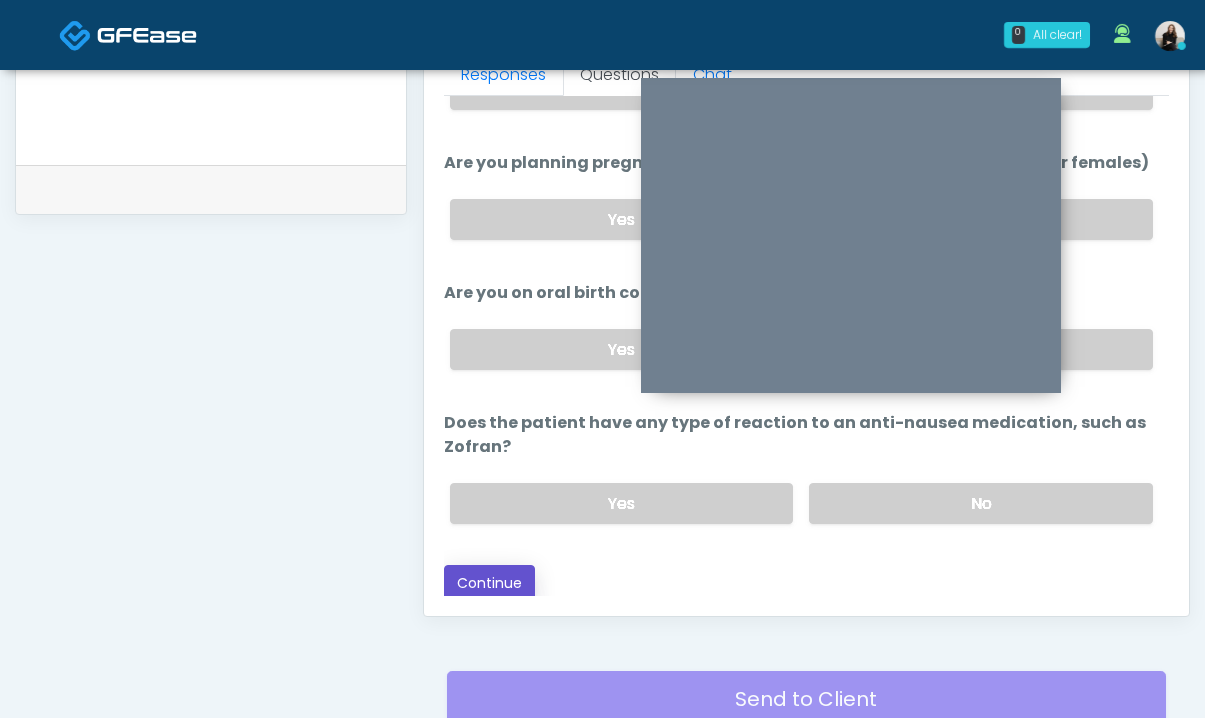 click on "Continue" at bounding box center (489, 583) 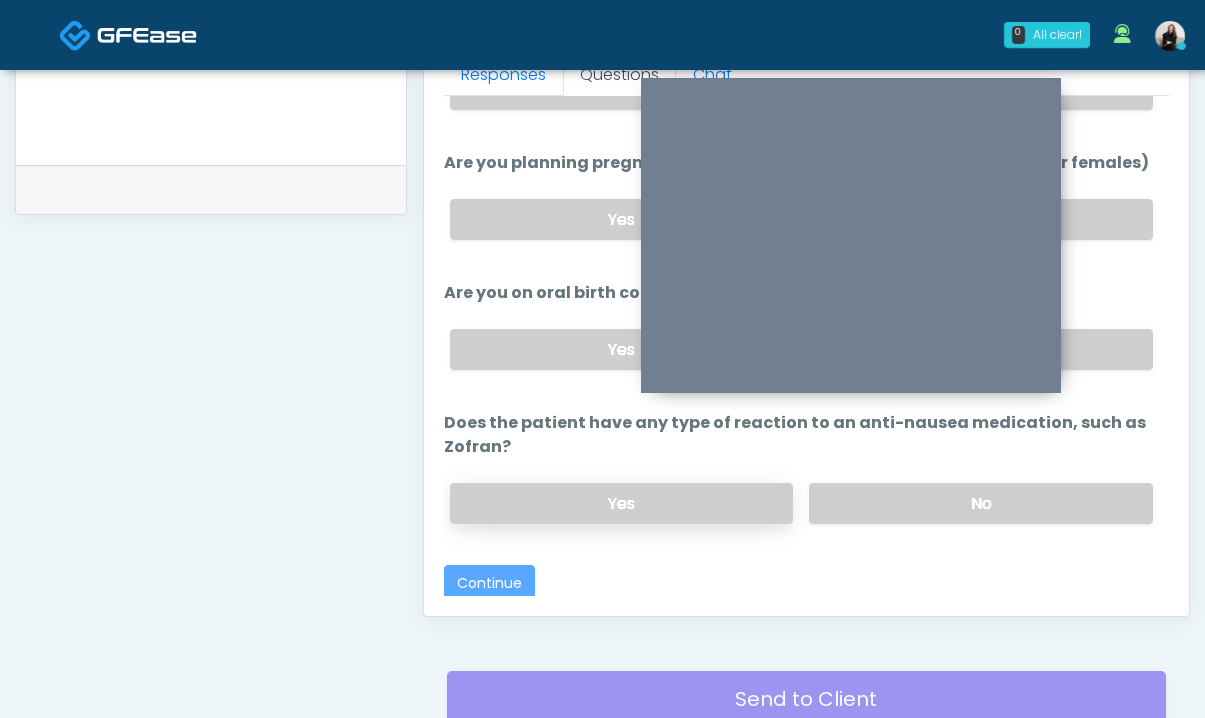 scroll, scrollTop: 1077, scrollLeft: 0, axis: vertical 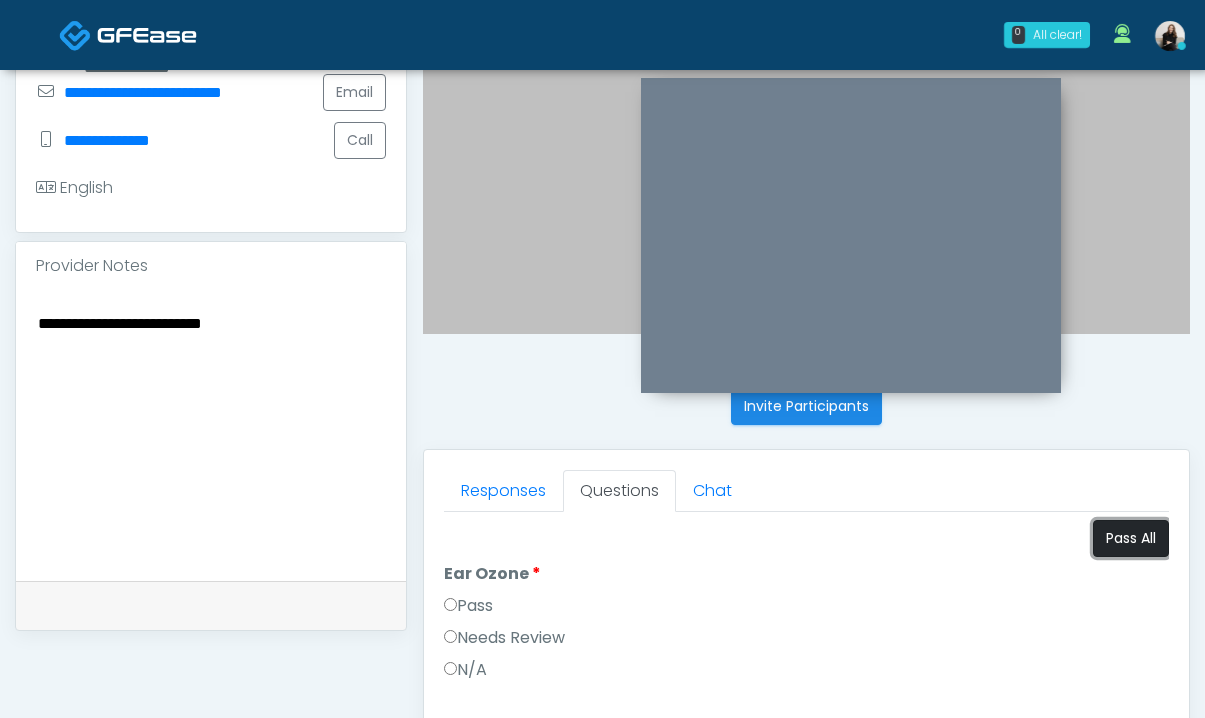 click on "Pass All" at bounding box center (1131, 538) 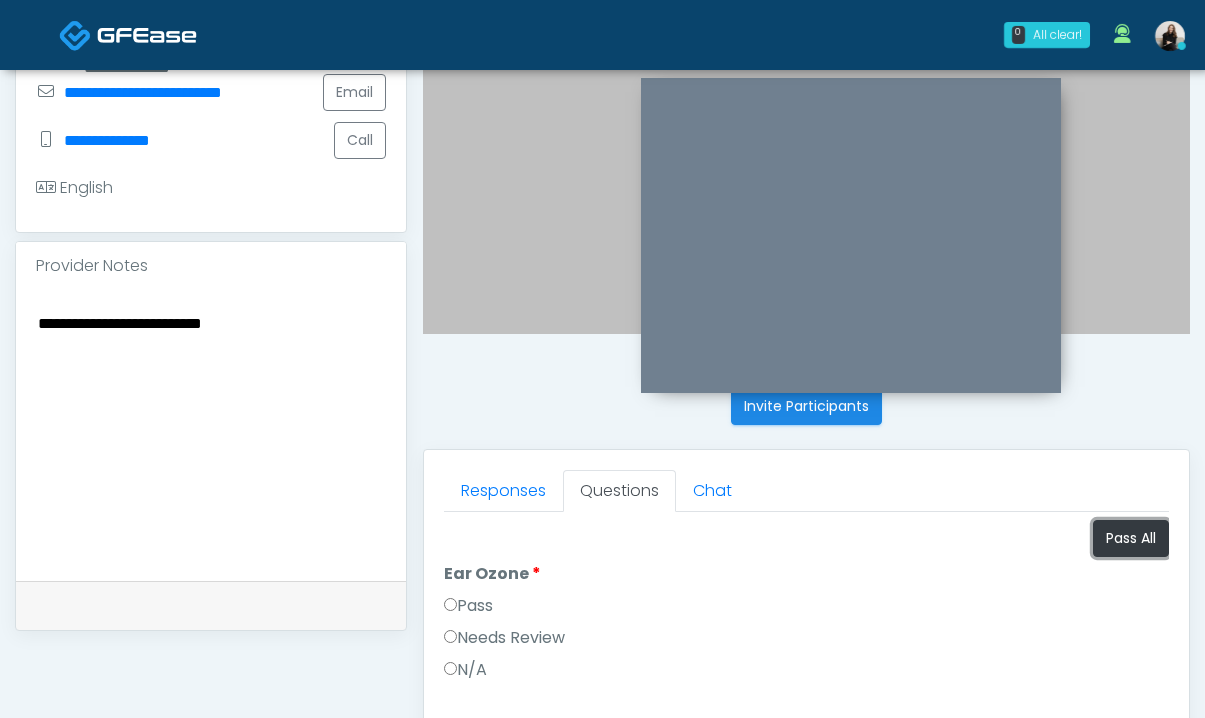 scroll, scrollTop: 733, scrollLeft: 0, axis: vertical 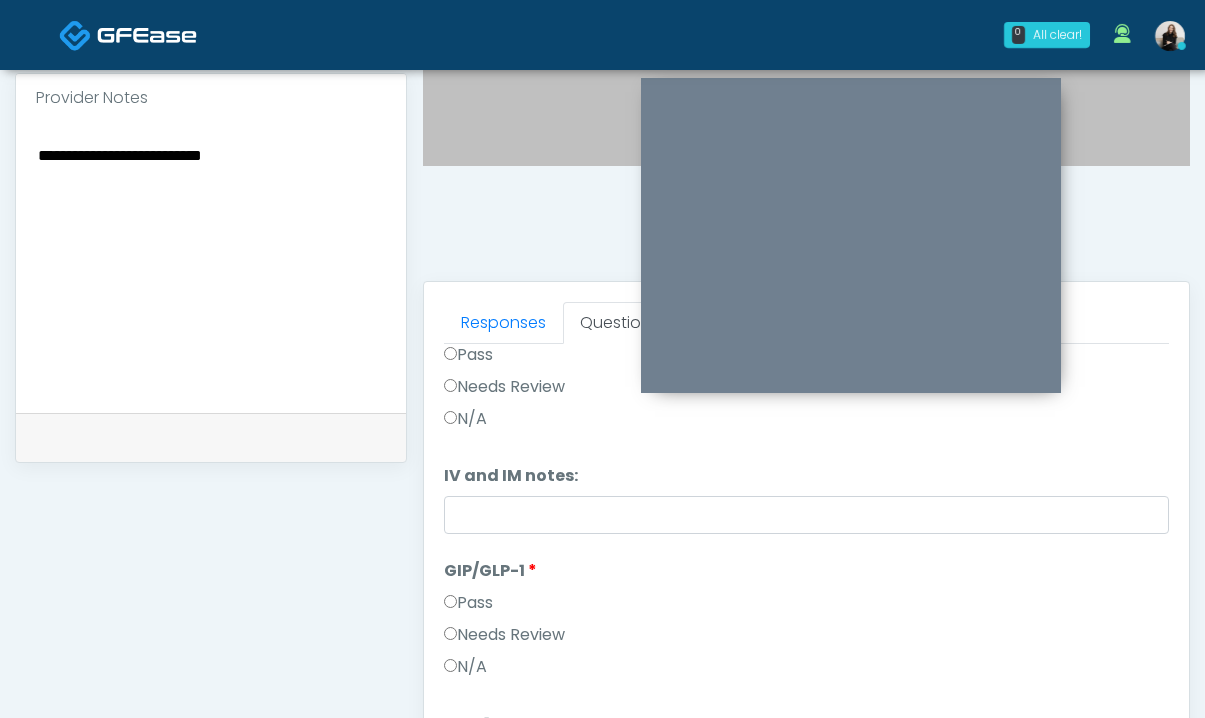 drag, startPoint x: 267, startPoint y: 185, endPoint x: -104, endPoint y: 179, distance: 371.04852 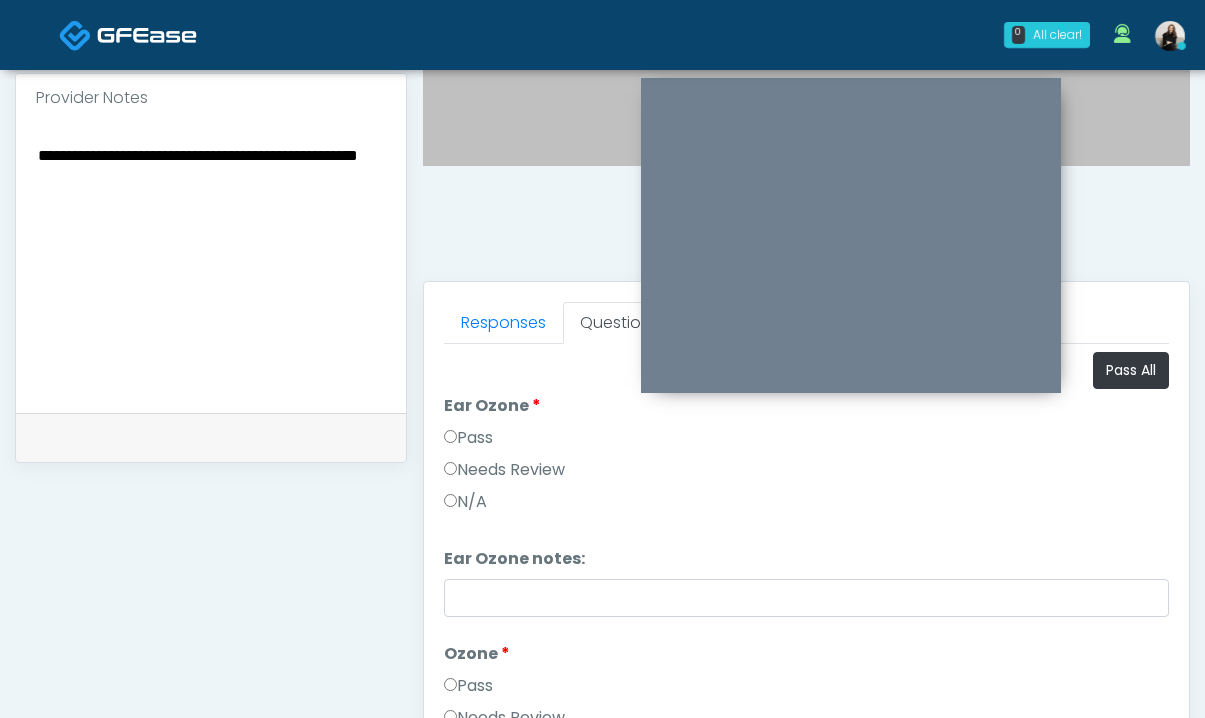 scroll, scrollTop: 579, scrollLeft: 0, axis: vertical 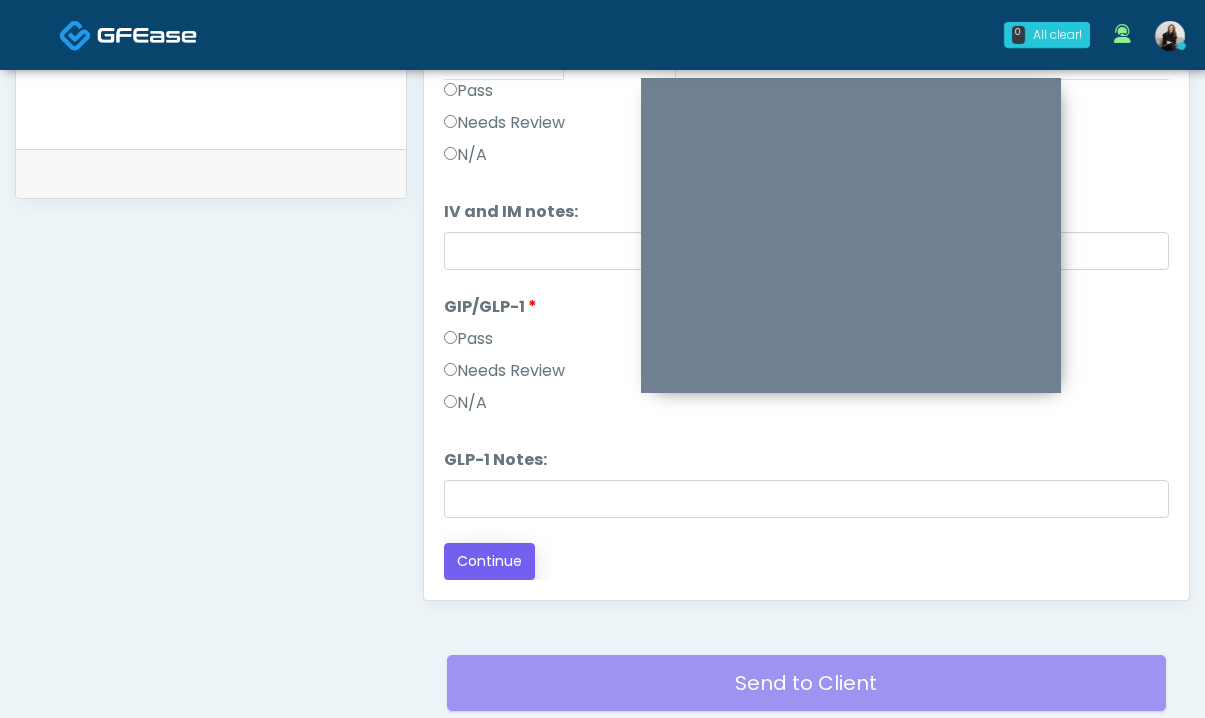 type on "**********" 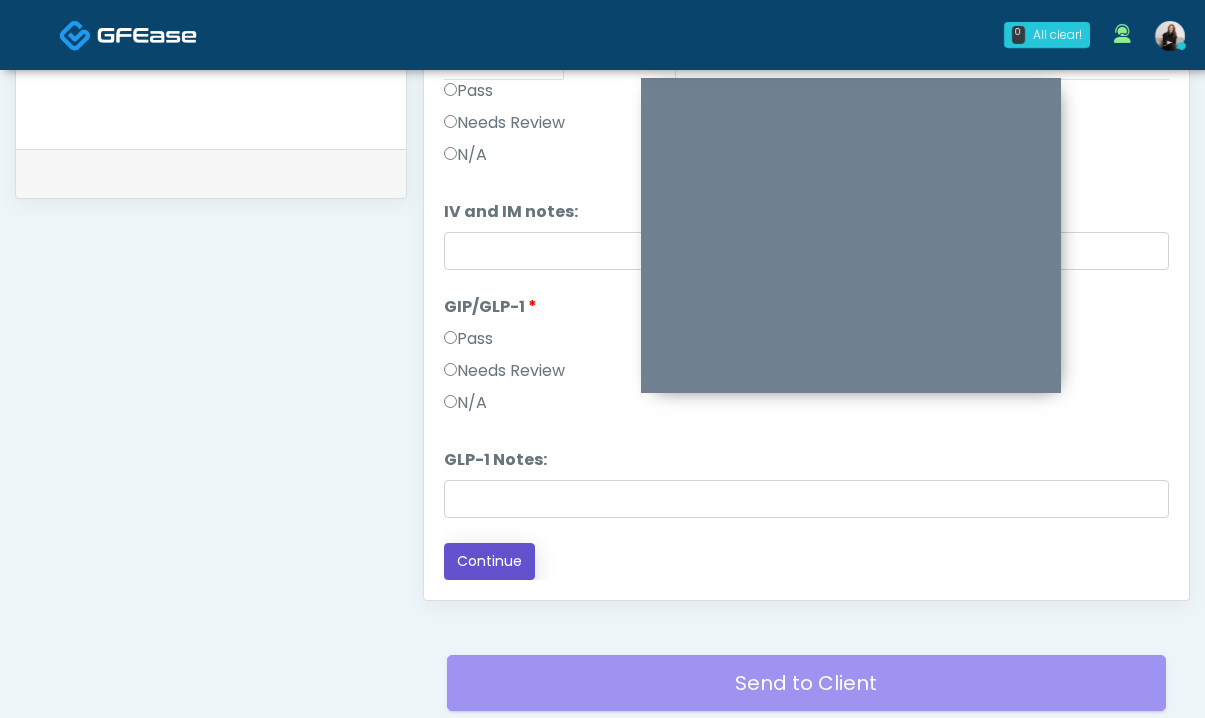 click on "Continue" at bounding box center [489, 561] 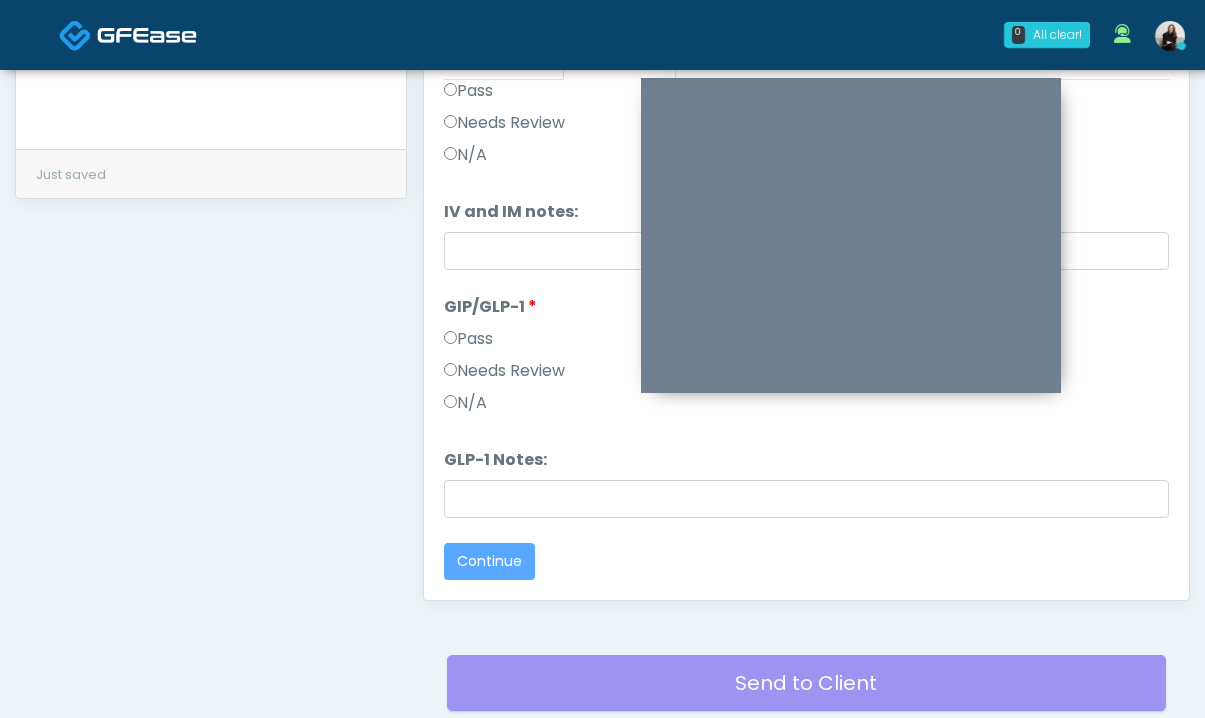 scroll, scrollTop: 980, scrollLeft: 0, axis: vertical 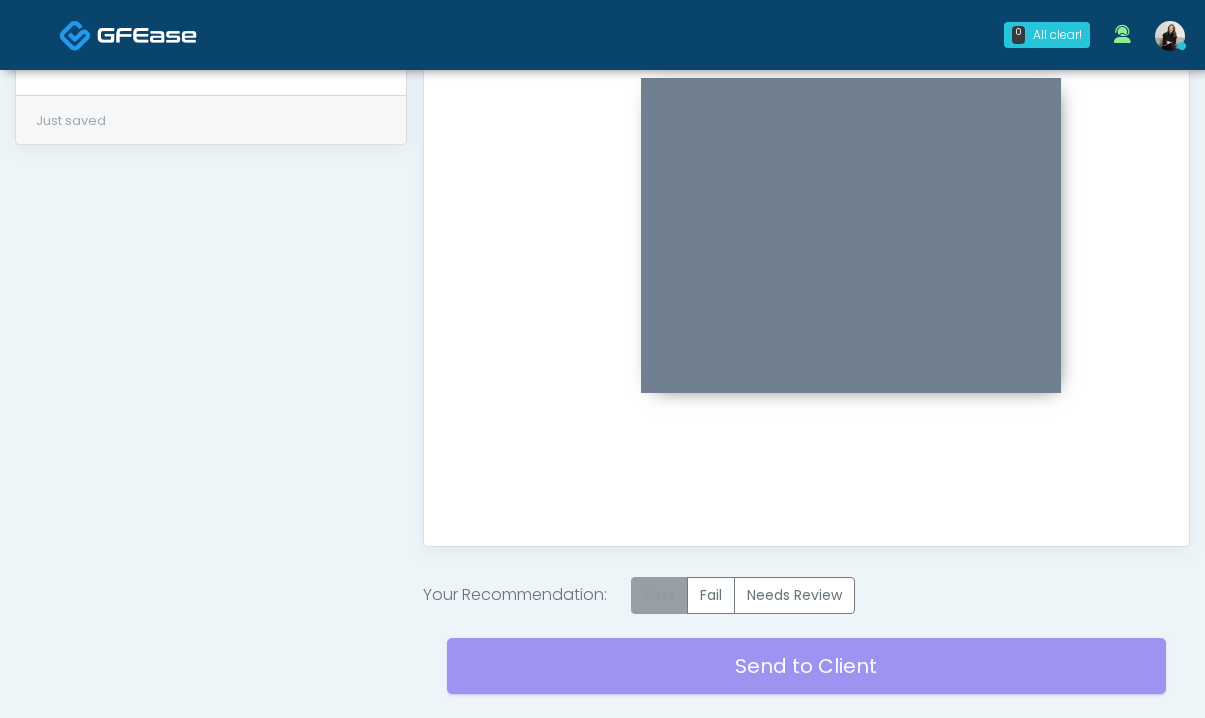 click on "Pass" at bounding box center (659, 595) 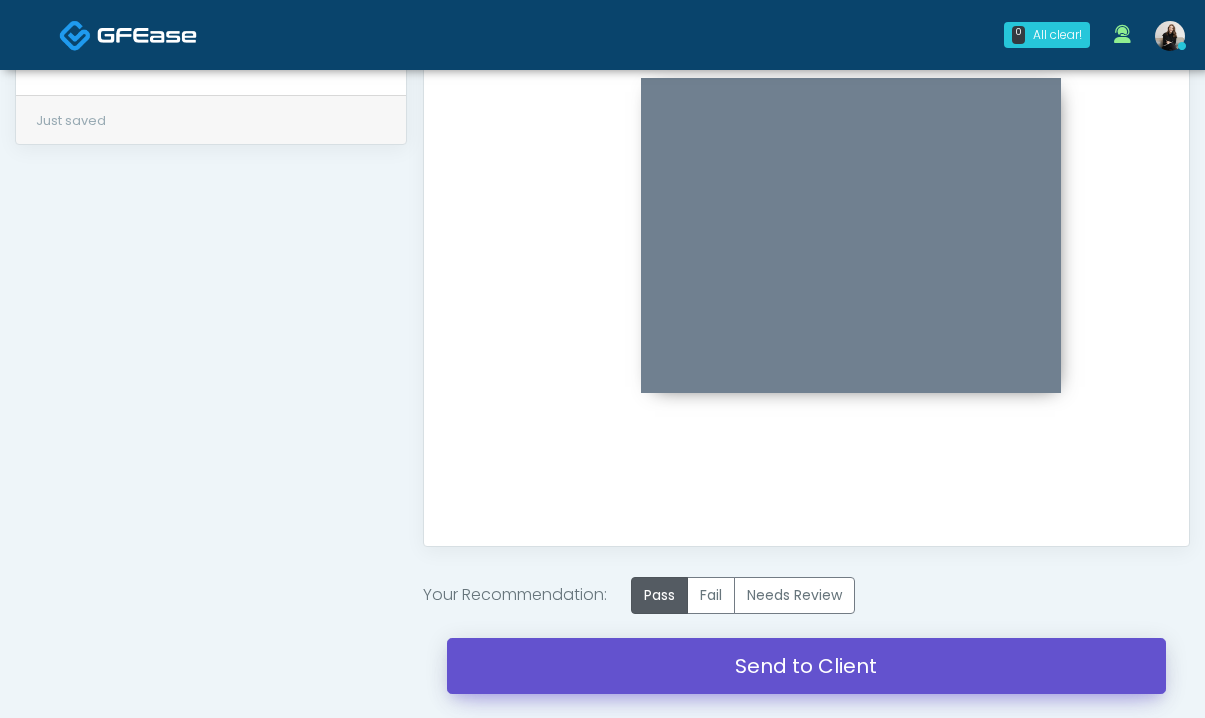 click on "Send to Client" at bounding box center (806, 666) 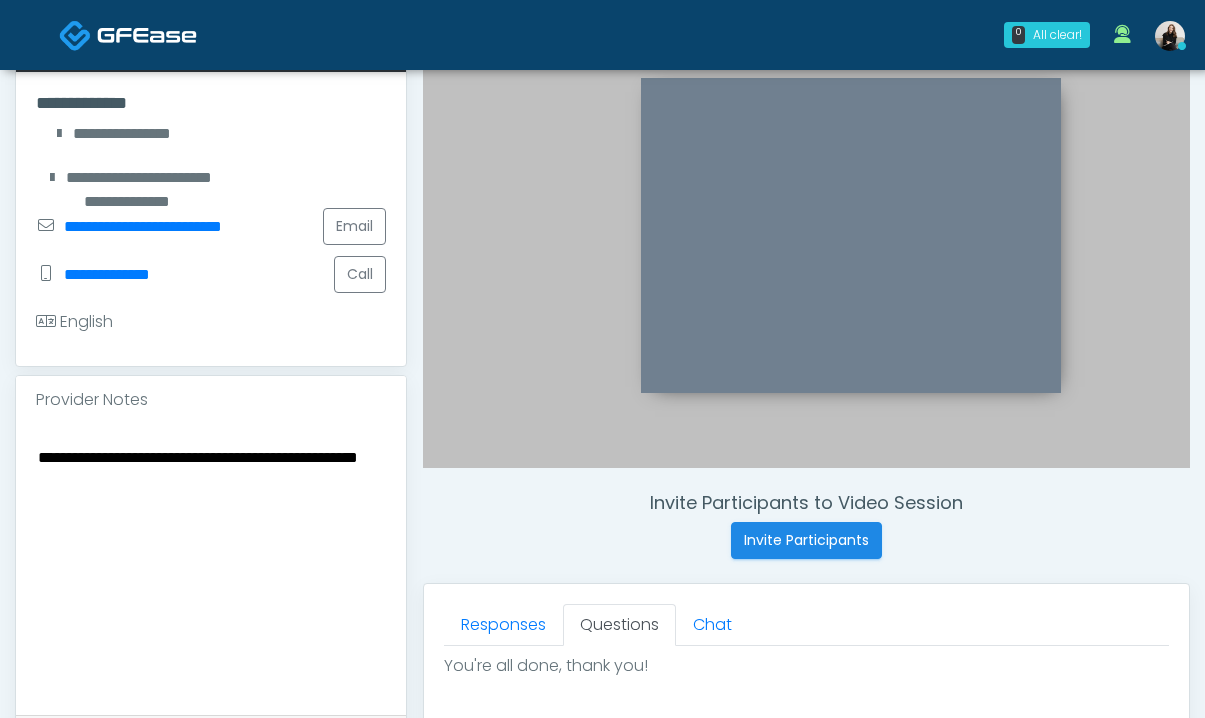 scroll, scrollTop: 0, scrollLeft: 0, axis: both 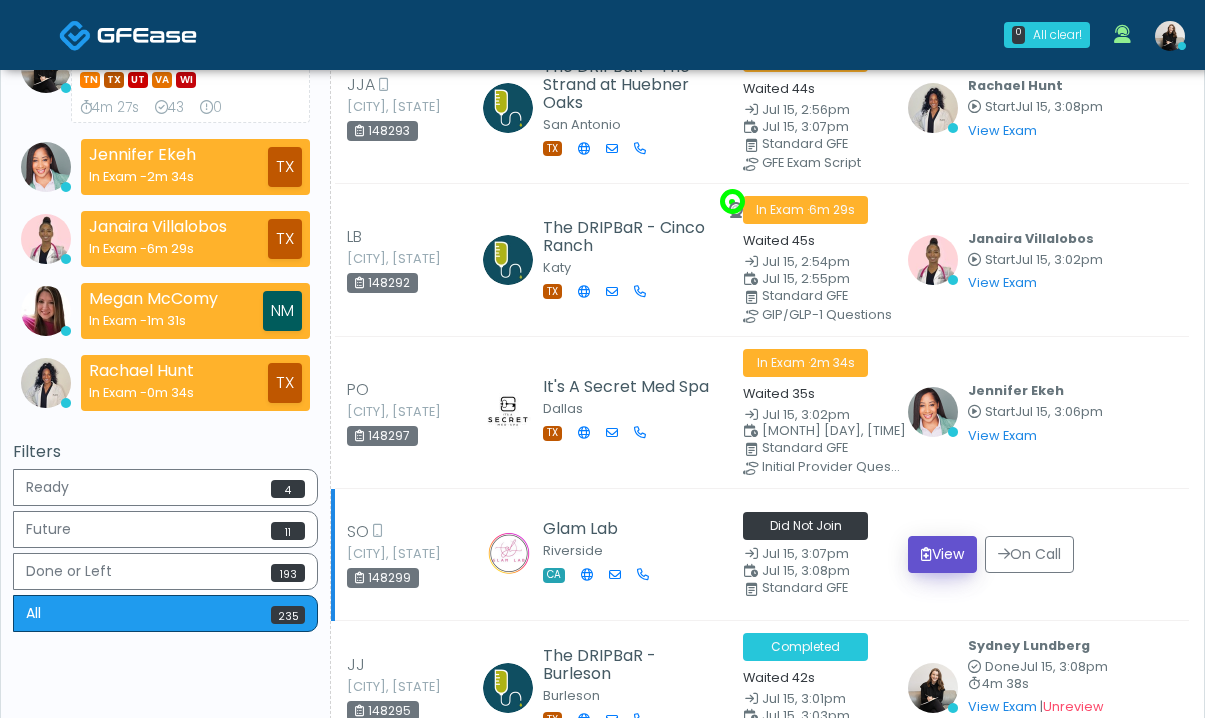 click on "View" at bounding box center [942, 554] 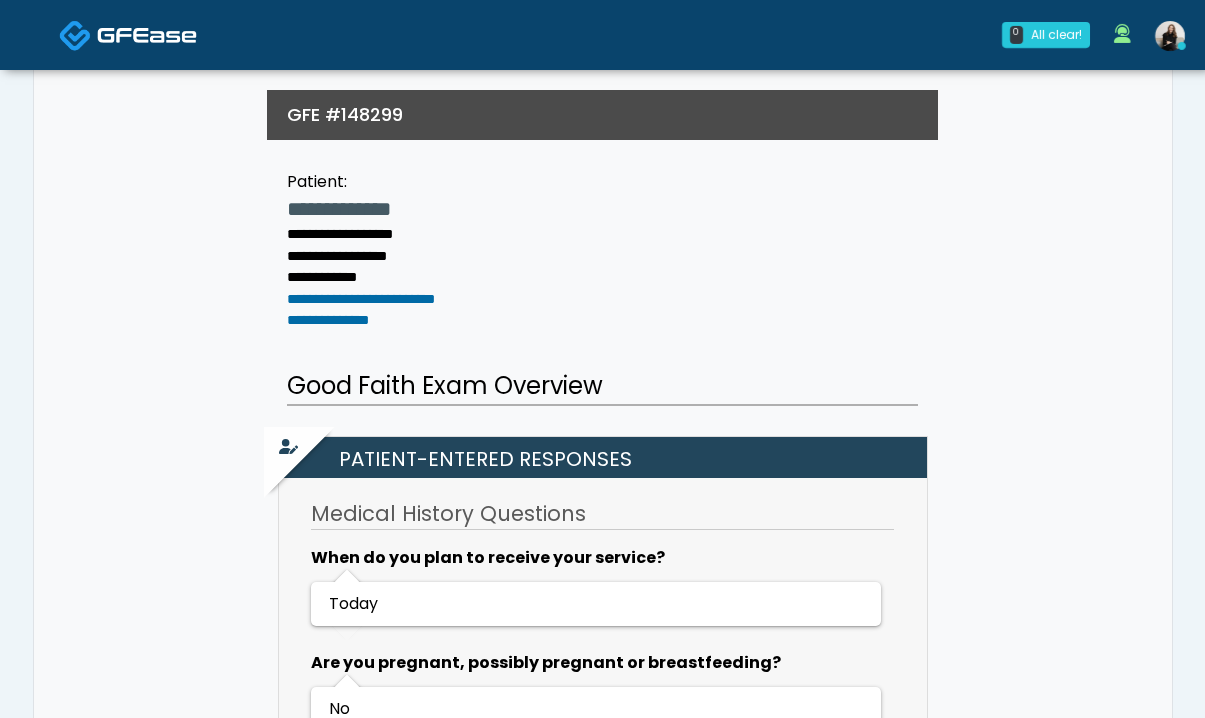 scroll, scrollTop: 356, scrollLeft: 0, axis: vertical 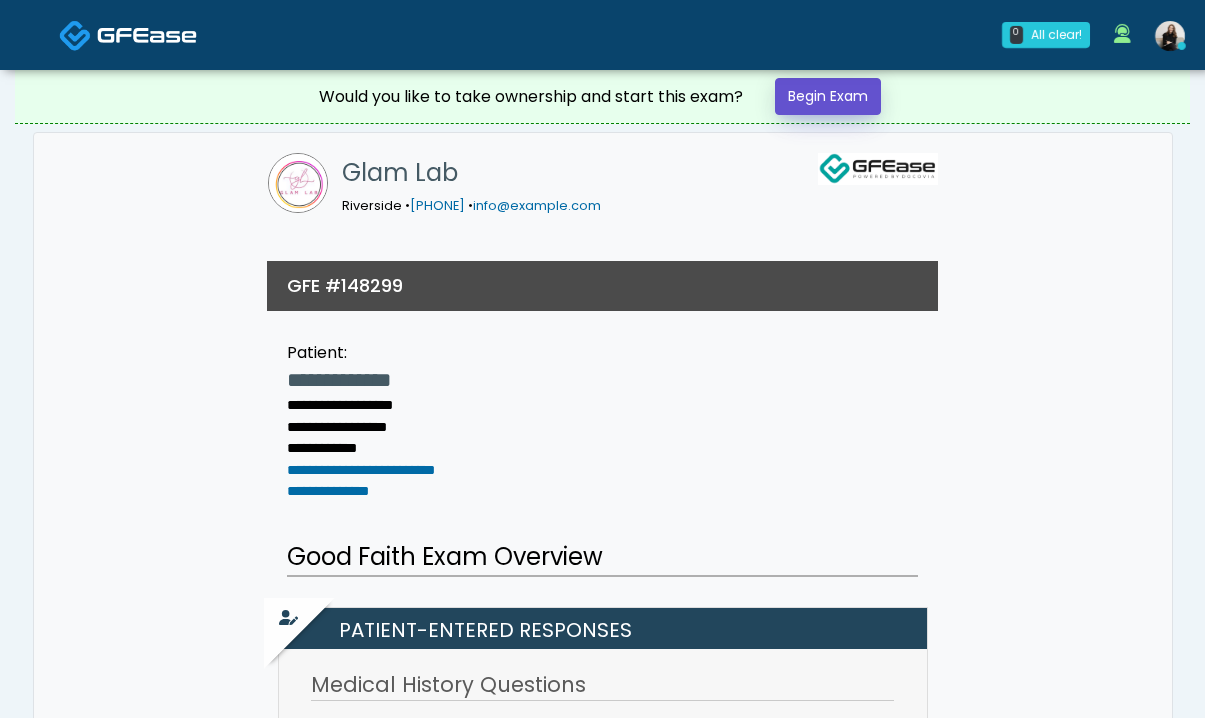 click on "Begin Exam" at bounding box center [828, 96] 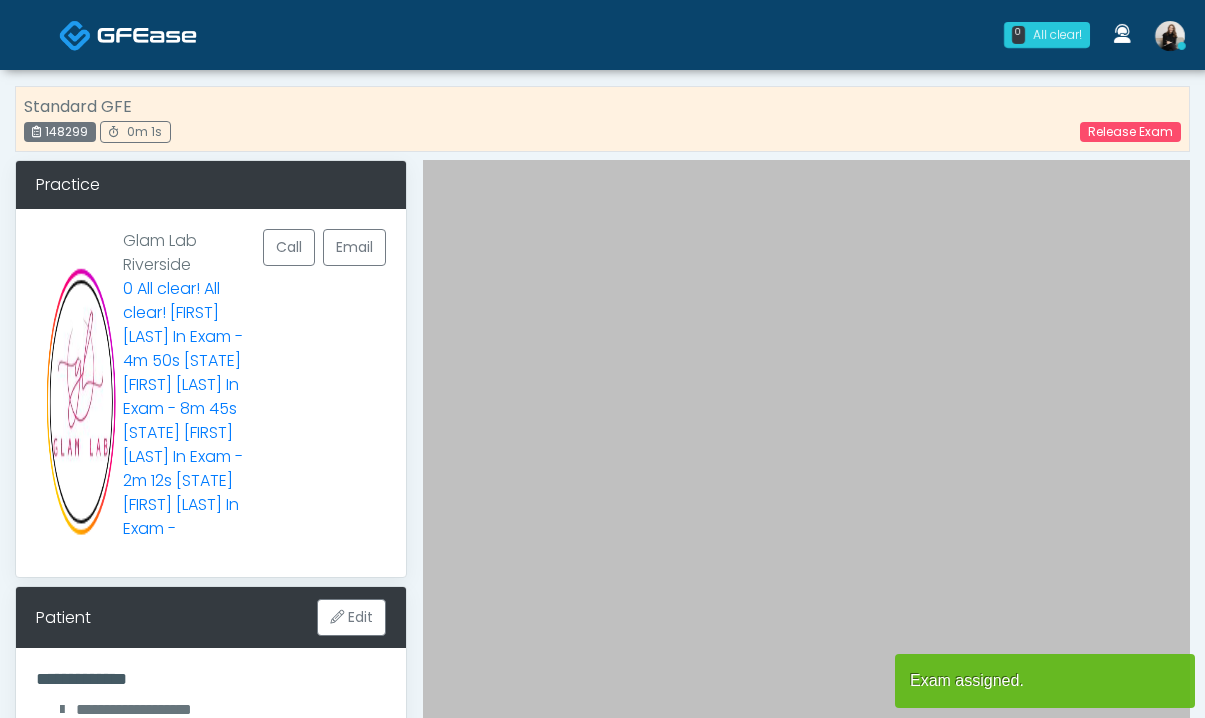 scroll, scrollTop: 0, scrollLeft: 0, axis: both 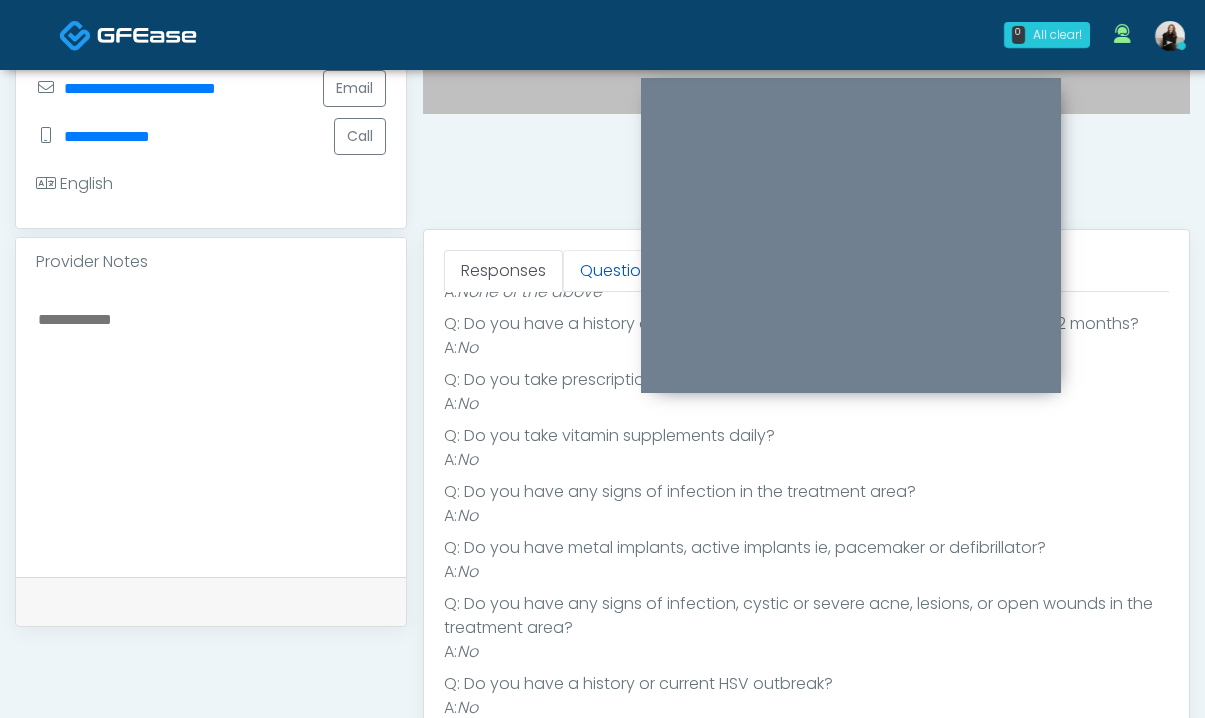 click on "Questions" at bounding box center (619, 271) 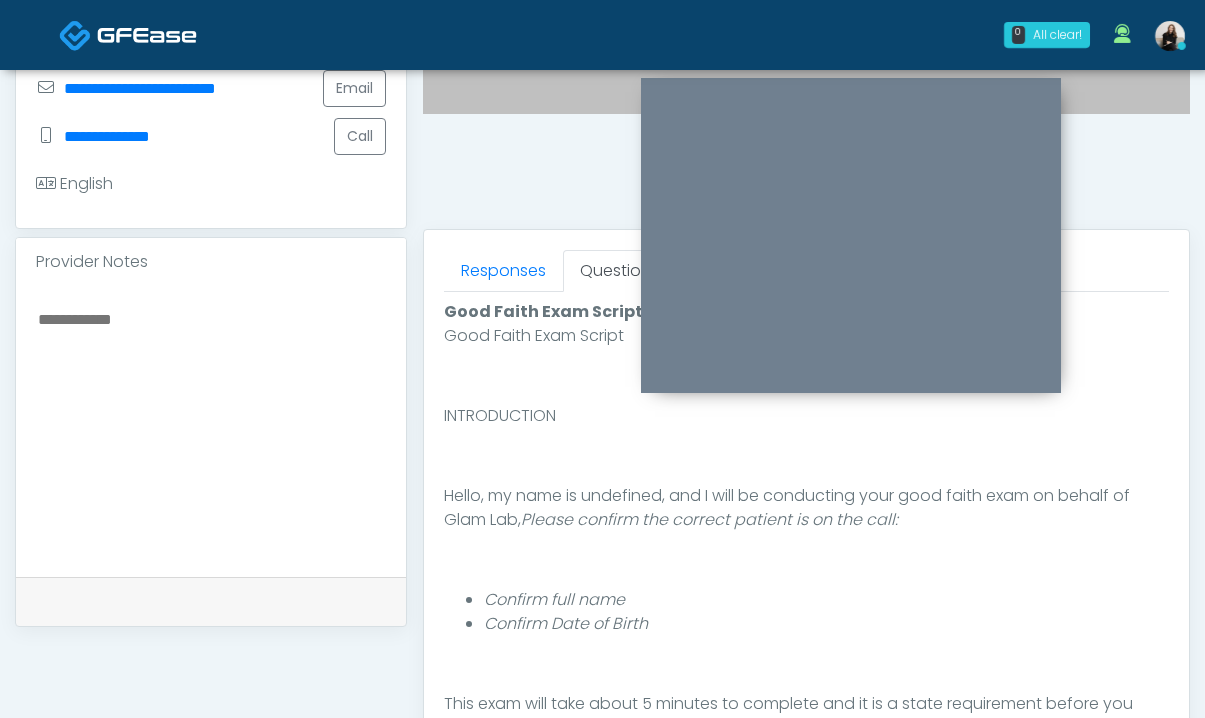 scroll, scrollTop: 0, scrollLeft: 0, axis: both 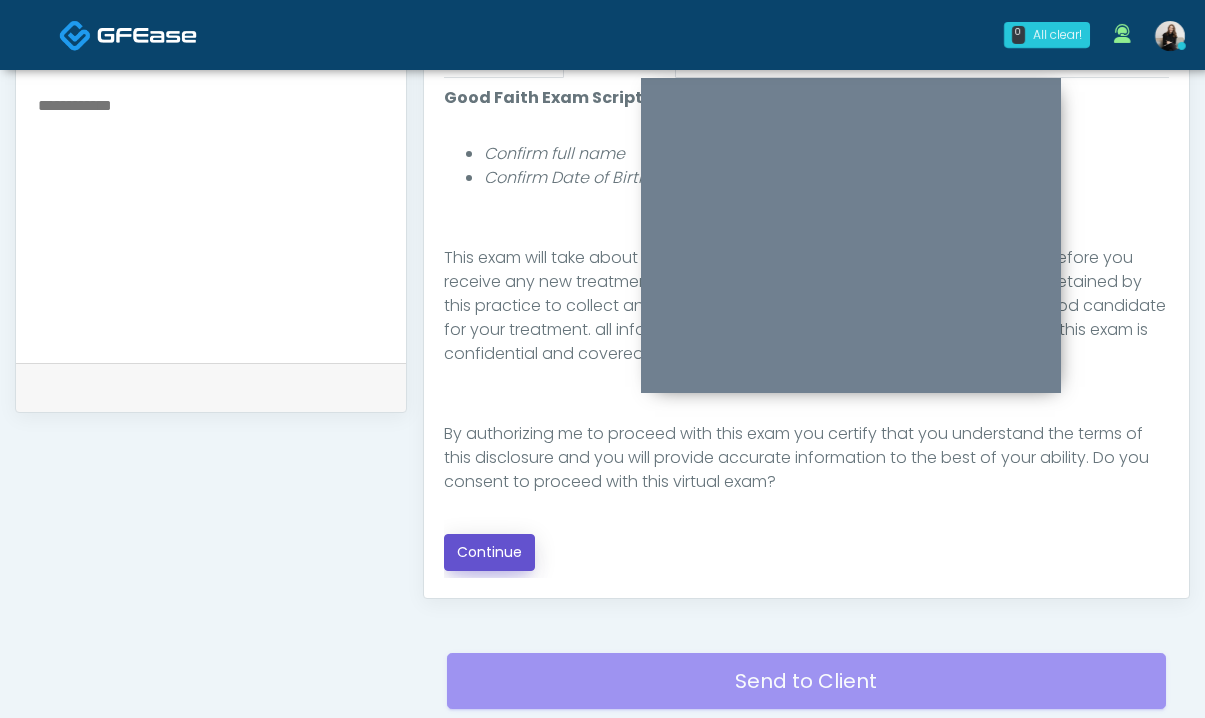 click on "Continue" at bounding box center [489, 552] 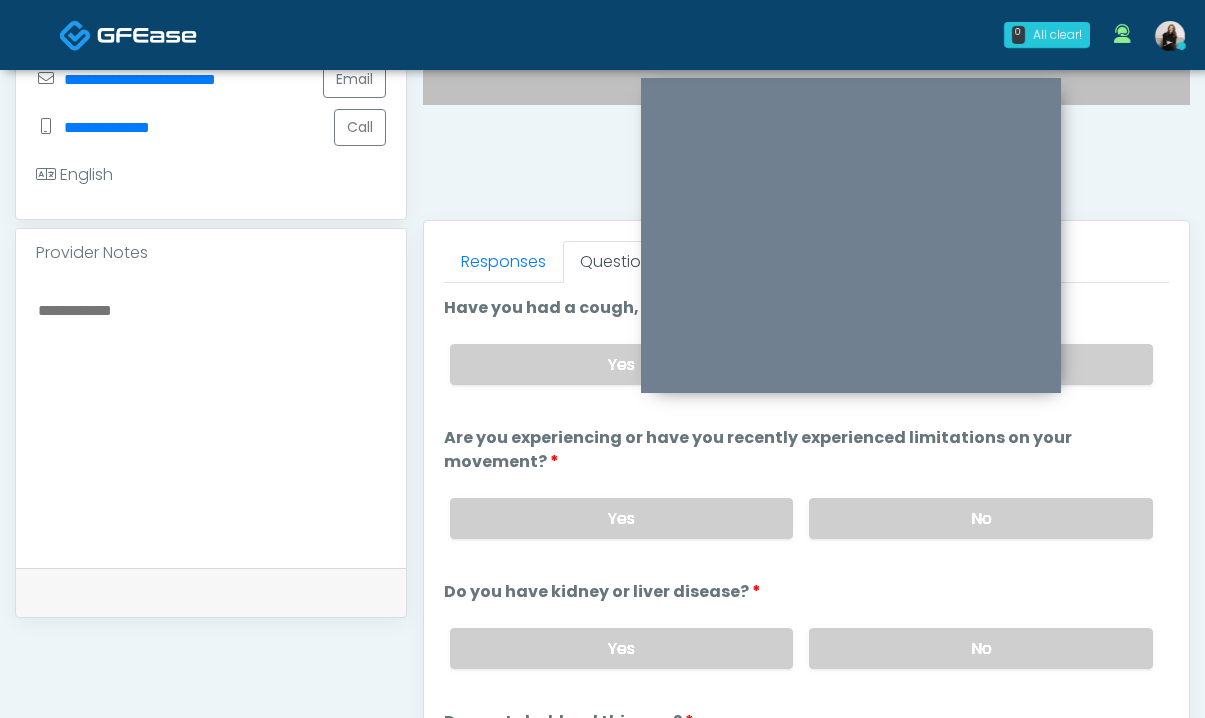 scroll, scrollTop: 722, scrollLeft: 0, axis: vertical 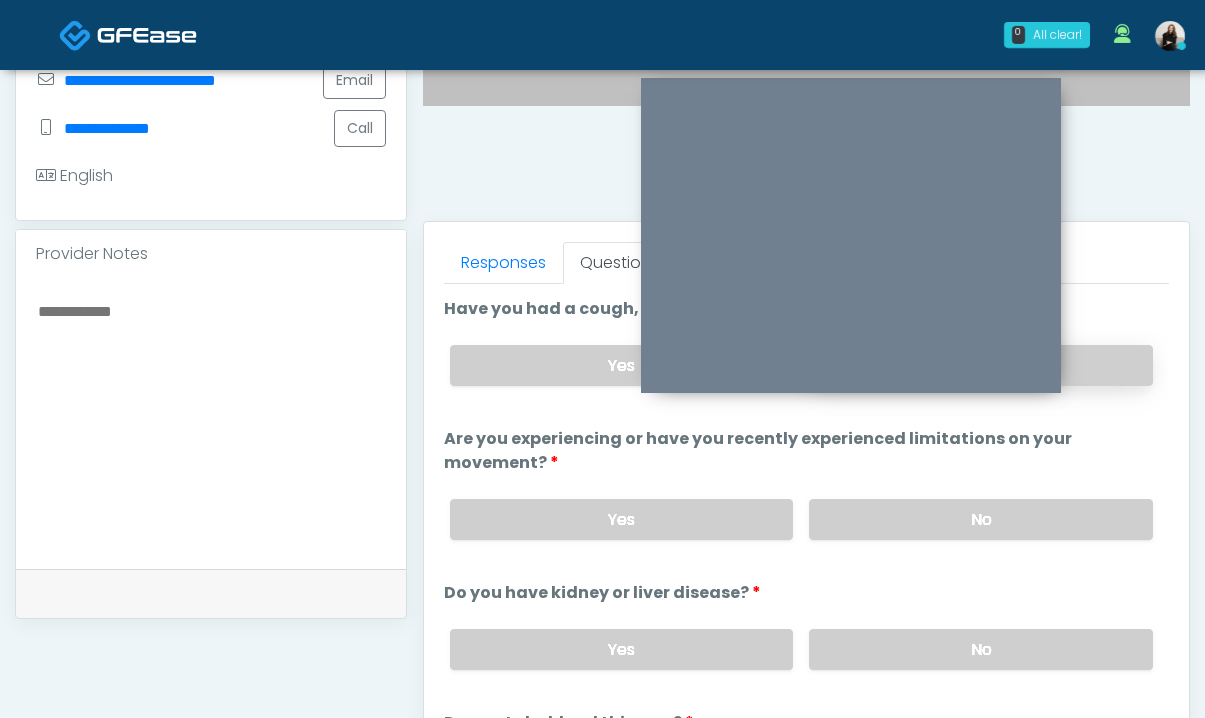 click on "No" at bounding box center (981, 365) 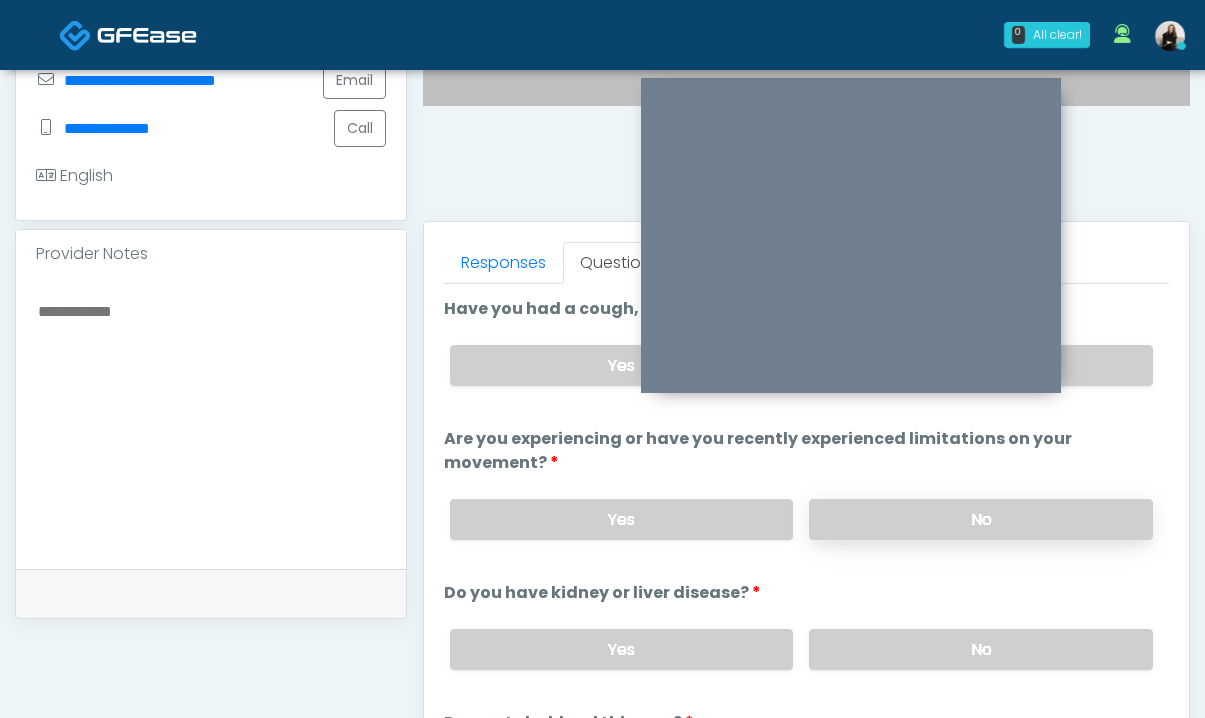 click on "No" at bounding box center [981, 519] 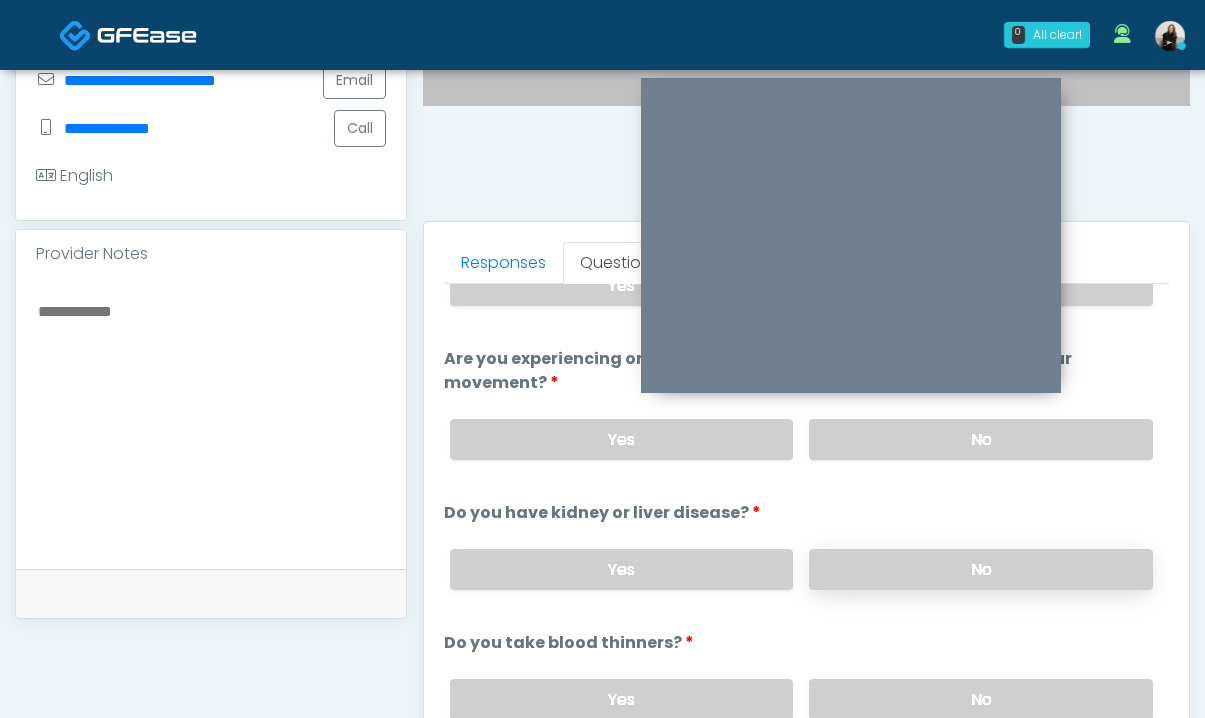 click on "No" at bounding box center (981, 569) 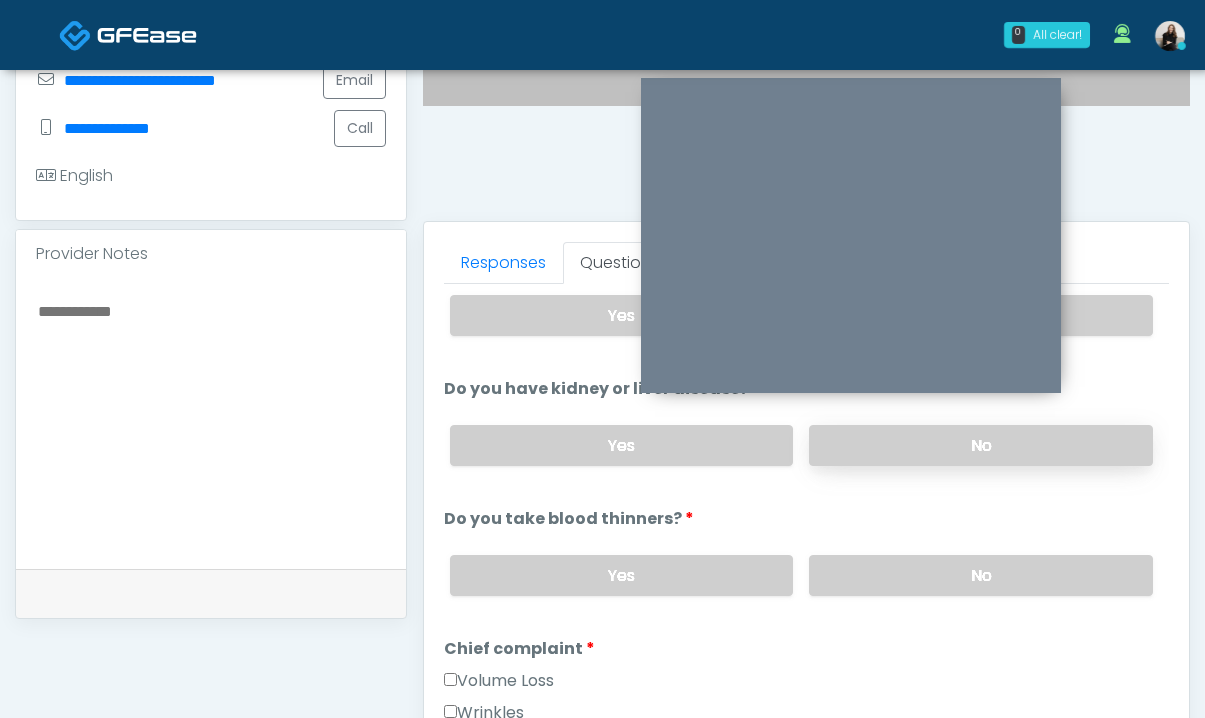 scroll, scrollTop: 227, scrollLeft: 0, axis: vertical 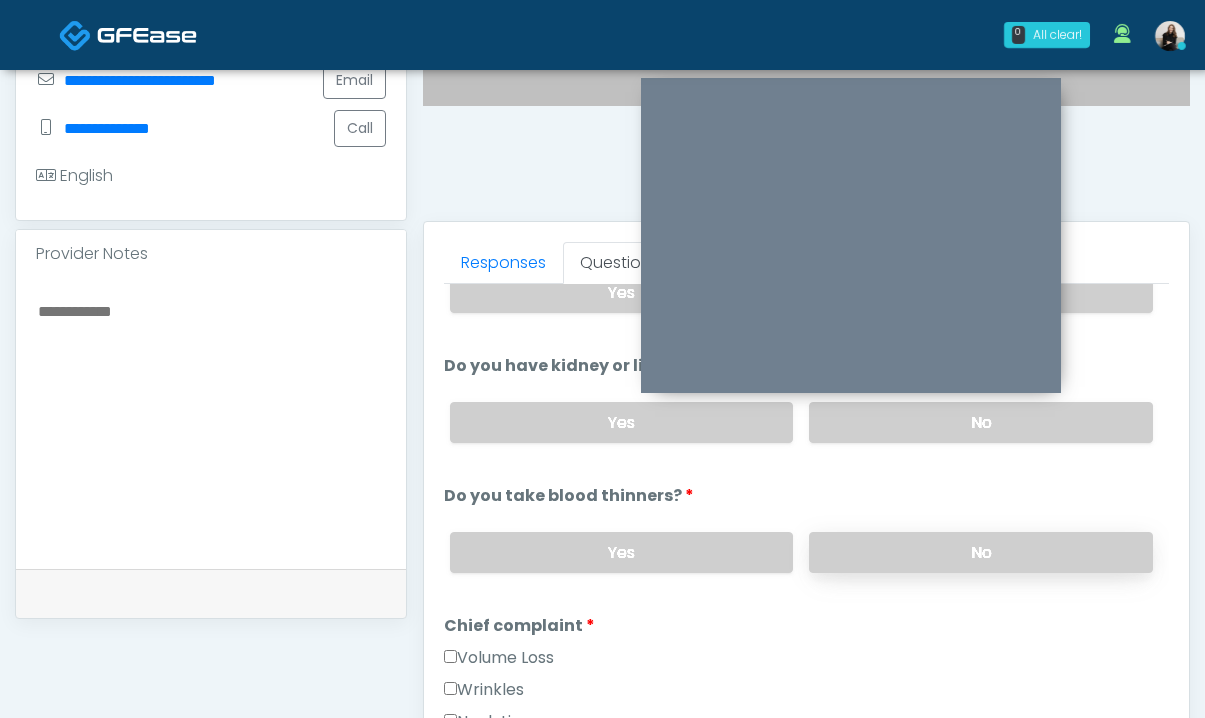 click on "No" at bounding box center [981, 552] 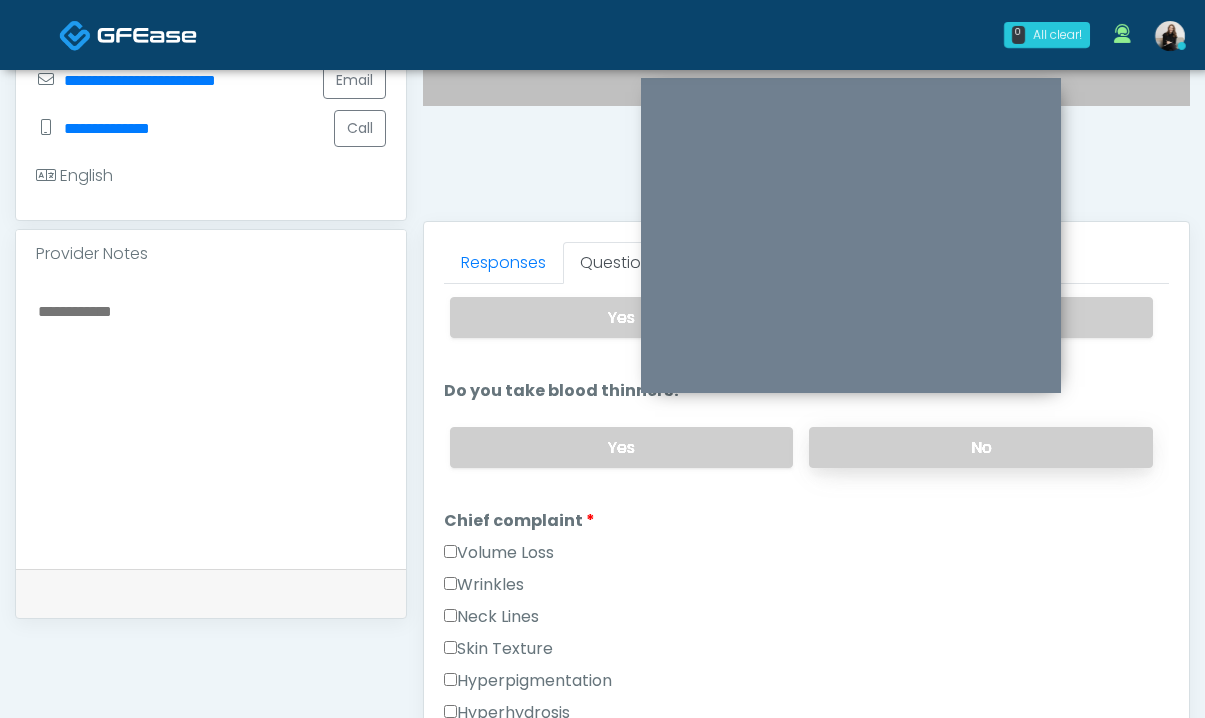 scroll, scrollTop: 471, scrollLeft: 0, axis: vertical 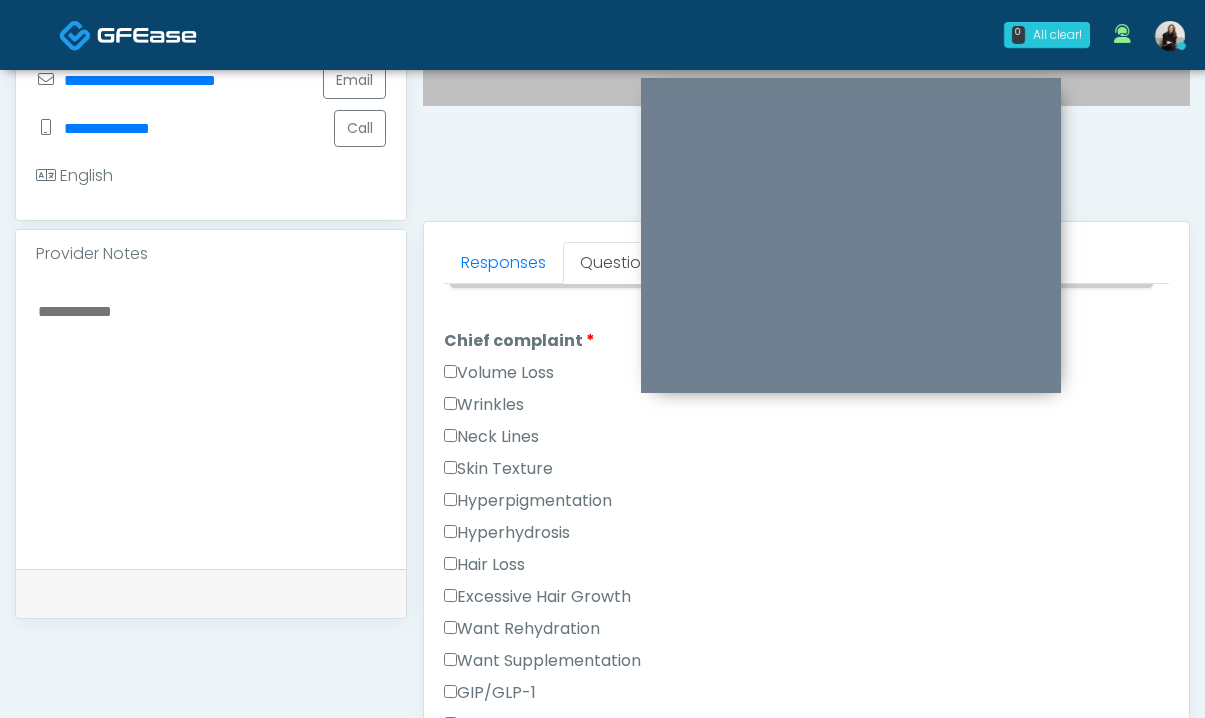 click on "Excessive Hair Growth" at bounding box center [537, 597] 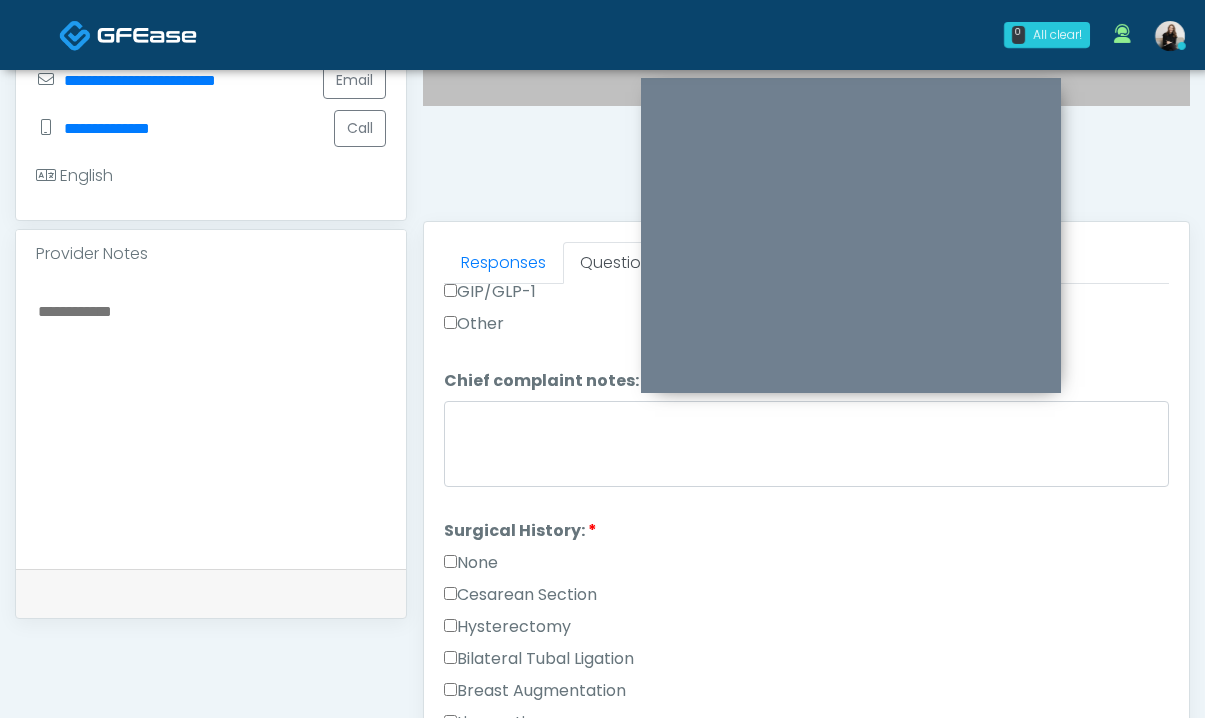 click on "None" at bounding box center (471, 563) 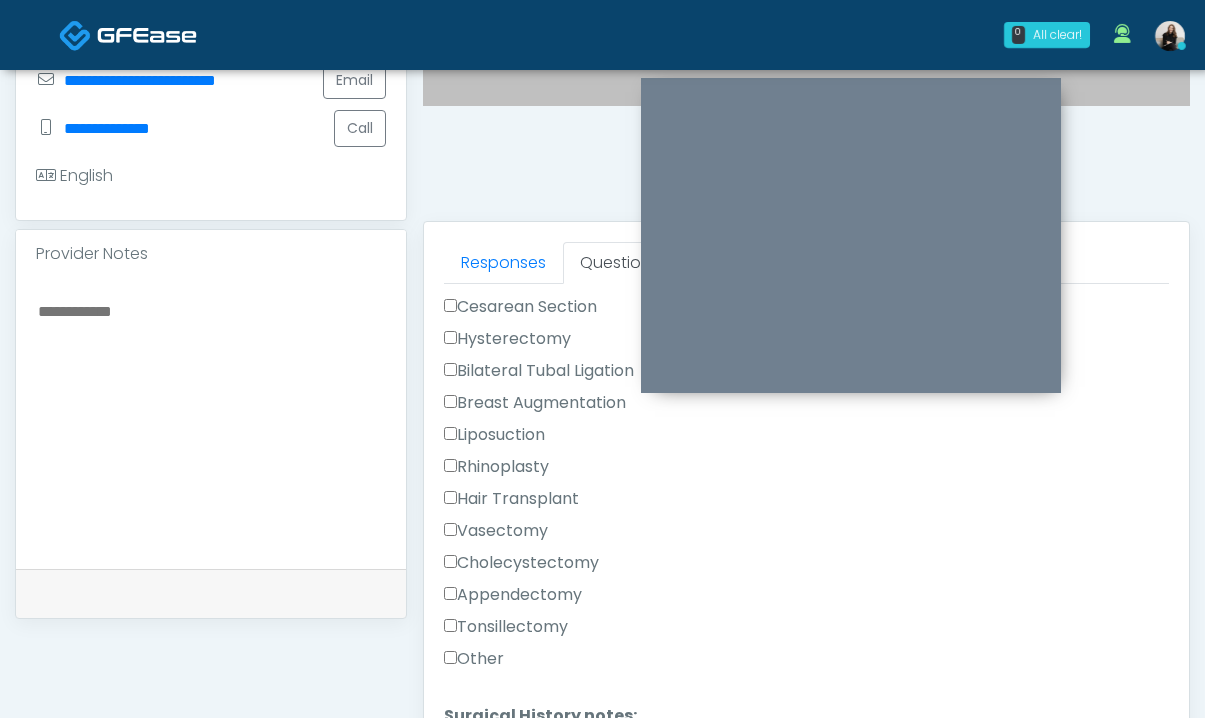 scroll, scrollTop: 1303, scrollLeft: 0, axis: vertical 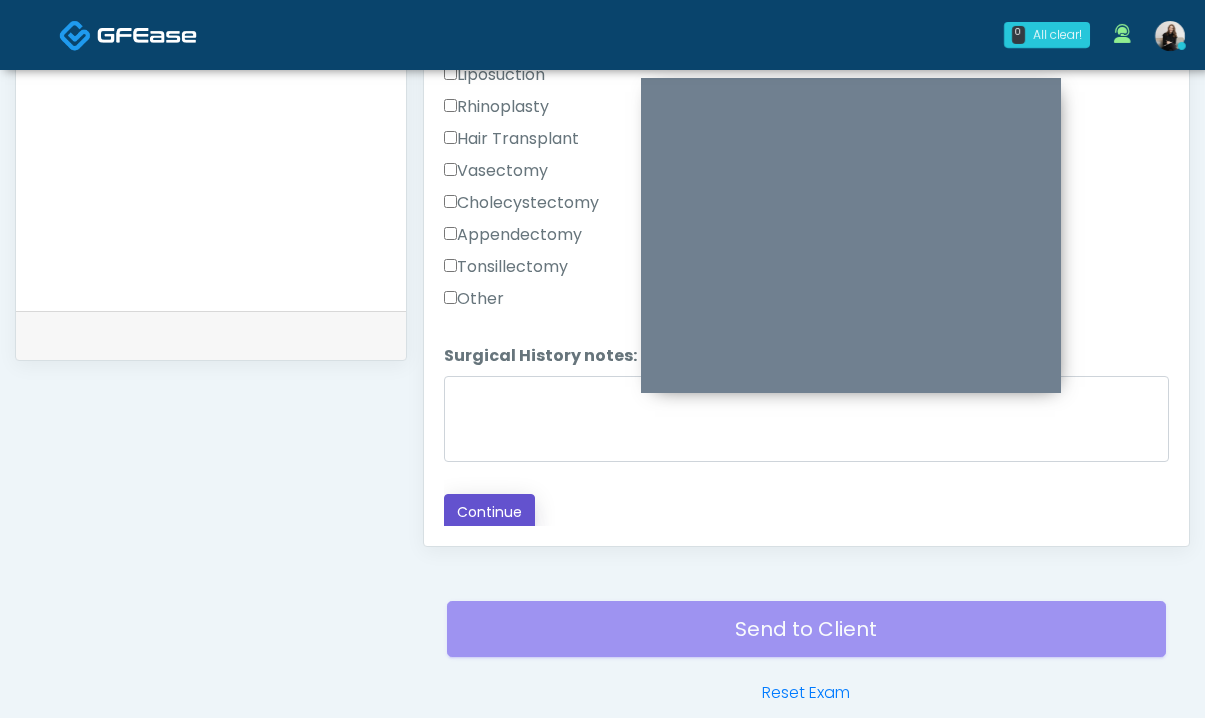 click on "Continue" at bounding box center (489, 512) 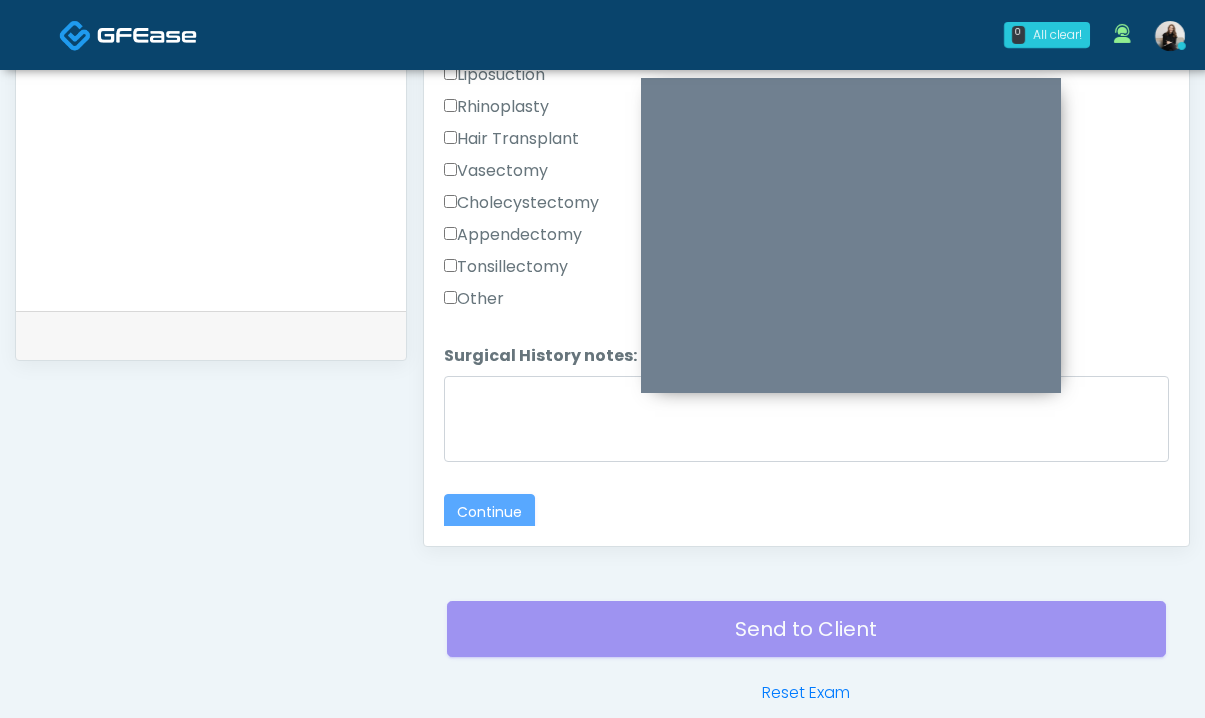 scroll, scrollTop: 1077, scrollLeft: 0, axis: vertical 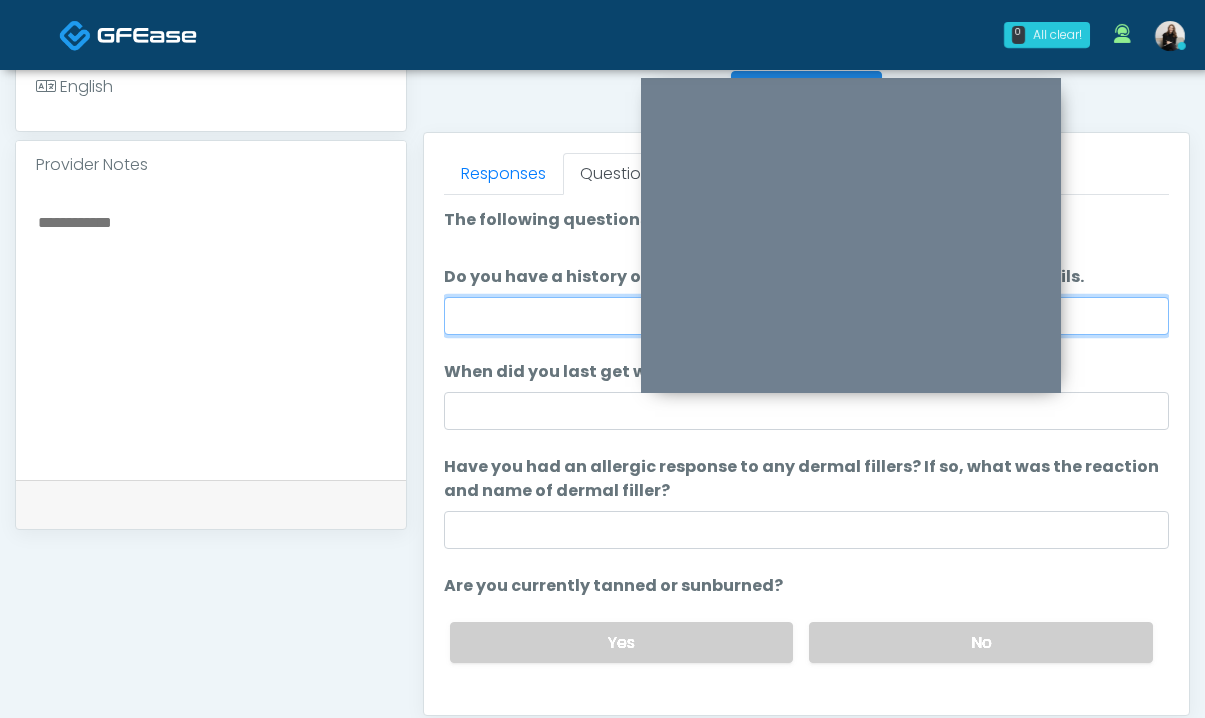 click on "Do you have a history of Guillain's barre or ALS? If so, please provide details." at bounding box center [806, 316] 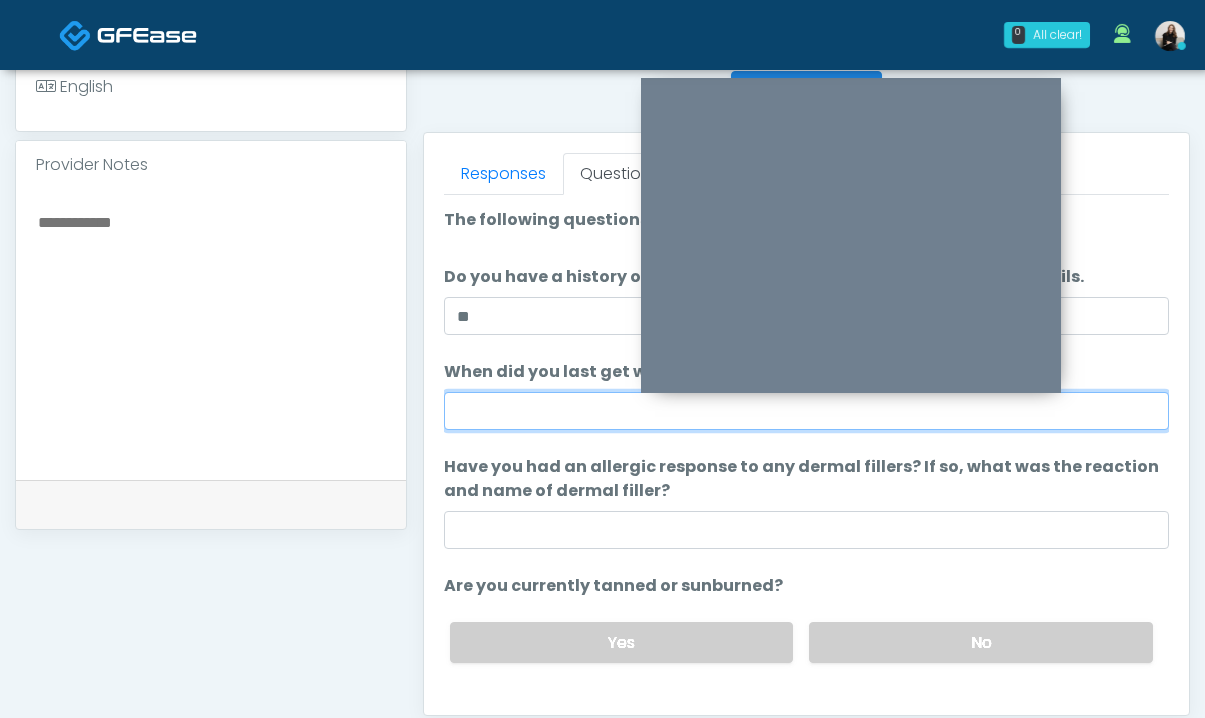 click on "When did you last get wrinkle relaxer or dermal filler?" at bounding box center [806, 411] 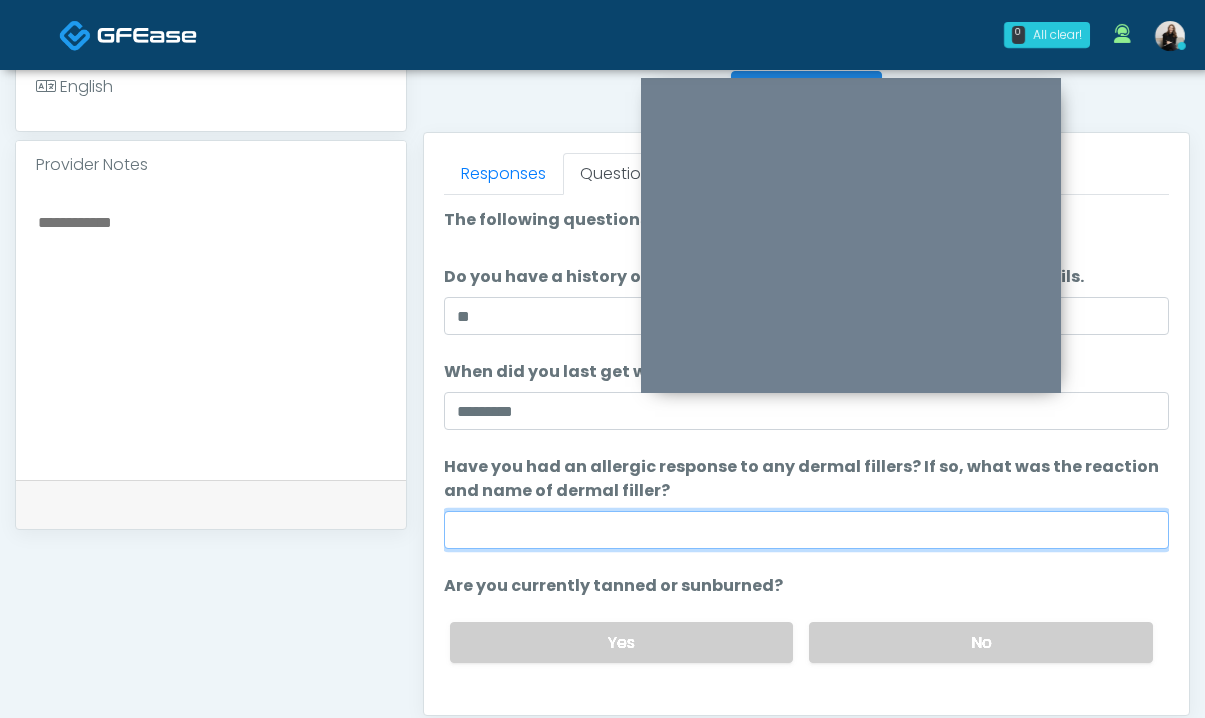 click on "Have you had an allergic response to any dermal fillers? If so, what was the reaction and name of dermal filler?" at bounding box center [806, 530] 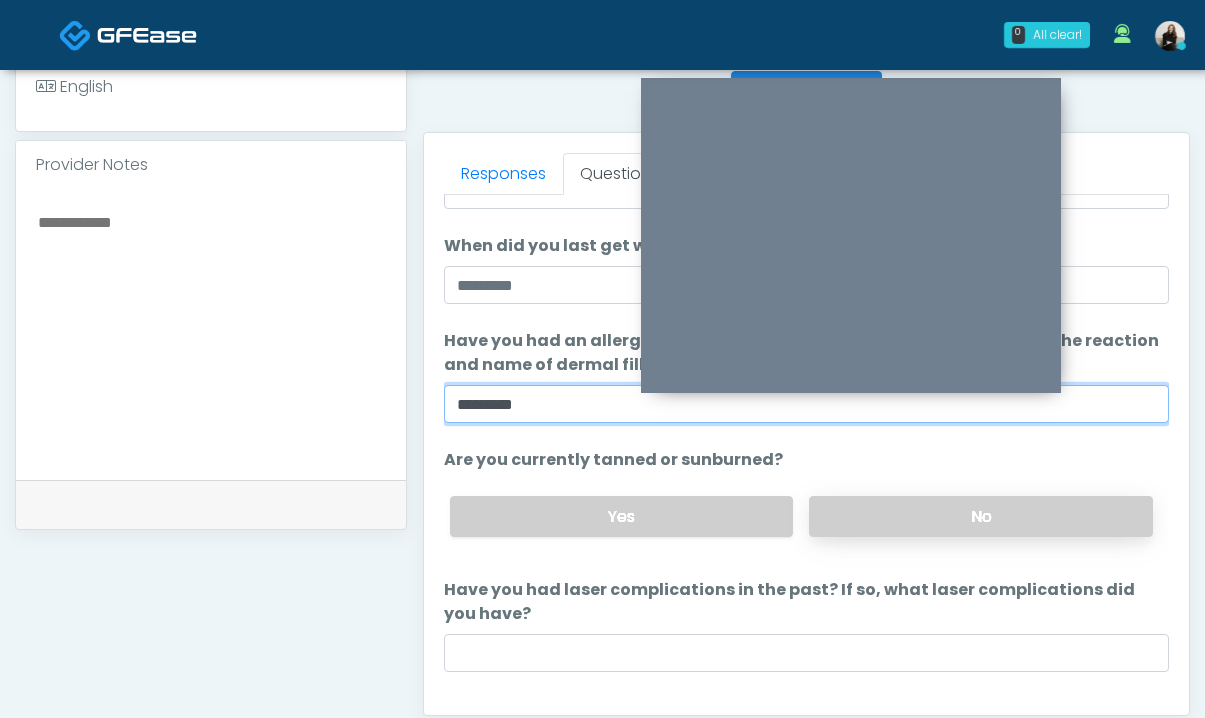 scroll, scrollTop: 155, scrollLeft: 0, axis: vertical 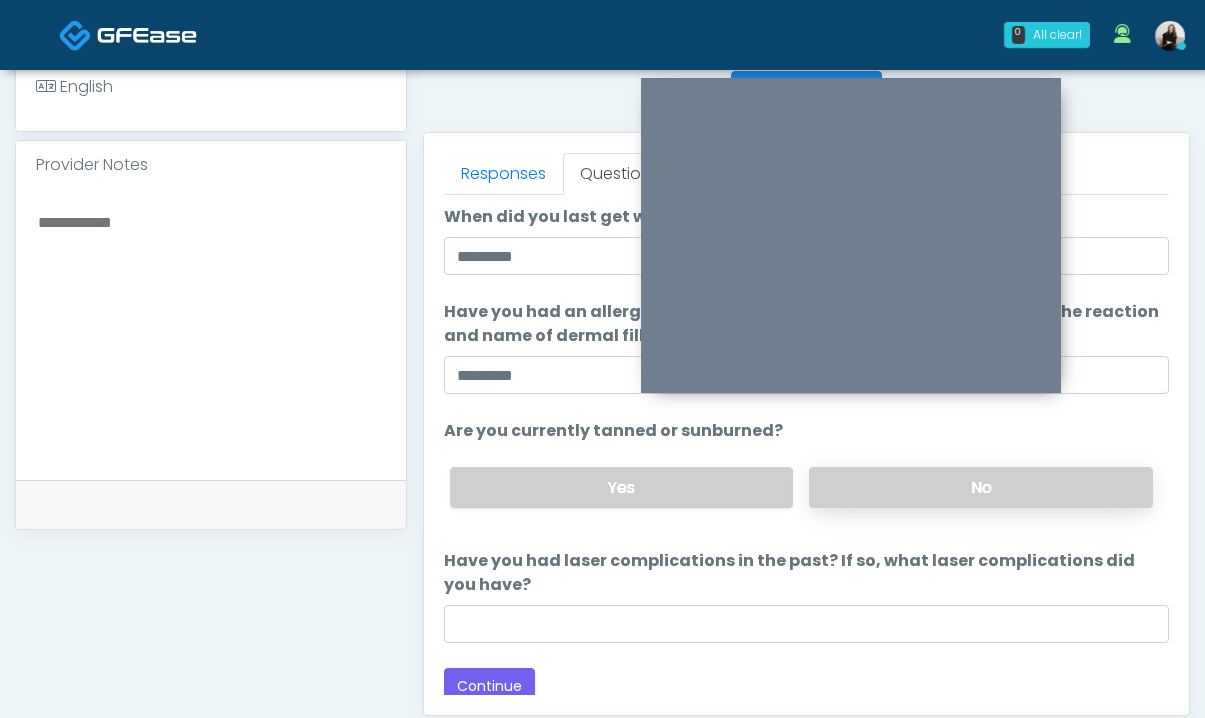 click on "No" at bounding box center [981, 487] 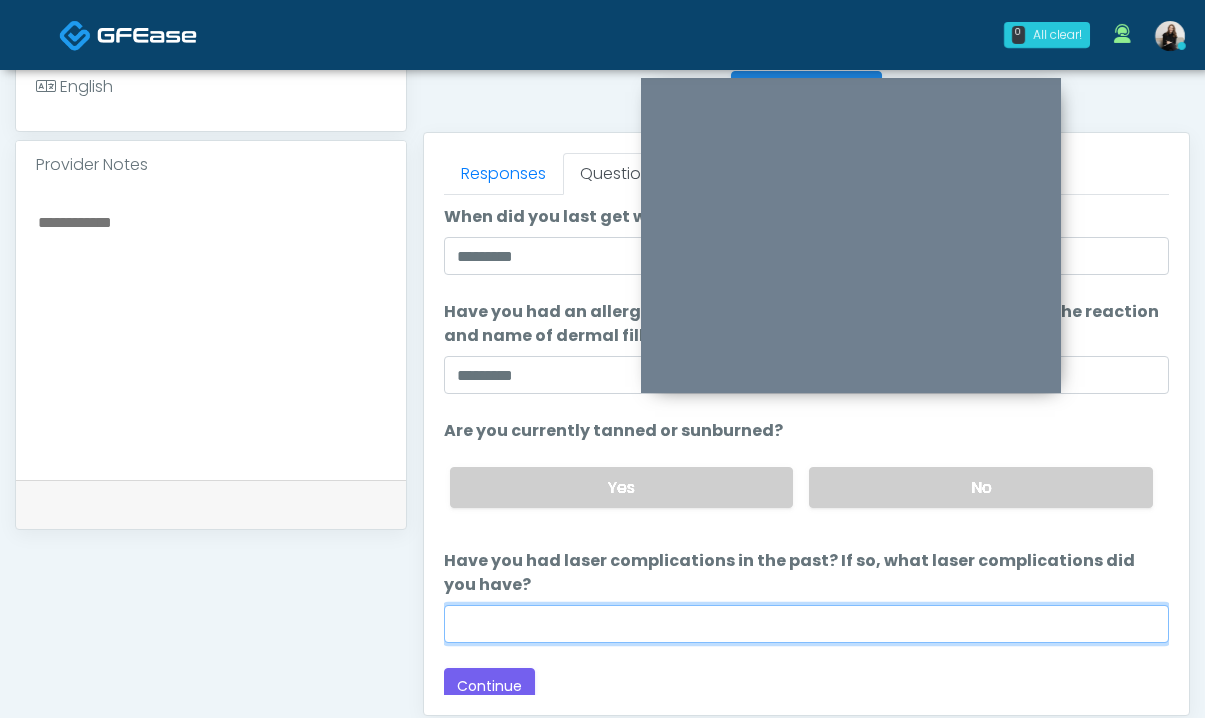 click on "Have you had laser complications in the past? If so, what laser complications did you have?" at bounding box center (806, 624) 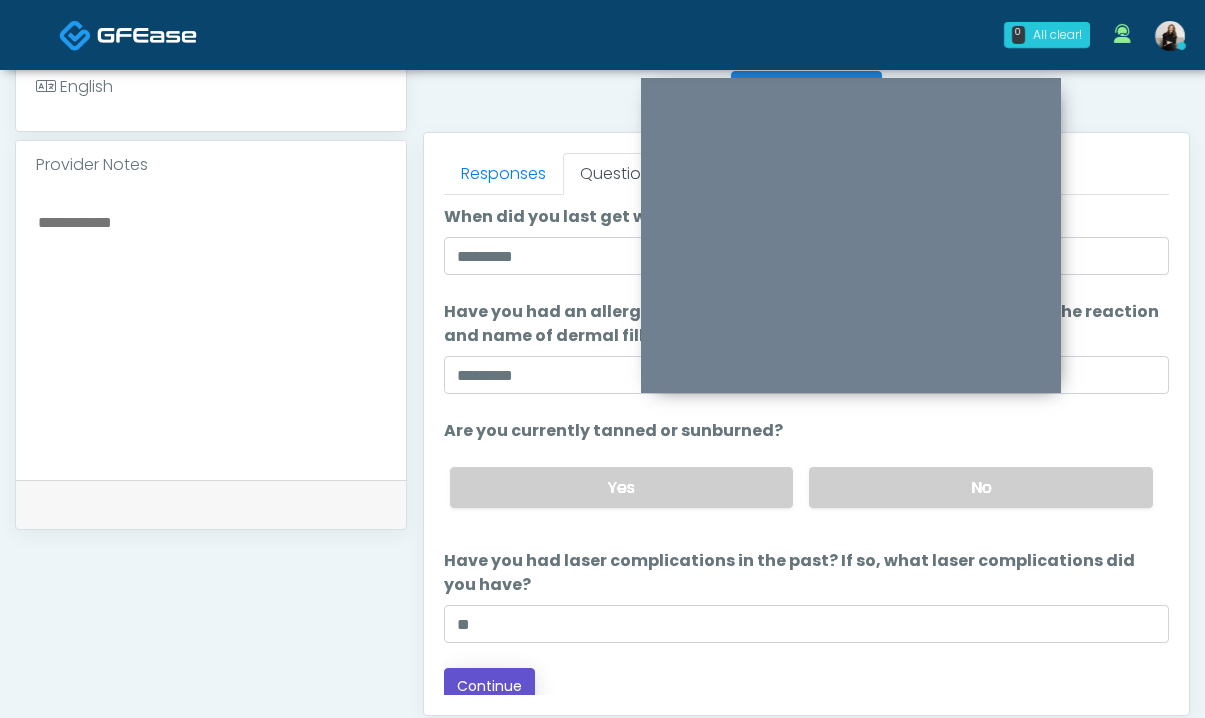 click on "Continue" at bounding box center [489, 686] 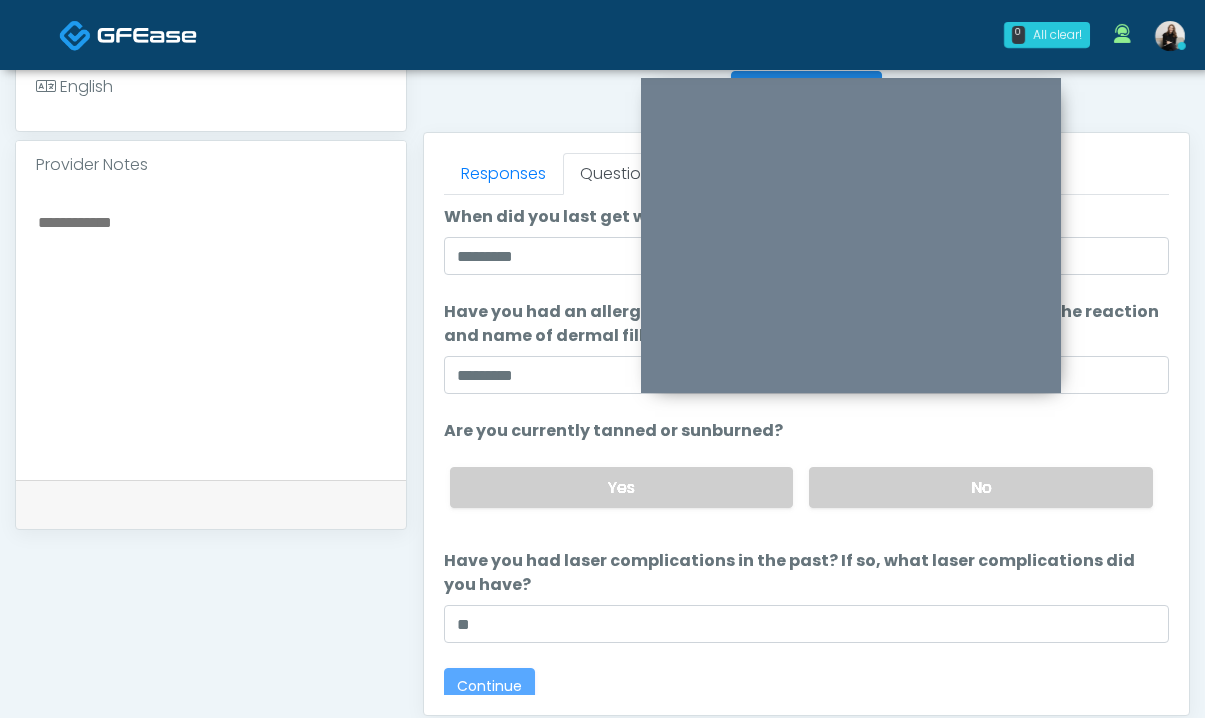 scroll, scrollTop: 0, scrollLeft: 0, axis: both 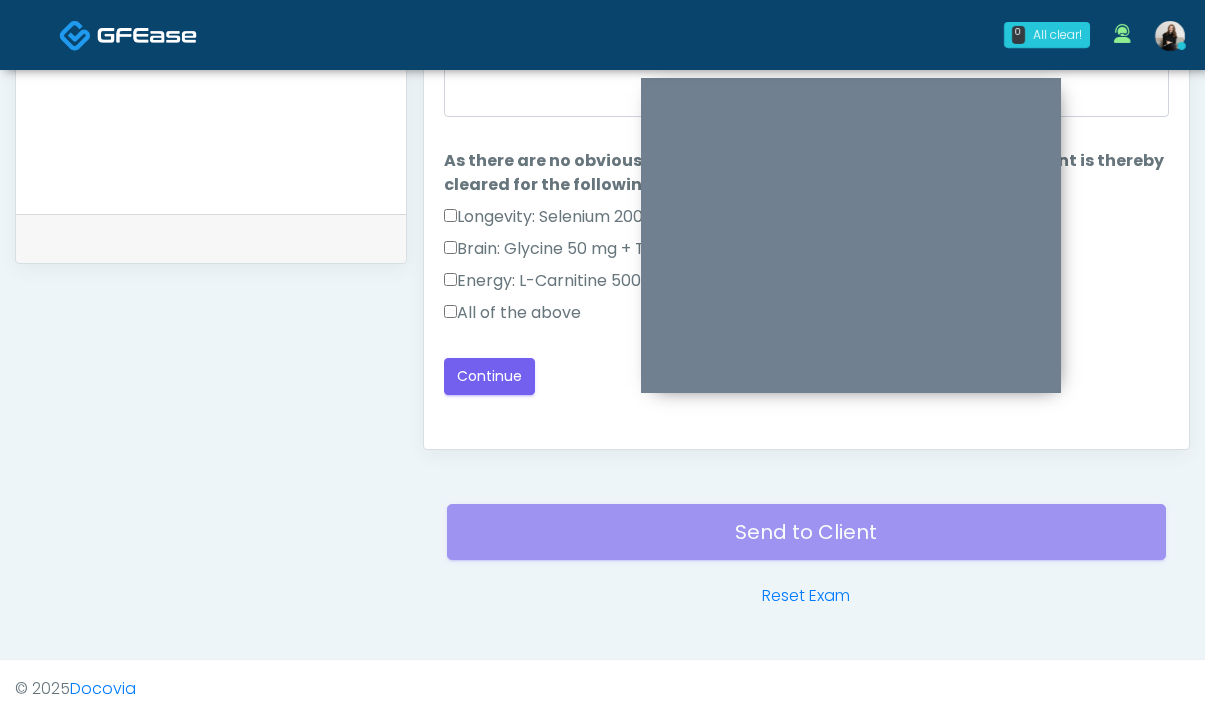 click on "All of the above" at bounding box center [512, 313] 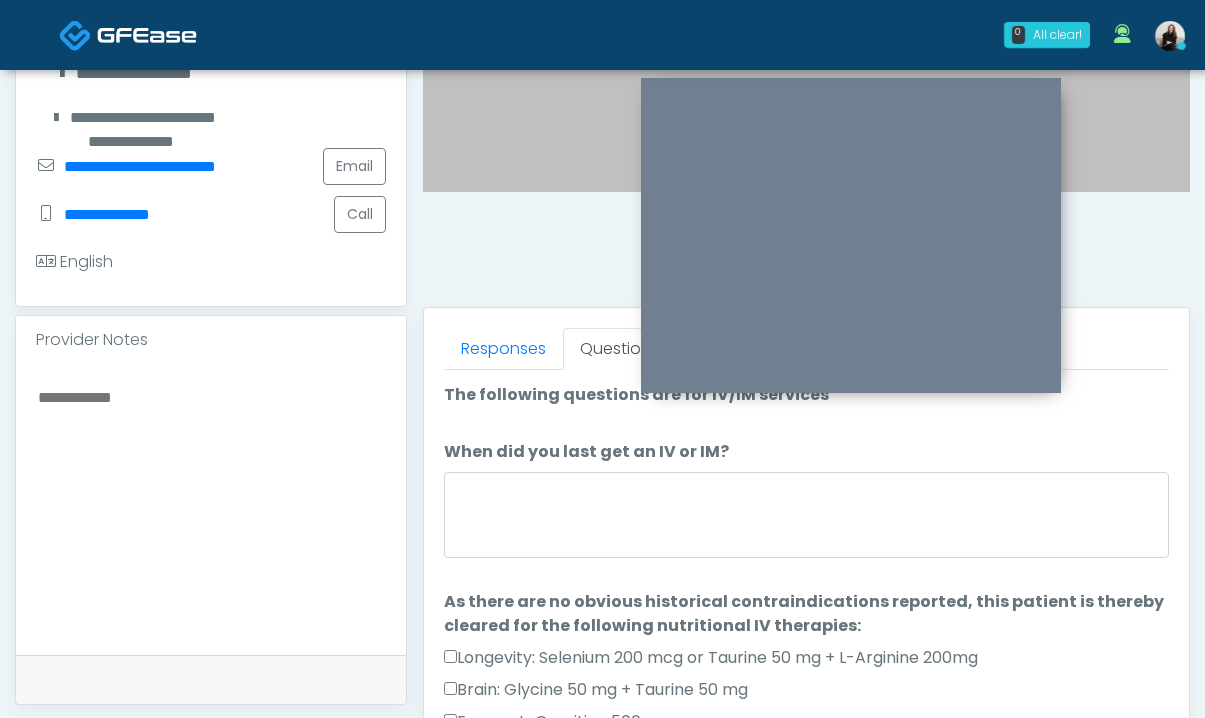 scroll, scrollTop: 851, scrollLeft: 0, axis: vertical 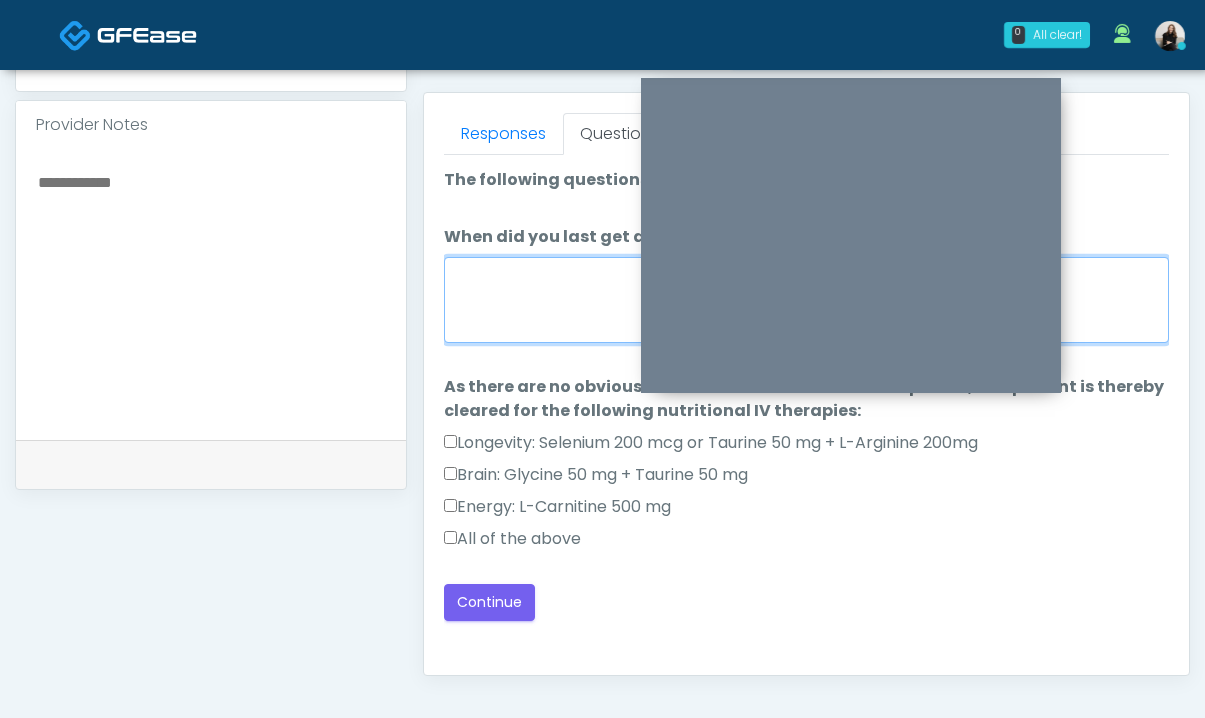click on "When did you last get an IV or IM?" at bounding box center (806, 300) 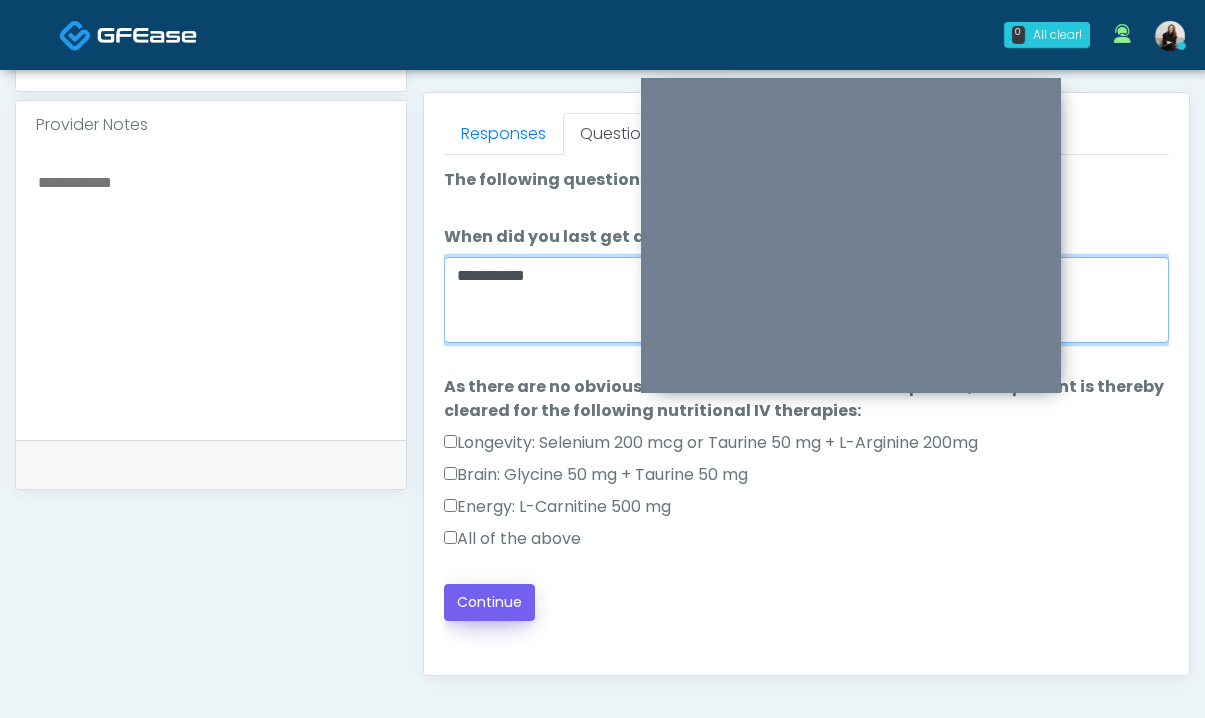 type on "**********" 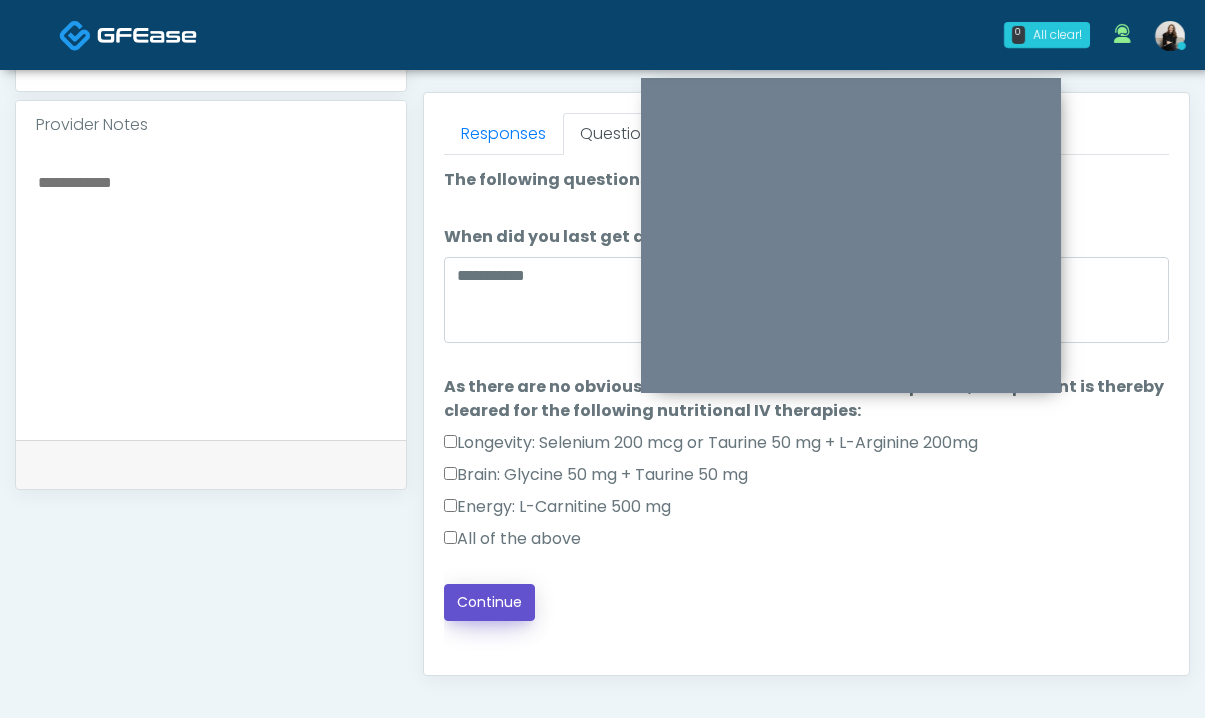 click on "Continue" at bounding box center [489, 602] 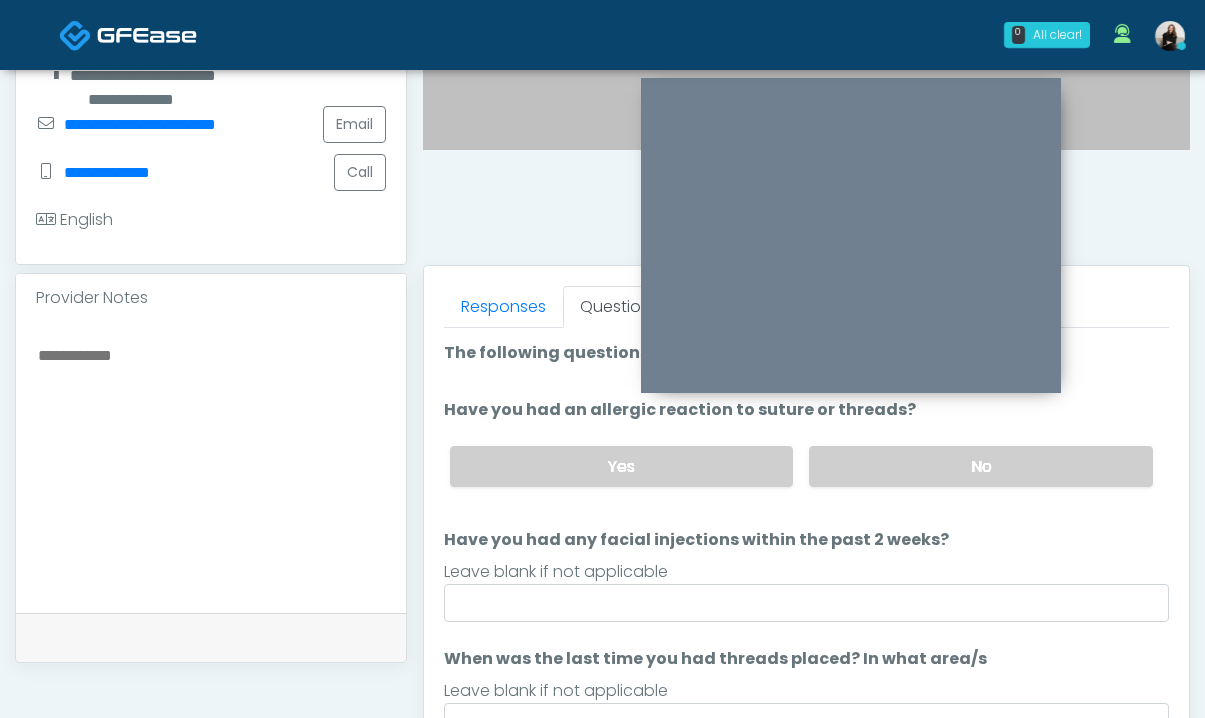 scroll, scrollTop: 666, scrollLeft: 0, axis: vertical 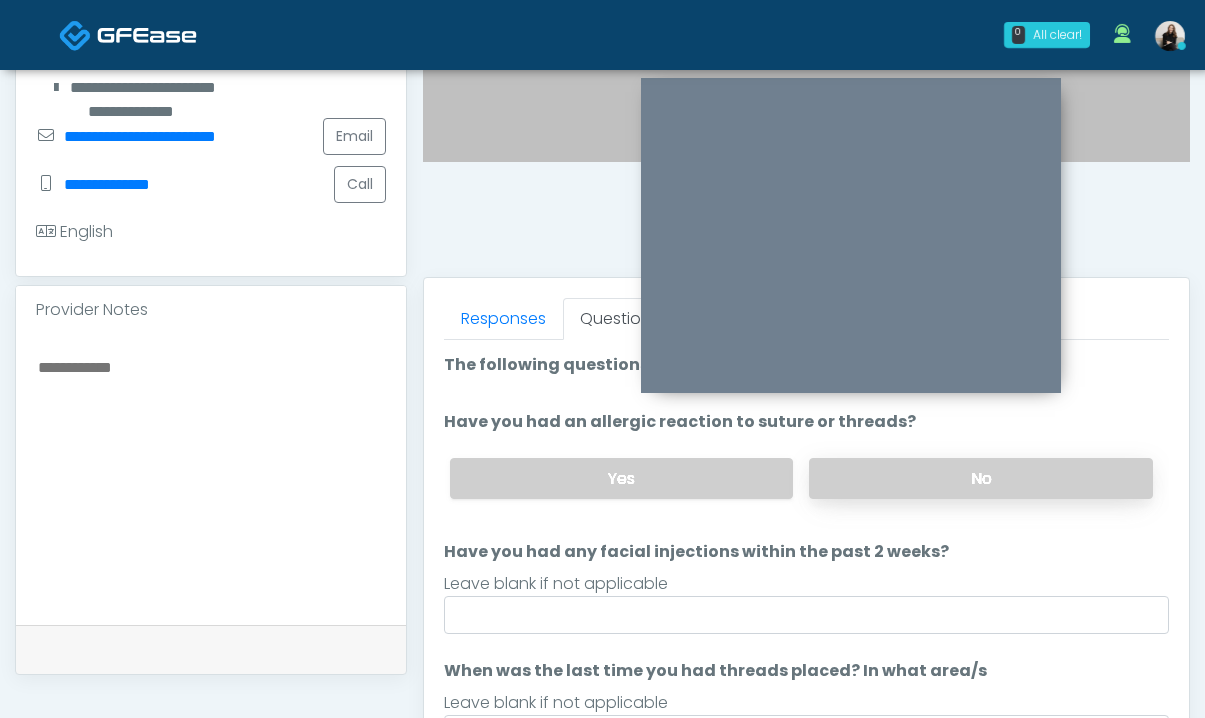 click on "No" at bounding box center [981, 478] 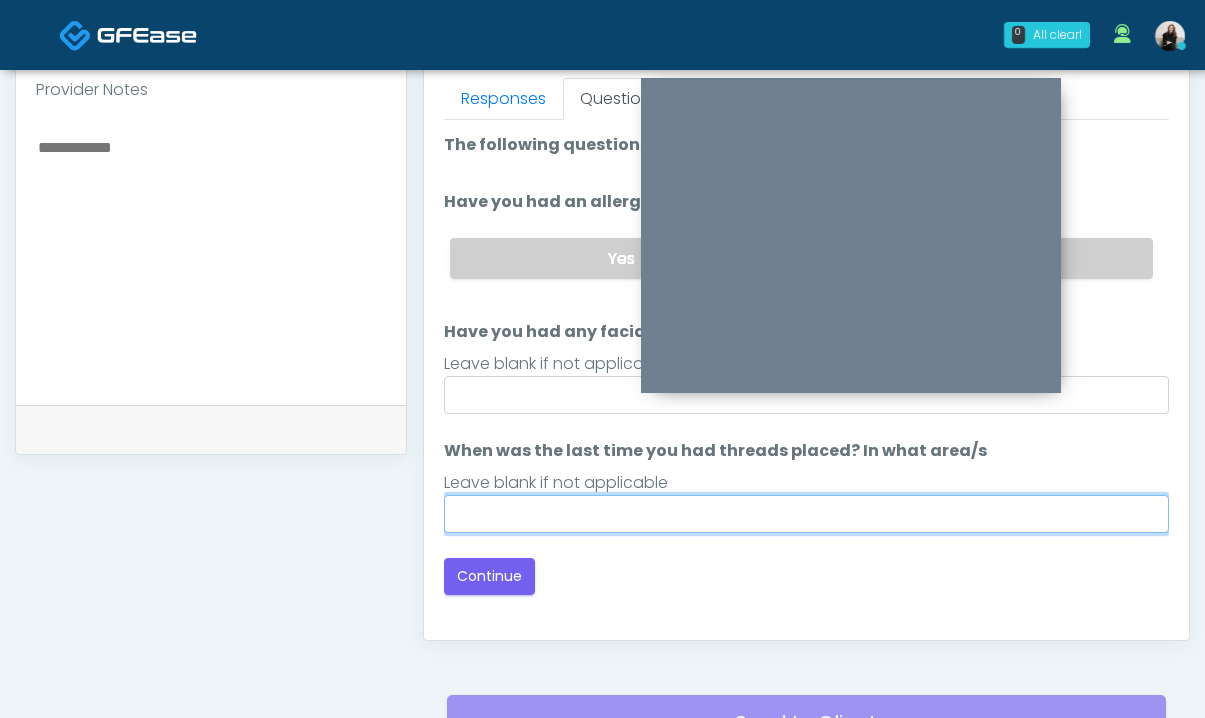 click on "When was the last time you had threads placed? In what area/s" at bounding box center [806, 514] 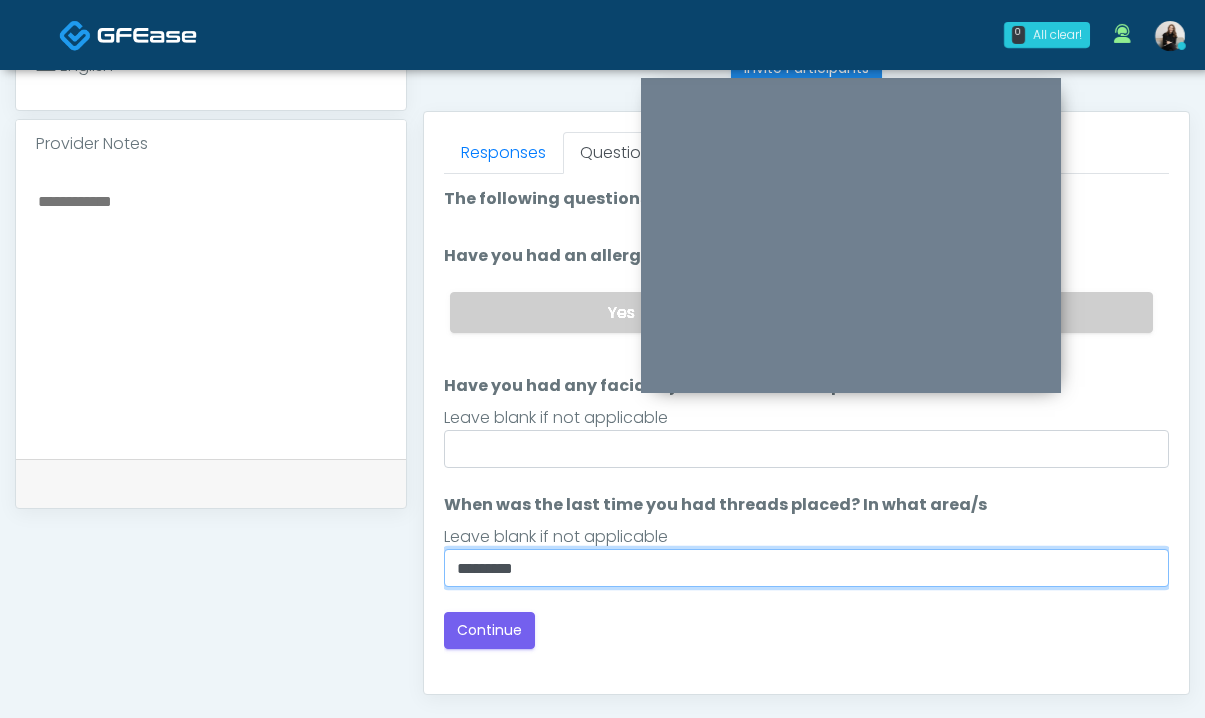 scroll, scrollTop: 818, scrollLeft: 0, axis: vertical 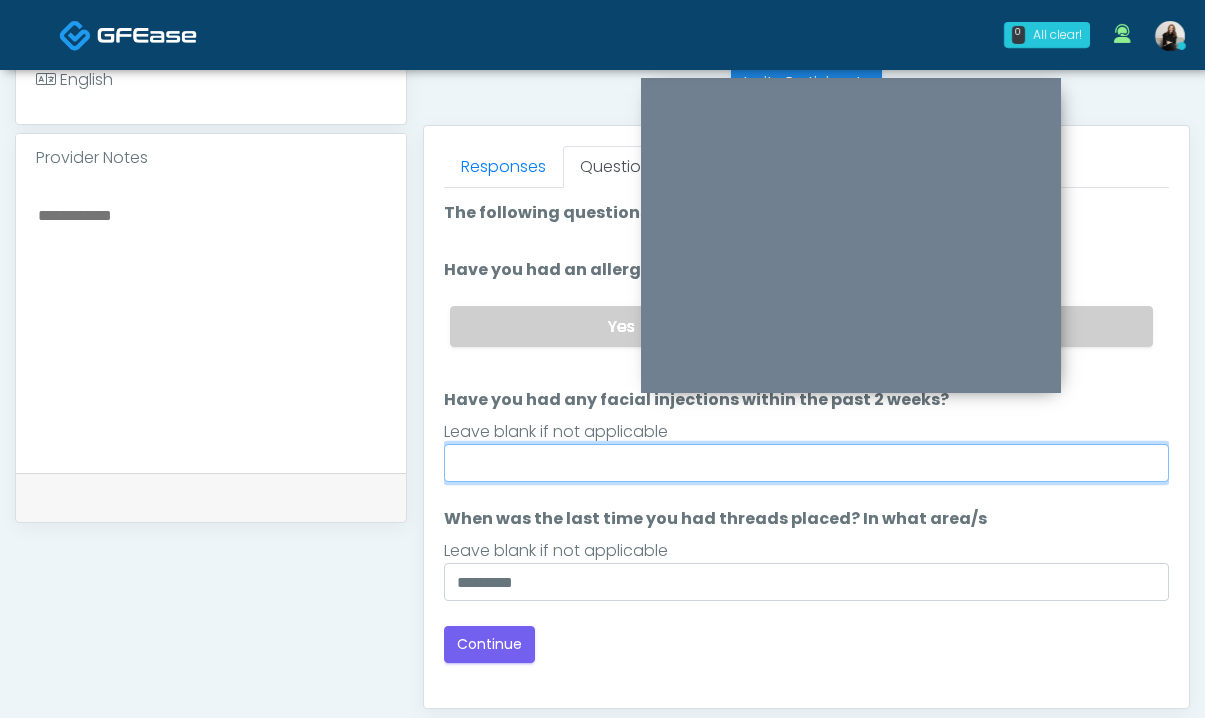 click on "Have you had any facial injections within the past 2 weeks?" at bounding box center [806, 463] 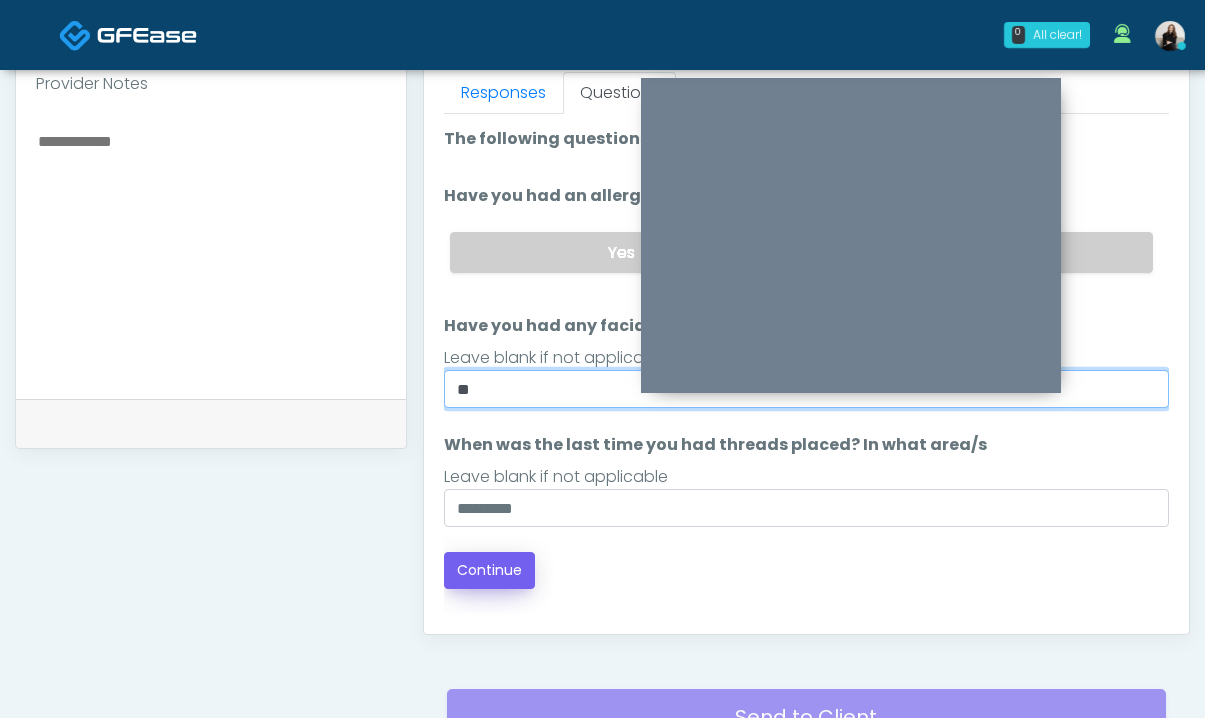 scroll, scrollTop: 901, scrollLeft: 0, axis: vertical 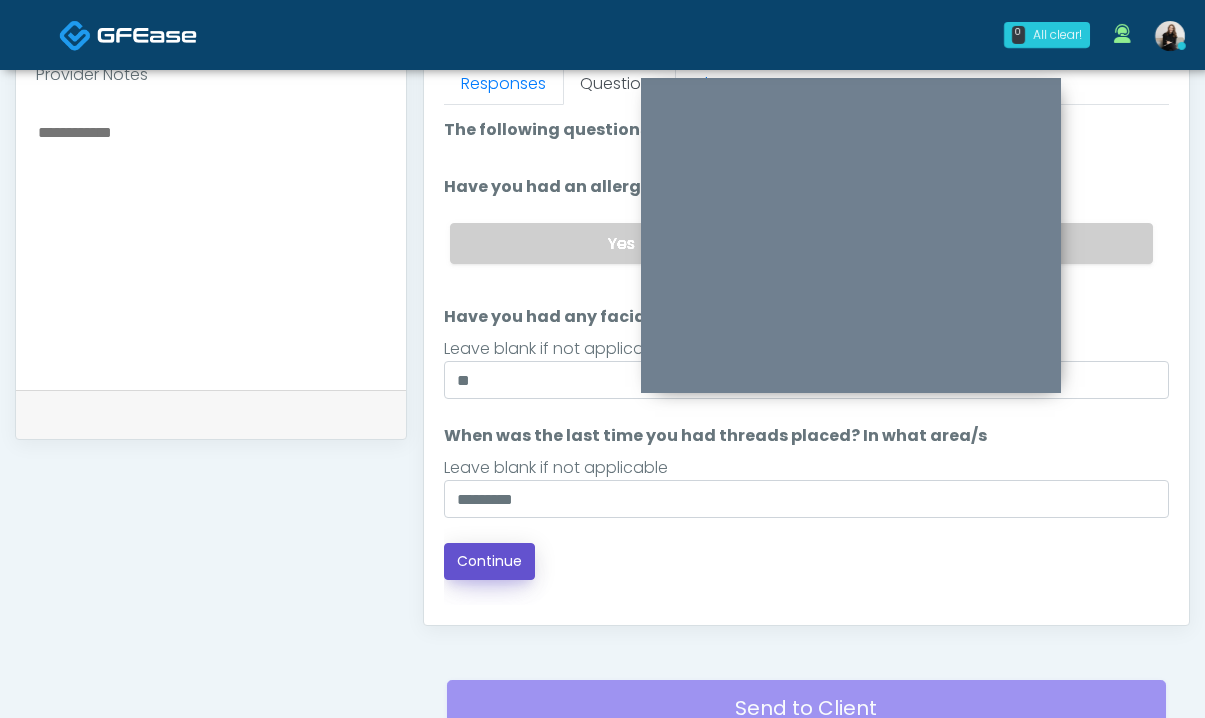 click on "Continue" at bounding box center [489, 561] 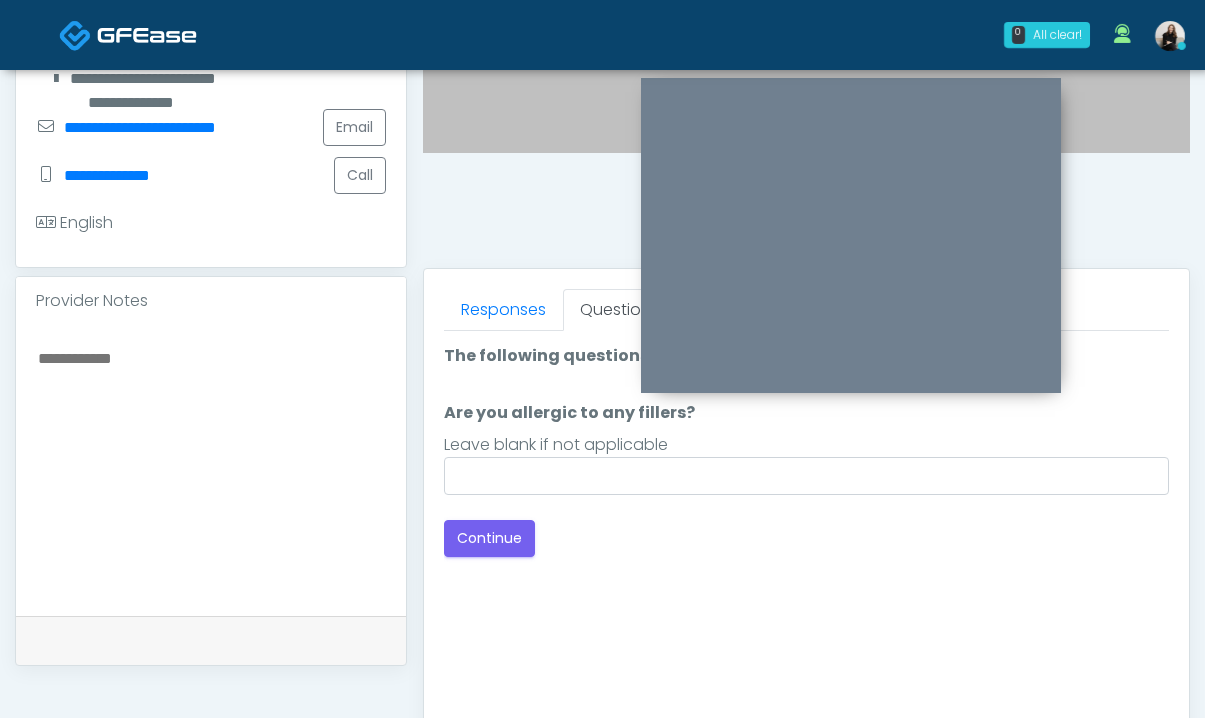 scroll, scrollTop: 623, scrollLeft: 0, axis: vertical 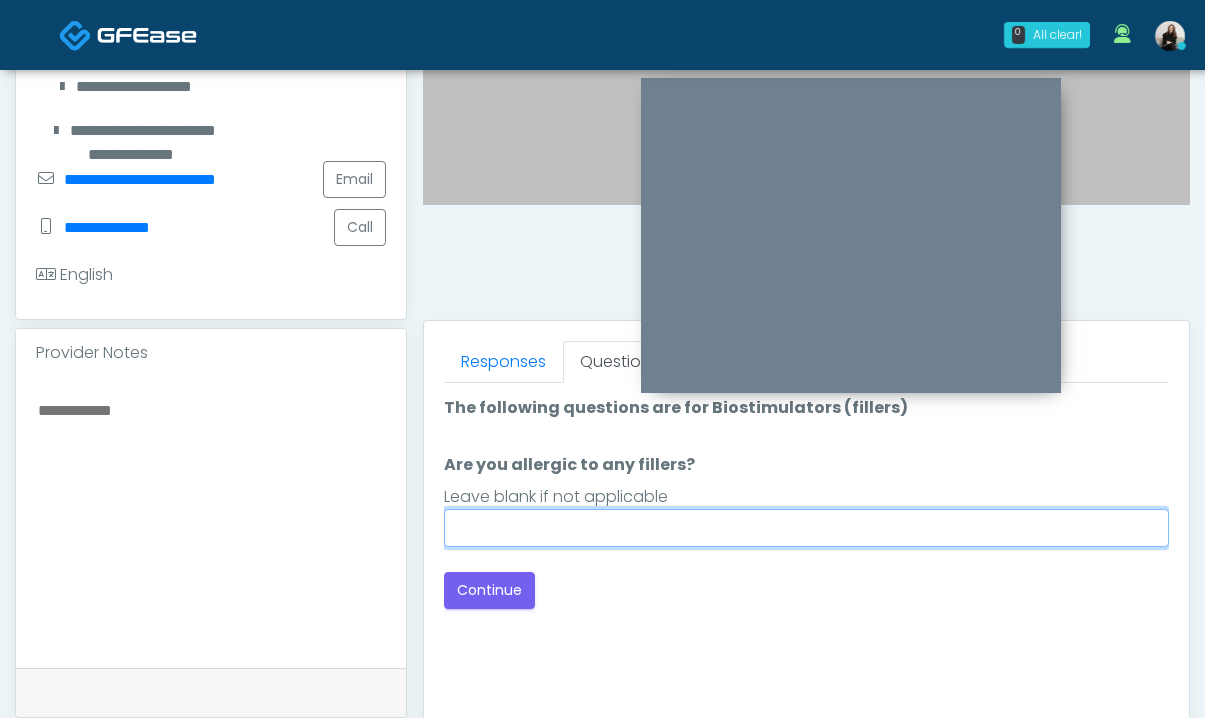 click on "Are you allergic to any fillers?" at bounding box center (806, 528) 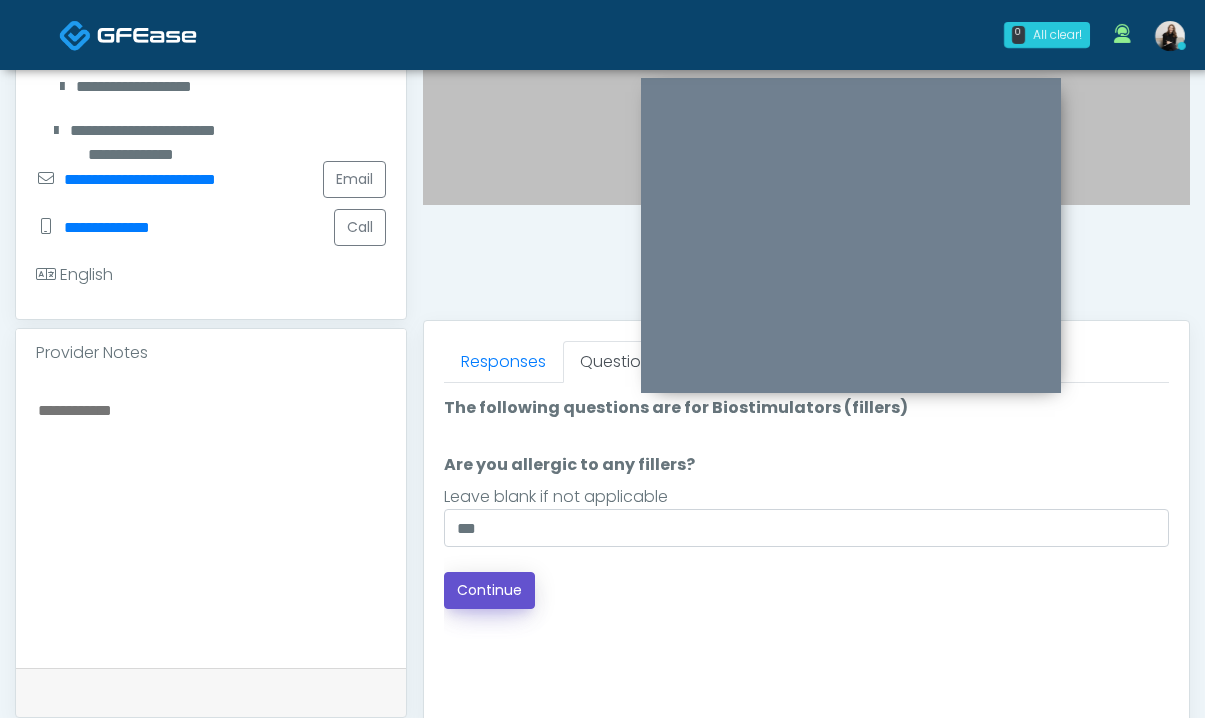 click on "Continue" at bounding box center (489, 590) 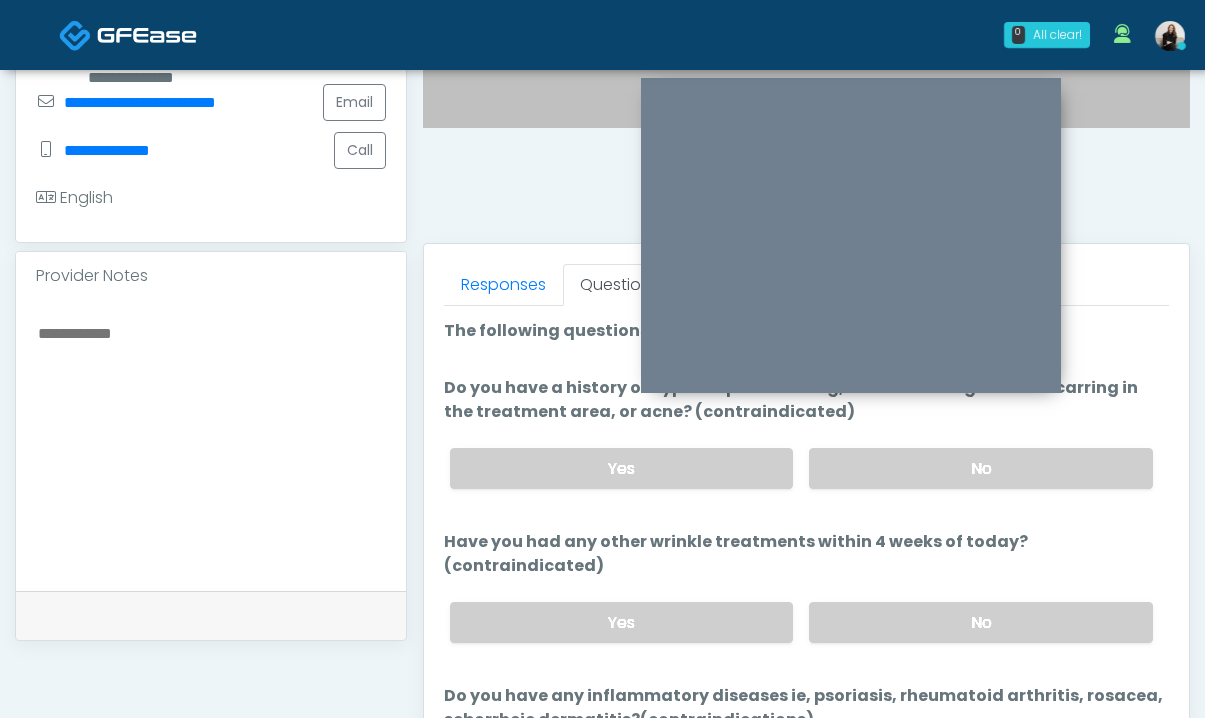 scroll, scrollTop: 684, scrollLeft: 0, axis: vertical 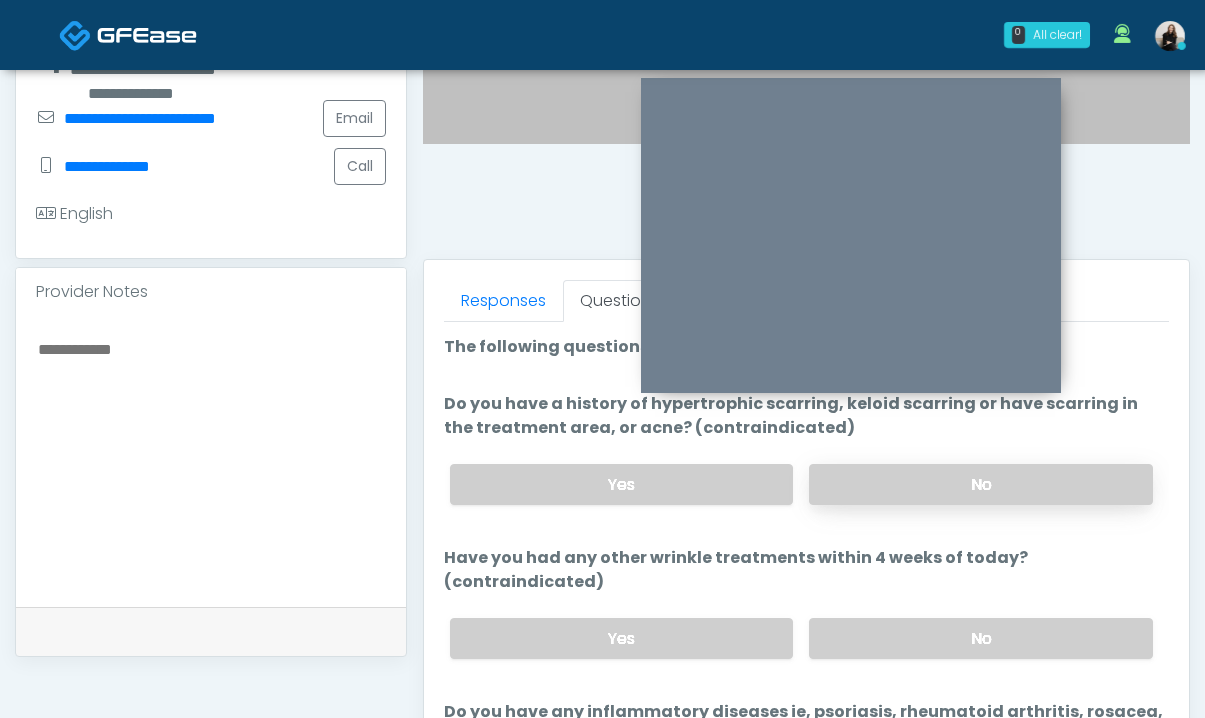 click on "No" at bounding box center (981, 484) 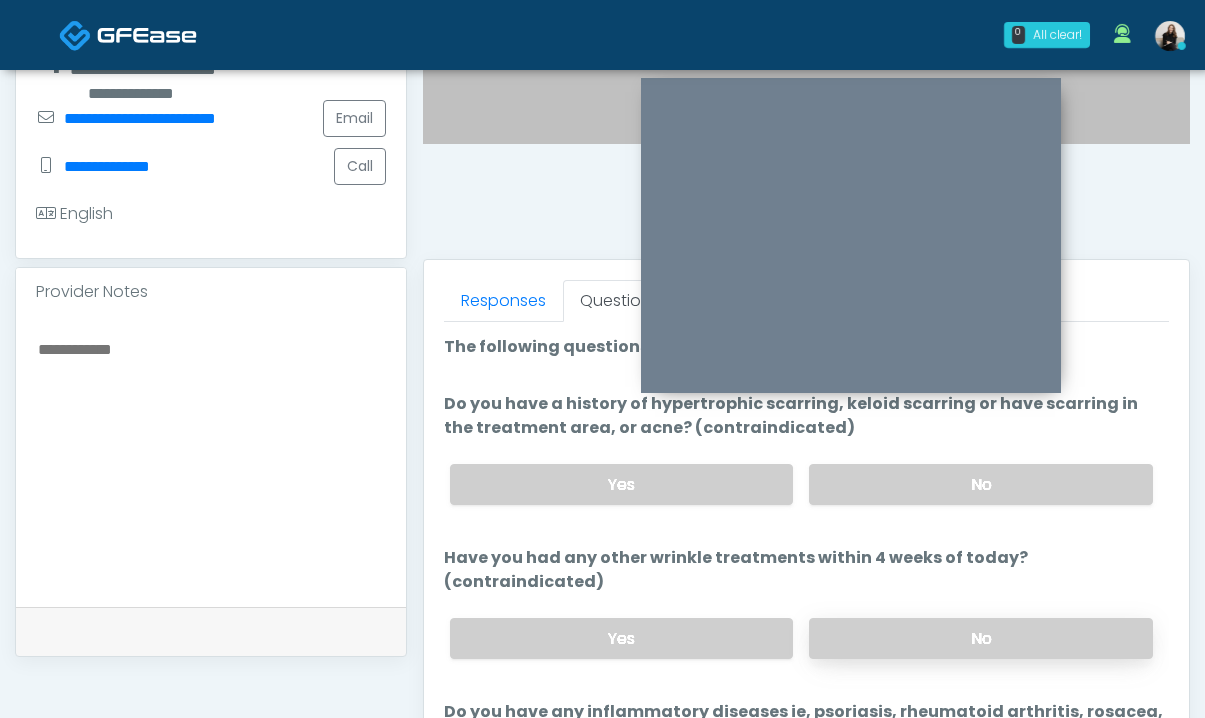 click on "No" at bounding box center (981, 638) 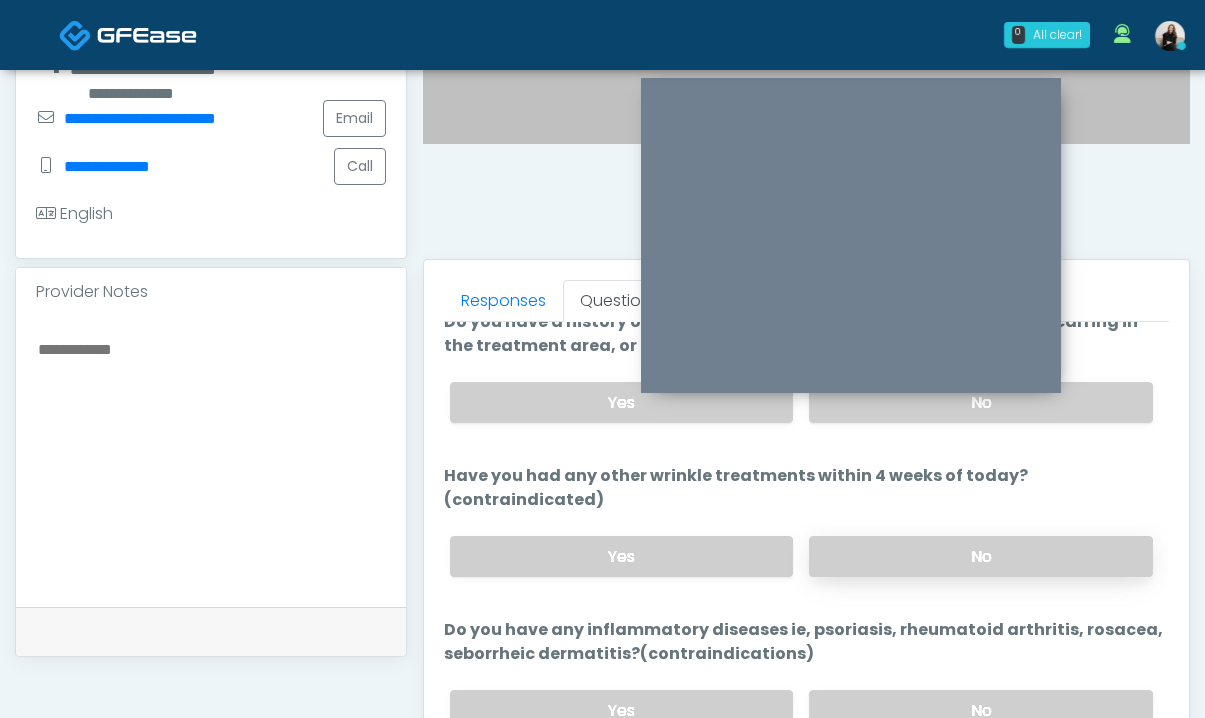 scroll, scrollTop: 195, scrollLeft: 0, axis: vertical 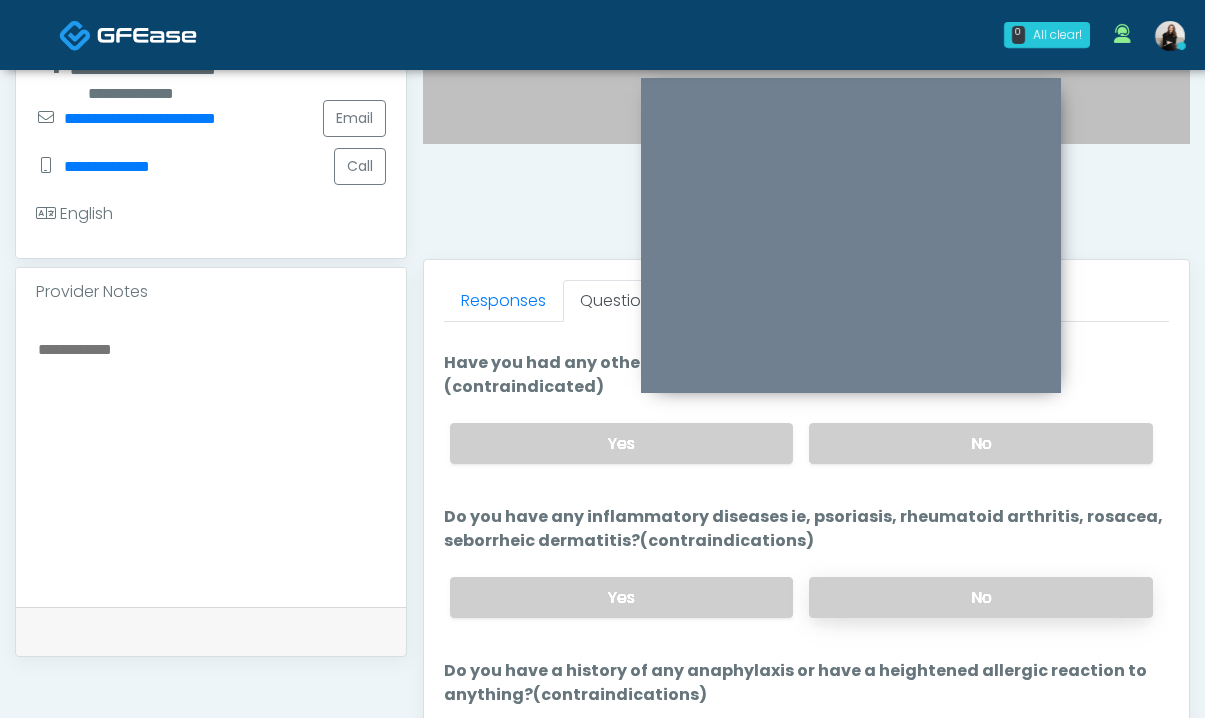 click on "No" at bounding box center [981, 597] 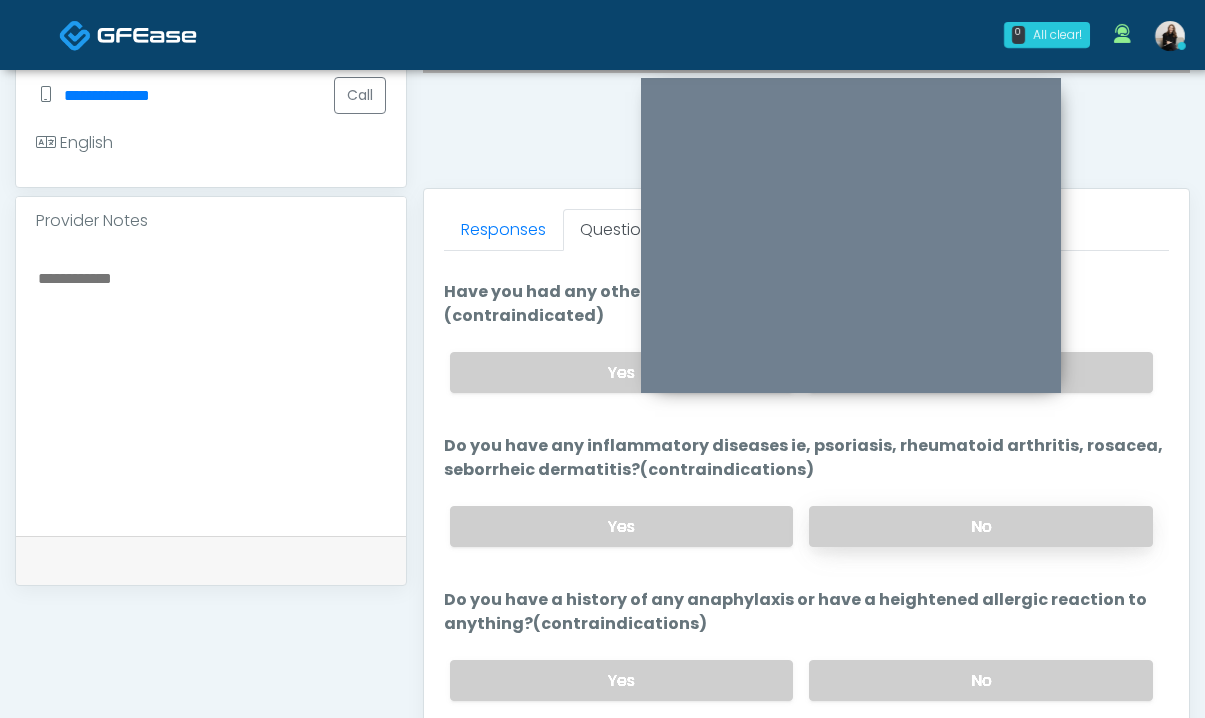 scroll, scrollTop: 776, scrollLeft: 0, axis: vertical 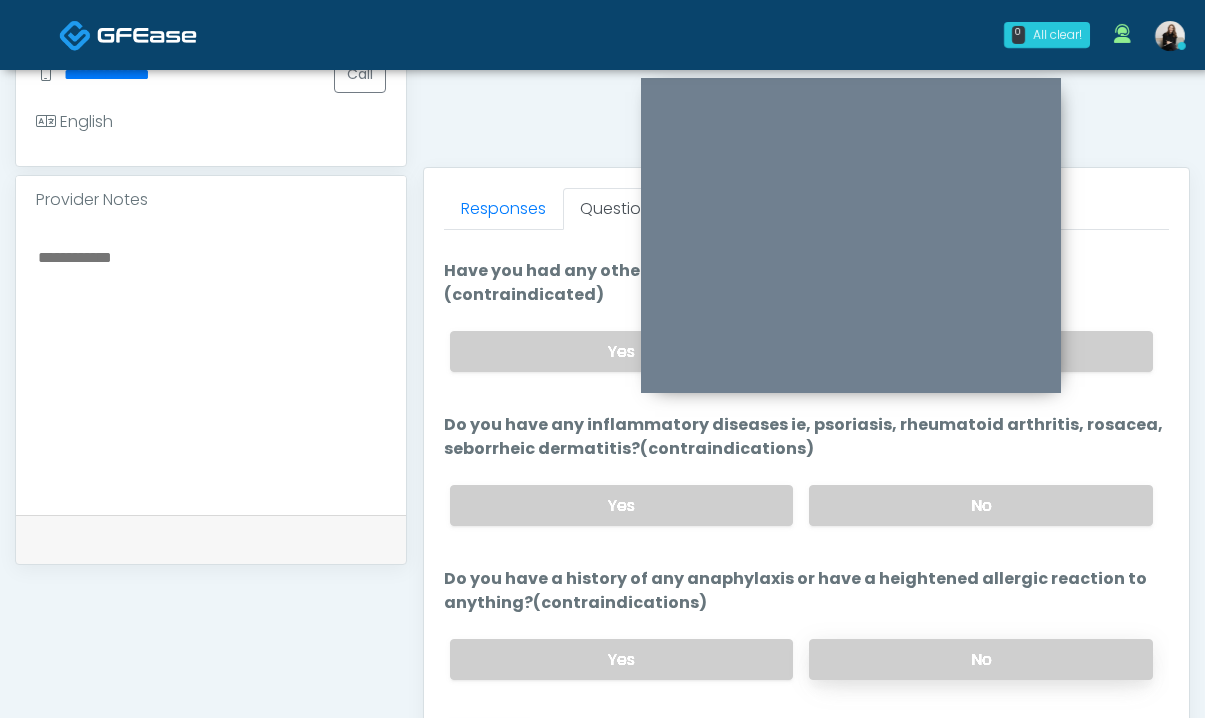 click on "No" at bounding box center [981, 659] 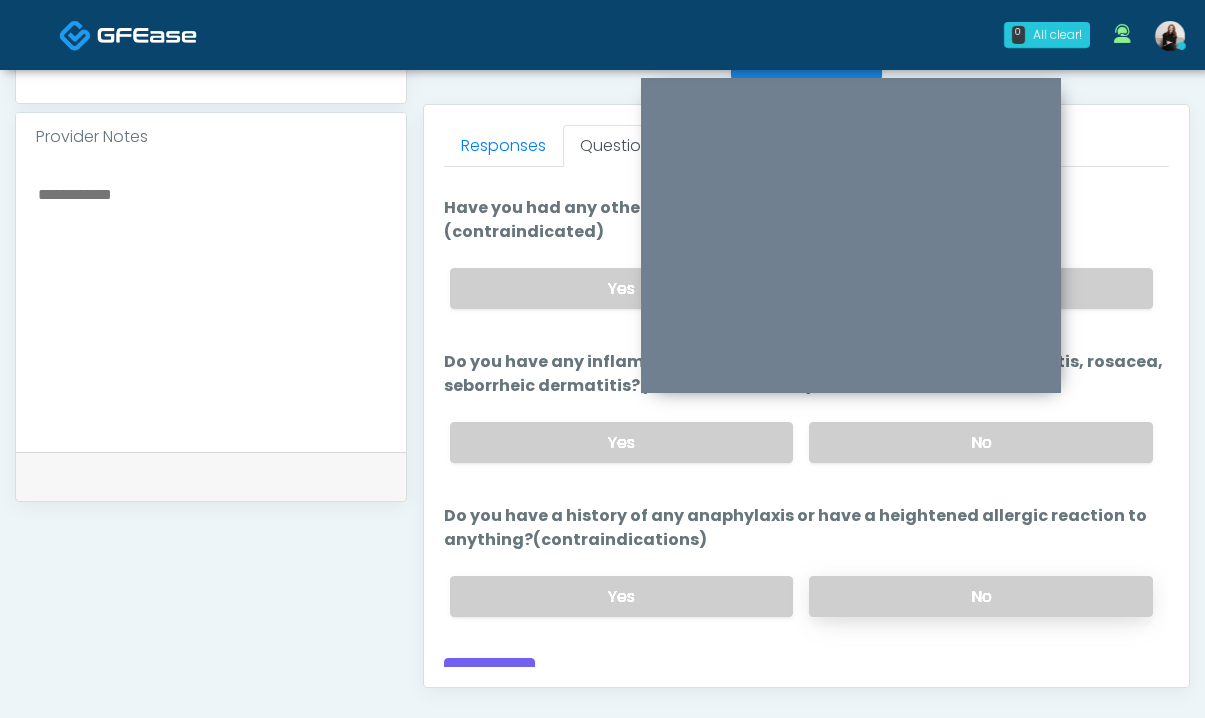 scroll, scrollTop: 840, scrollLeft: 0, axis: vertical 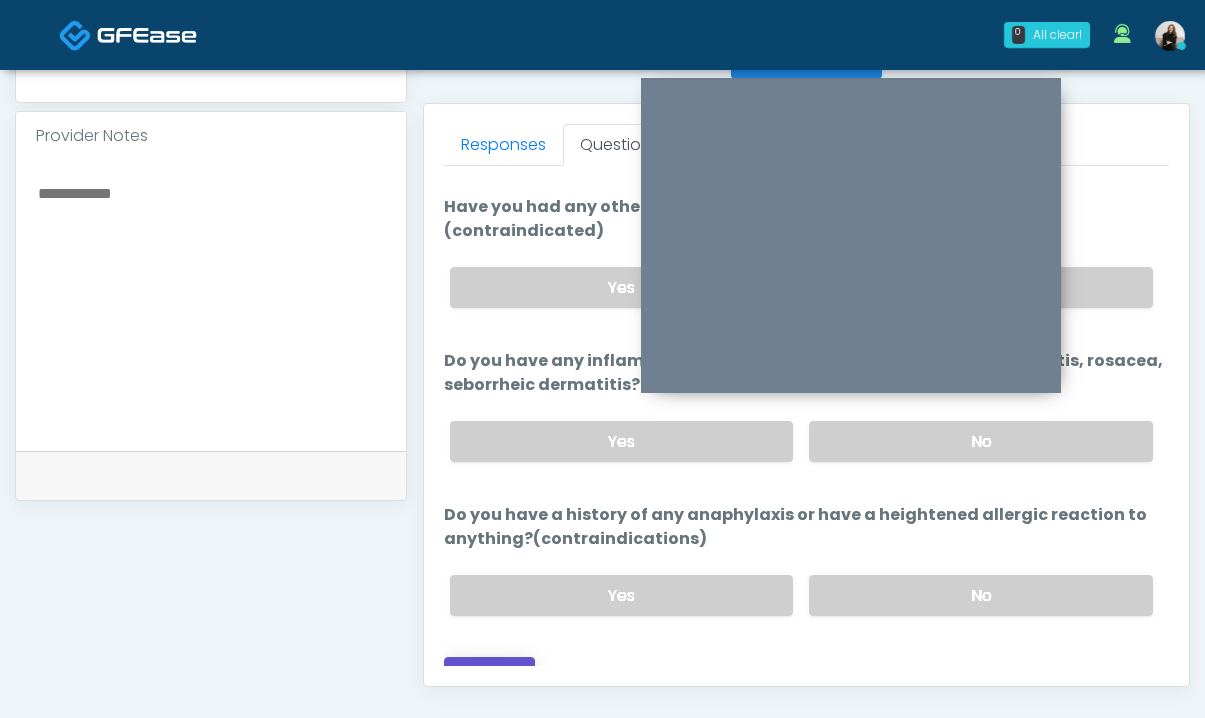 click on "Continue" at bounding box center (489, 675) 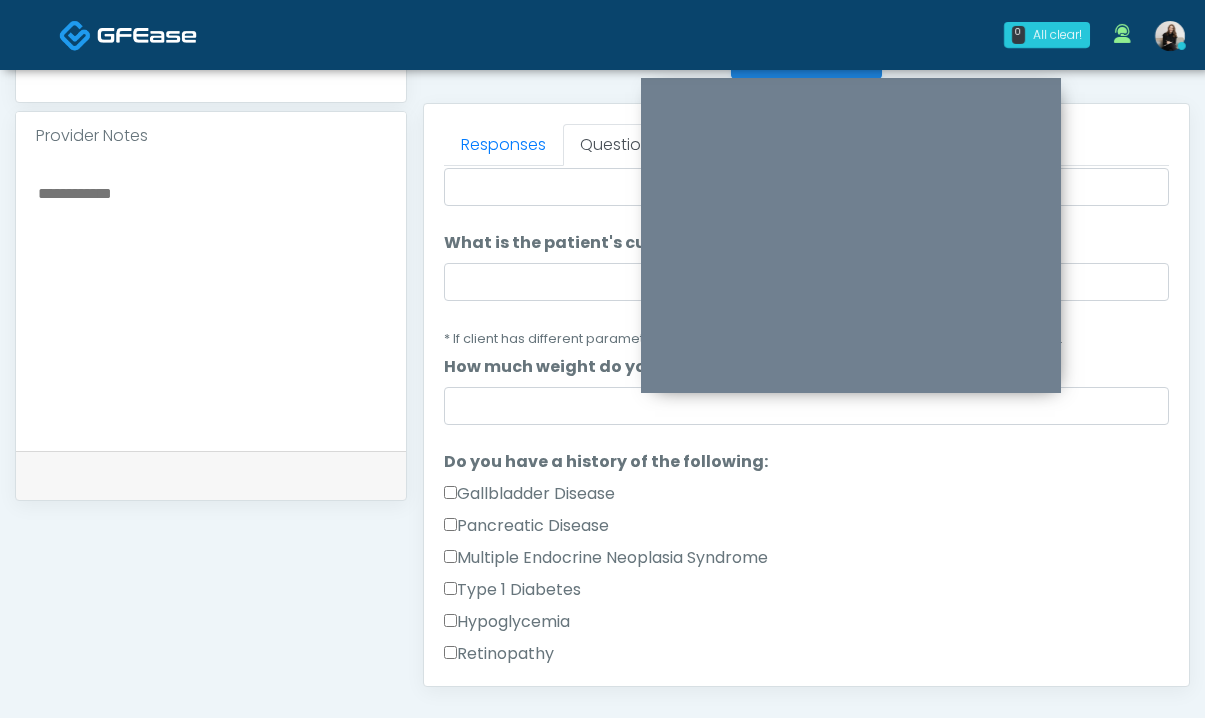 scroll, scrollTop: 1077, scrollLeft: 0, axis: vertical 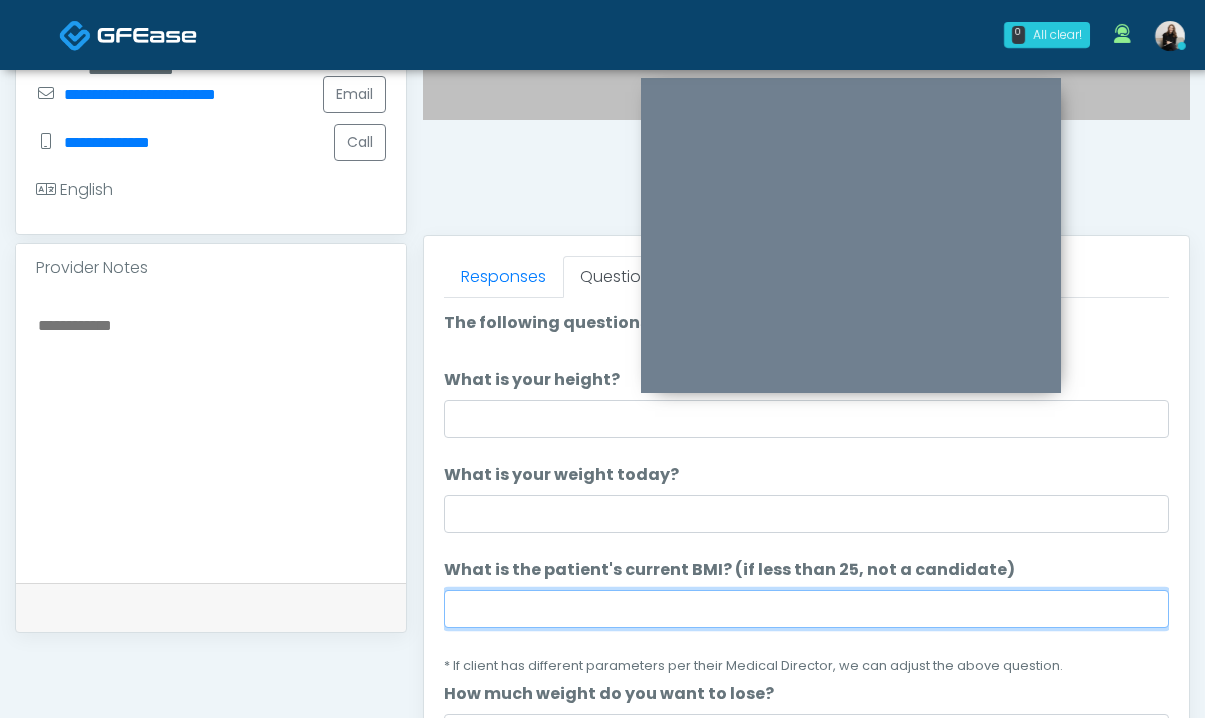 click on "What is the patient's current BMI? (if less than 25, not a candidate)" at bounding box center (806, 609) 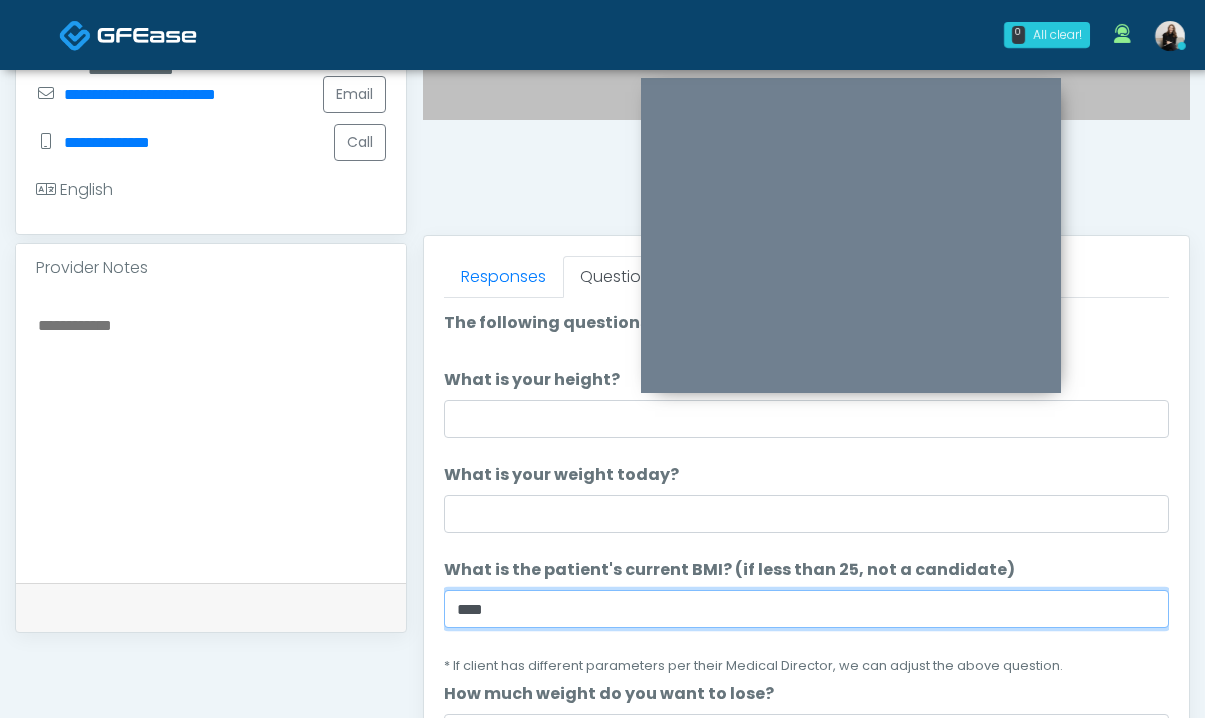 type on "****" 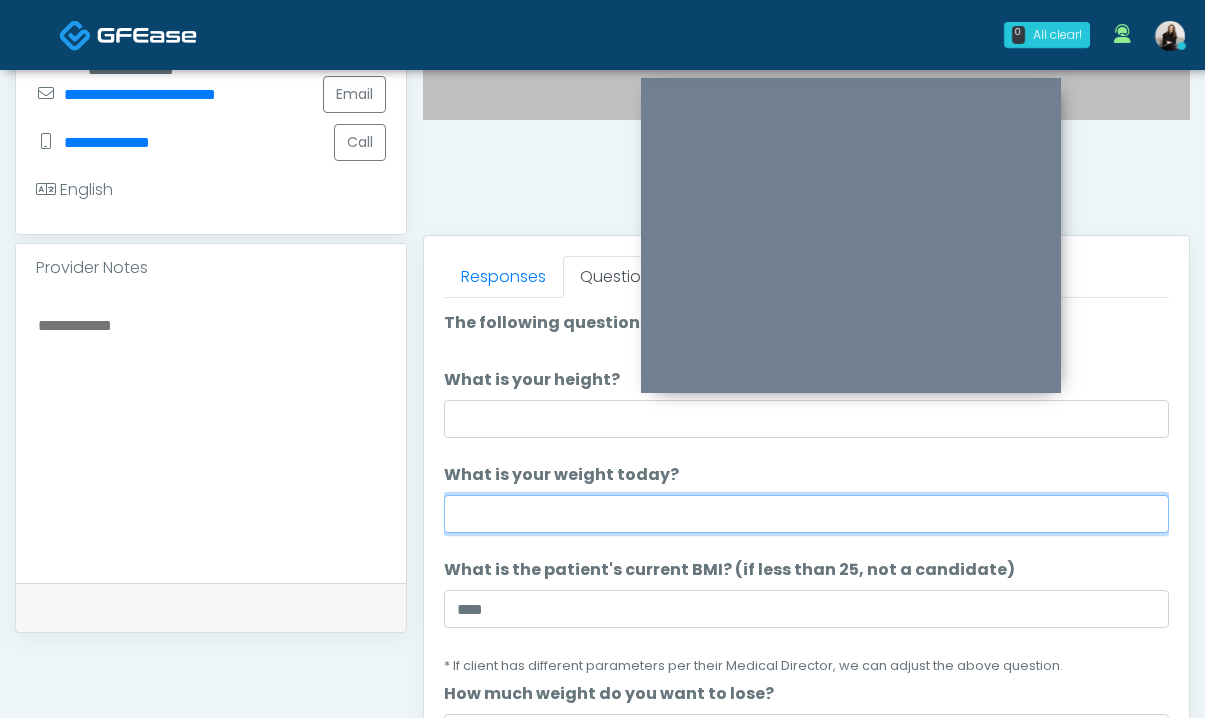 click on "What is your weight today?" at bounding box center [806, 514] 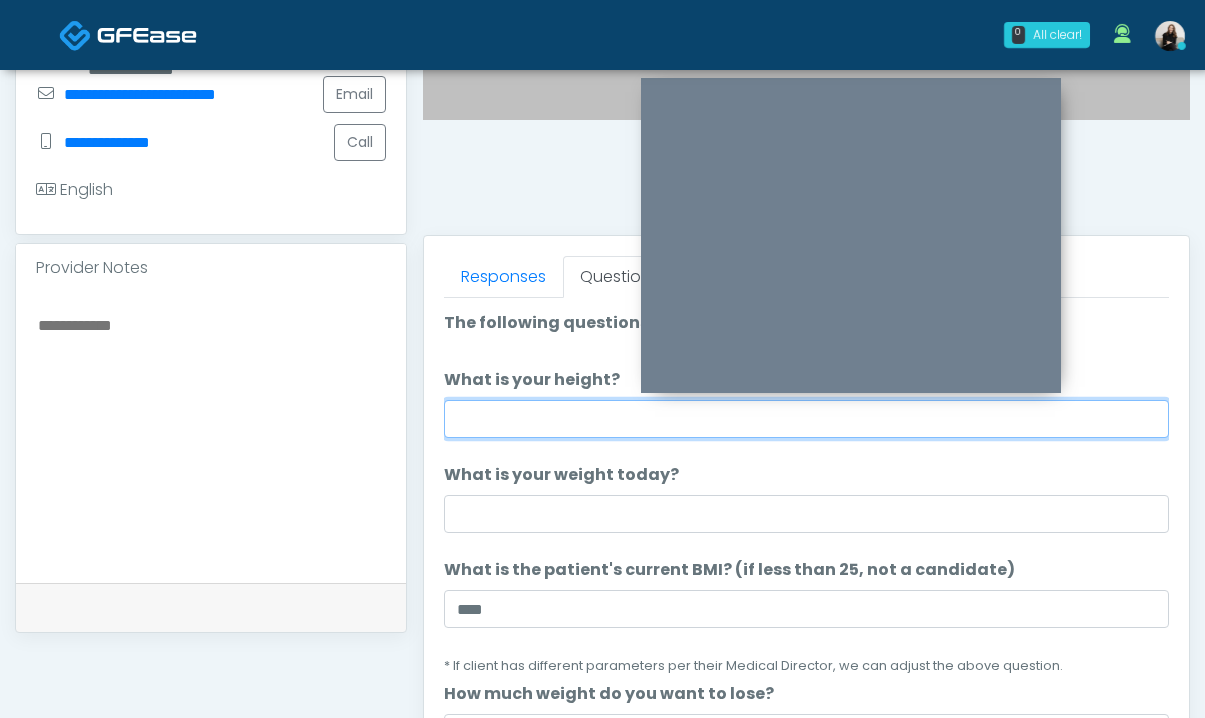 click on "What is your height?" at bounding box center (806, 419) 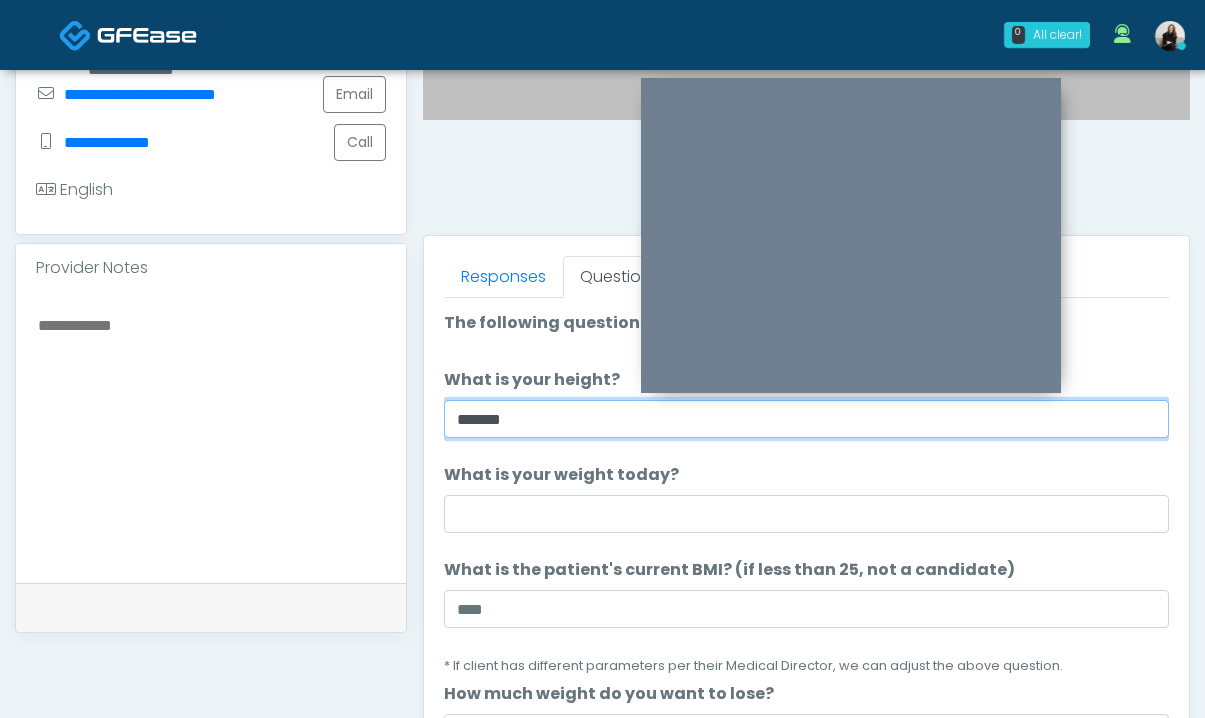 type on "*******" 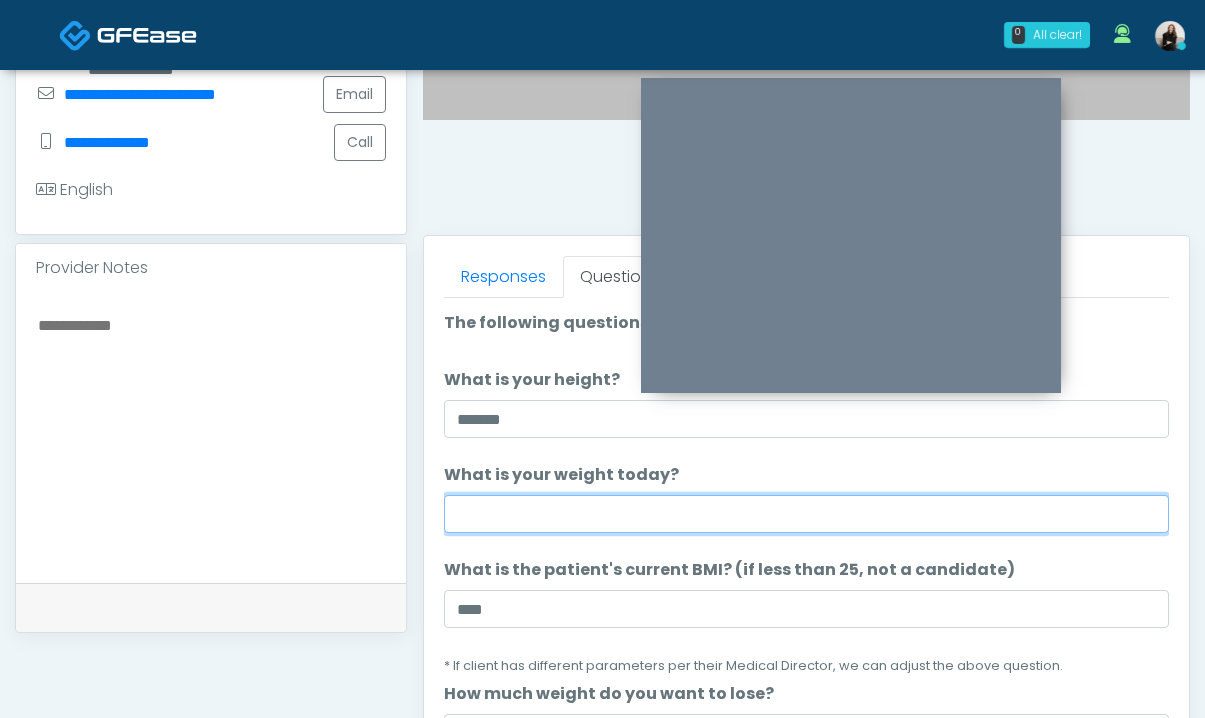 click on "What is your weight today?" at bounding box center [806, 514] 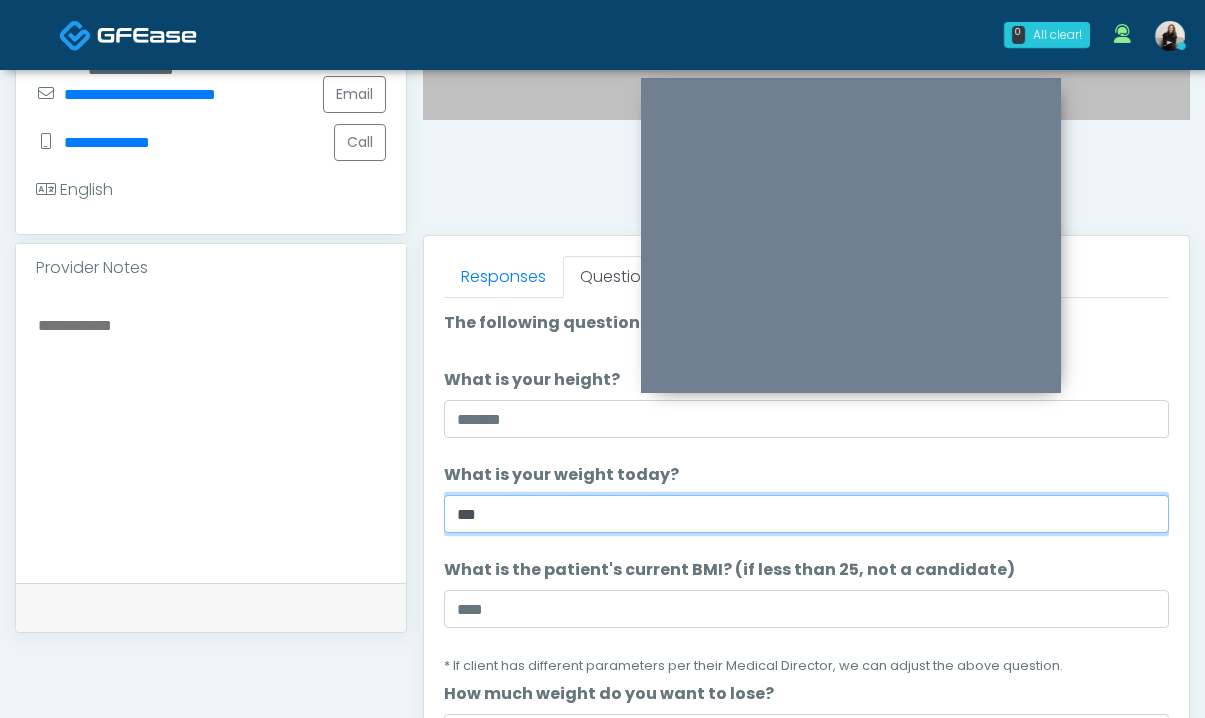 scroll, scrollTop: 193, scrollLeft: 0, axis: vertical 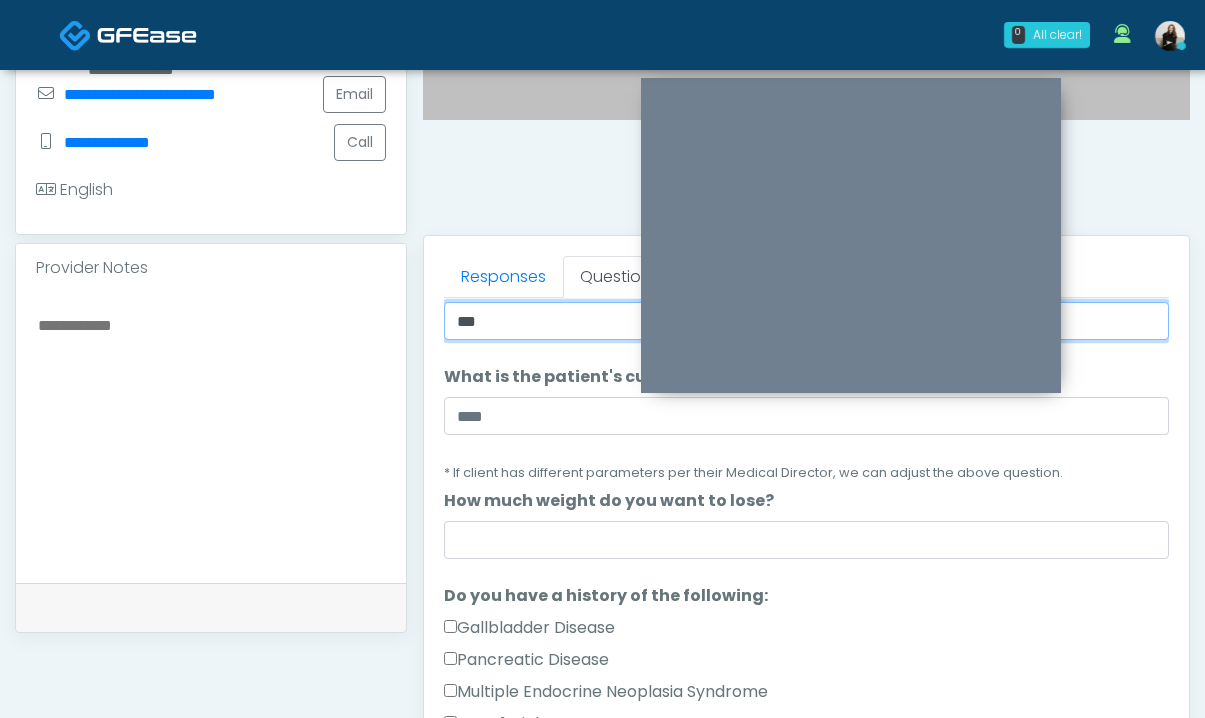 type on "***" 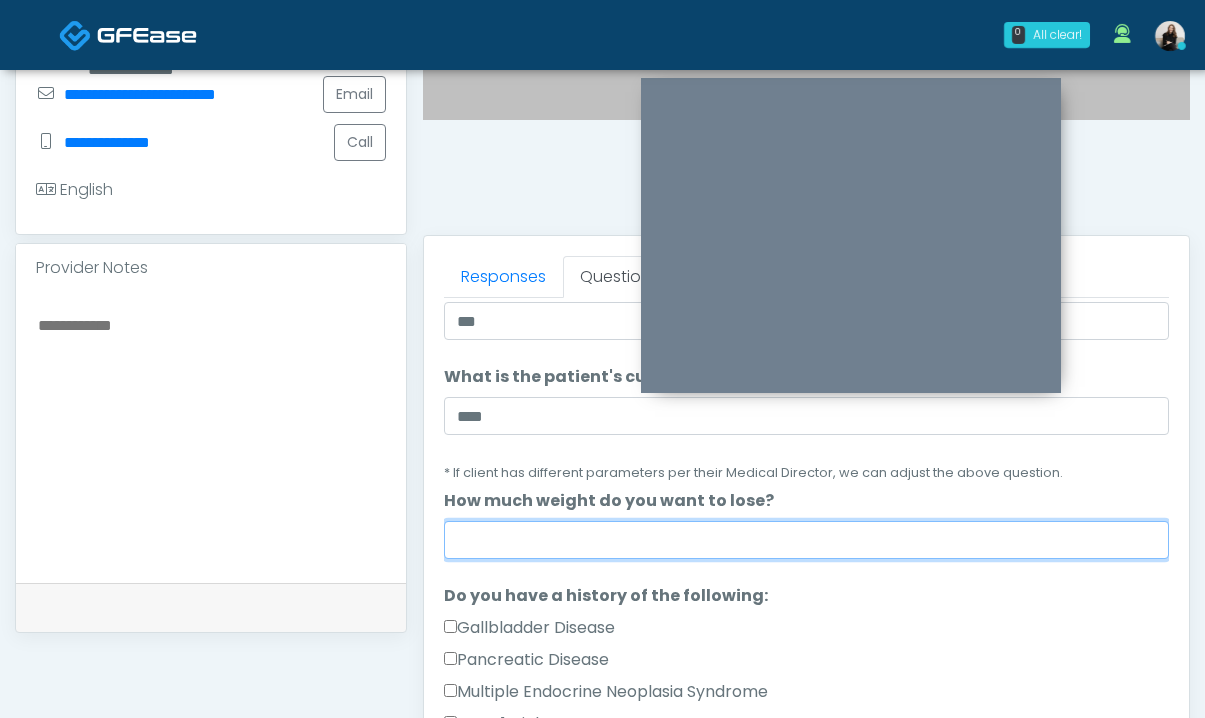 click on "How much weight do you want to lose?" at bounding box center [806, 540] 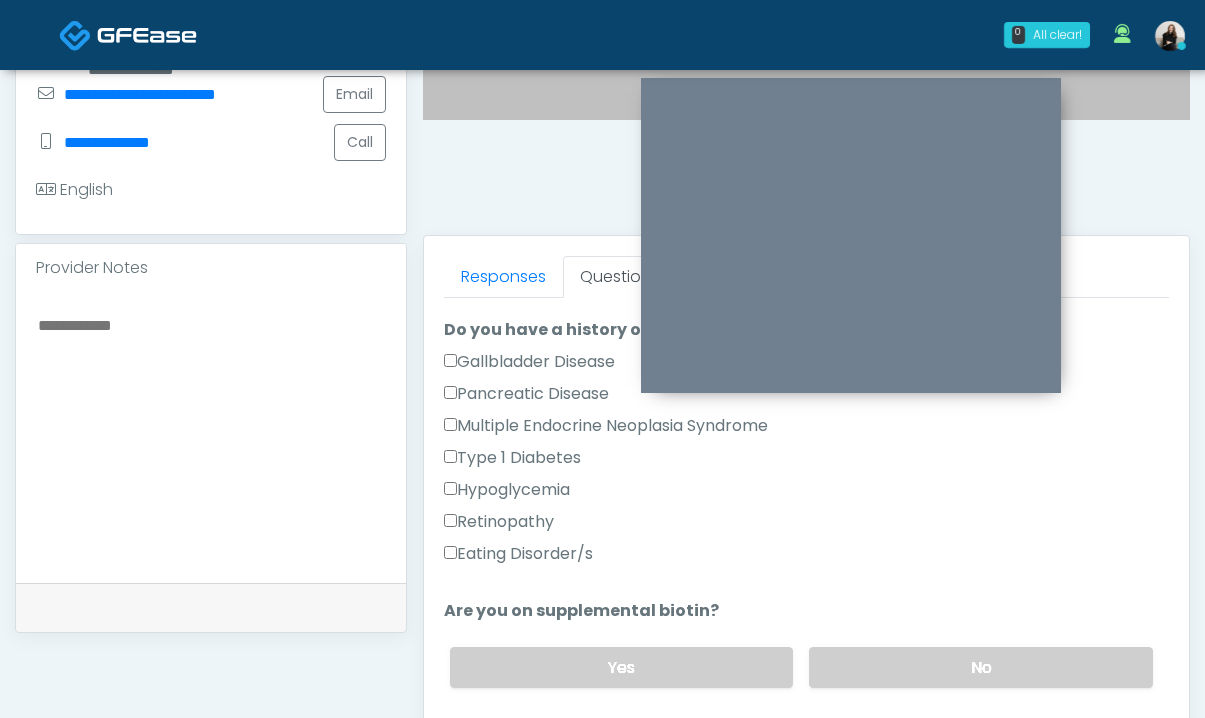 scroll, scrollTop: 478, scrollLeft: 0, axis: vertical 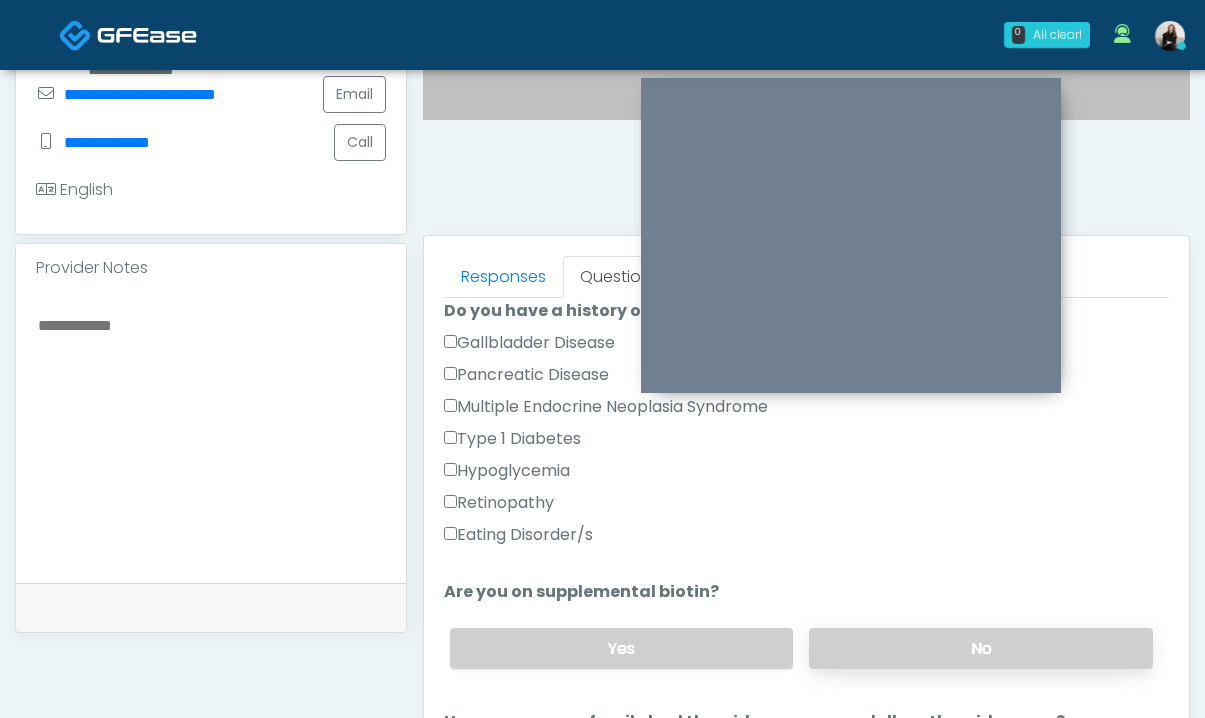 type on "***" 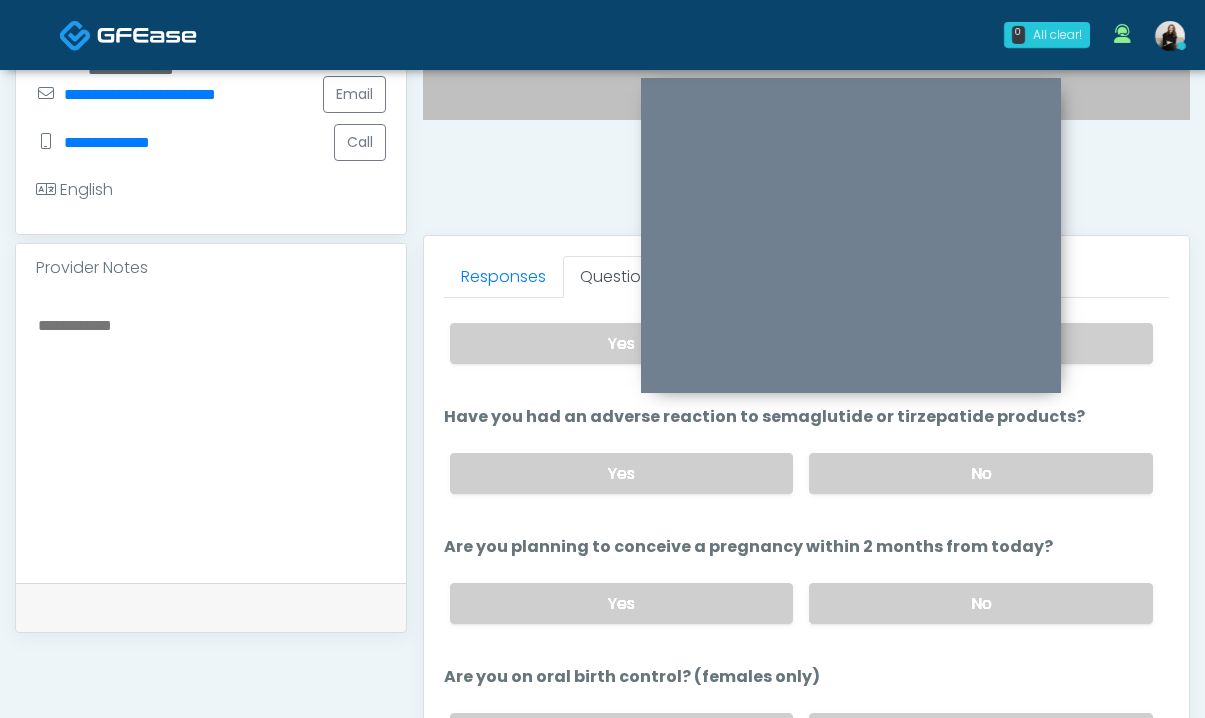 scroll, scrollTop: 1057, scrollLeft: 0, axis: vertical 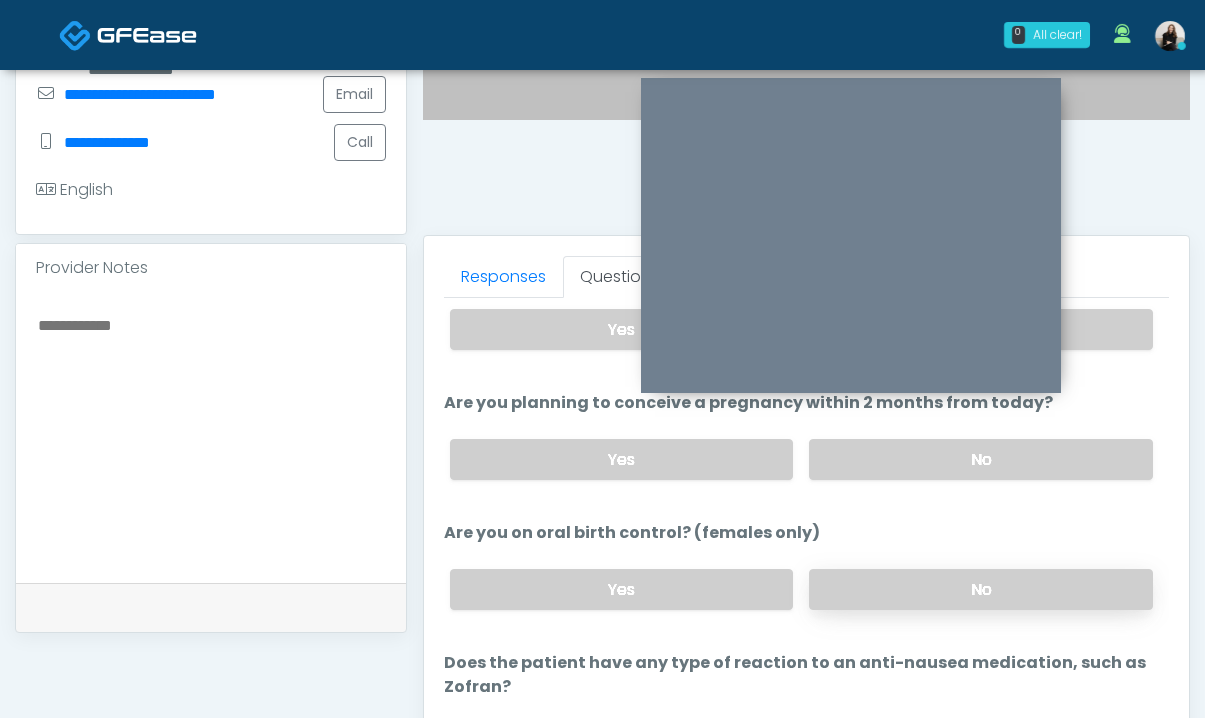 click on "No" at bounding box center (981, 589) 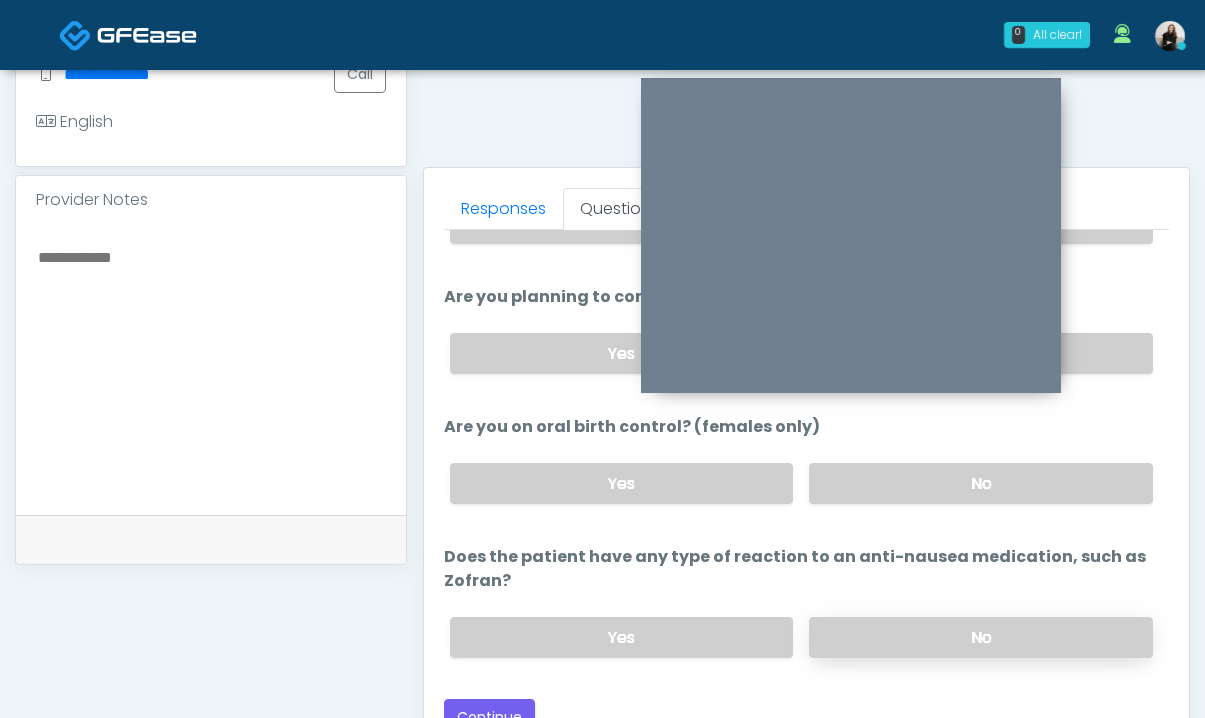 scroll, scrollTop: 790, scrollLeft: 0, axis: vertical 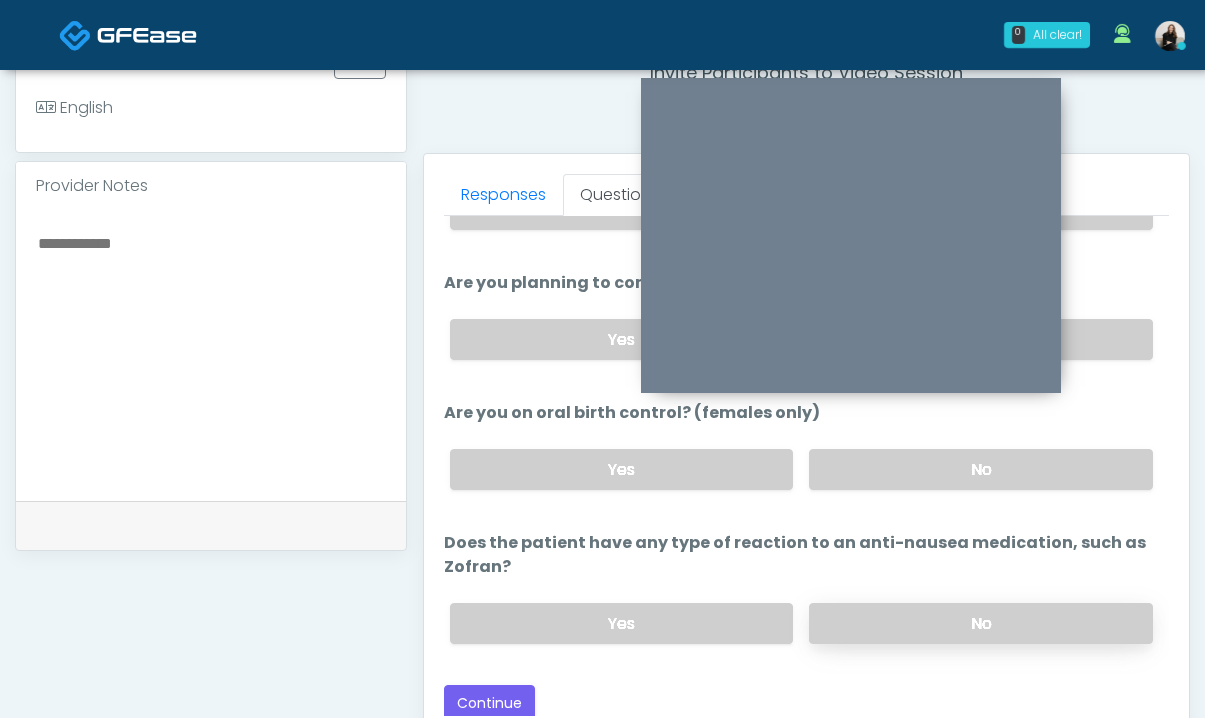 click on "No" at bounding box center [981, 623] 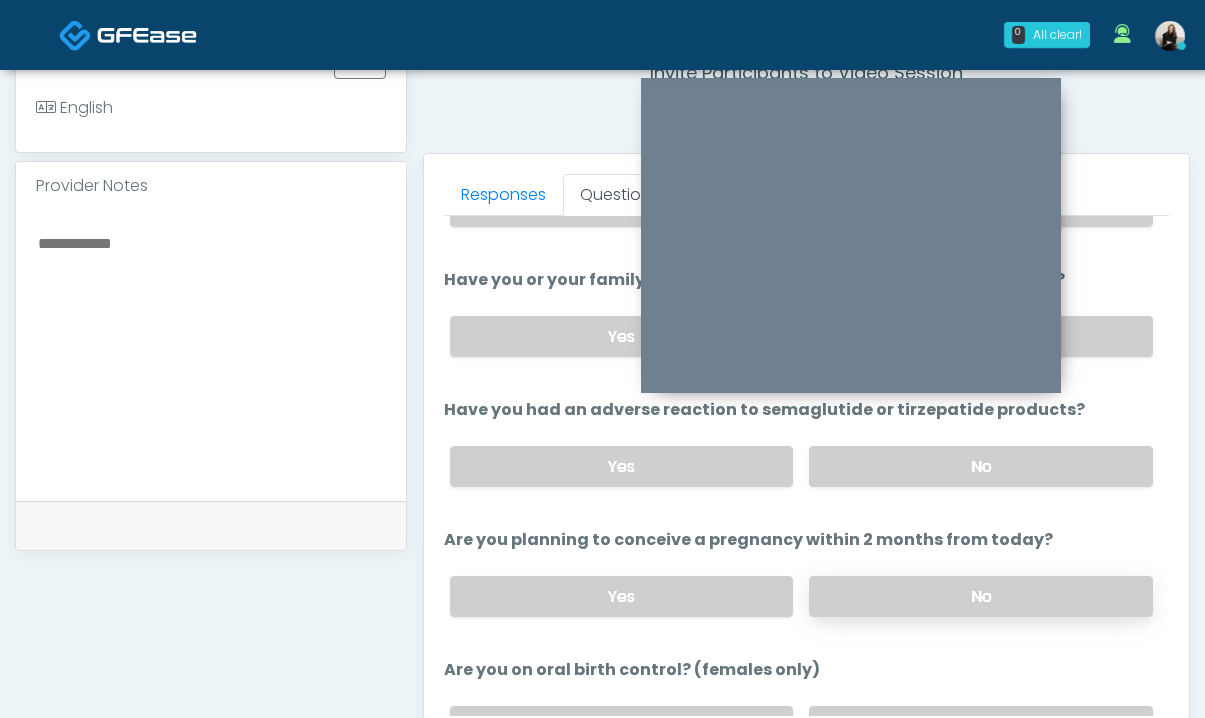 click on "No" at bounding box center (981, 596) 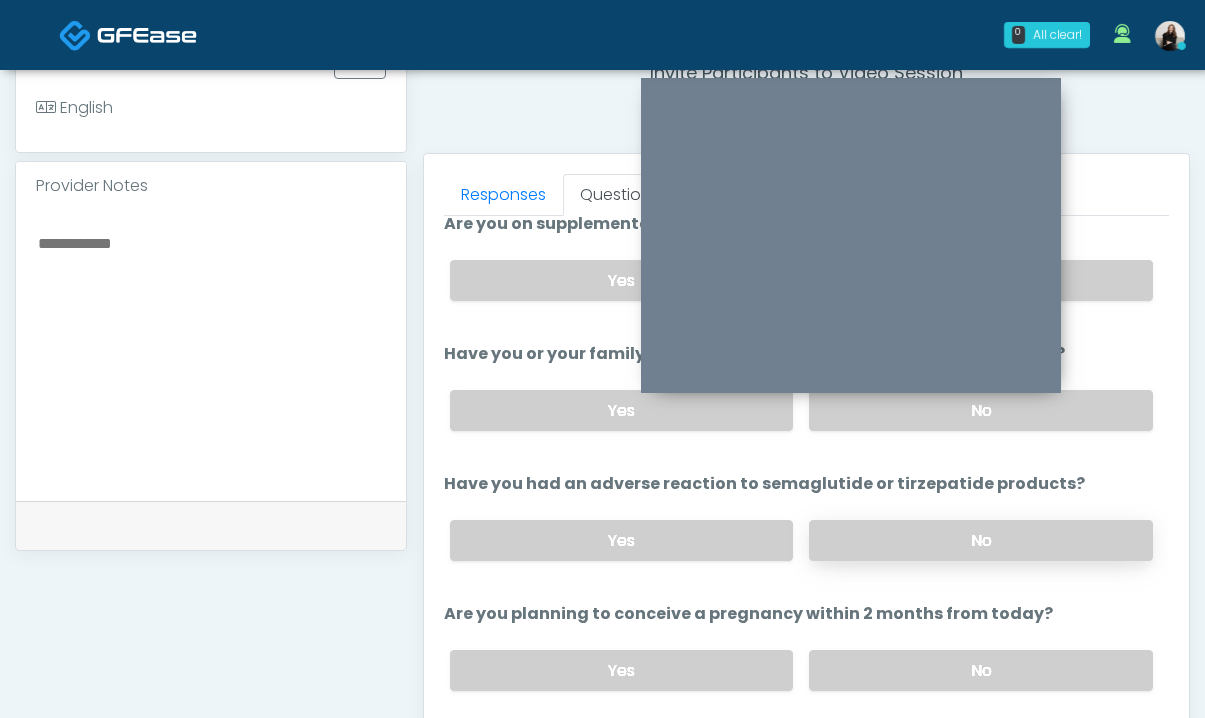 click on "No" at bounding box center [981, 540] 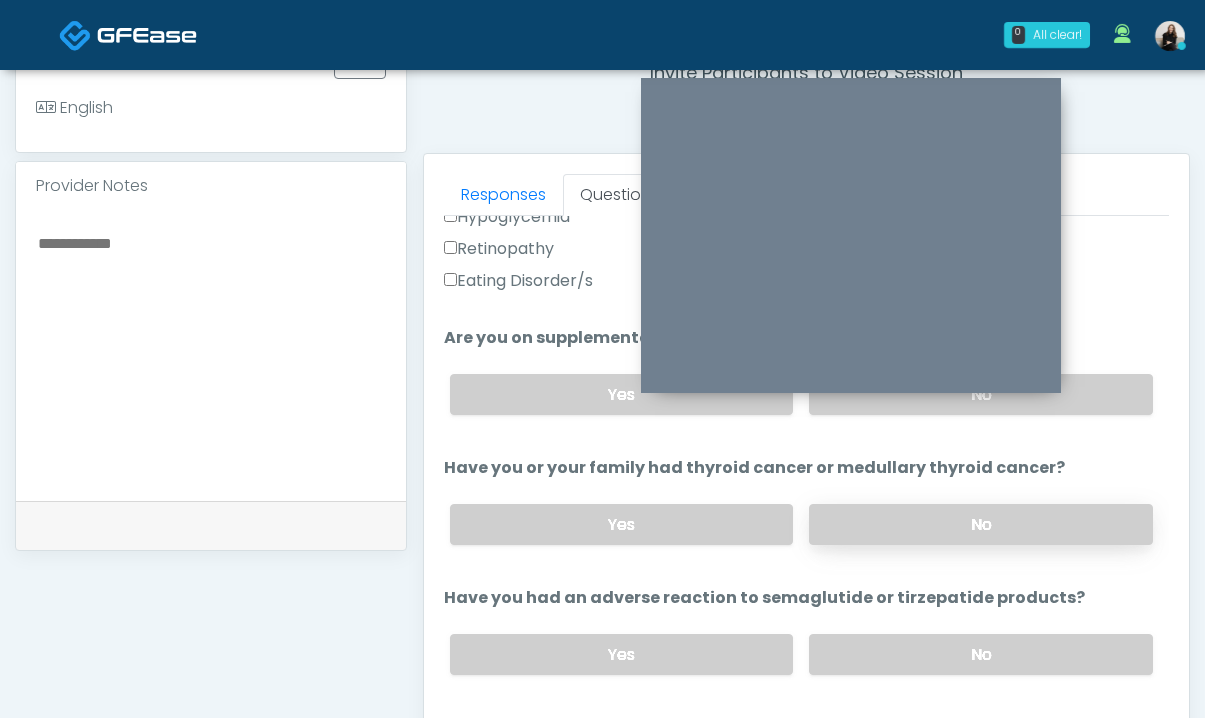 click on "No" at bounding box center (981, 524) 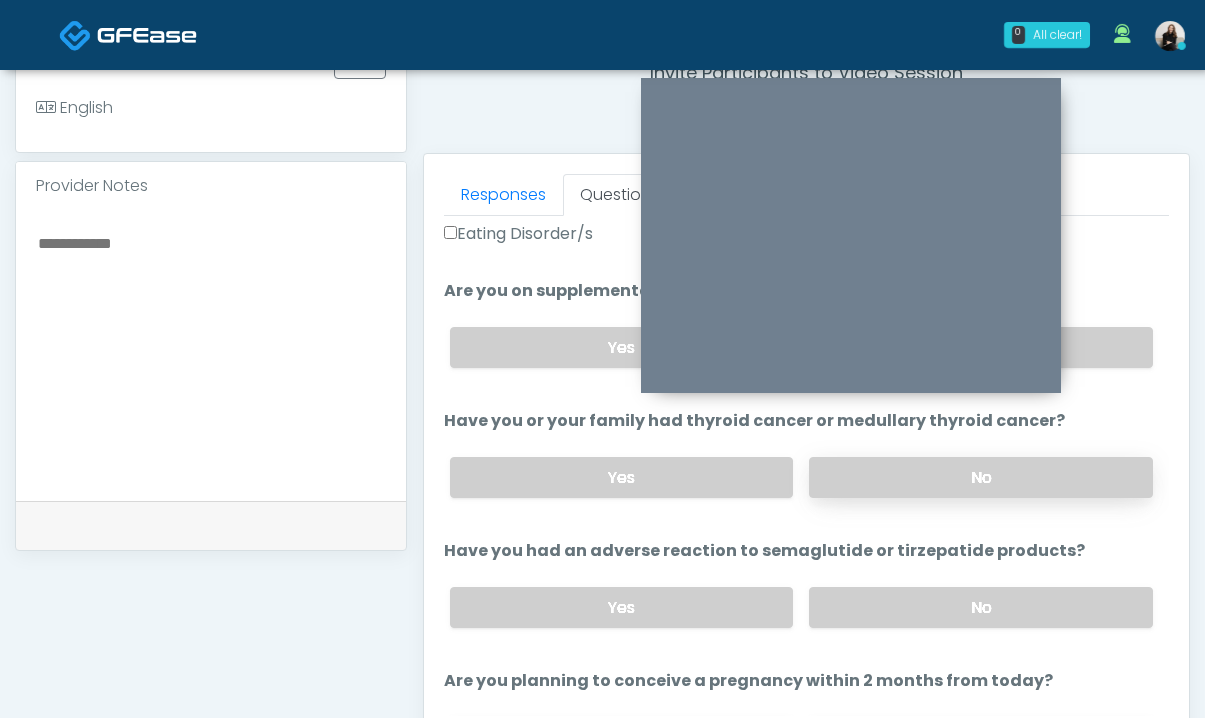 scroll, scrollTop: 1095, scrollLeft: 0, axis: vertical 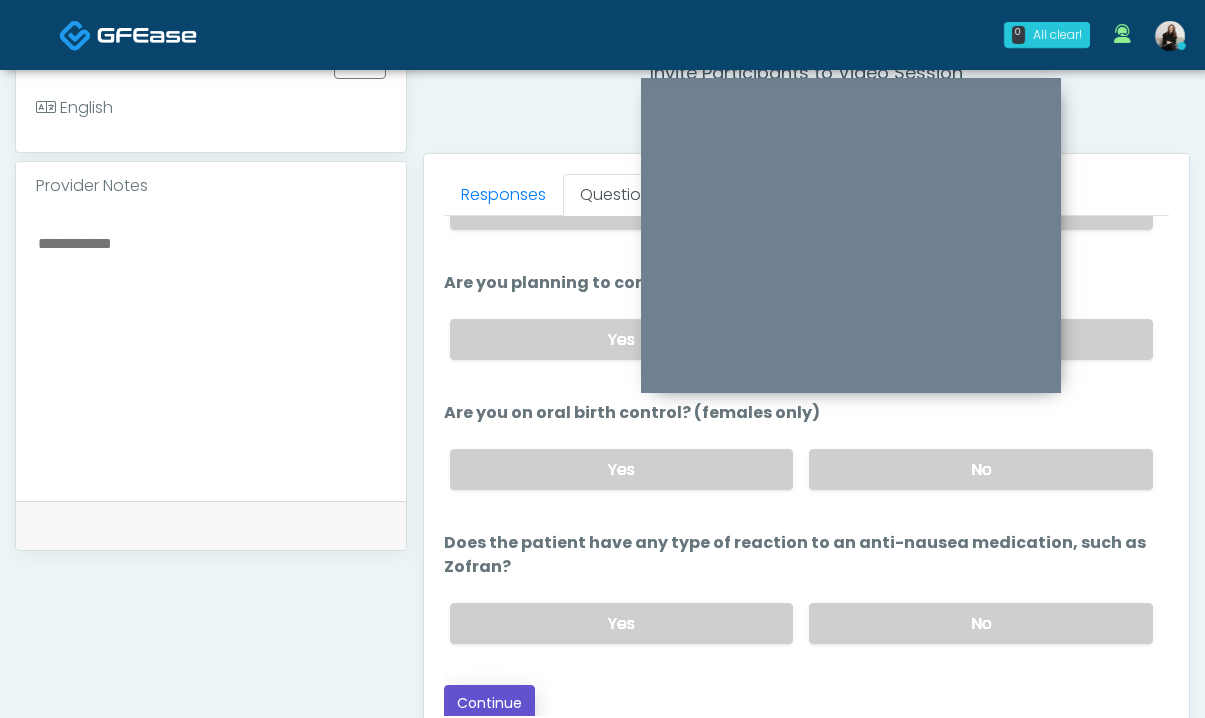 click on "Continue" at bounding box center [489, 703] 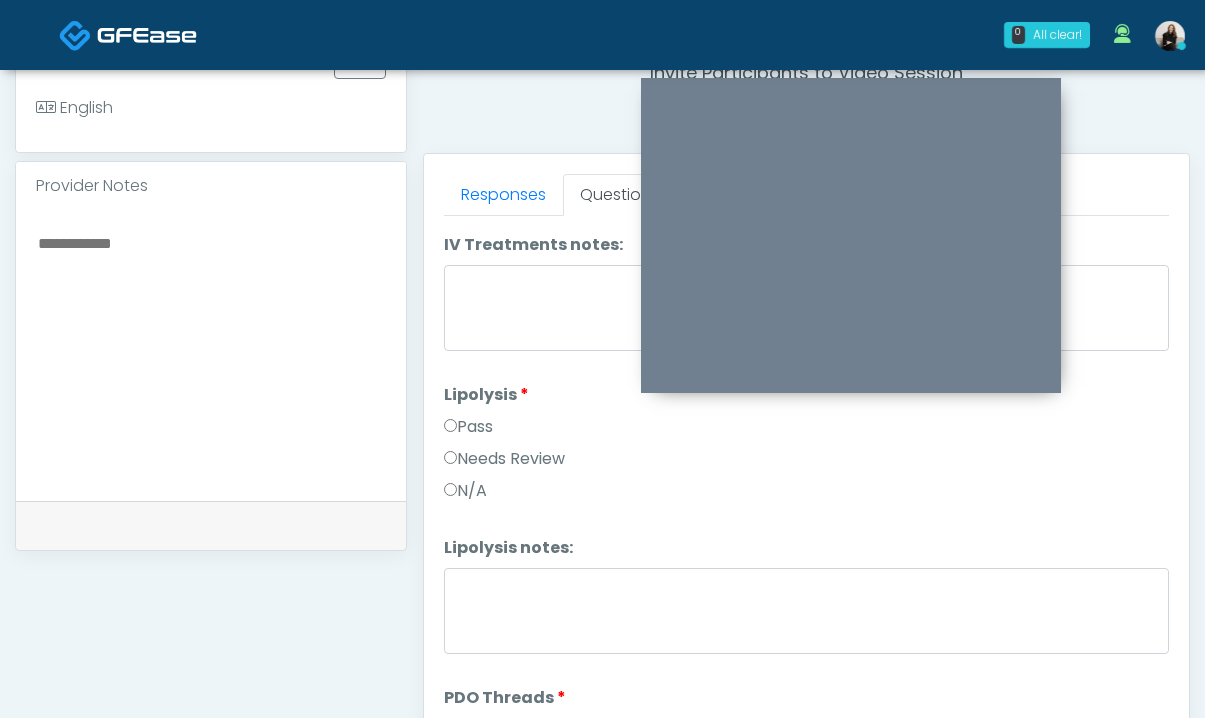 scroll, scrollTop: 1077, scrollLeft: 0, axis: vertical 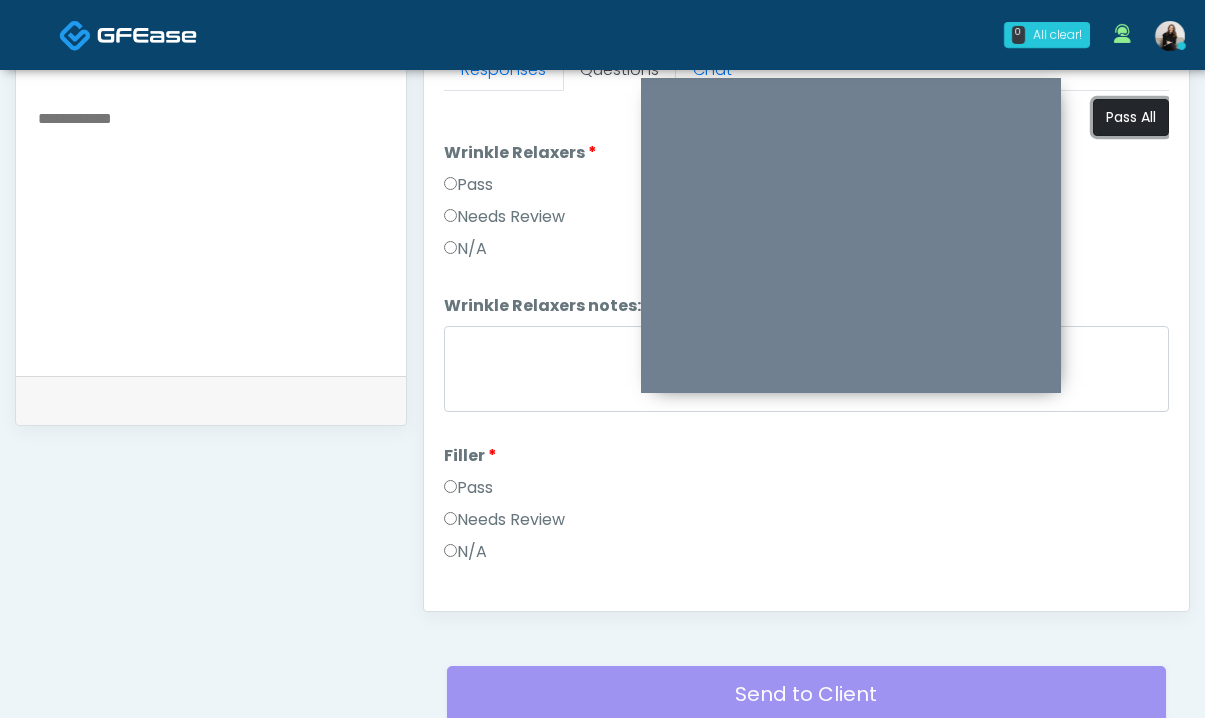 click on "Pass All" at bounding box center [1131, 117] 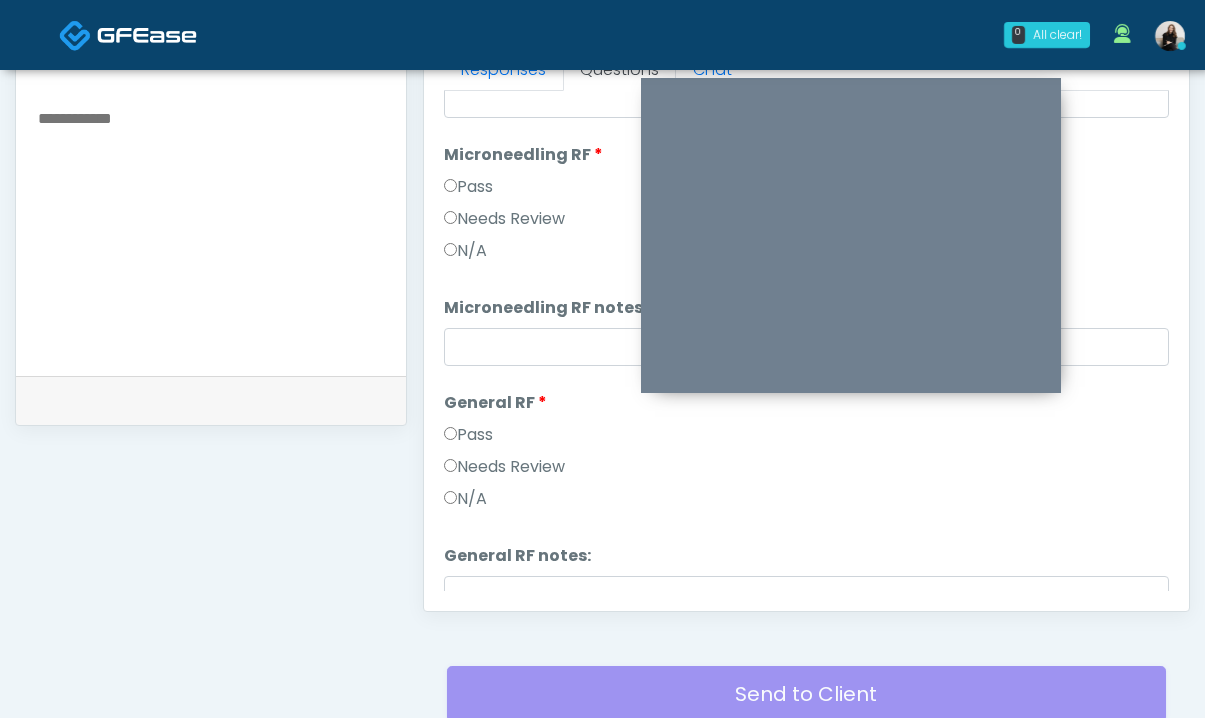 scroll, scrollTop: 3138, scrollLeft: 0, axis: vertical 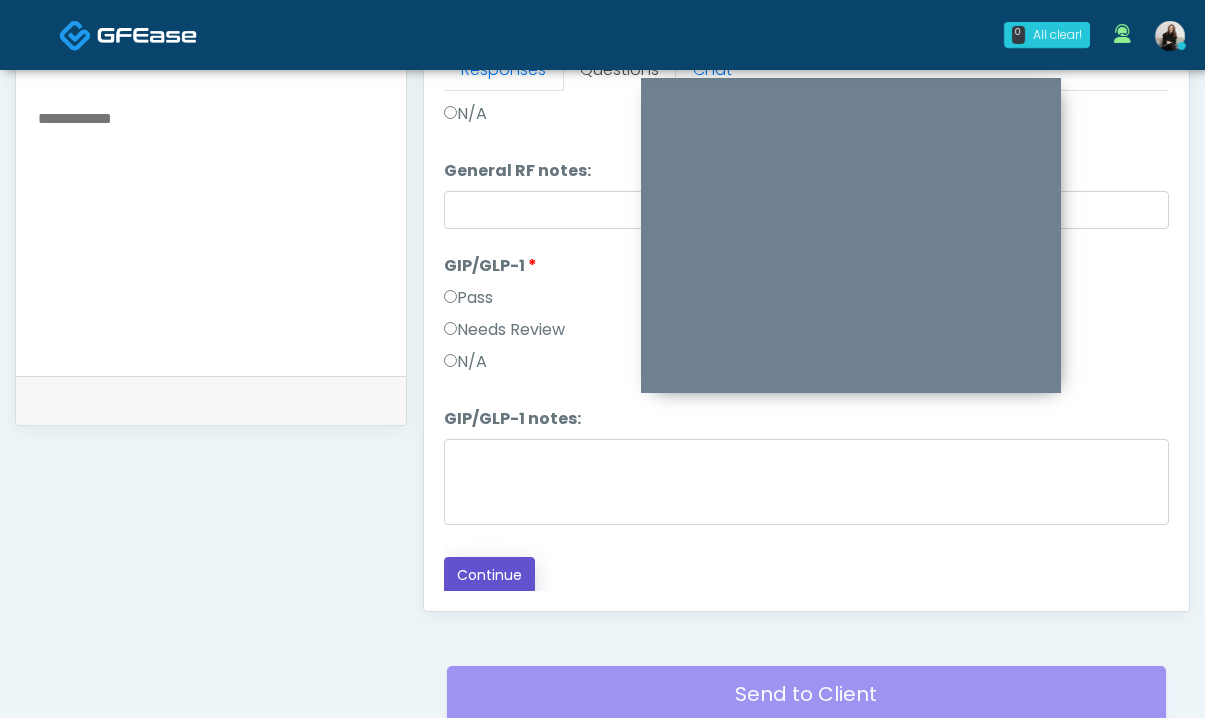 click on "Continue" at bounding box center (489, 575) 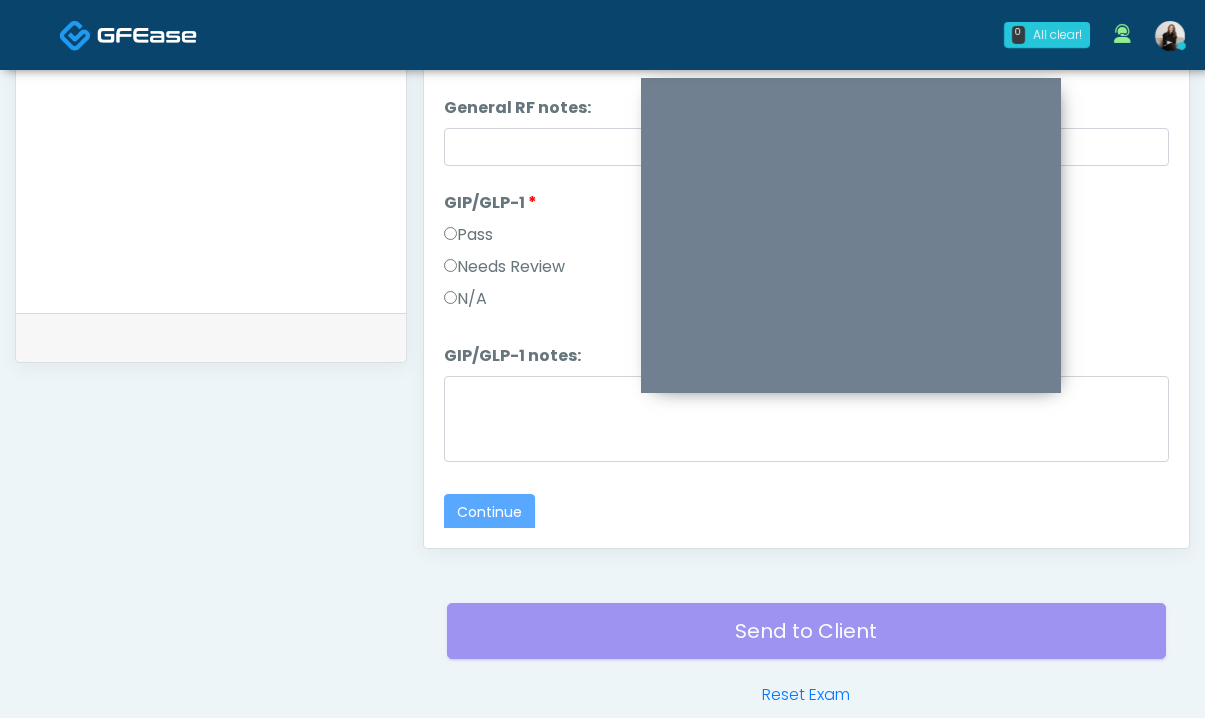 scroll, scrollTop: 985, scrollLeft: 0, axis: vertical 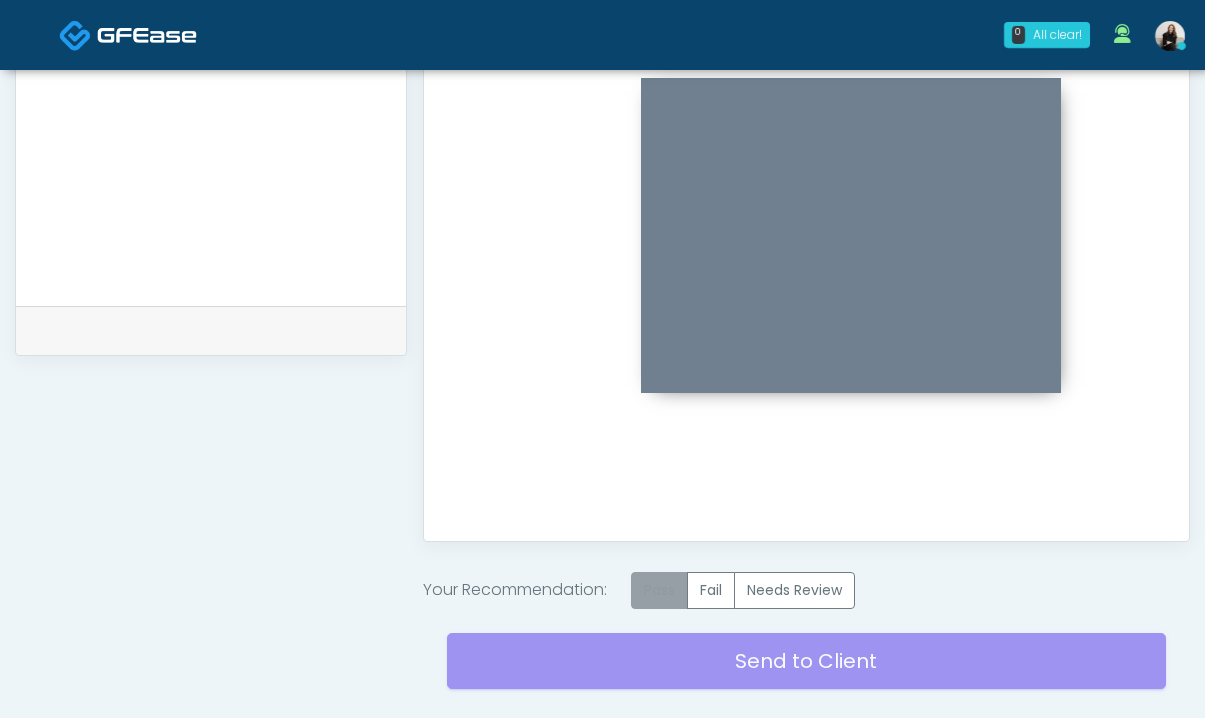 click on "Pass" at bounding box center [659, 590] 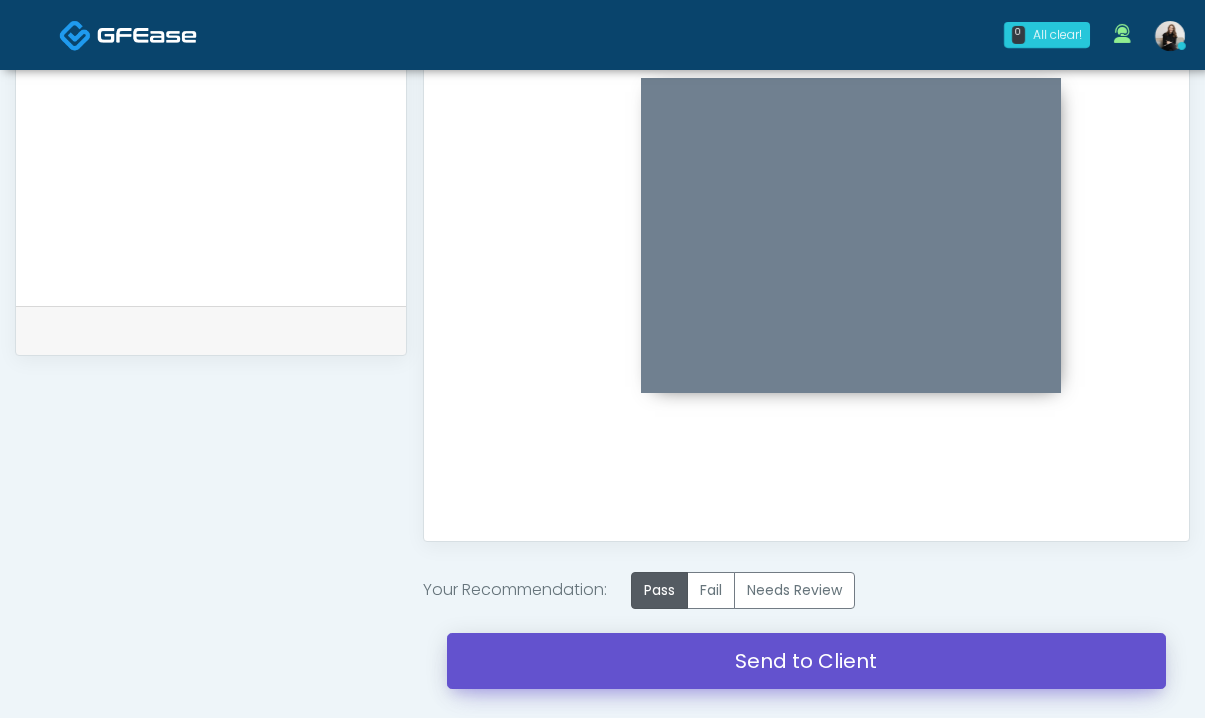 click on "Send to Client" at bounding box center (806, 661) 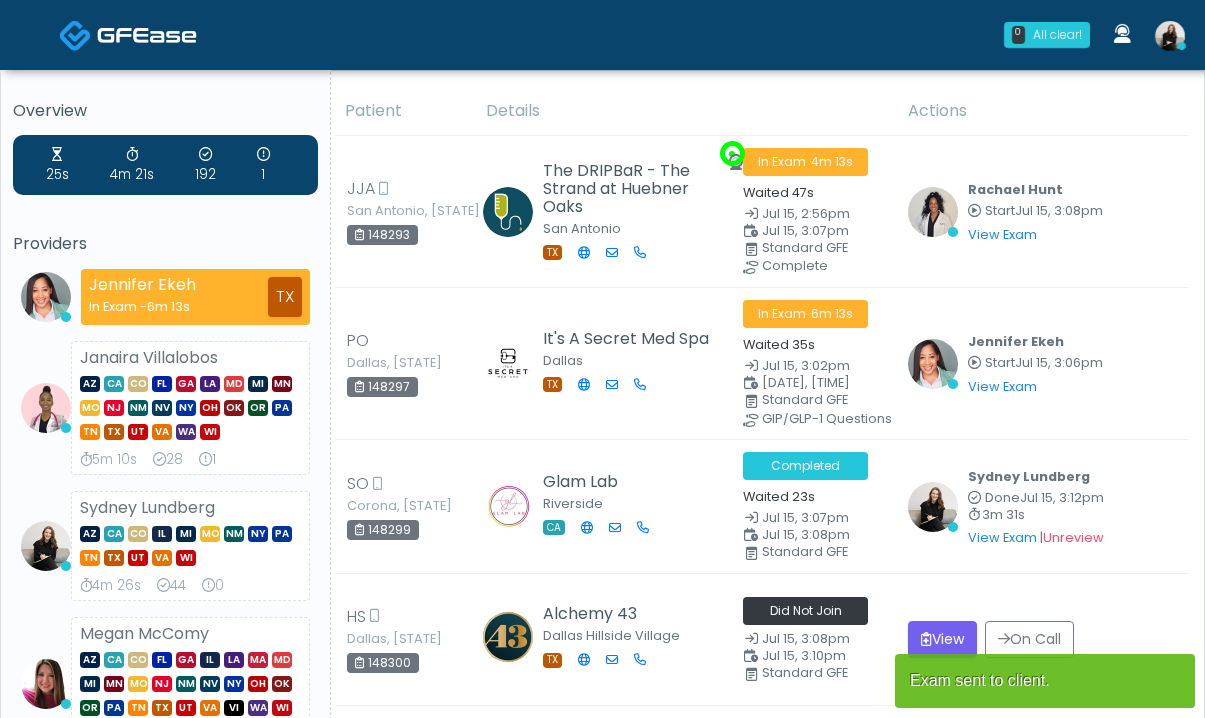 scroll, scrollTop: 0, scrollLeft: 0, axis: both 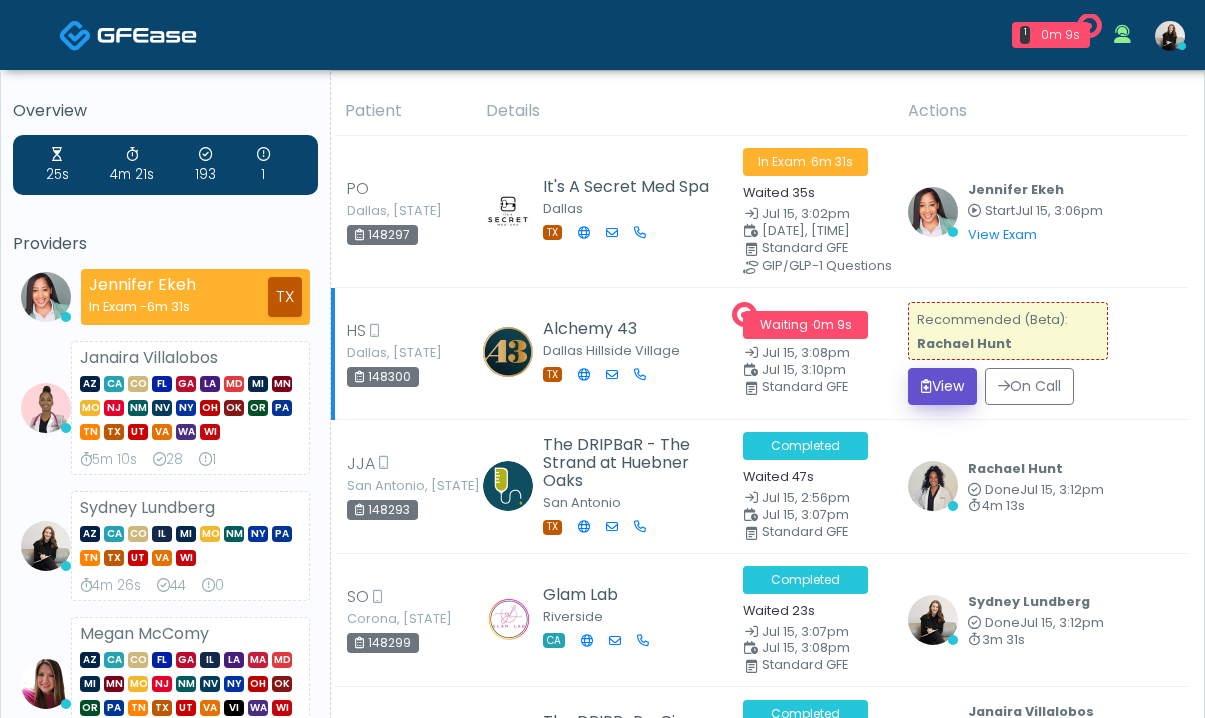 click at bounding box center (926, 386) 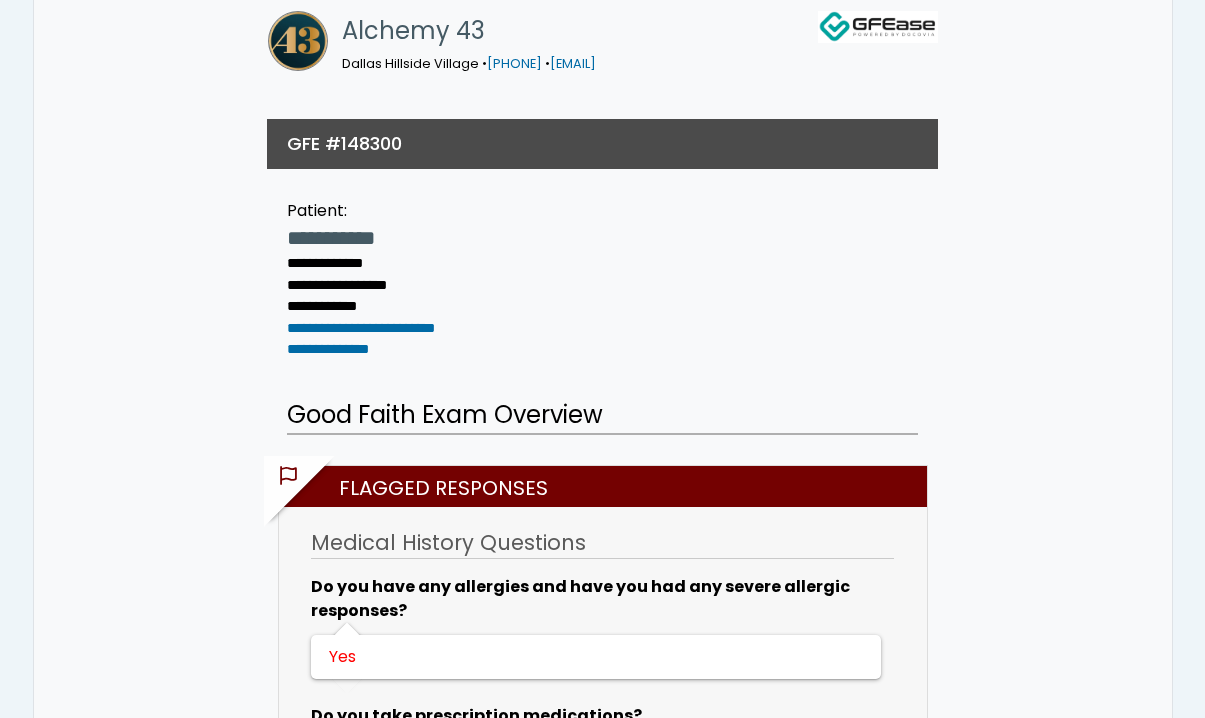 scroll, scrollTop: 252, scrollLeft: 0, axis: vertical 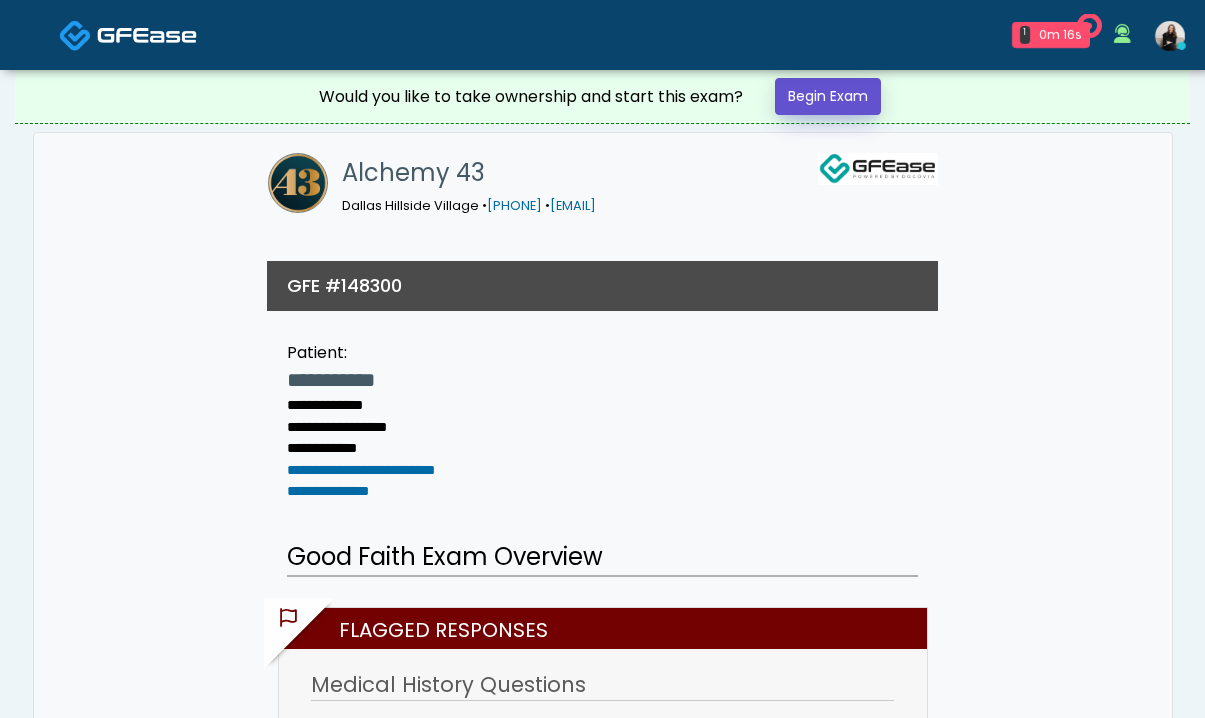 click on "Begin Exam" at bounding box center [828, 96] 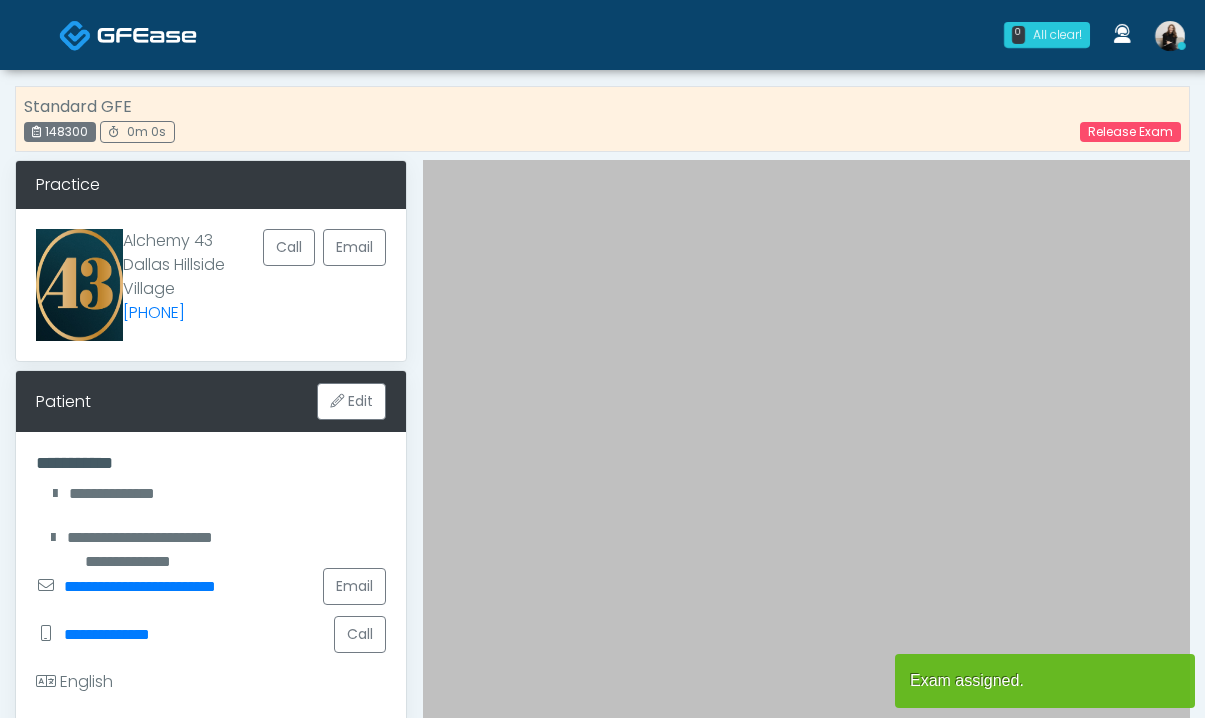 scroll, scrollTop: 0, scrollLeft: 0, axis: both 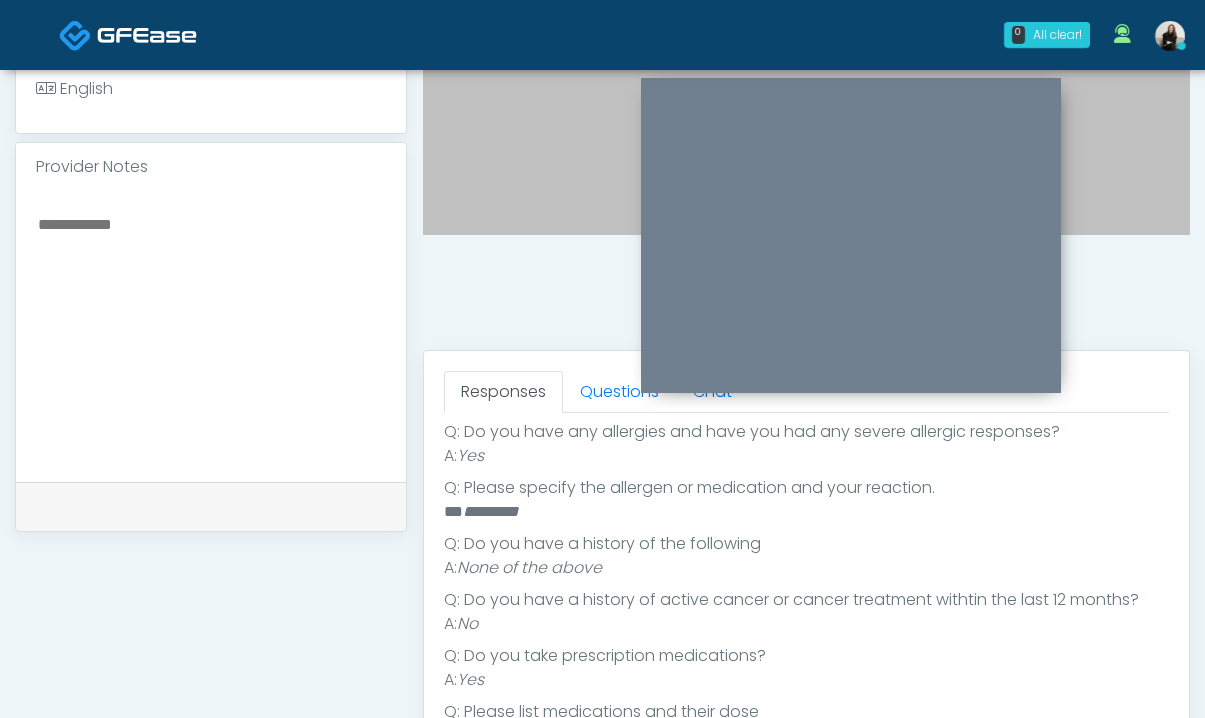 click on "*********" at bounding box center [491, 511] 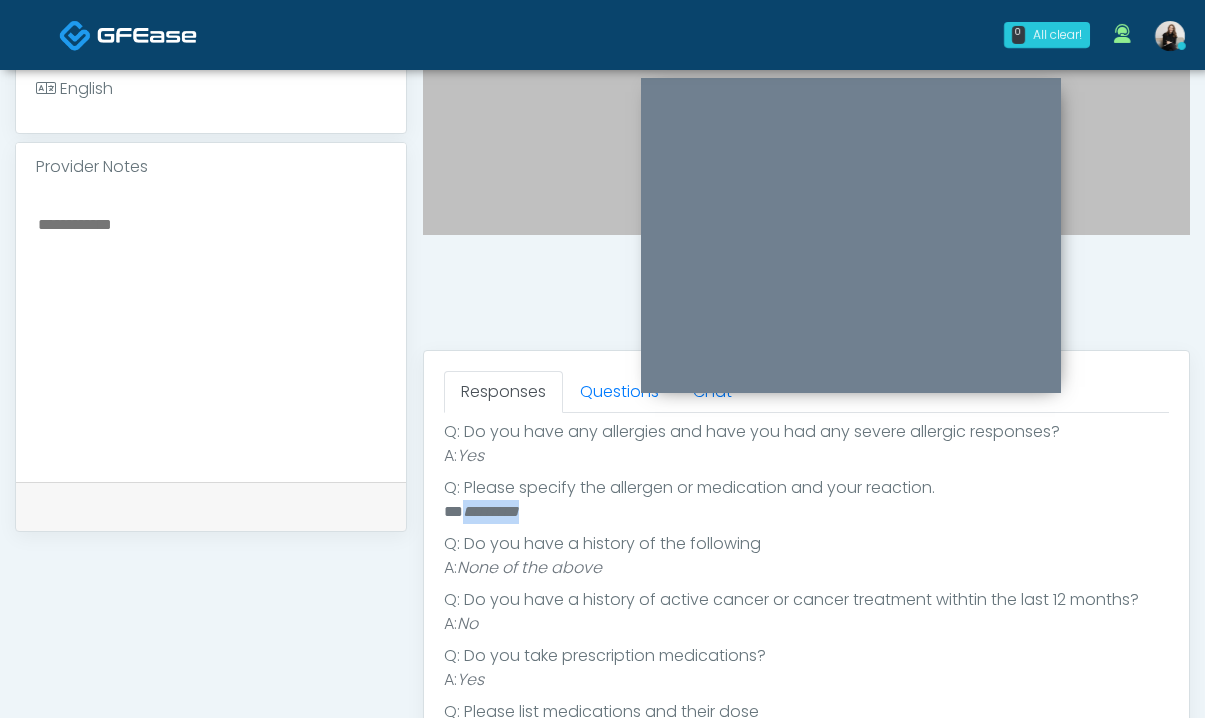 click on "*********" at bounding box center (491, 511) 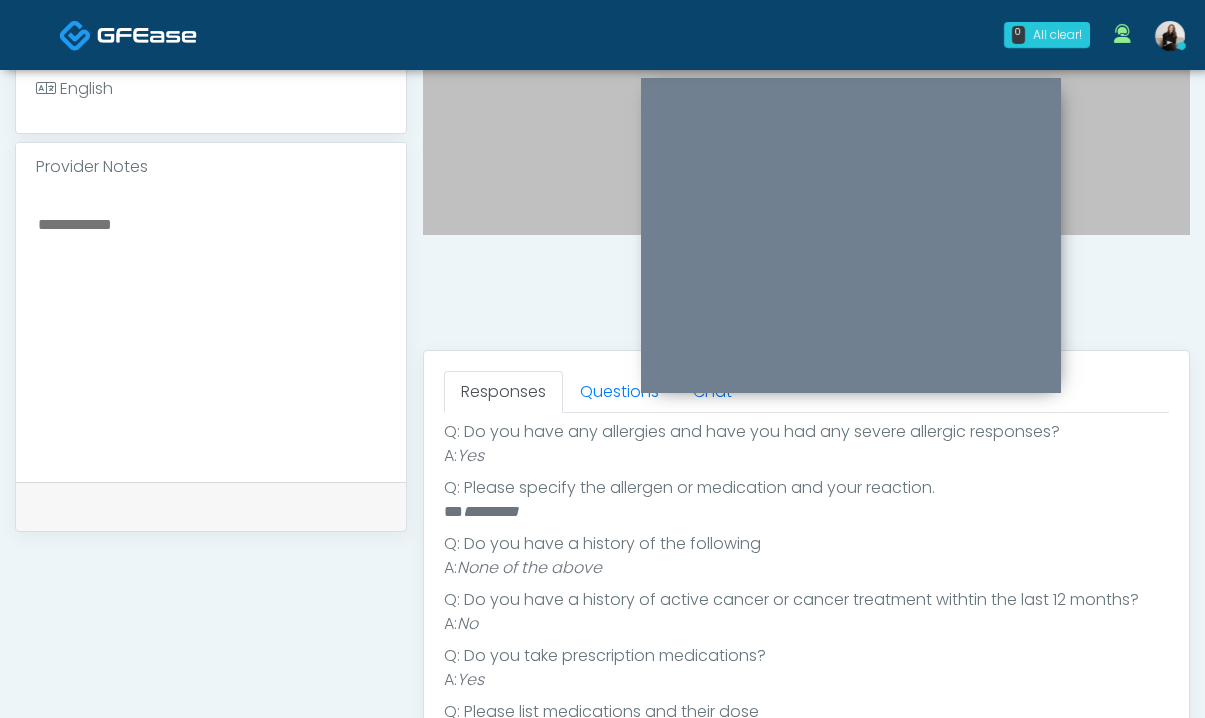 click at bounding box center [211, 333] 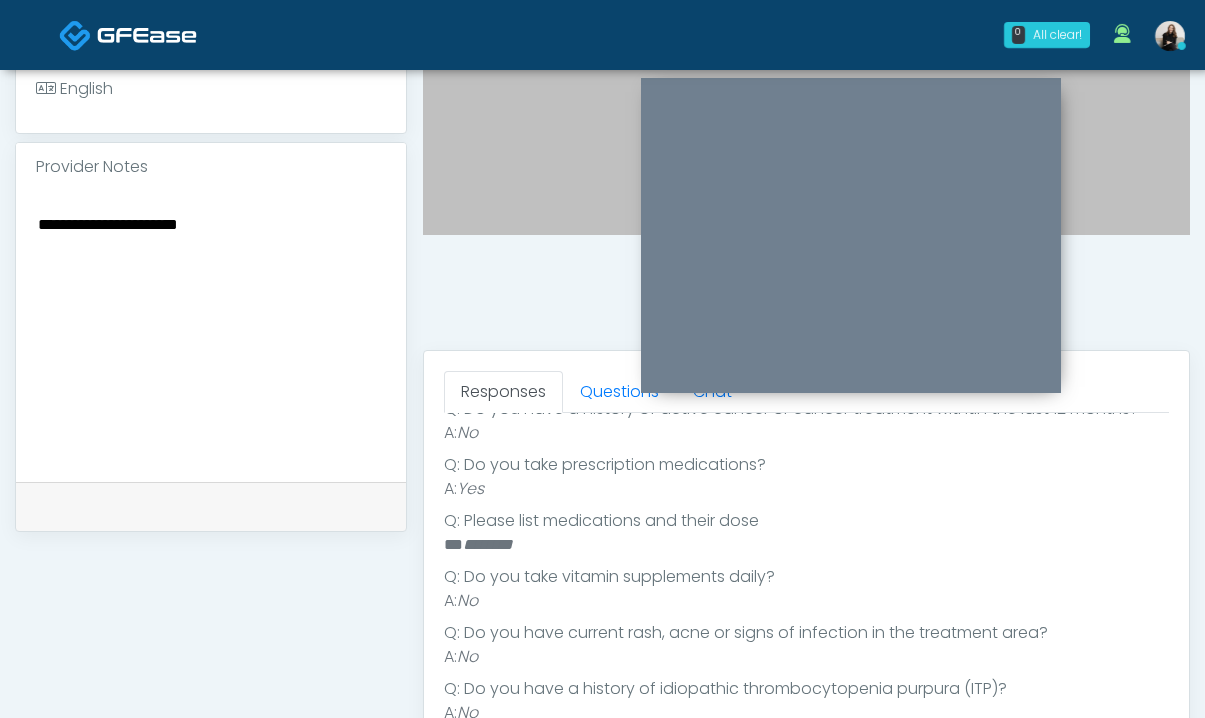 scroll, scrollTop: 633, scrollLeft: 0, axis: vertical 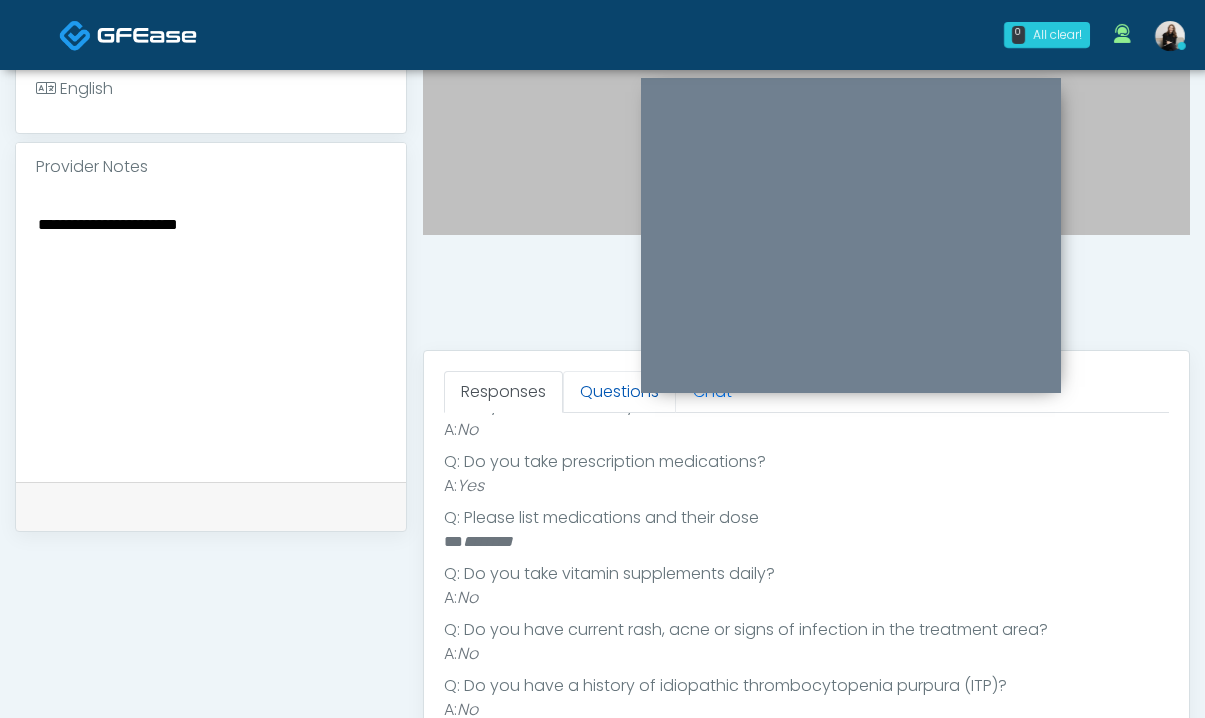 type on "**********" 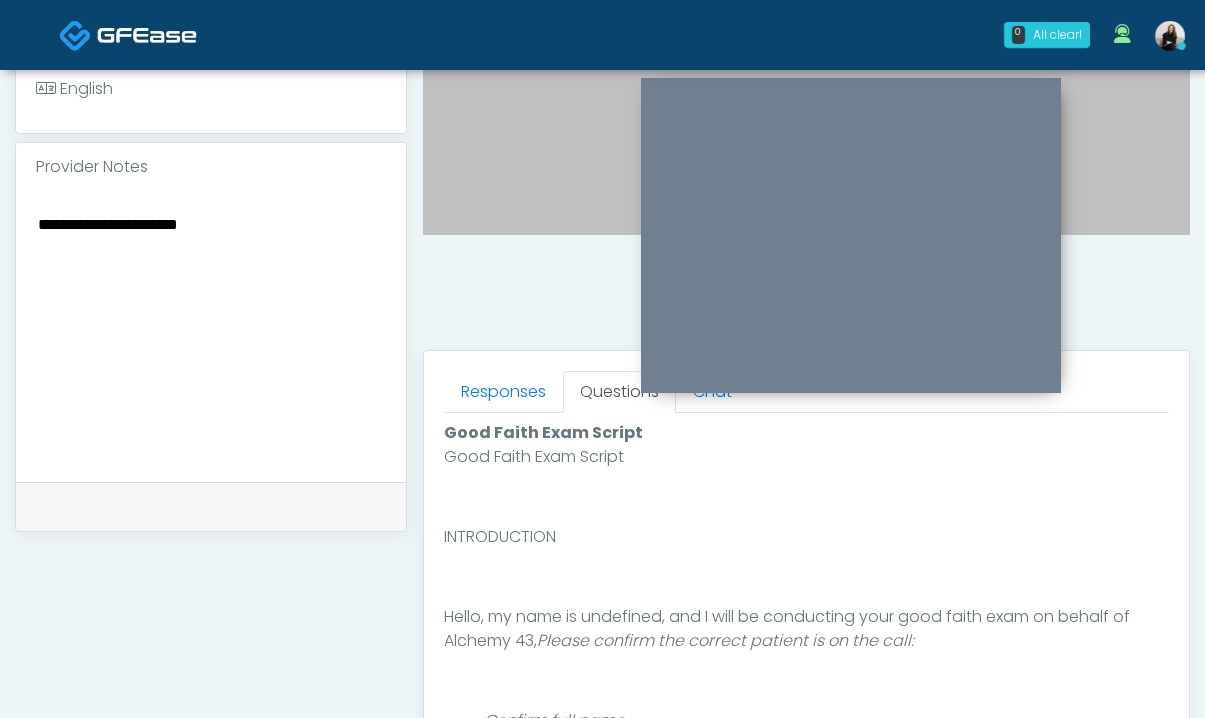 scroll, scrollTop: 0, scrollLeft: 0, axis: both 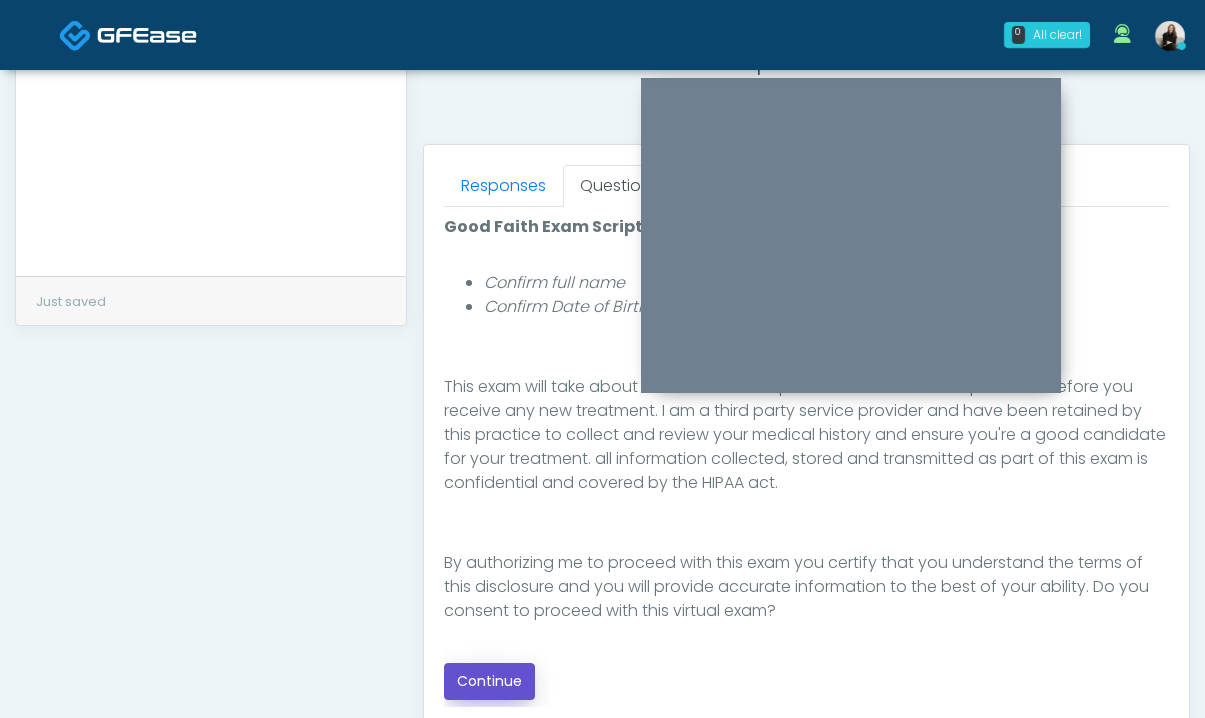 click on "Continue" at bounding box center [489, 681] 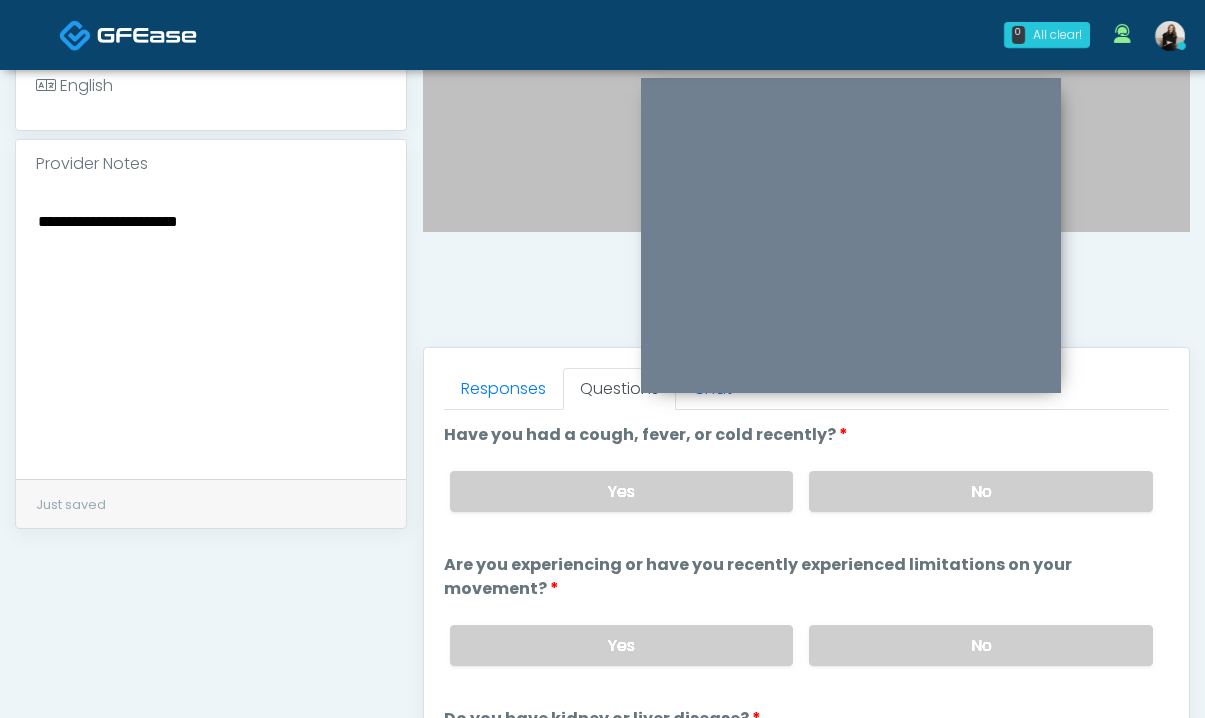 scroll, scrollTop: 578, scrollLeft: 0, axis: vertical 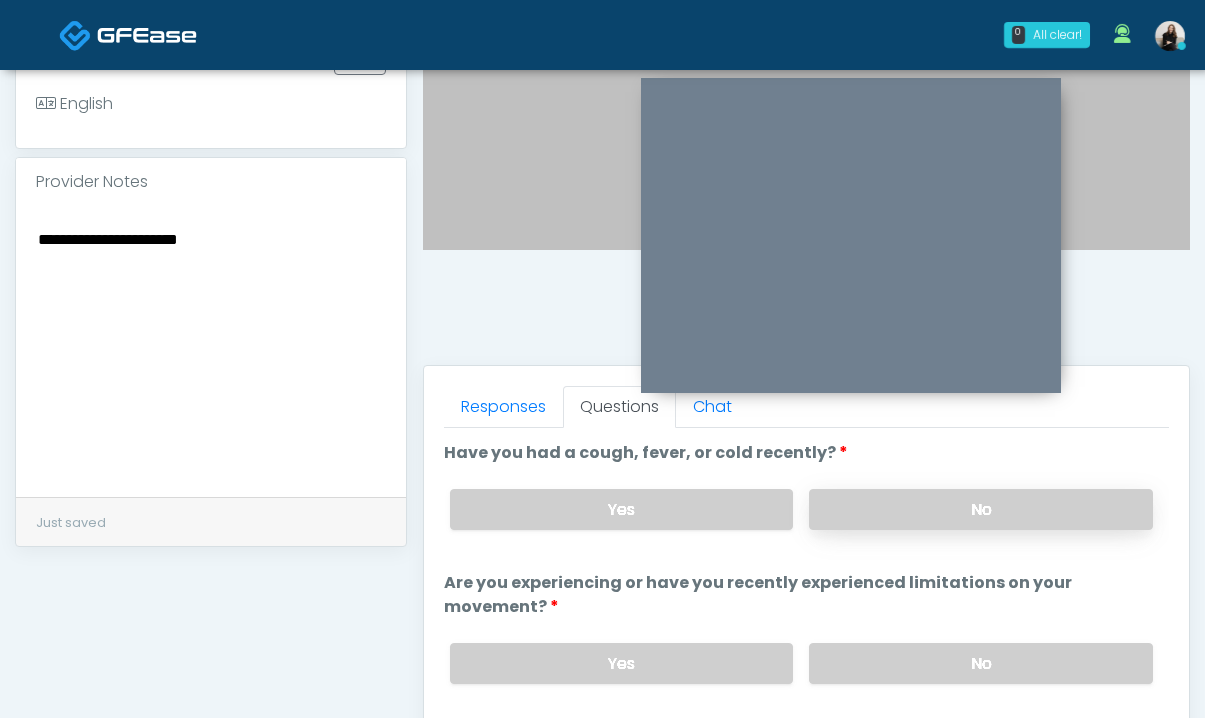 click on "No" at bounding box center (981, 509) 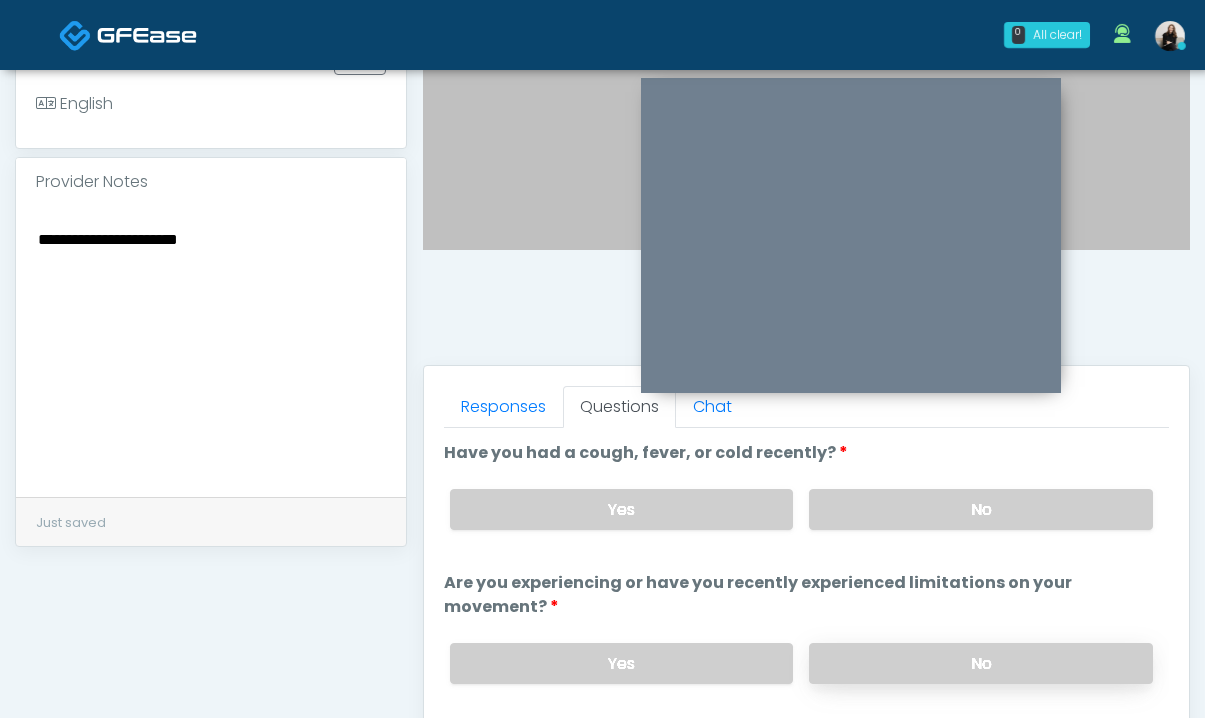 click on "No" at bounding box center [981, 663] 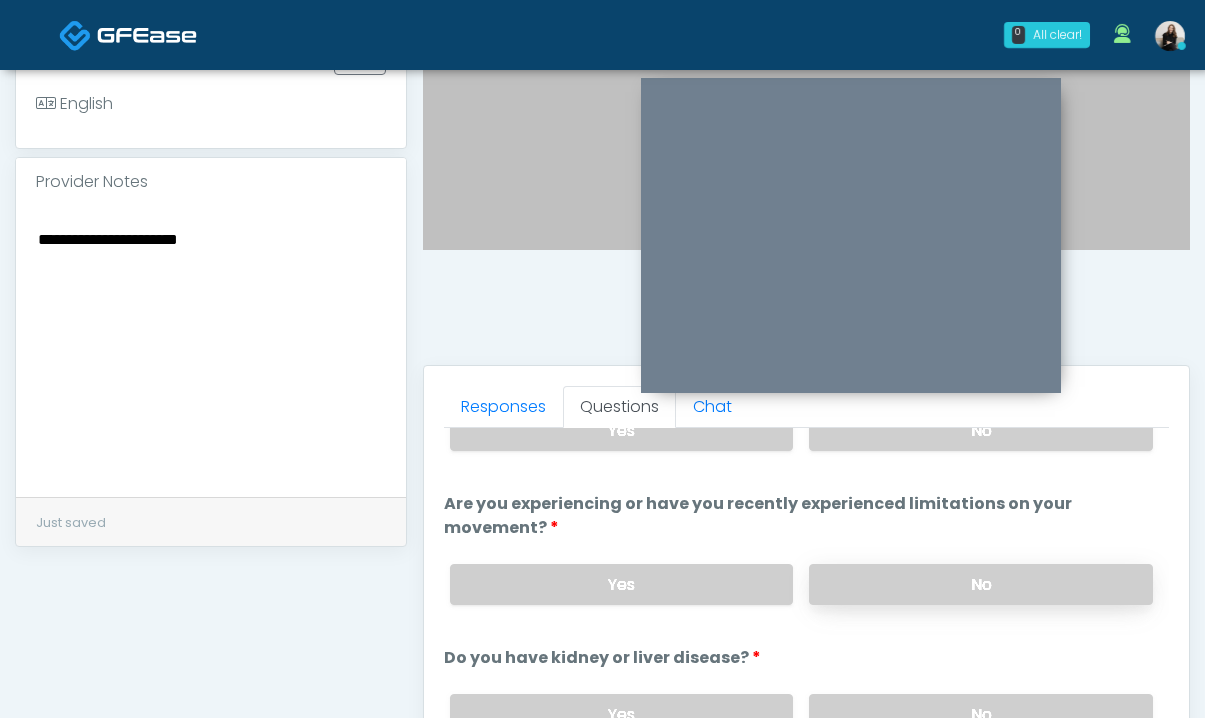 scroll, scrollTop: 109, scrollLeft: 0, axis: vertical 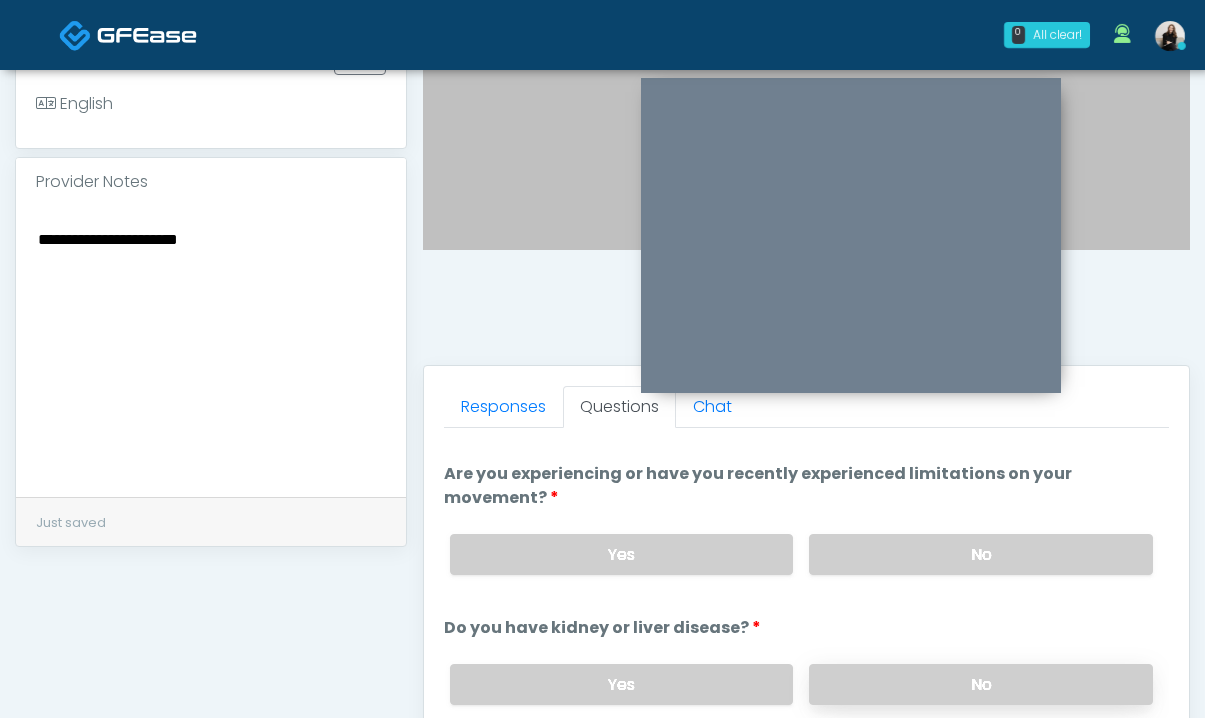click on "No" at bounding box center (981, 684) 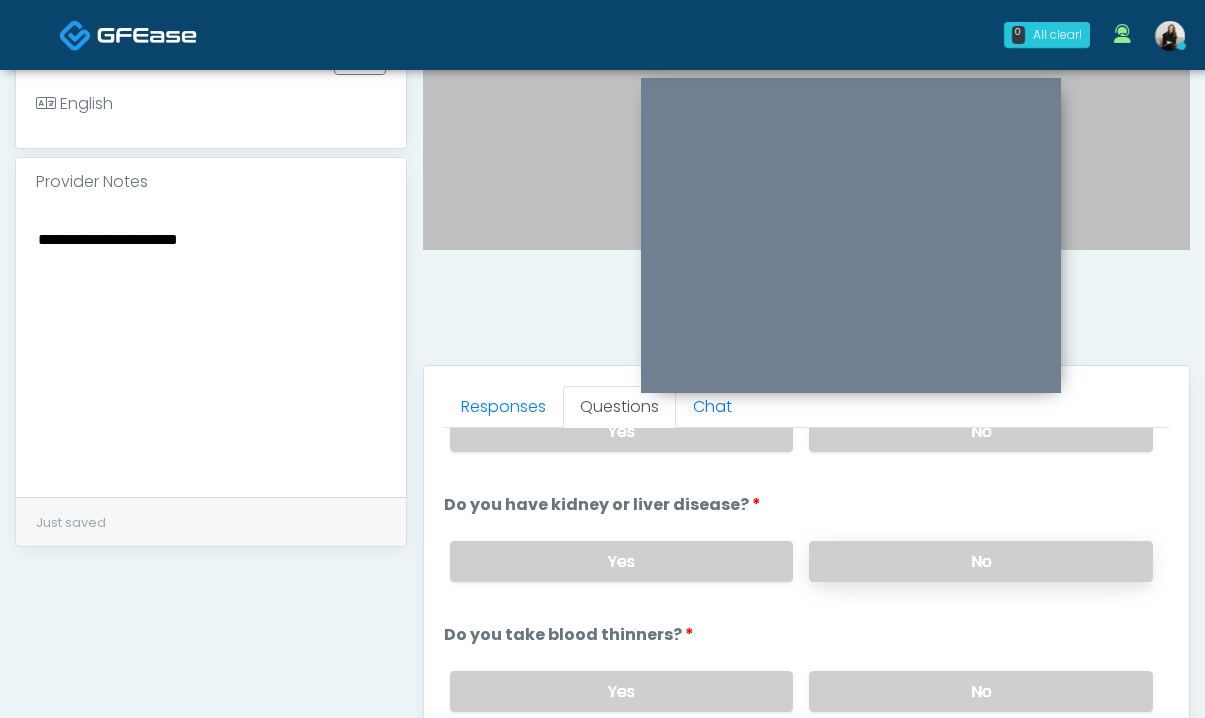 scroll, scrollTop: 249, scrollLeft: 0, axis: vertical 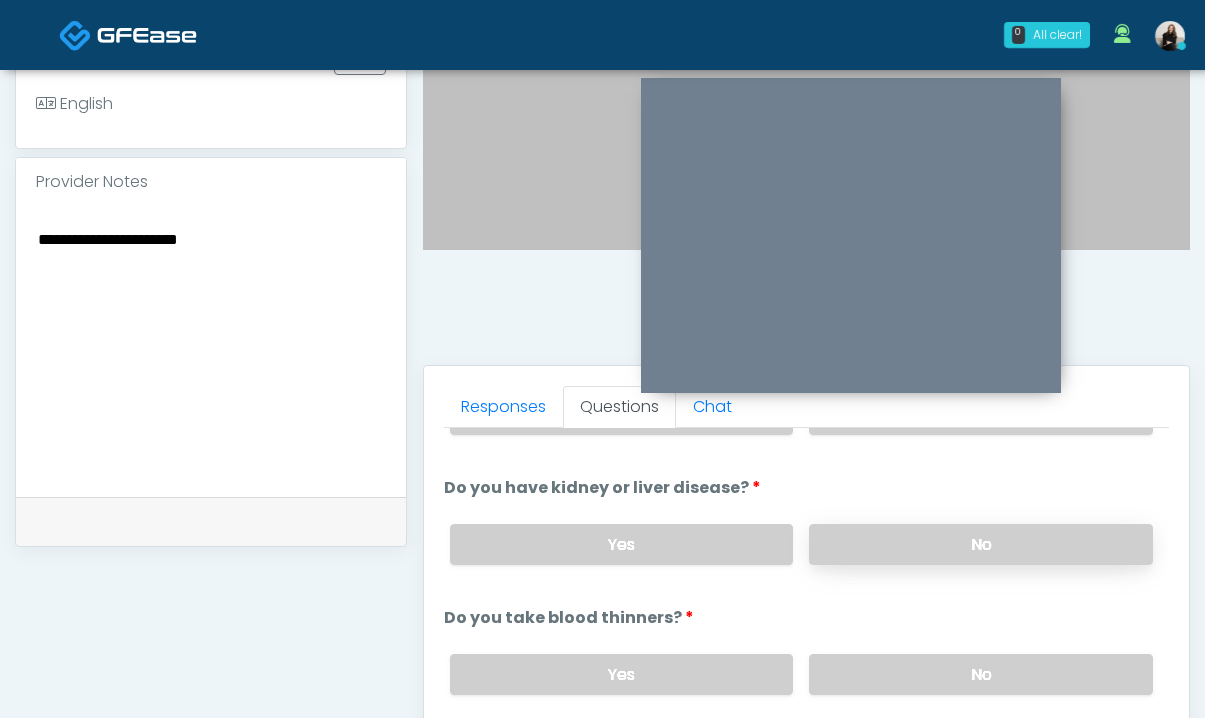 click on "No" at bounding box center (981, 674) 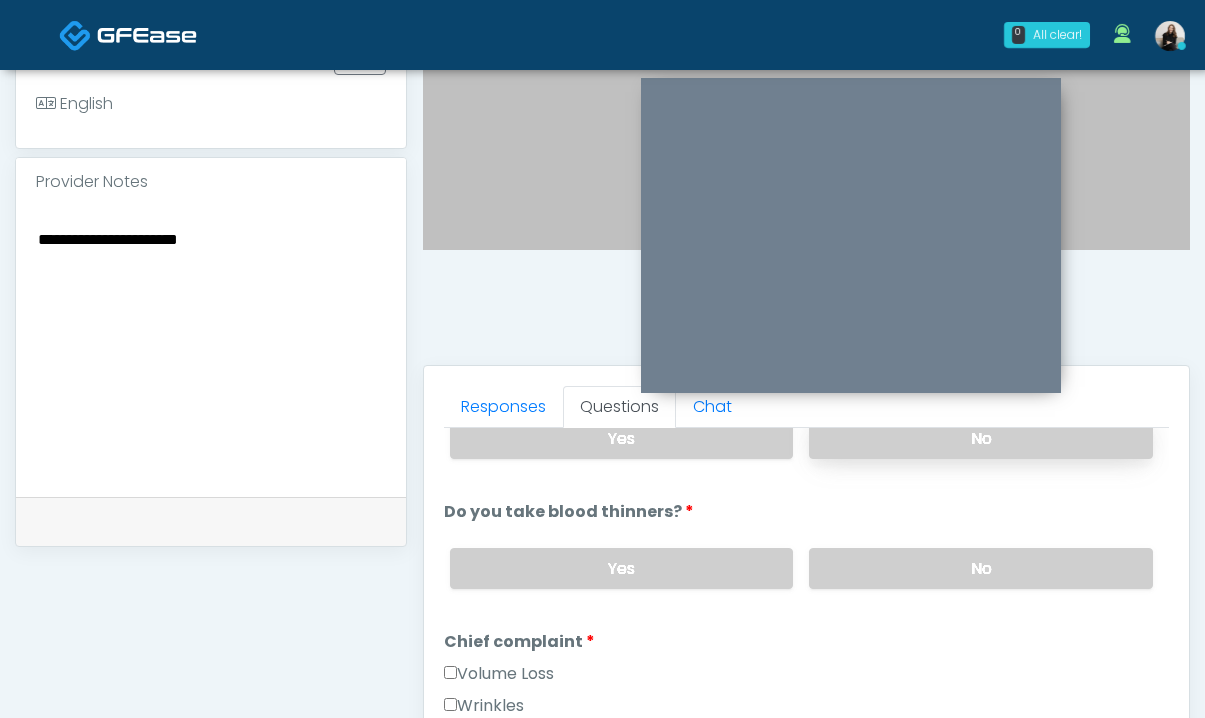 scroll, scrollTop: 422, scrollLeft: 0, axis: vertical 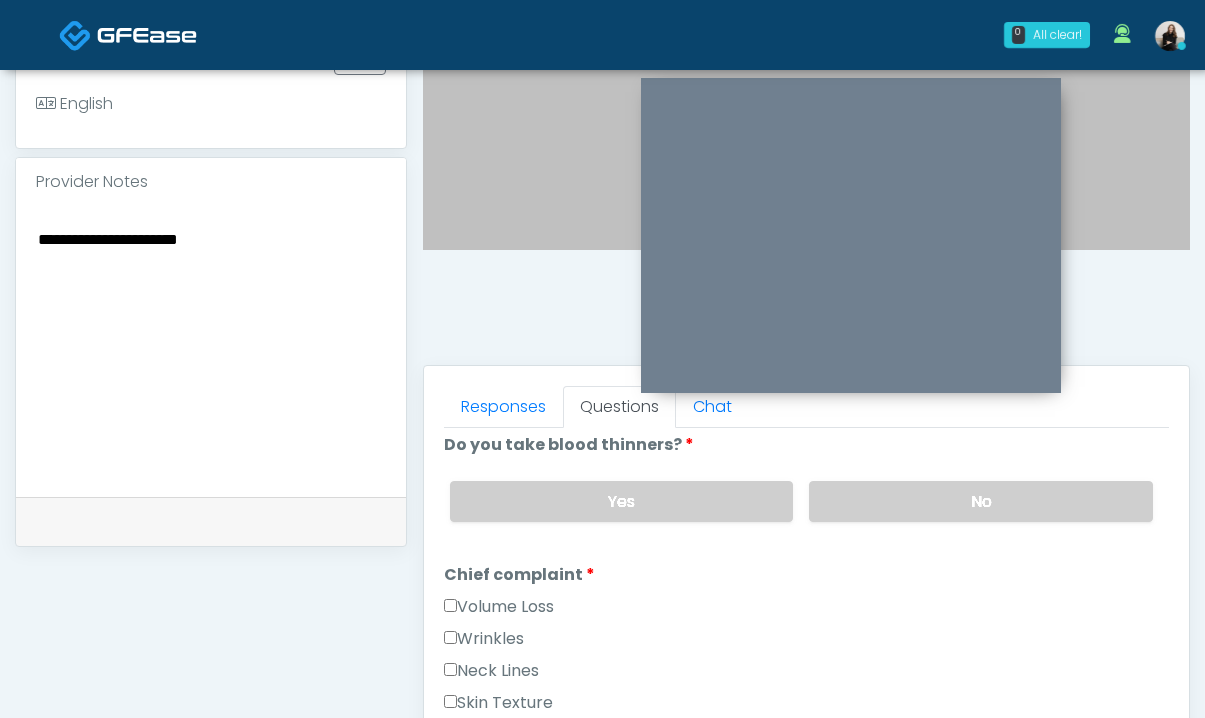 click on "Wrinkles" at bounding box center [484, 639] 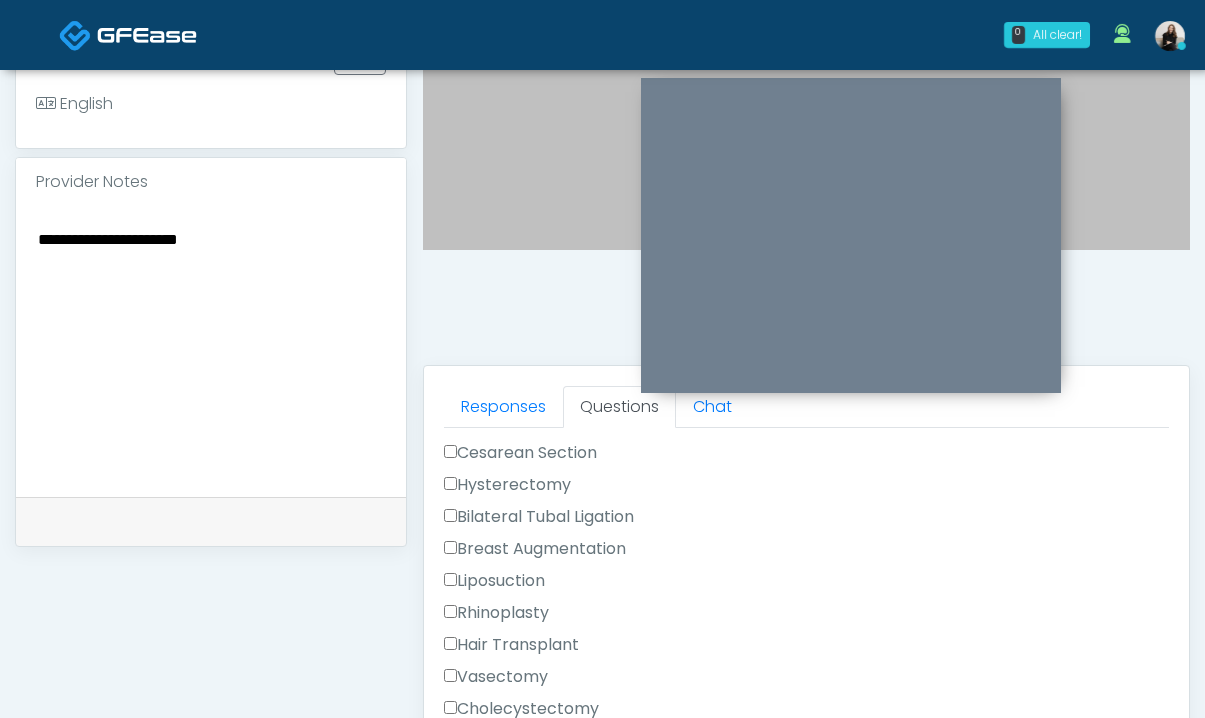 scroll, scrollTop: 1104, scrollLeft: 0, axis: vertical 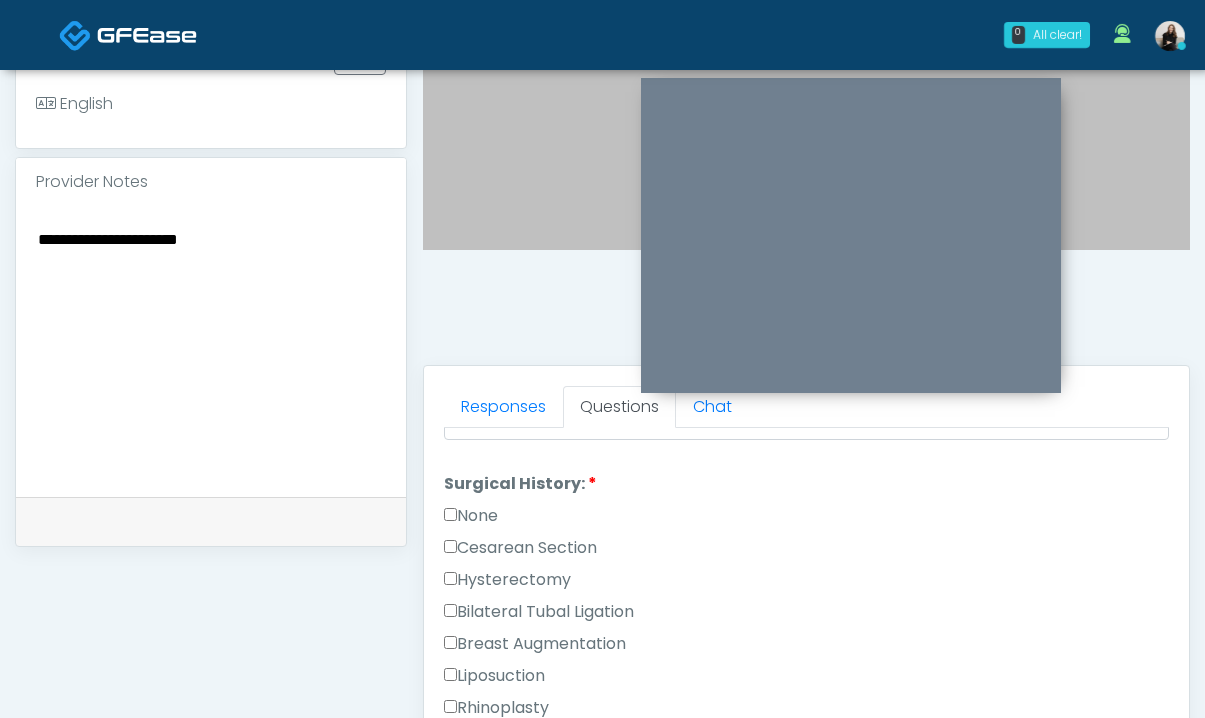 click on "None" at bounding box center (471, 516) 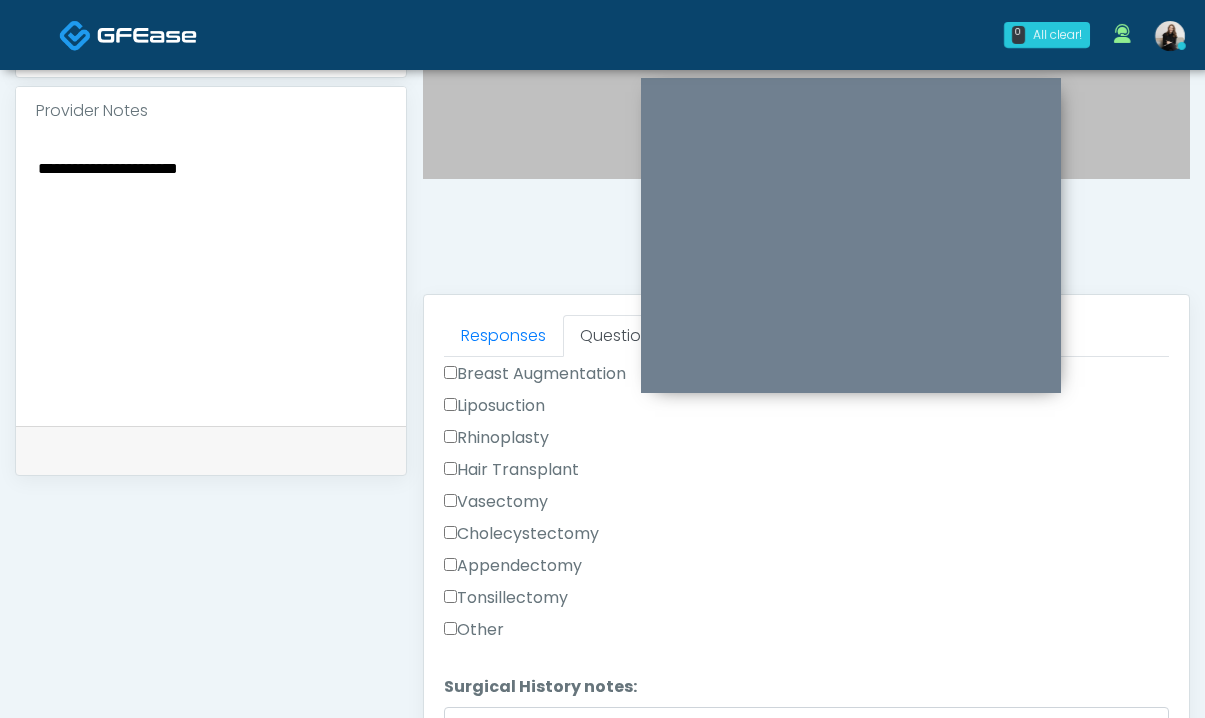 scroll, scrollTop: 793, scrollLeft: 0, axis: vertical 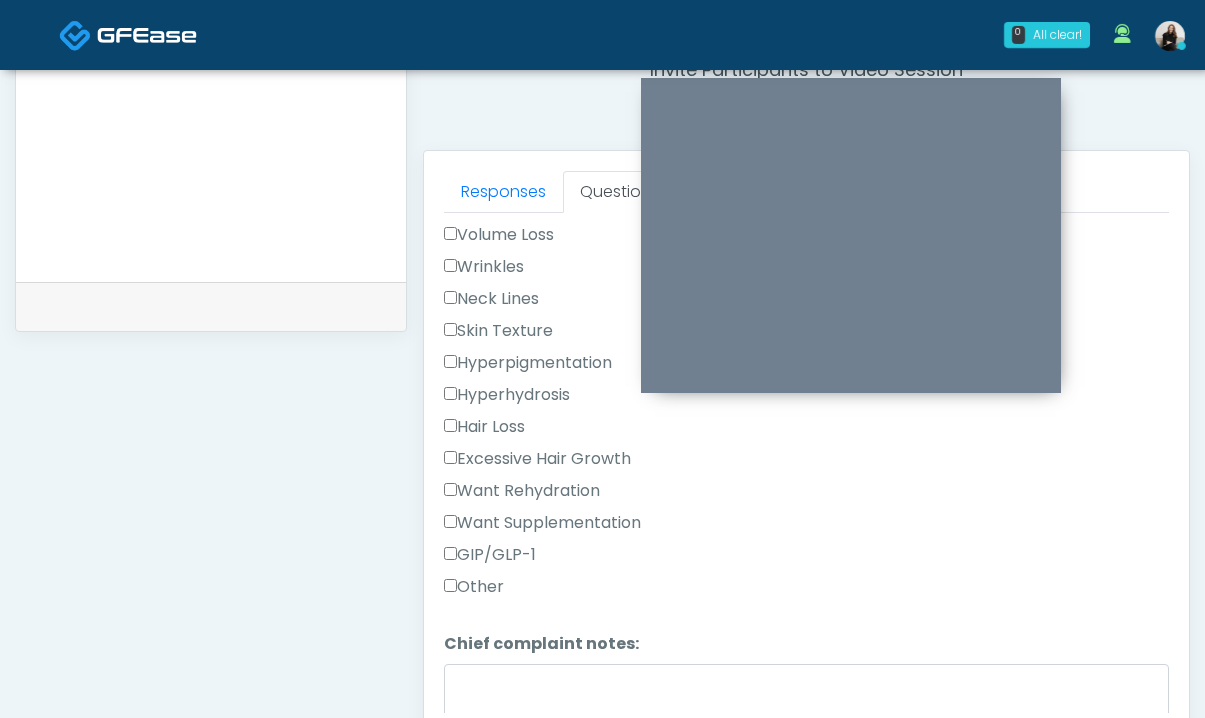 click on "Volume Loss" at bounding box center [499, 235] 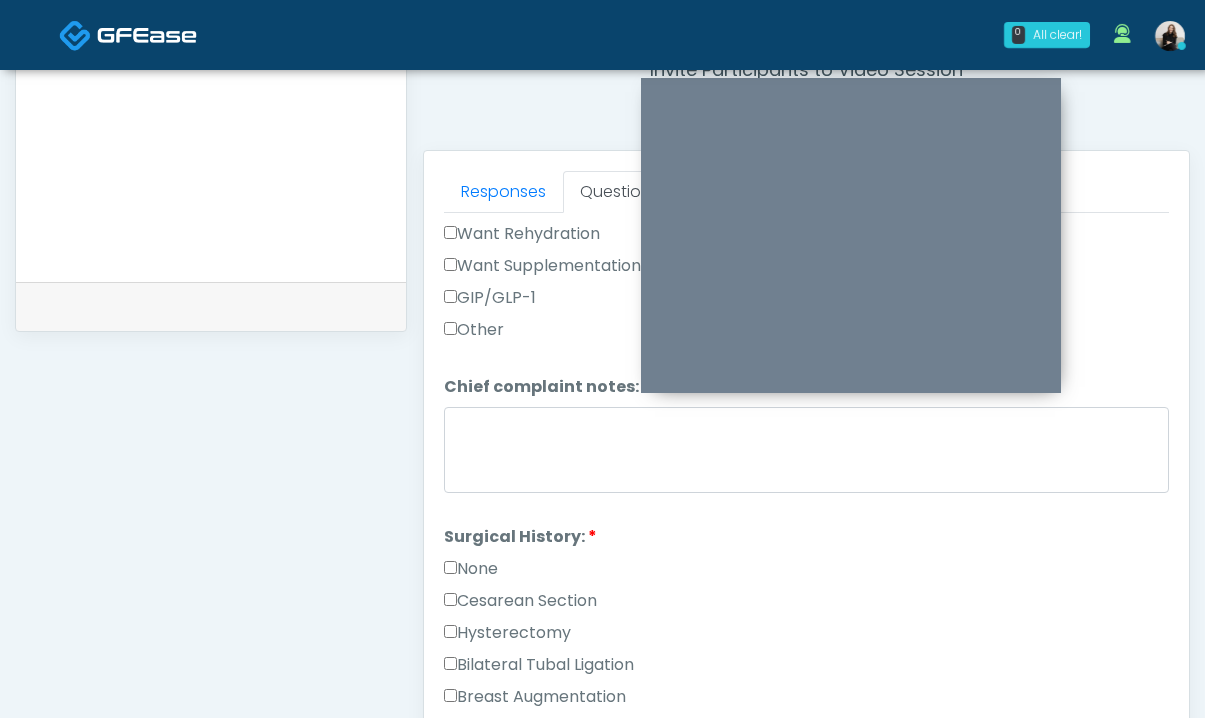 scroll, scrollTop: 1303, scrollLeft: 0, axis: vertical 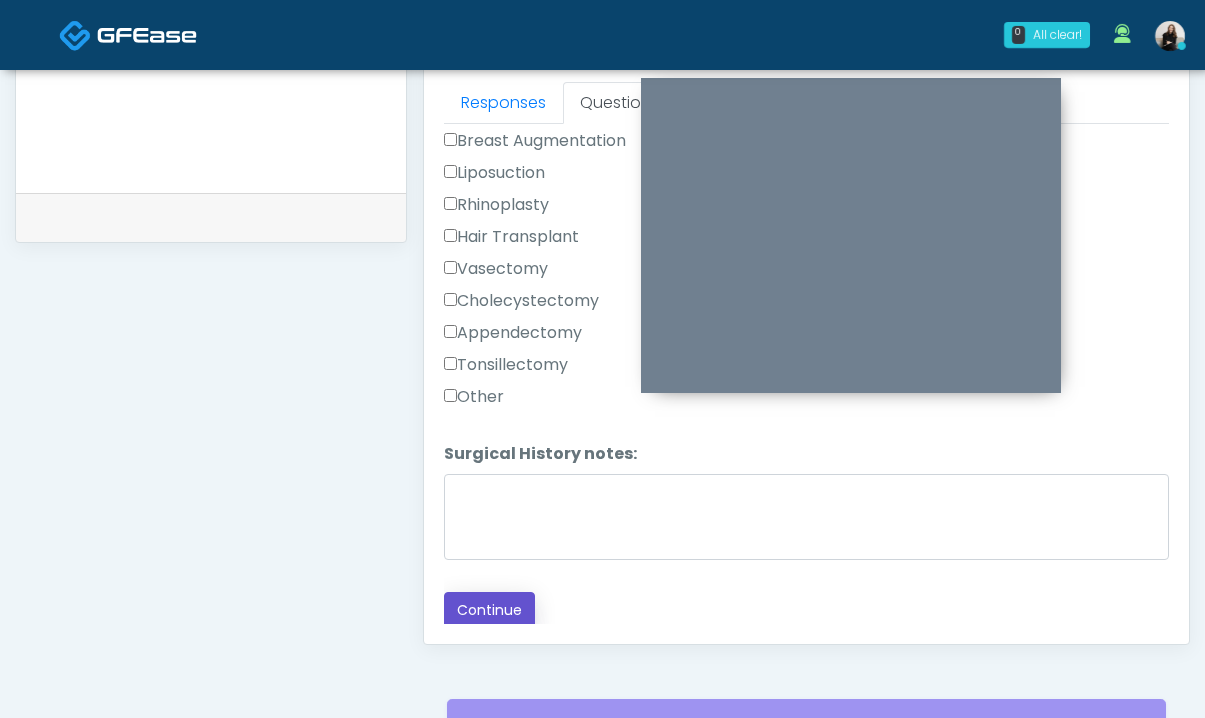 click on "Continue" at bounding box center (489, 610) 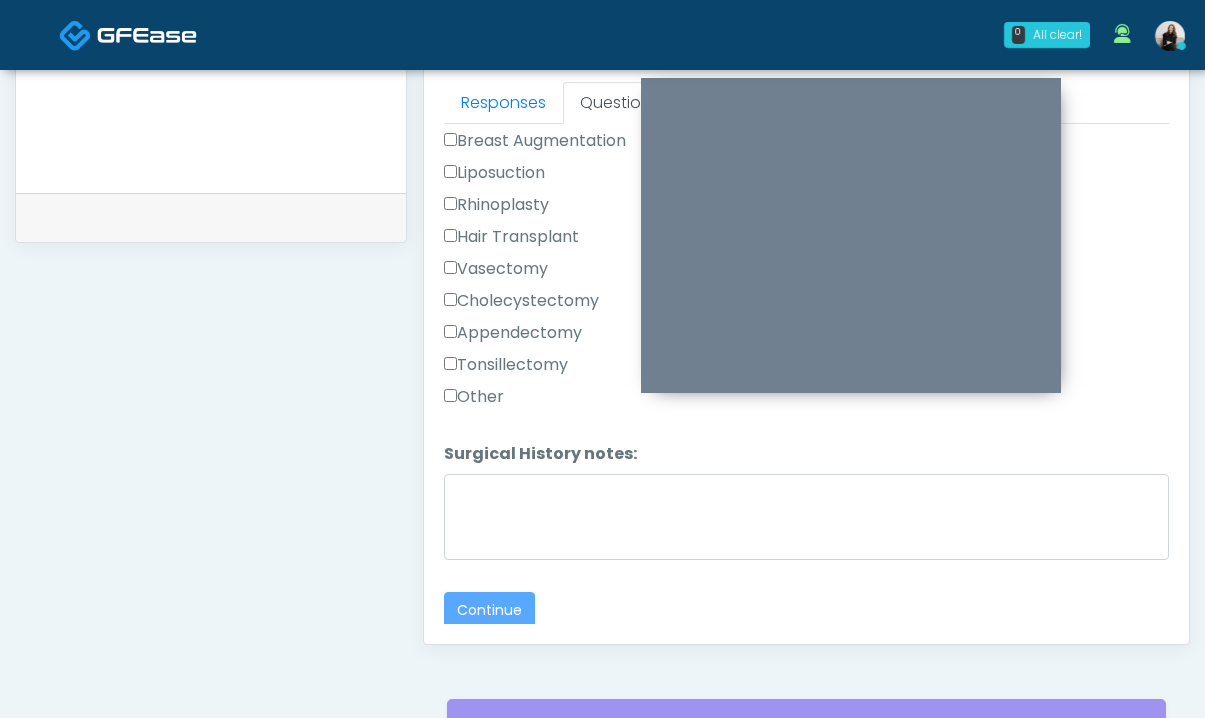 scroll, scrollTop: 1077, scrollLeft: 0, axis: vertical 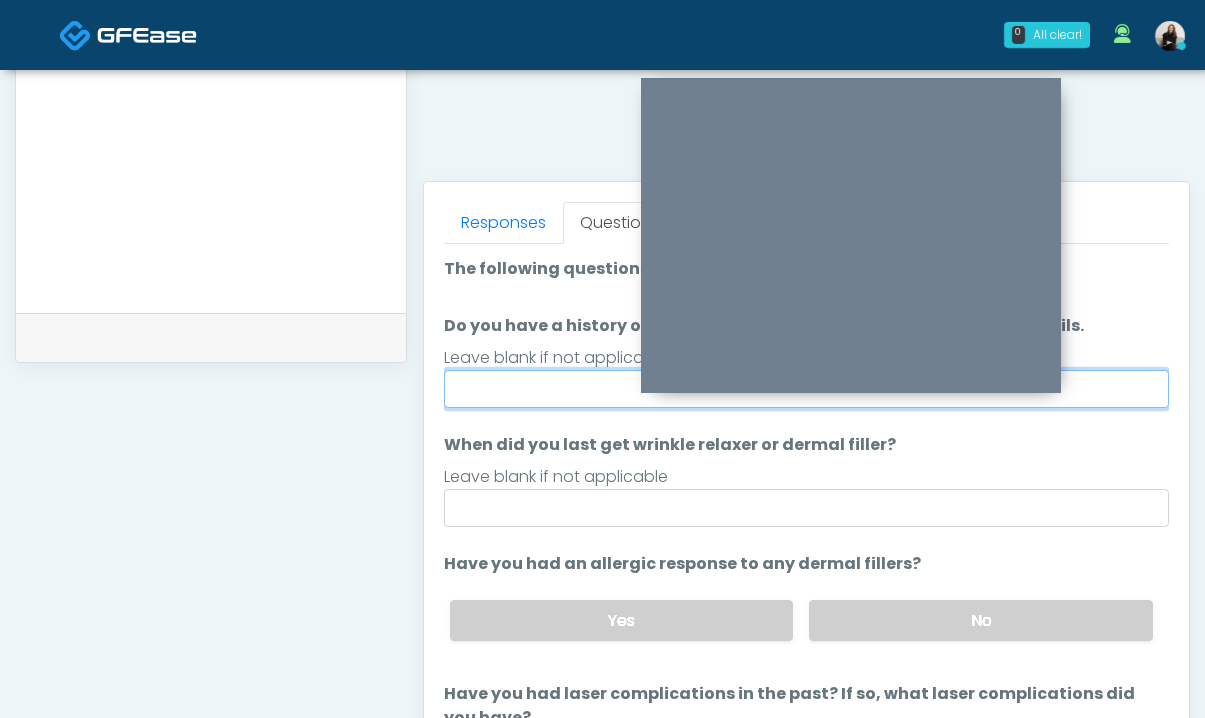 click on "Do you have a history of Guillain's barre or ALS? If so, please provide details." at bounding box center (806, 389) 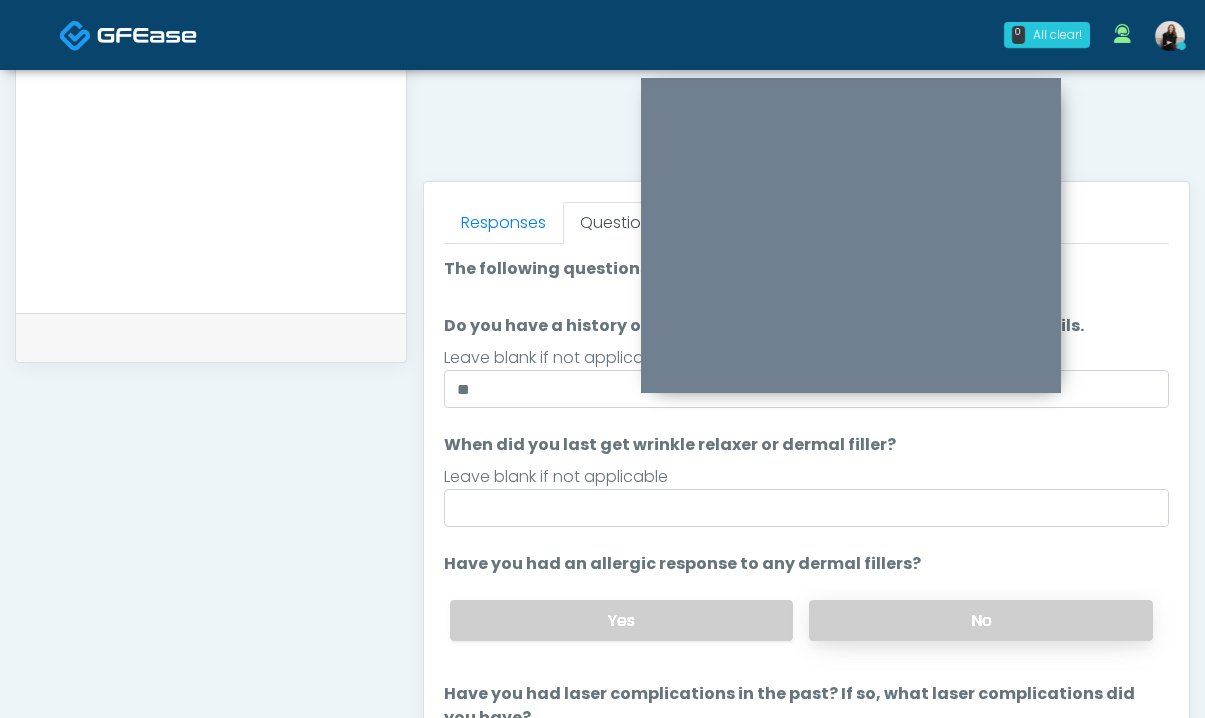 click on "No" at bounding box center [981, 620] 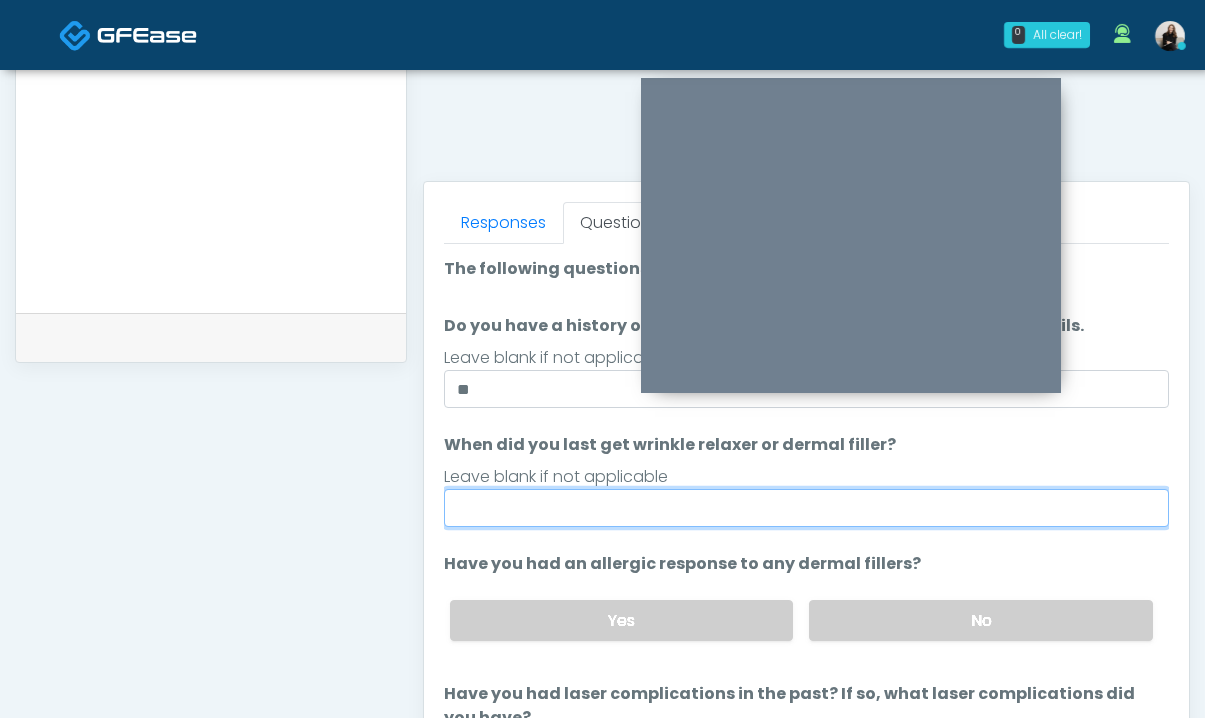 click on "When did you last get wrinkle relaxer or dermal filler?" at bounding box center [806, 508] 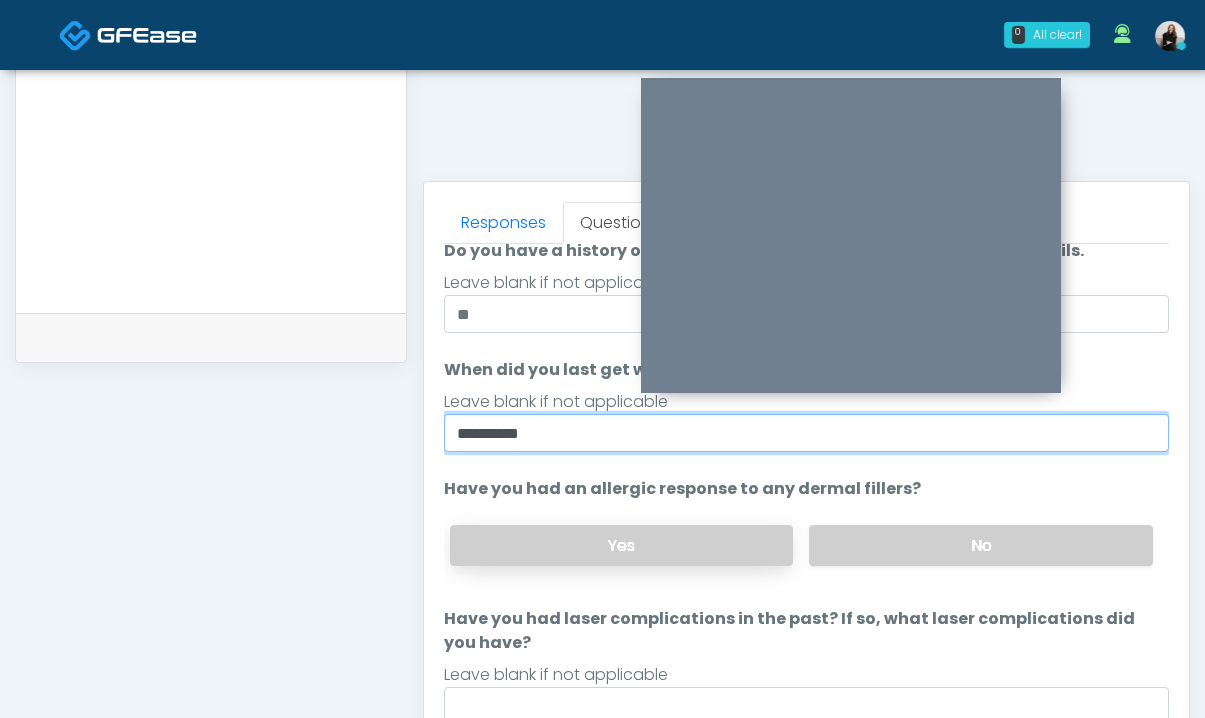scroll, scrollTop: 117, scrollLeft: 0, axis: vertical 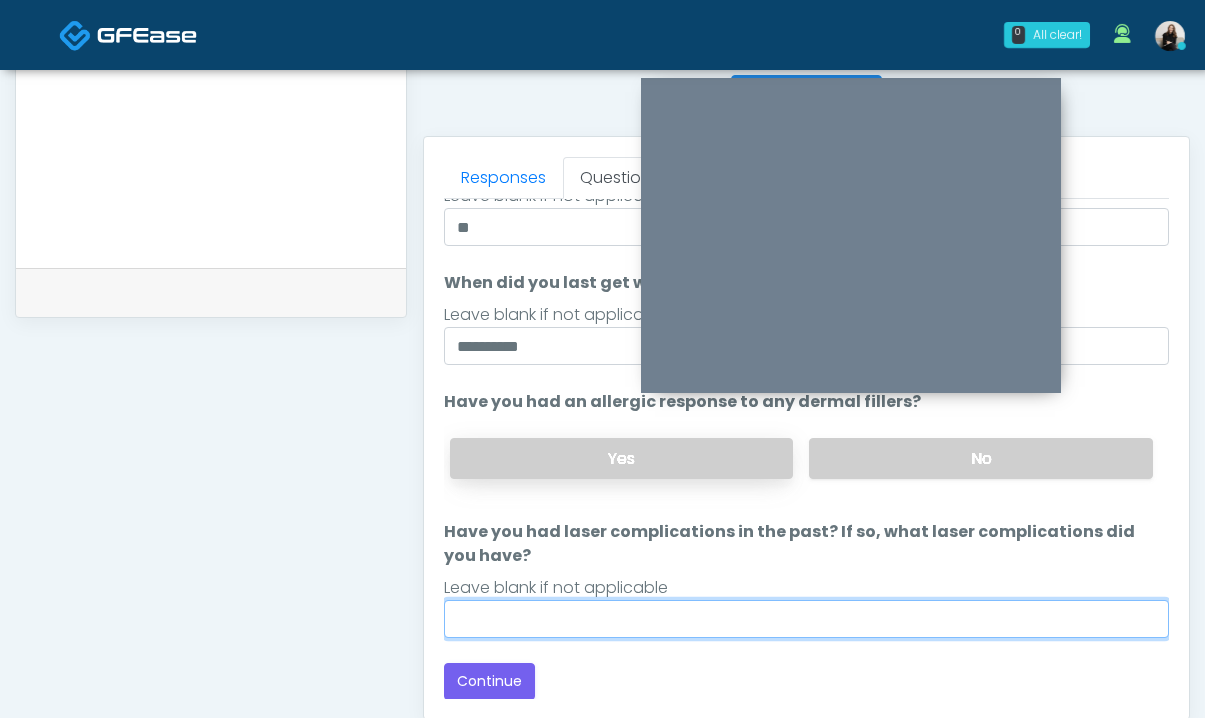 click on "Have you had laser complications in the past? If so, what laser complications did you have?" at bounding box center (806, 619) 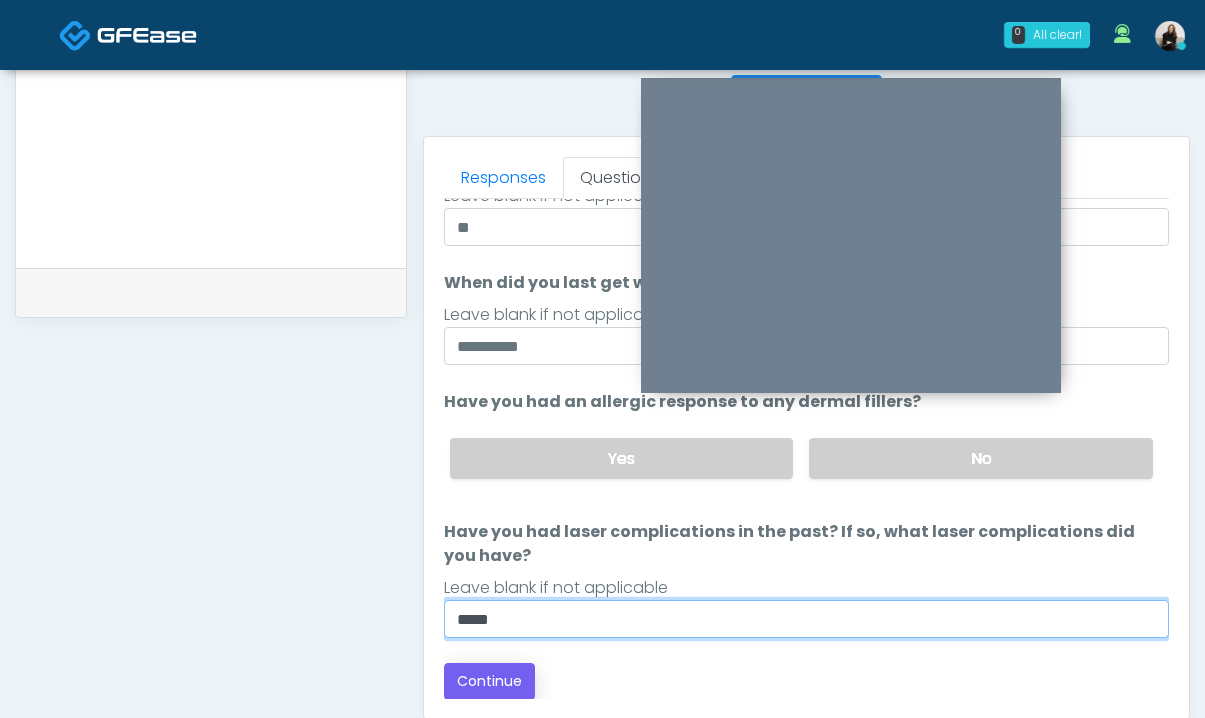 type on "*****" 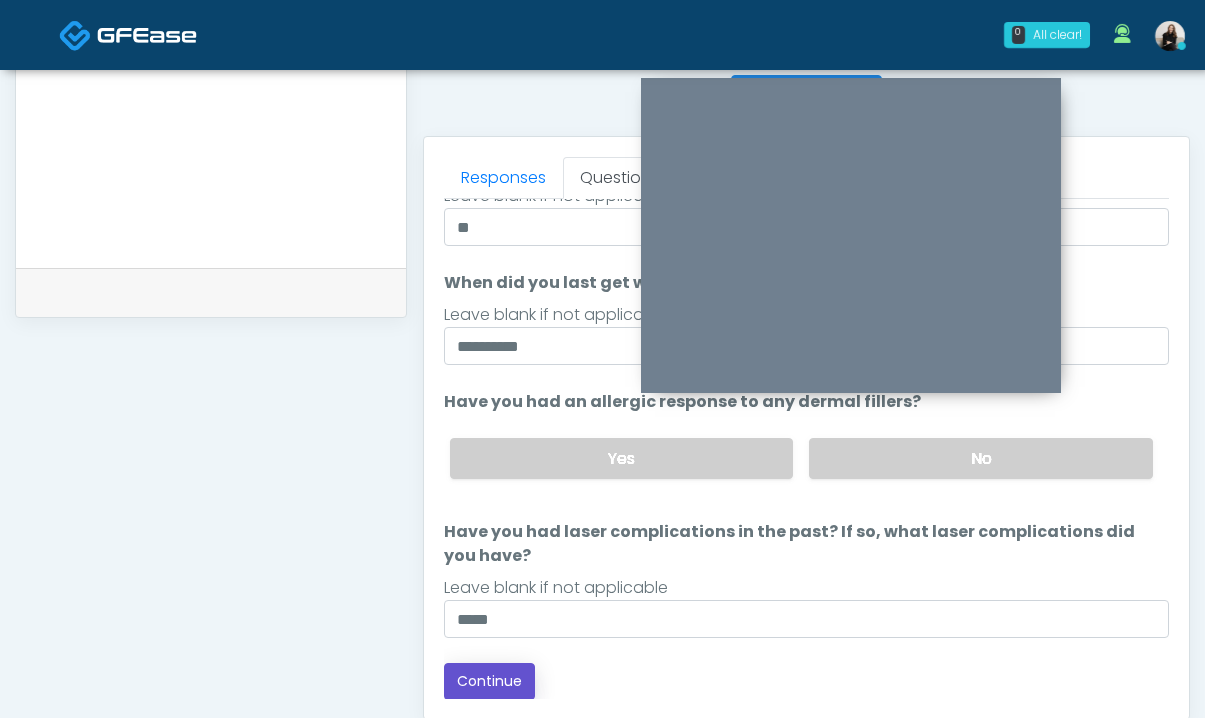 click on "Continue" at bounding box center (489, 681) 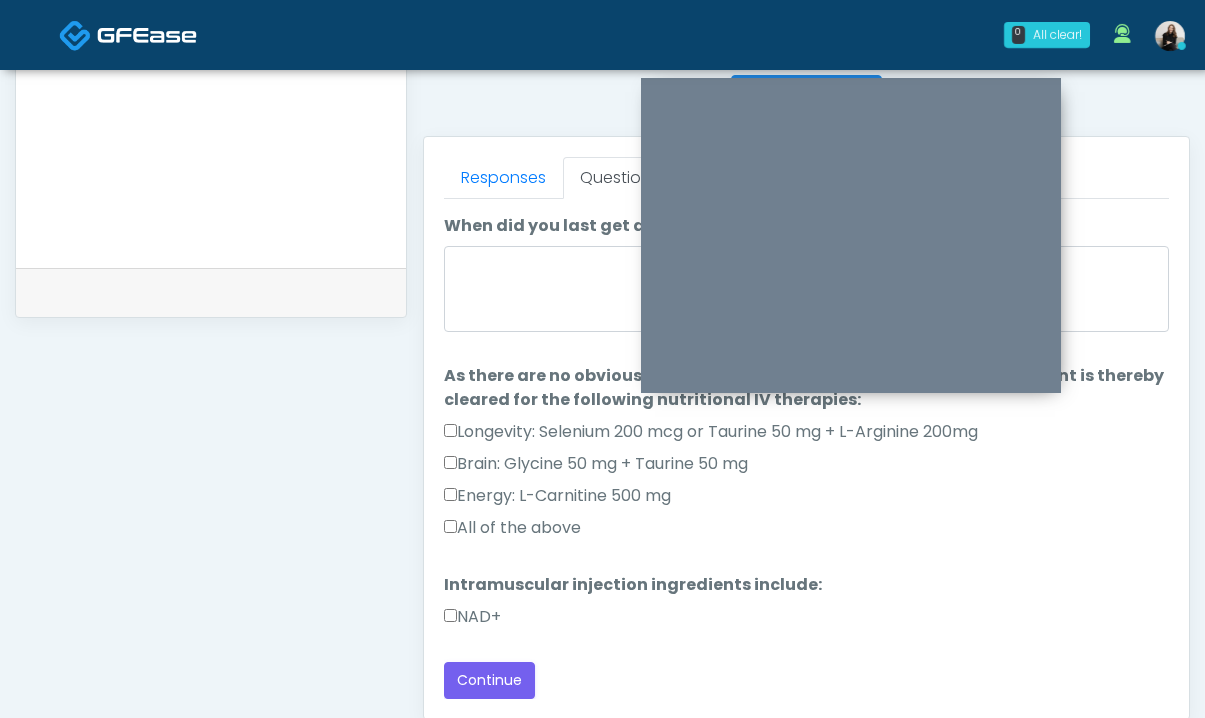 scroll, scrollTop: 1077, scrollLeft: 0, axis: vertical 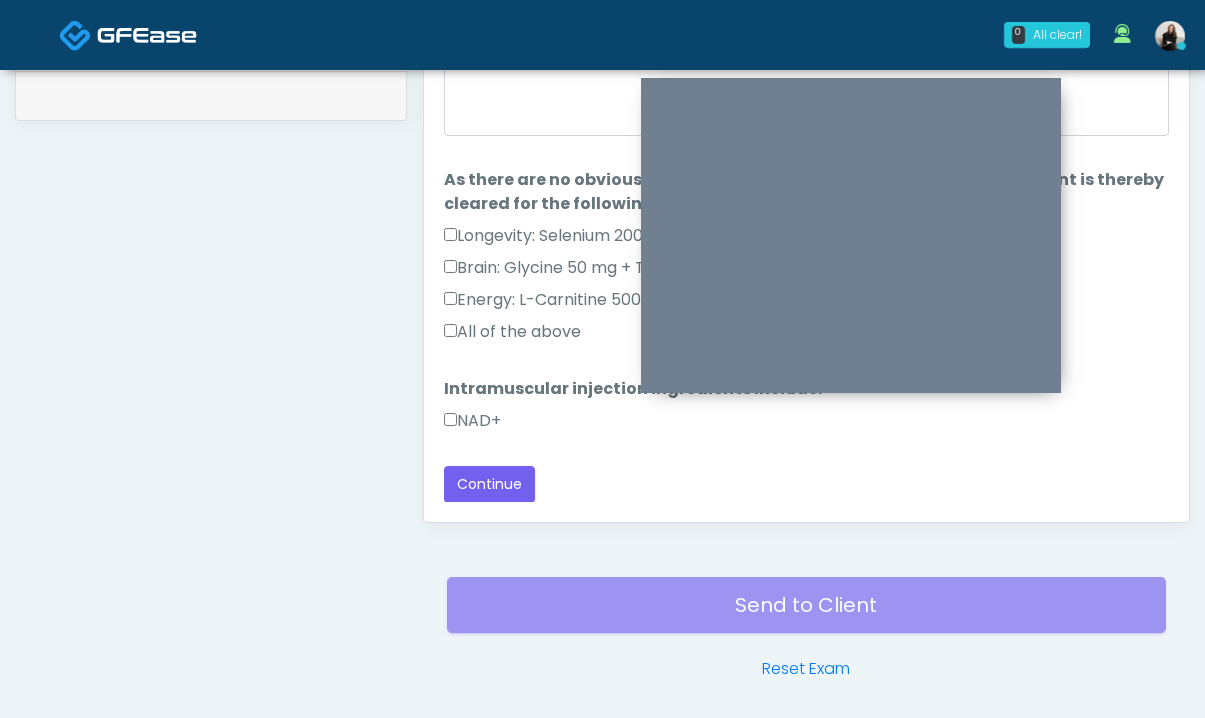 click on "NAD+" at bounding box center (472, 421) 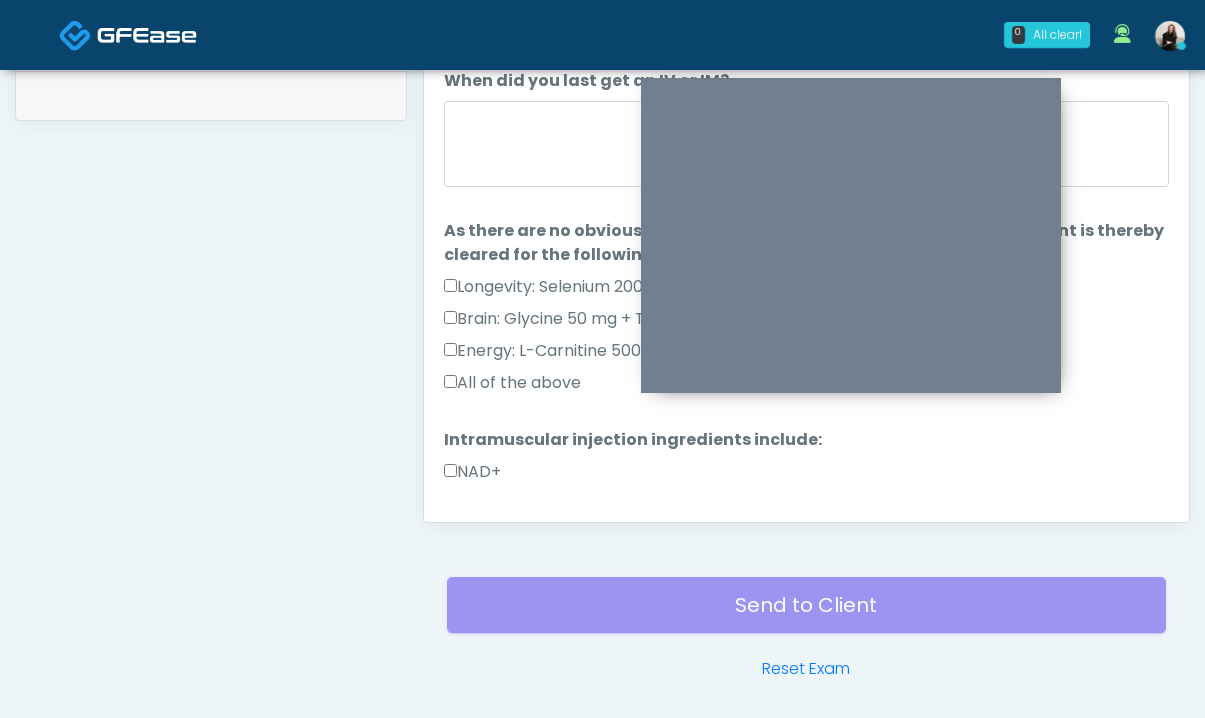 scroll 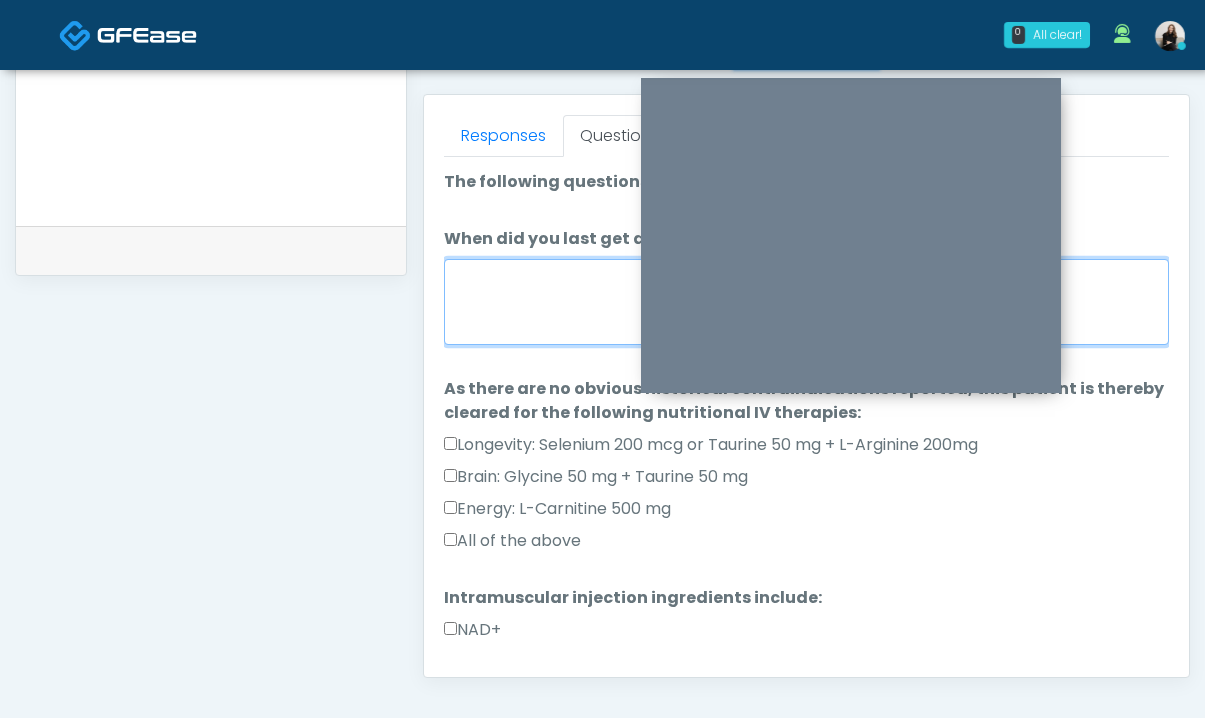 click on "When did you last get an IV or IM?" at bounding box center [806, 302] 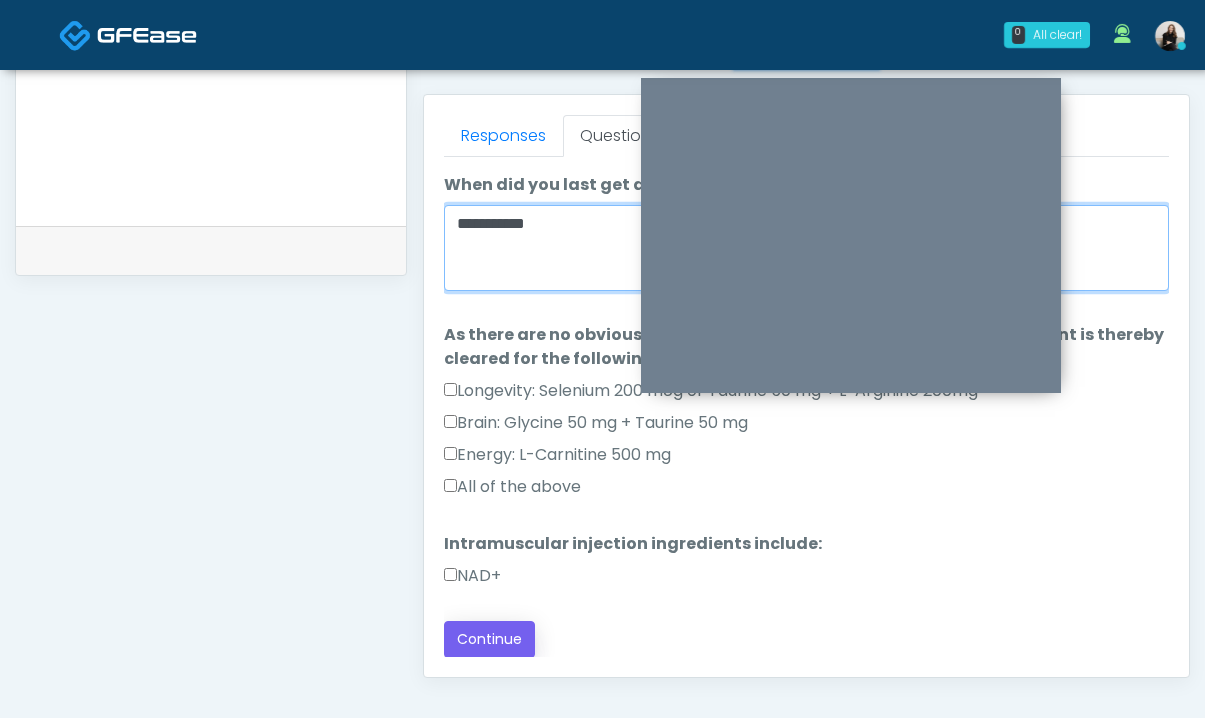 type on "**********" 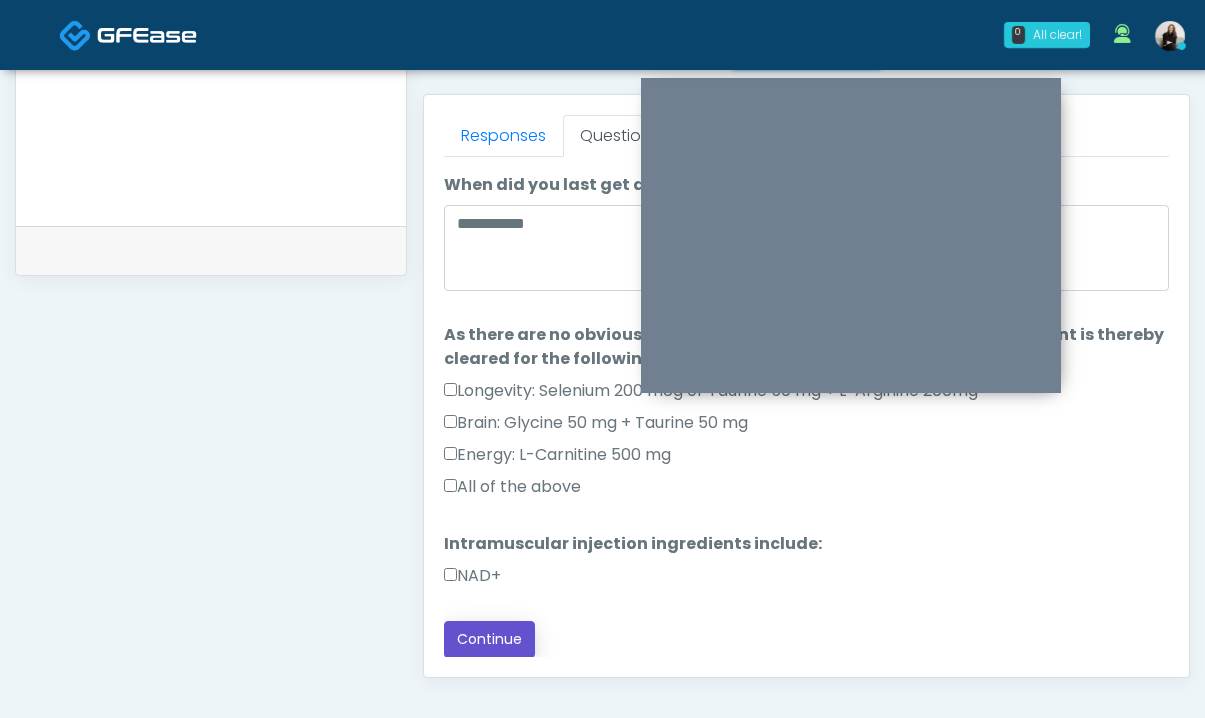 click on "Continue" at bounding box center (489, 639) 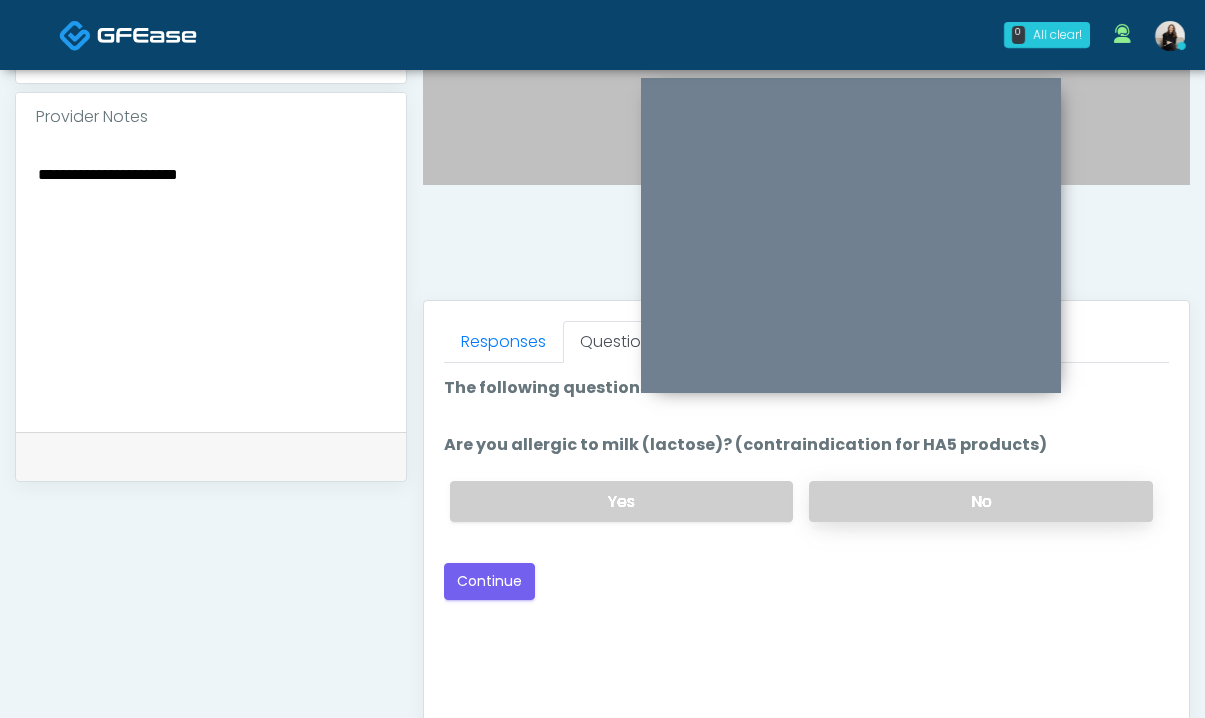 click on "No" at bounding box center [981, 501] 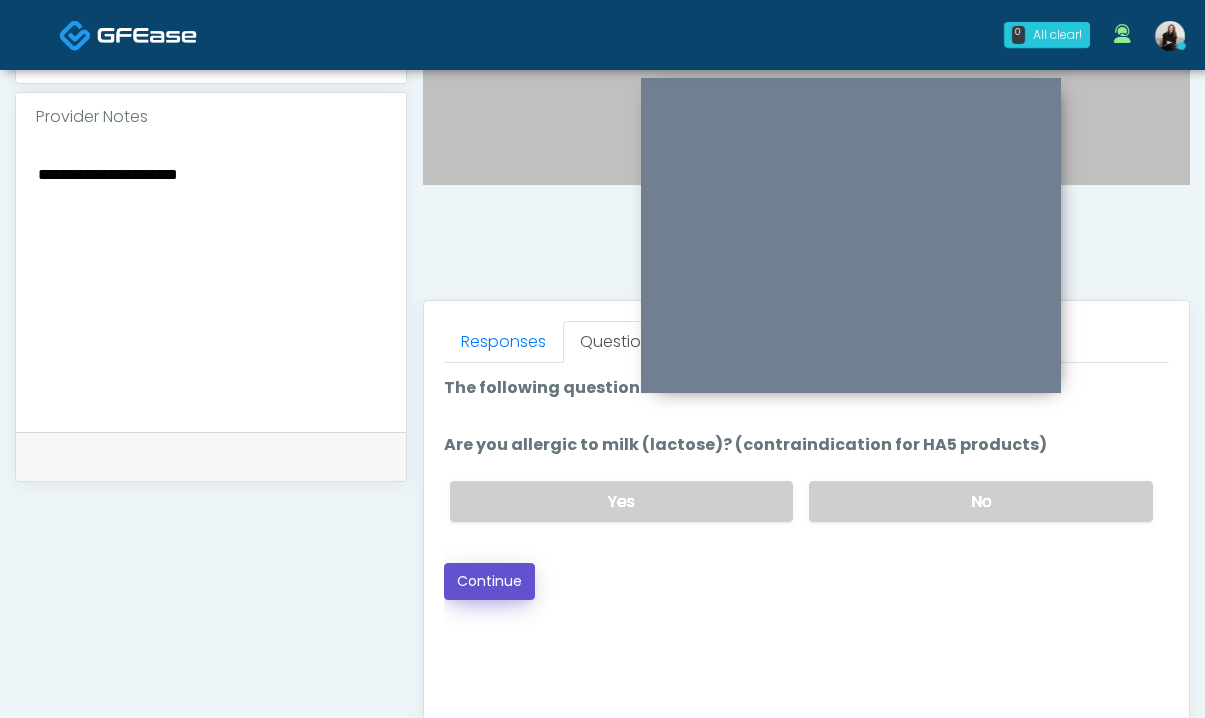 click on "Continue" at bounding box center [489, 581] 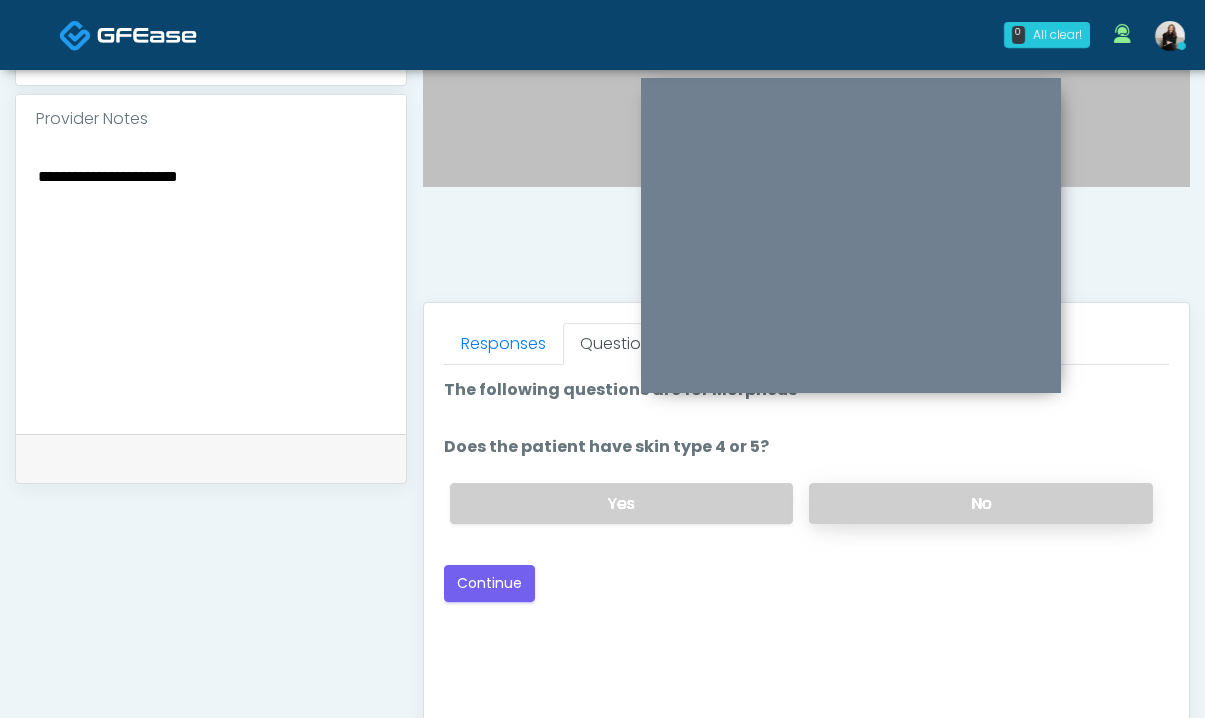 click on "No" at bounding box center (981, 503) 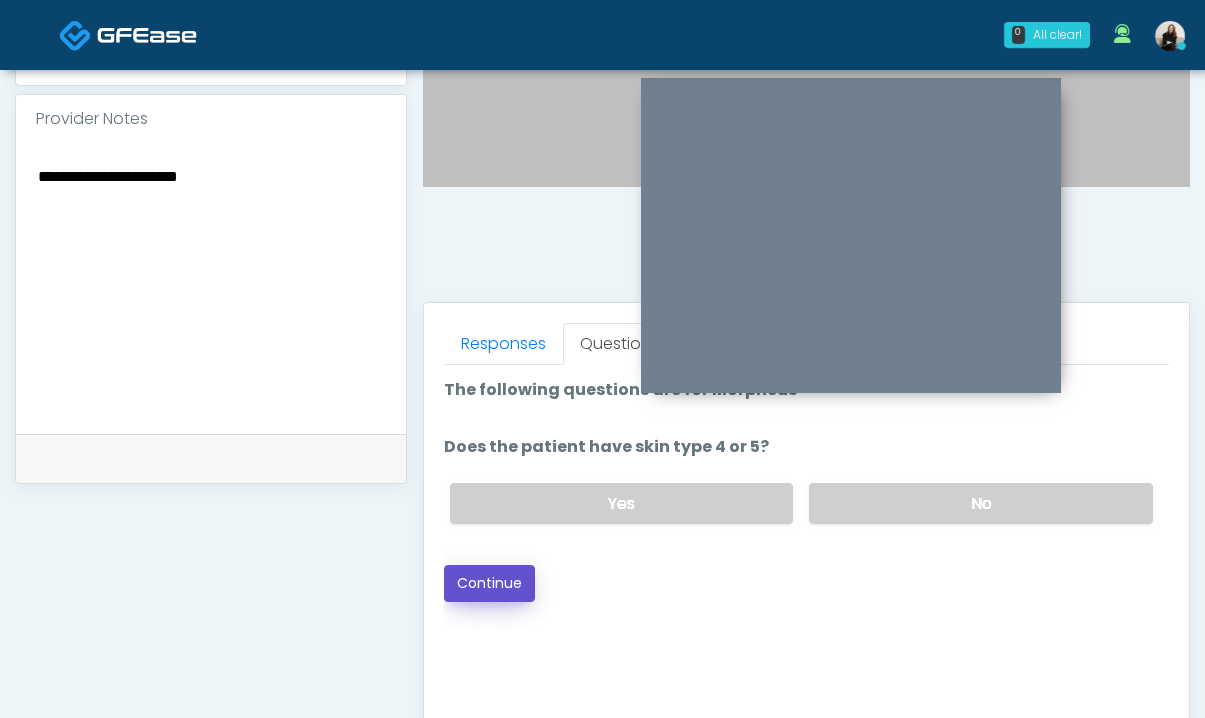 click on "Continue" at bounding box center (489, 583) 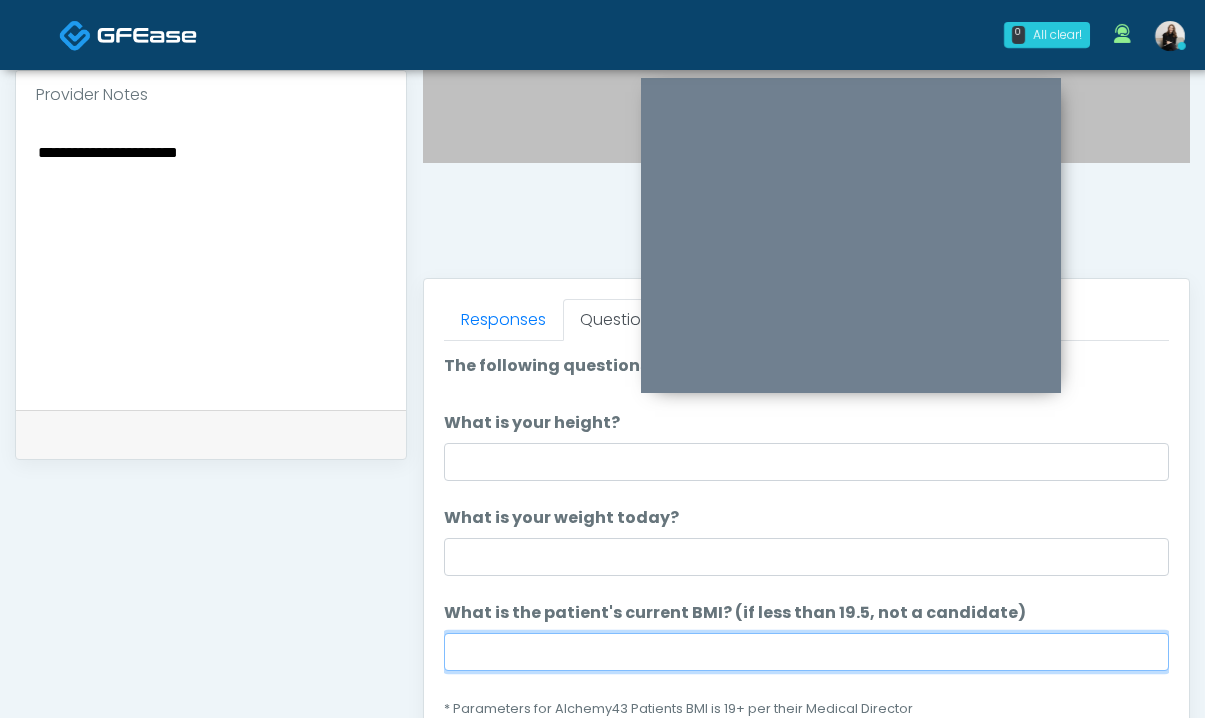 click on "What is the patient's current BMI? (if less than 19.5, not a candidate)" at bounding box center (806, 652) 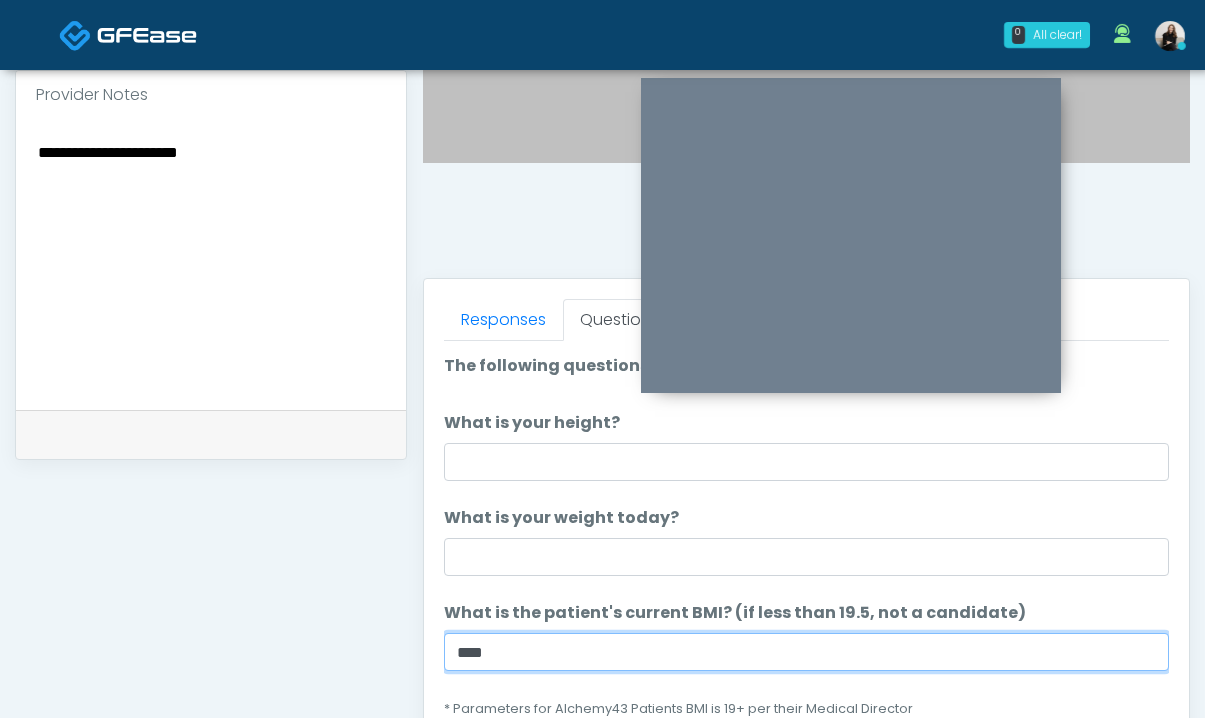 type on "****" 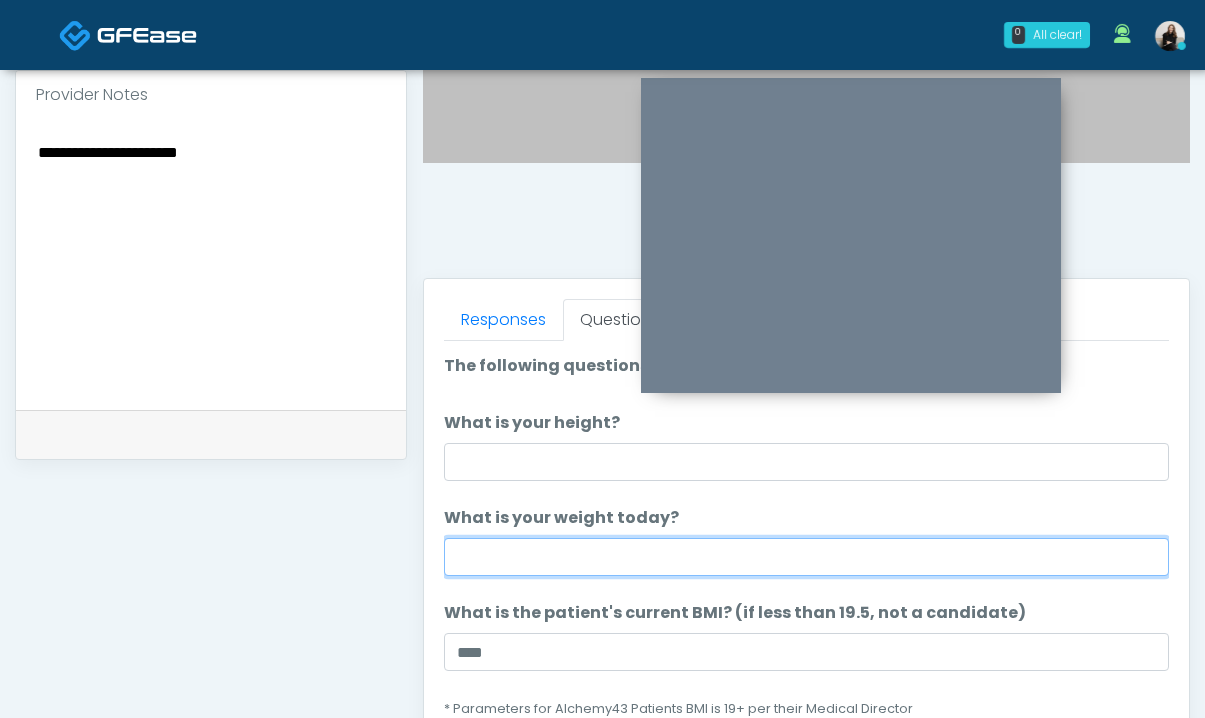 click on "What is your weight today?" at bounding box center (806, 557) 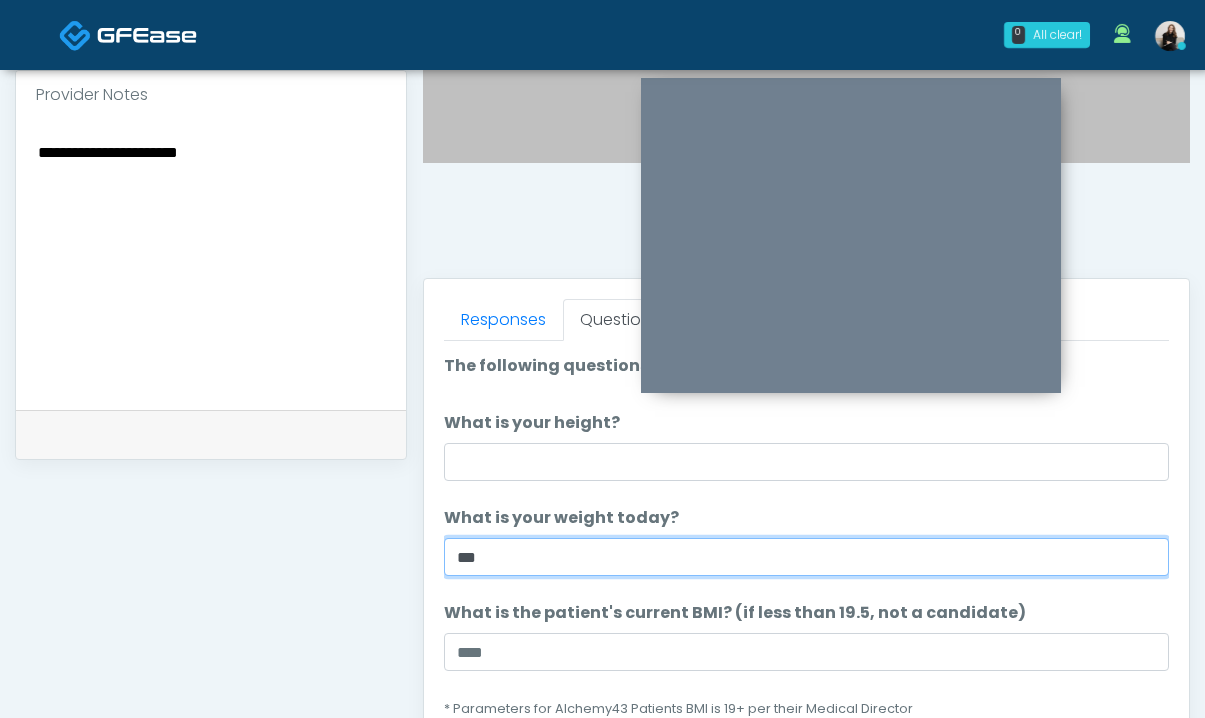 type on "***" 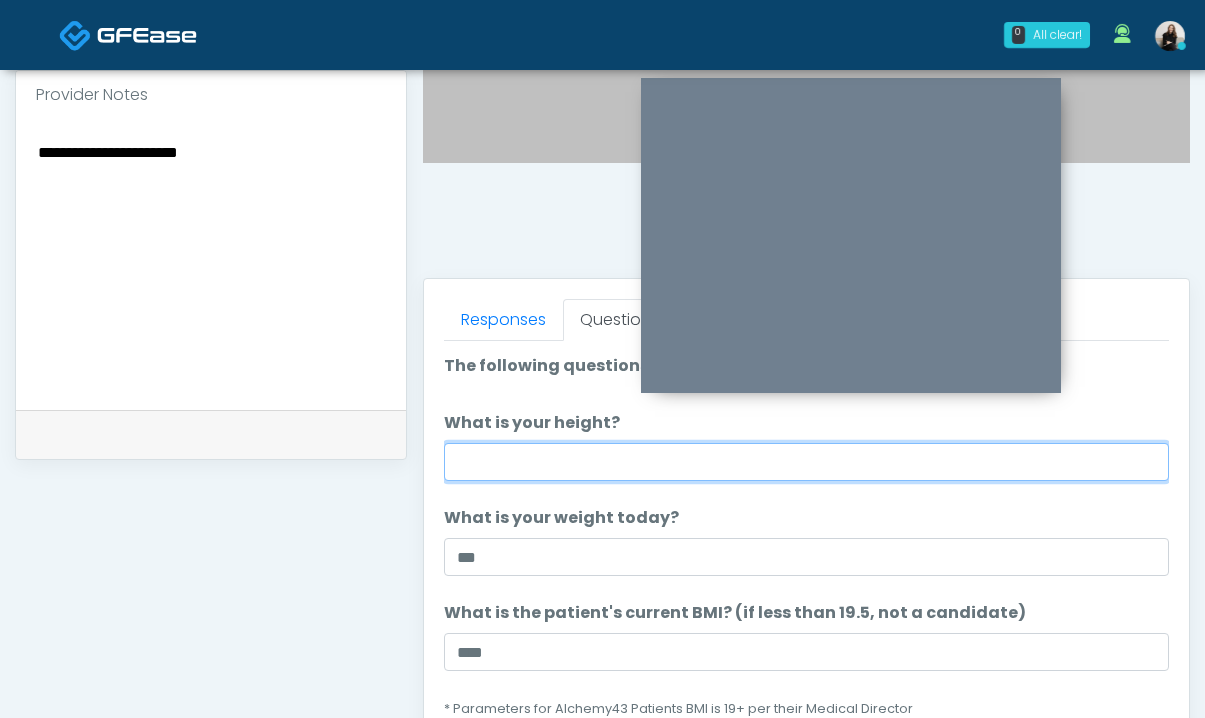 click on "What is your height?" at bounding box center (806, 462) 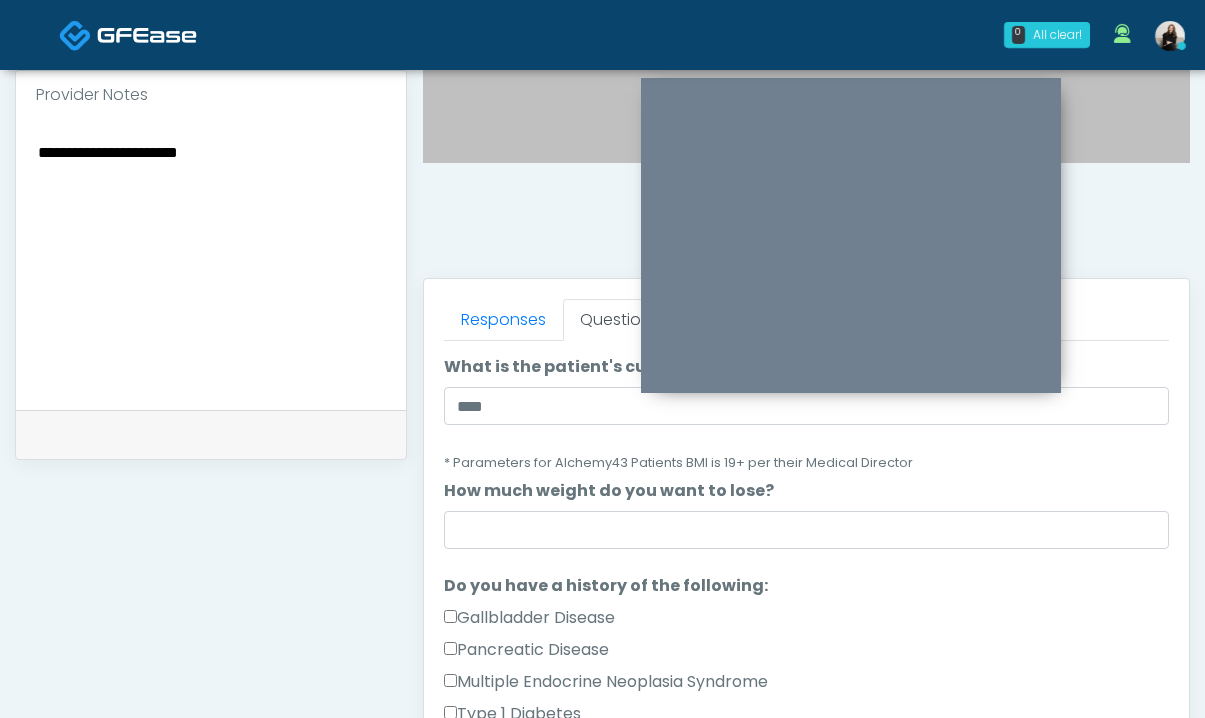 scroll, scrollTop: 249, scrollLeft: 0, axis: vertical 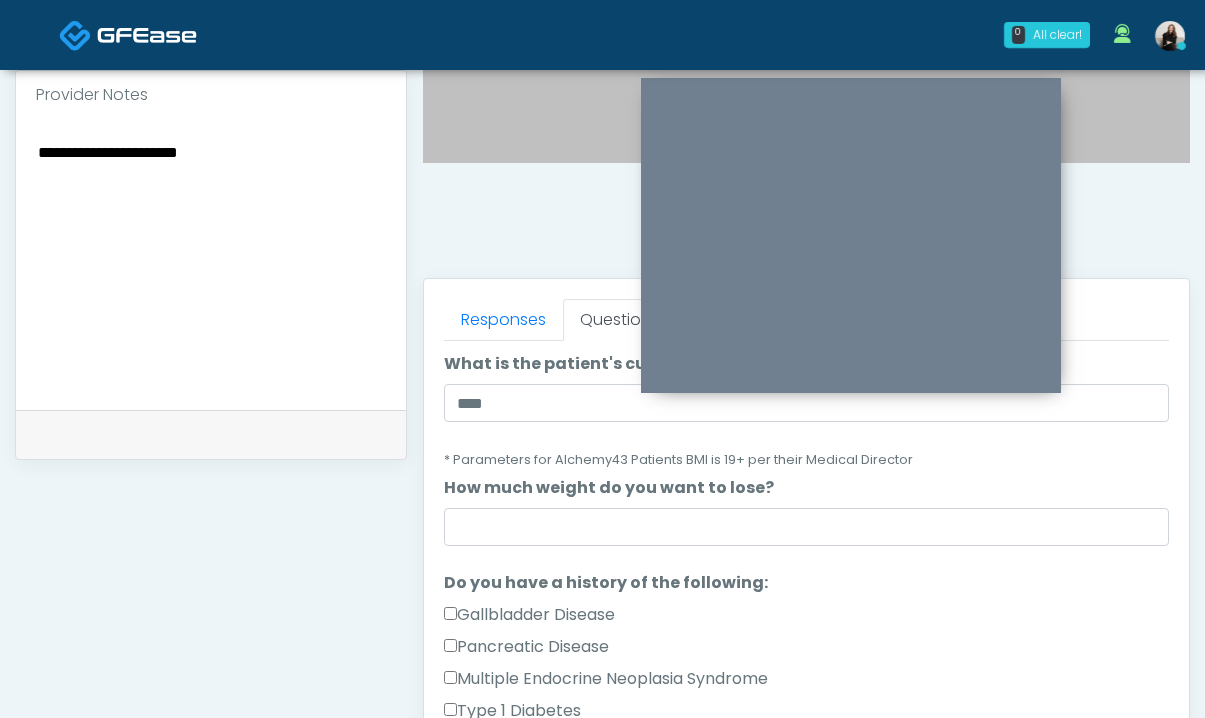 type on "******" 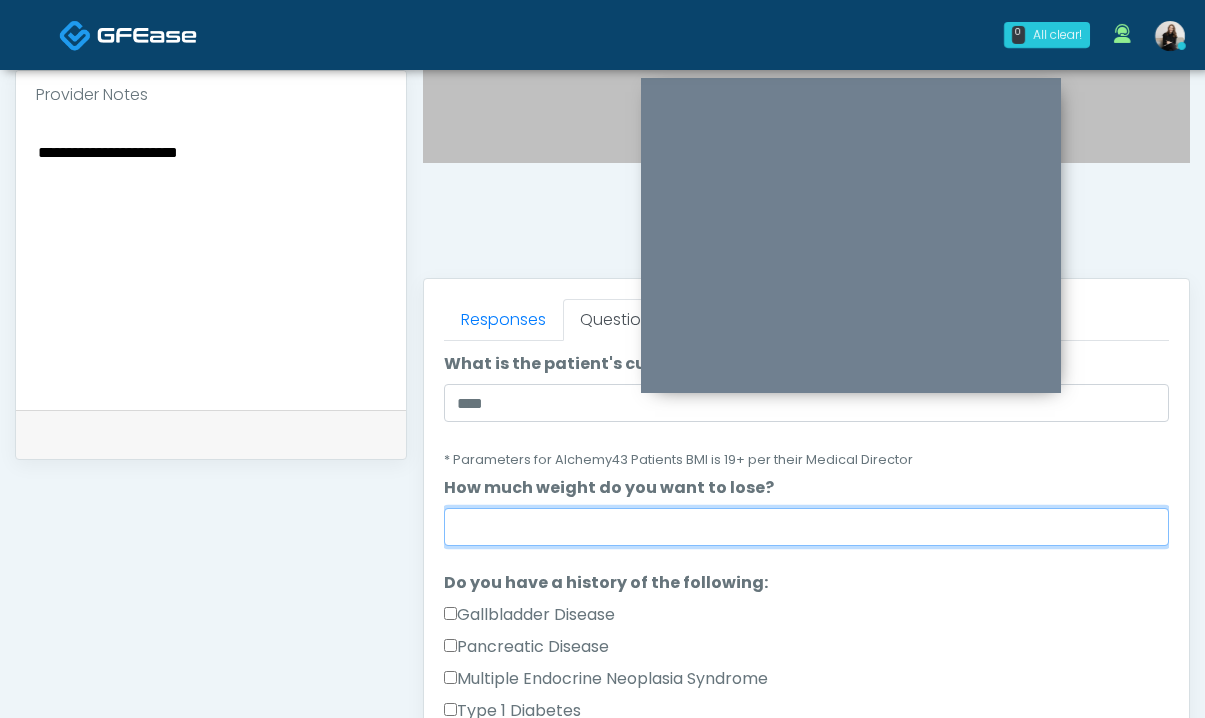 click on "How much weight do you want to lose?" at bounding box center (806, 527) 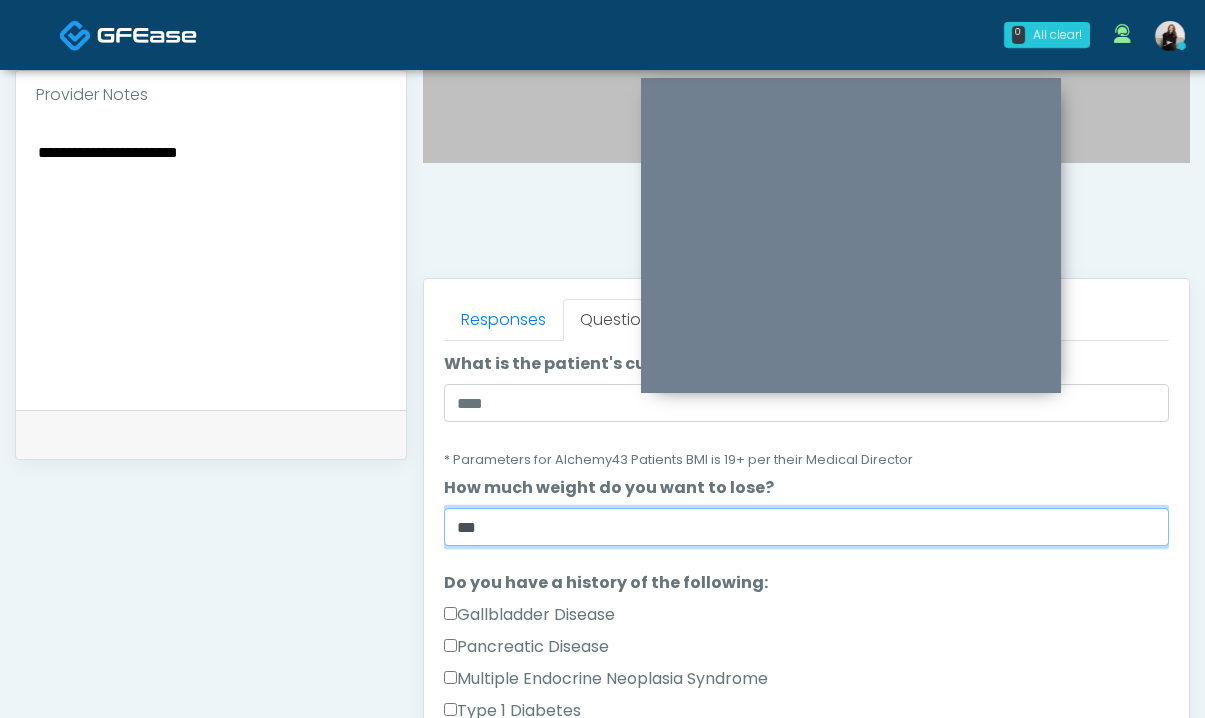 scroll, scrollTop: 562, scrollLeft: 0, axis: vertical 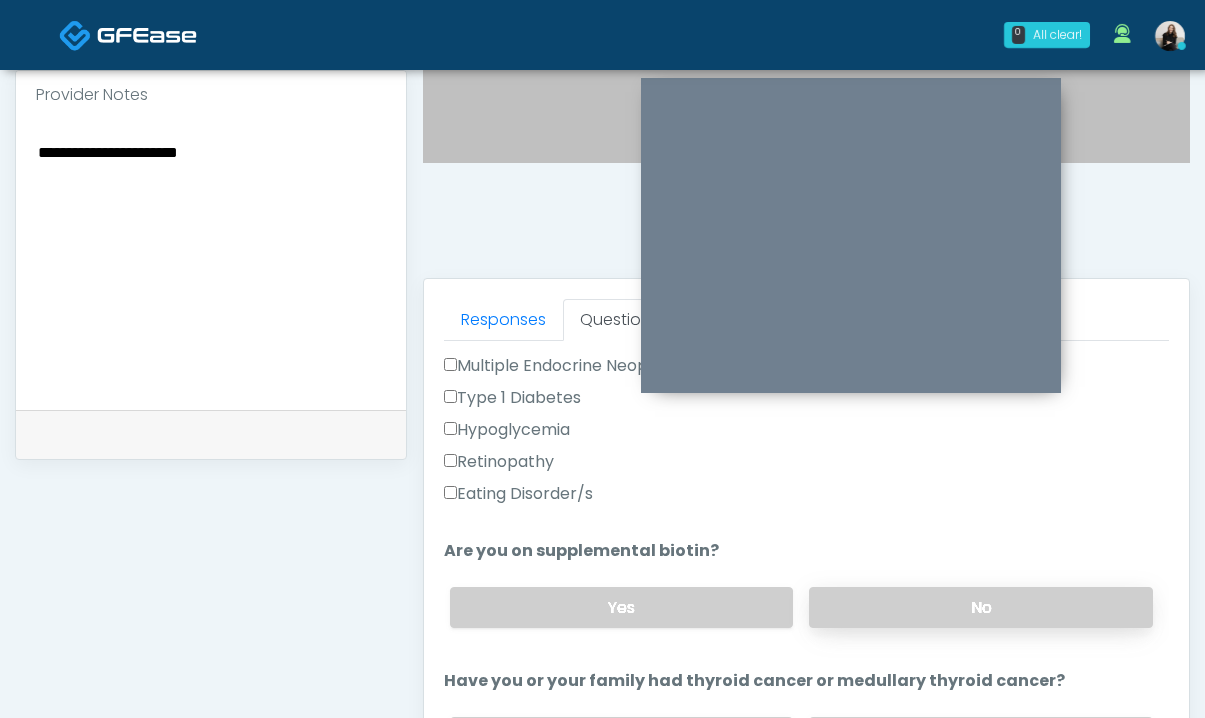 click on "No" at bounding box center (981, 607) 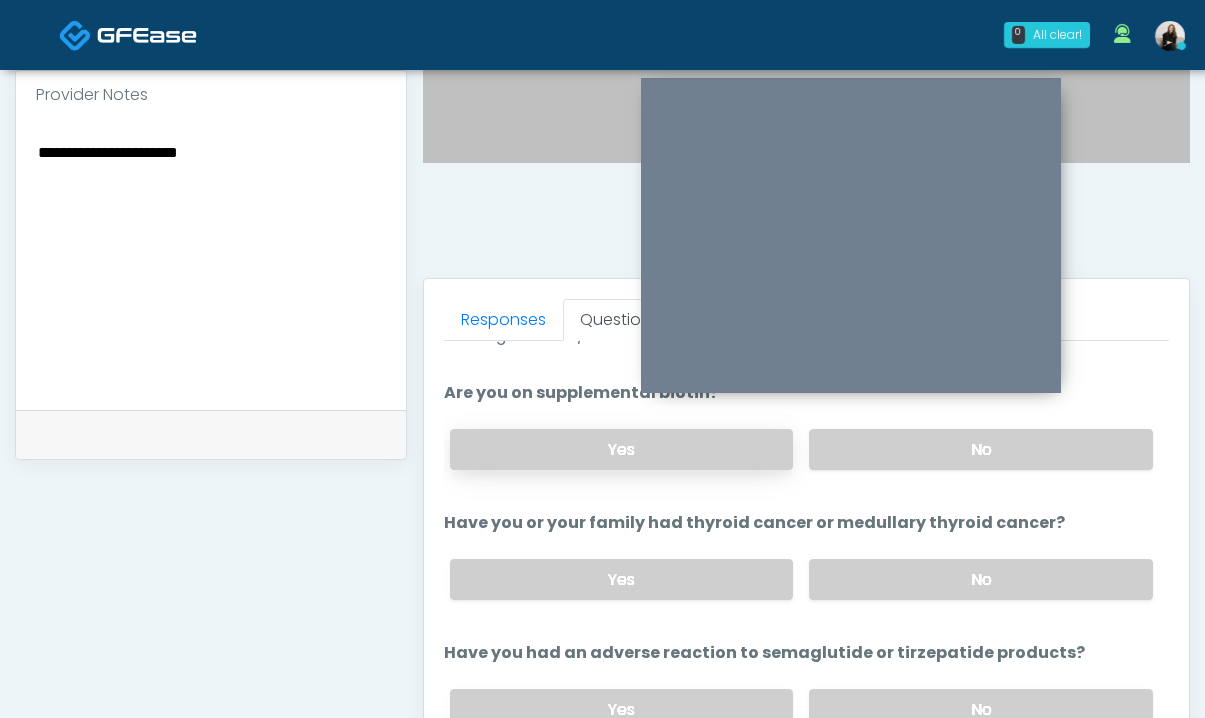 click on "Yes" at bounding box center [622, 449] 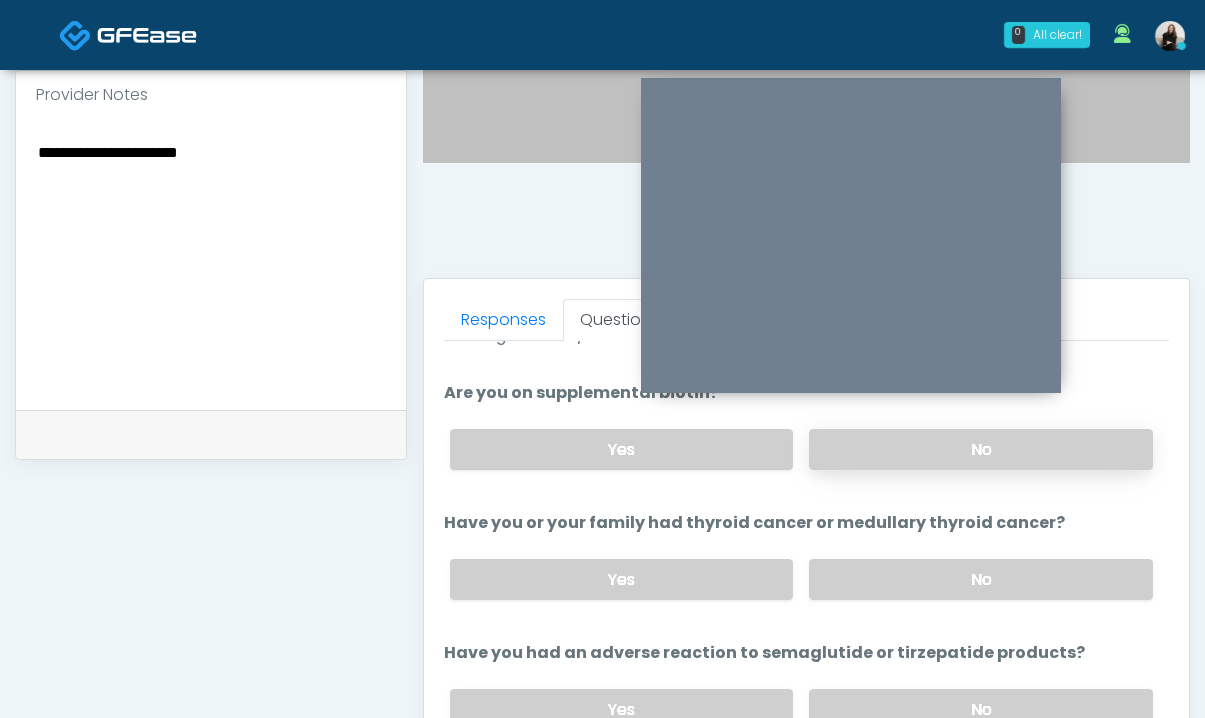 click on "No" at bounding box center [981, 449] 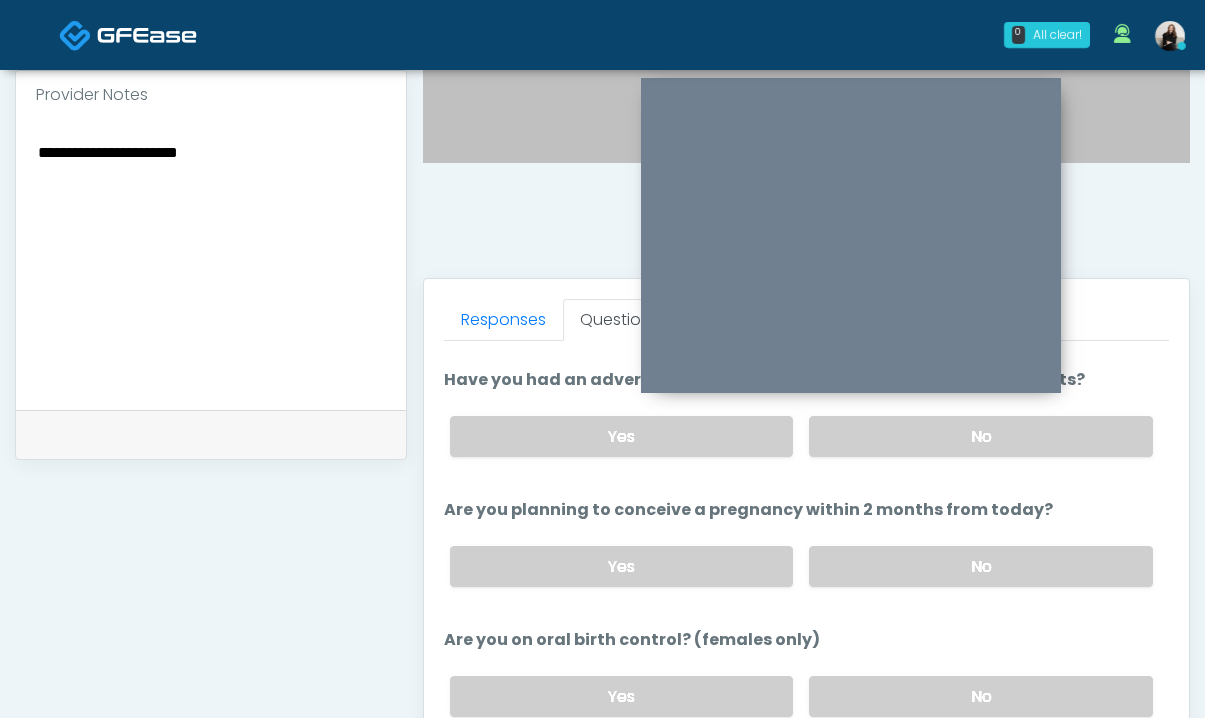 scroll, scrollTop: 1095, scrollLeft: 0, axis: vertical 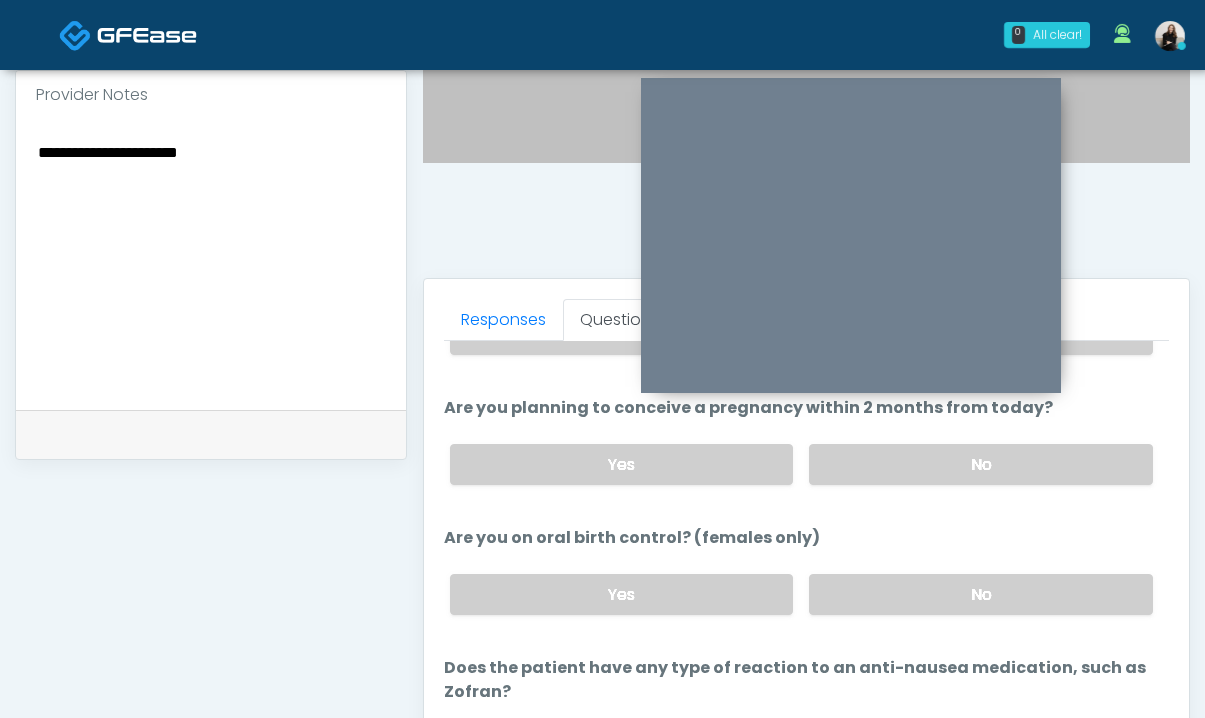 click on "No" at bounding box center (981, 594) 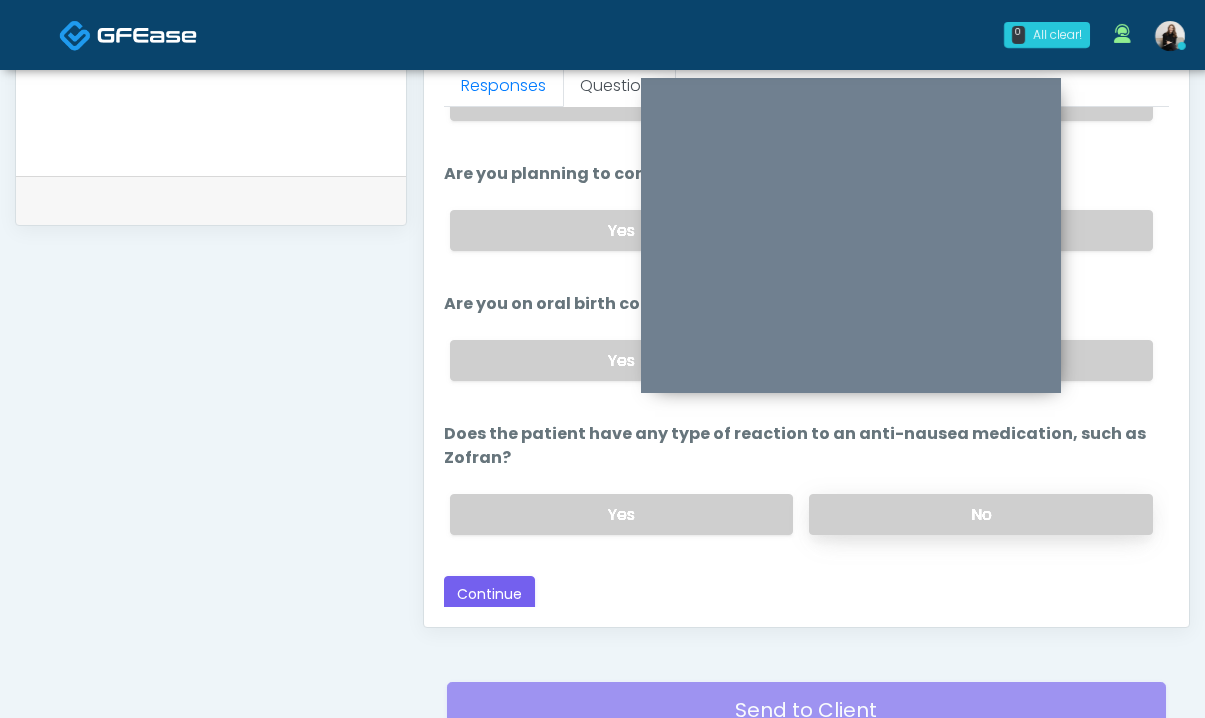 click on "No" at bounding box center (981, 514) 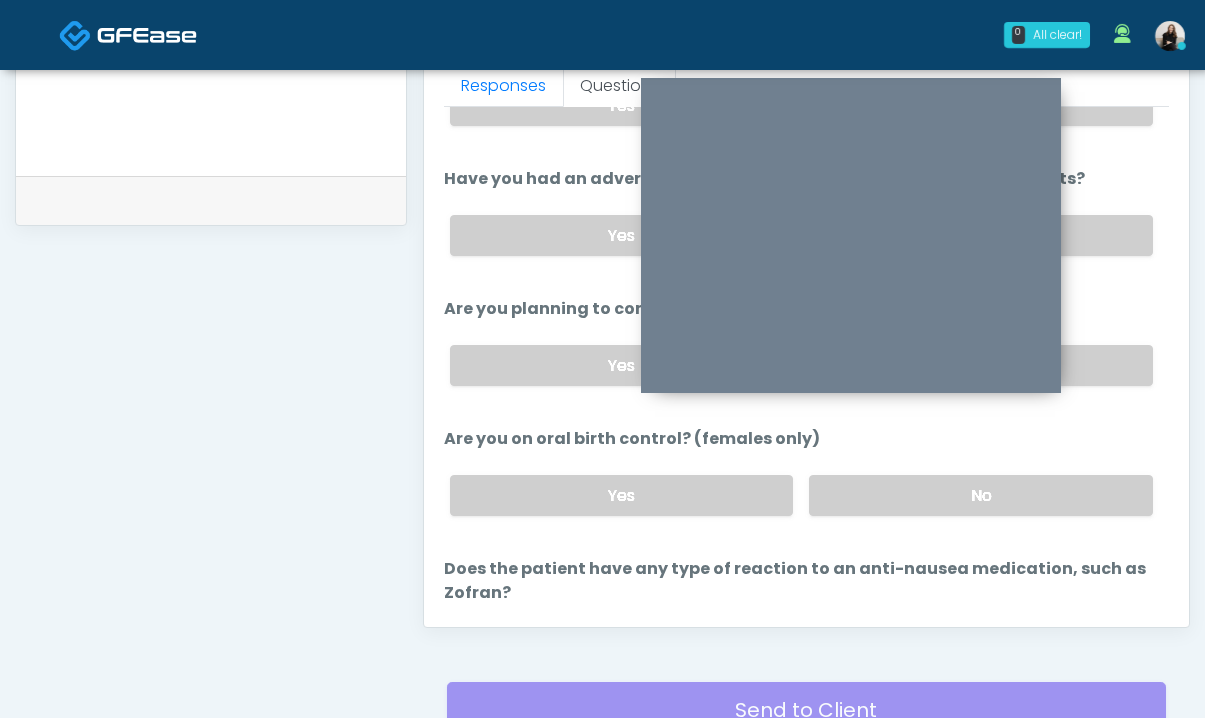 scroll, scrollTop: 1095, scrollLeft: 0, axis: vertical 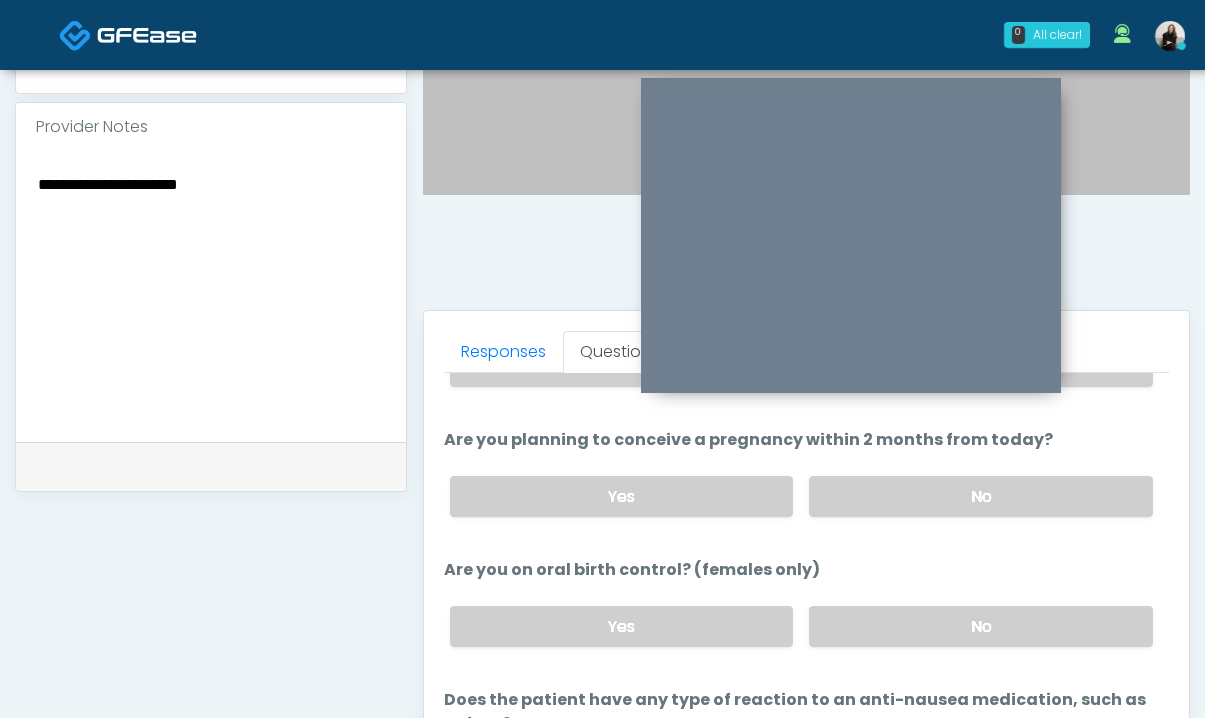 click on "**********" at bounding box center (211, 293) 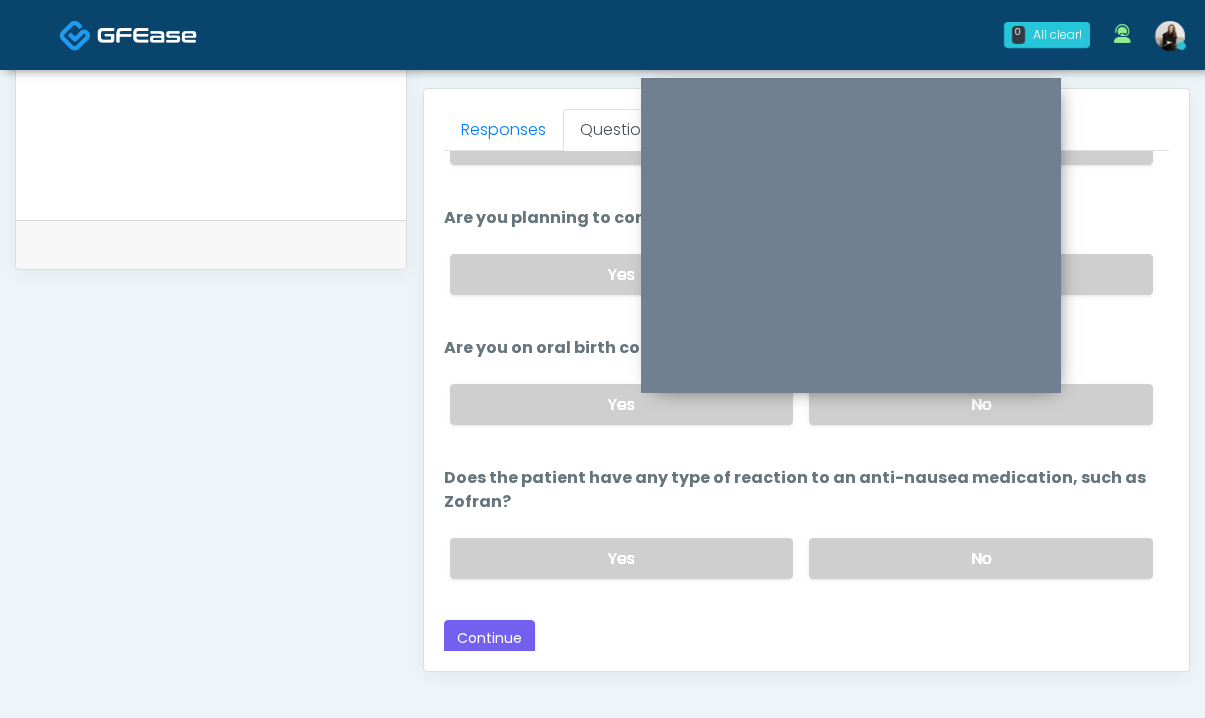scroll, scrollTop: 862, scrollLeft: 0, axis: vertical 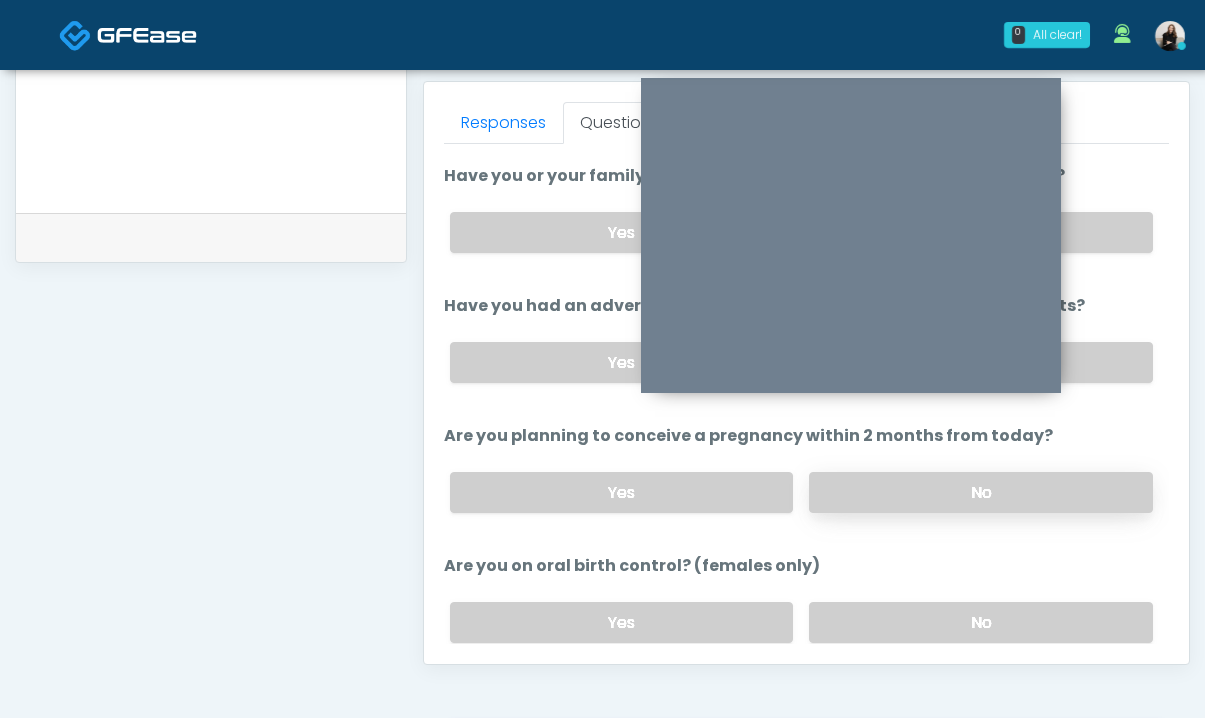click on "No" at bounding box center (981, 492) 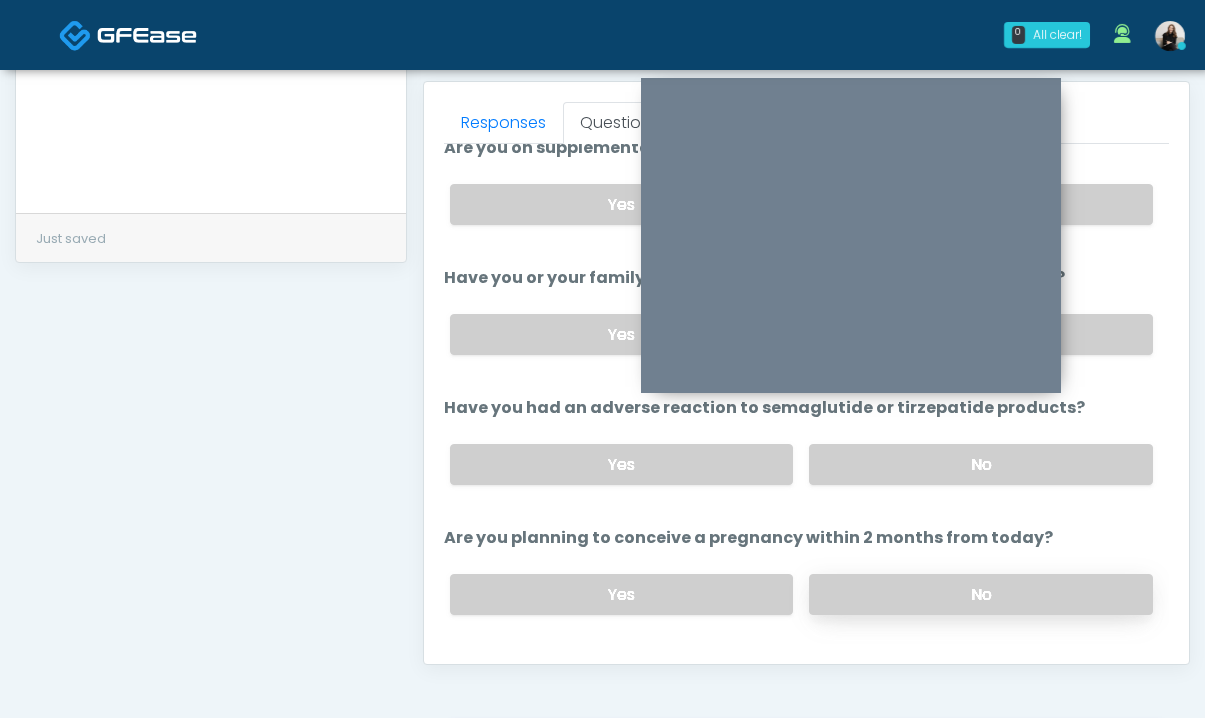 scroll, scrollTop: 757, scrollLeft: 0, axis: vertical 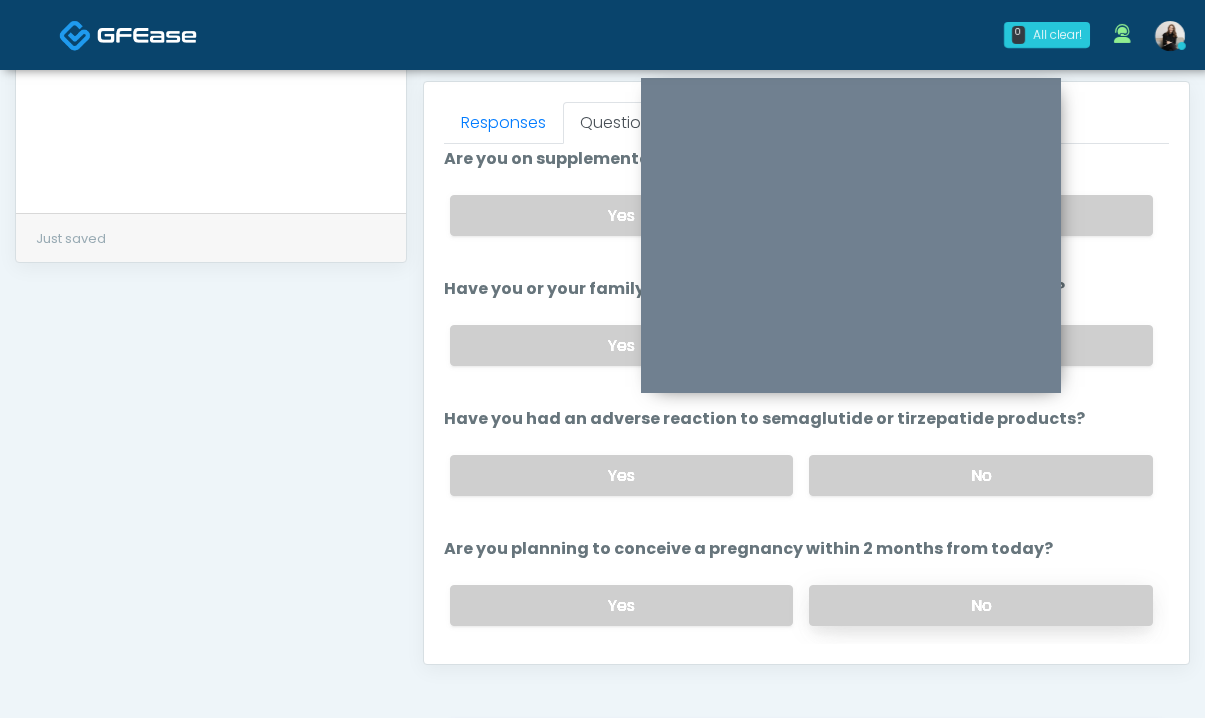 click on "No" at bounding box center [981, 475] 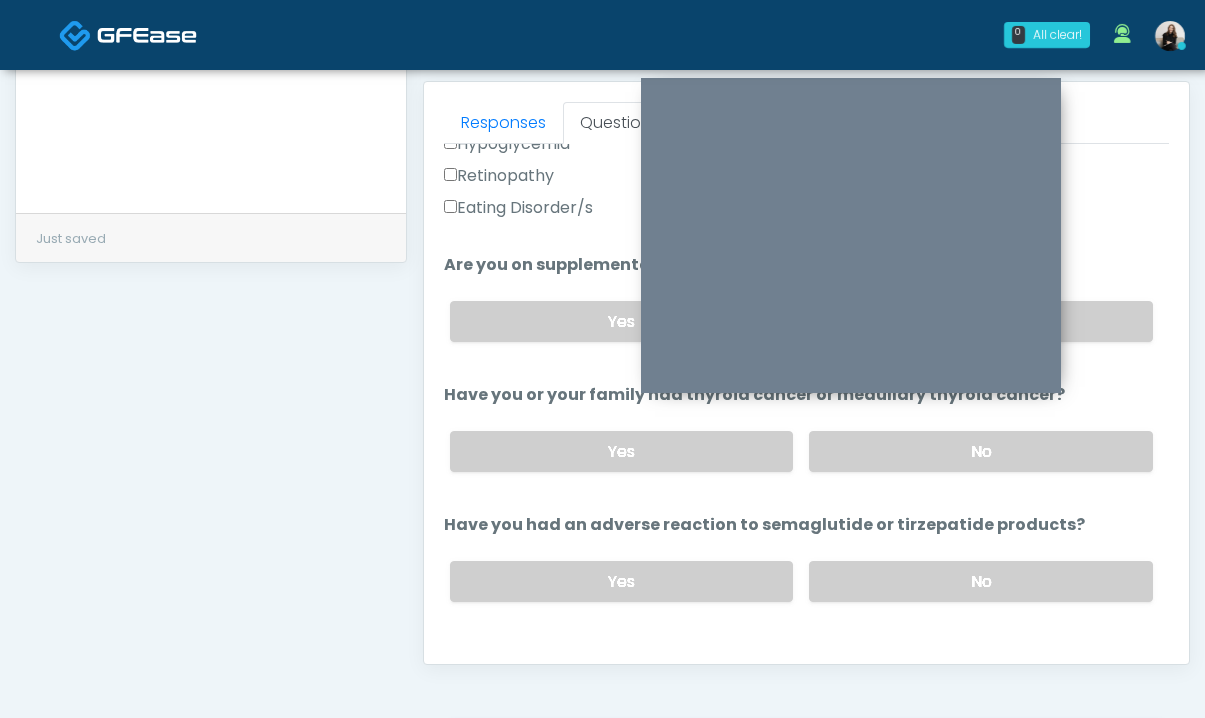 scroll, scrollTop: 650, scrollLeft: 0, axis: vertical 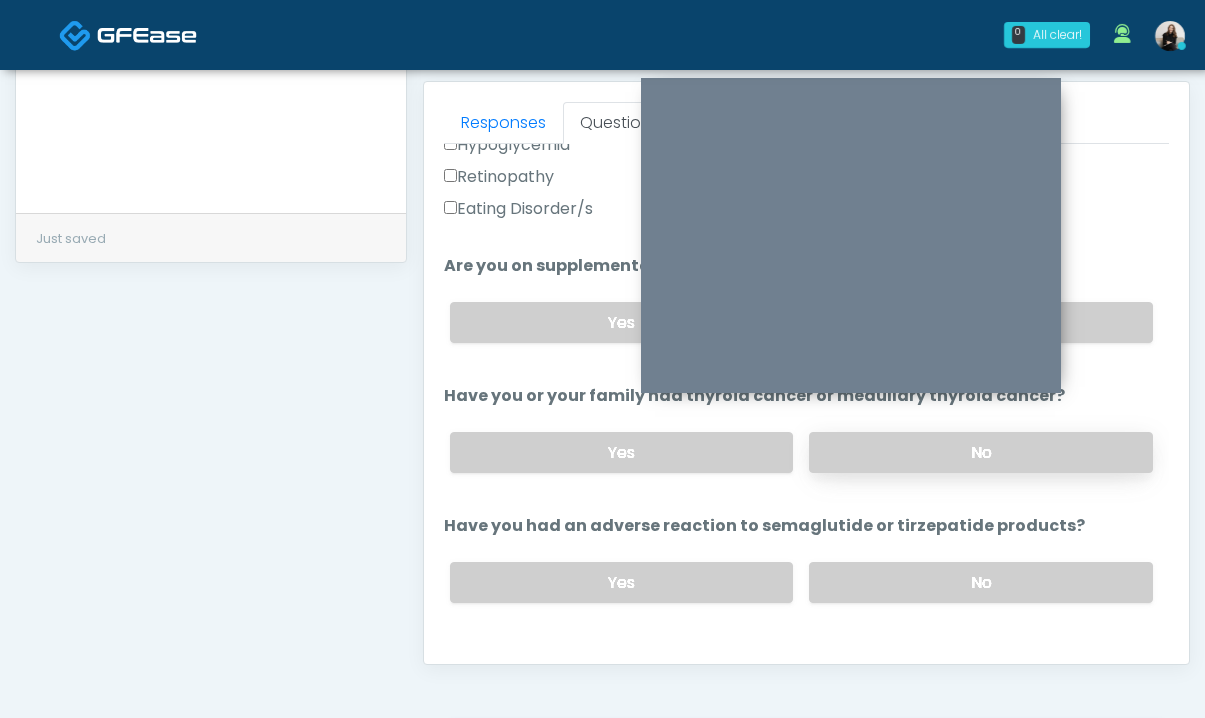 click on "No" at bounding box center (981, 452) 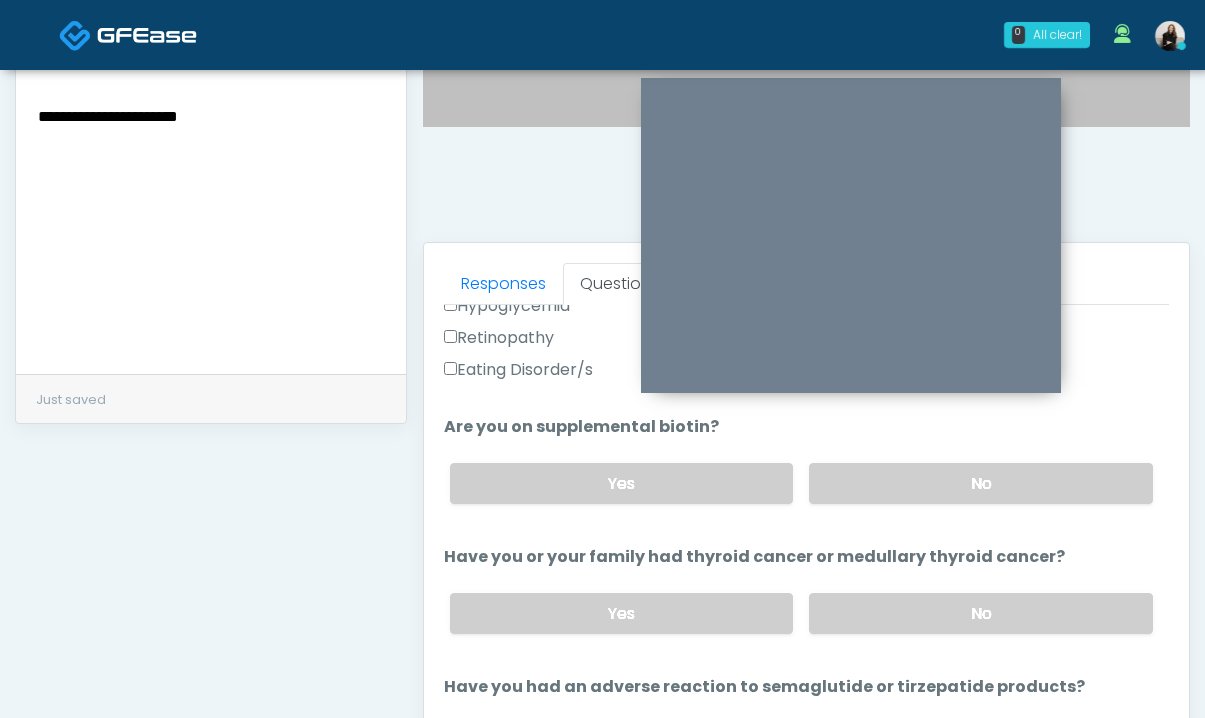 scroll, scrollTop: 645, scrollLeft: 0, axis: vertical 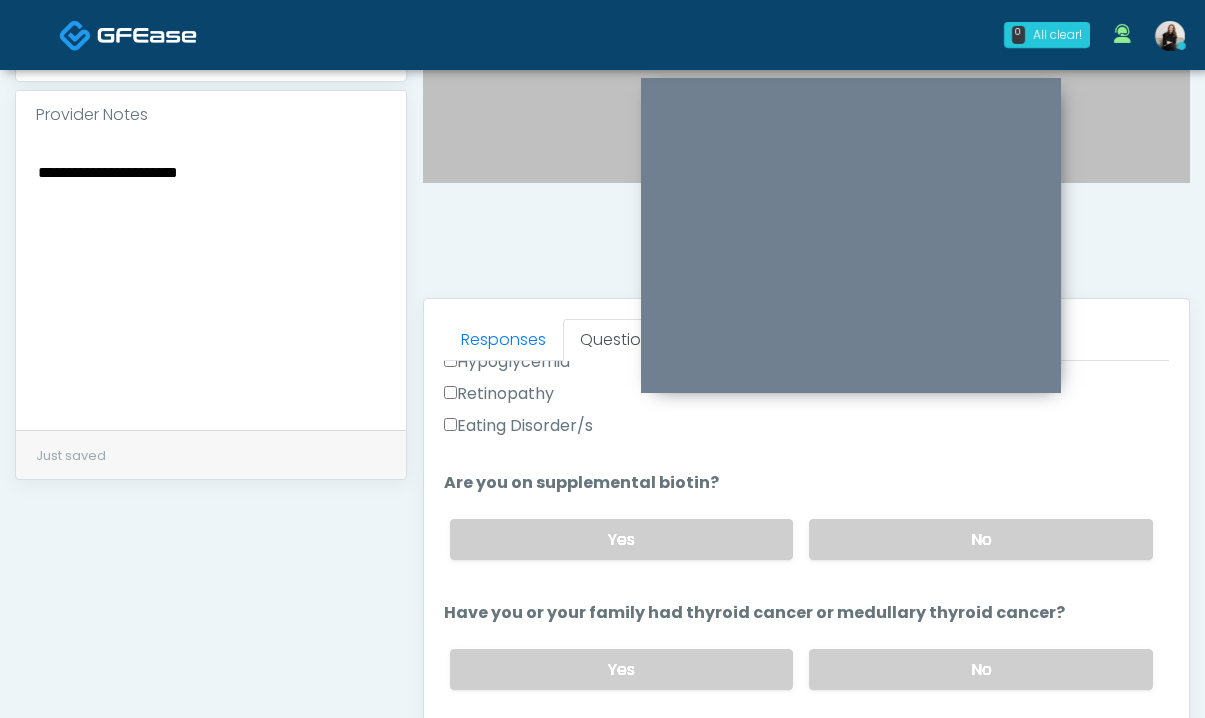 click on "**********" at bounding box center [211, 281] 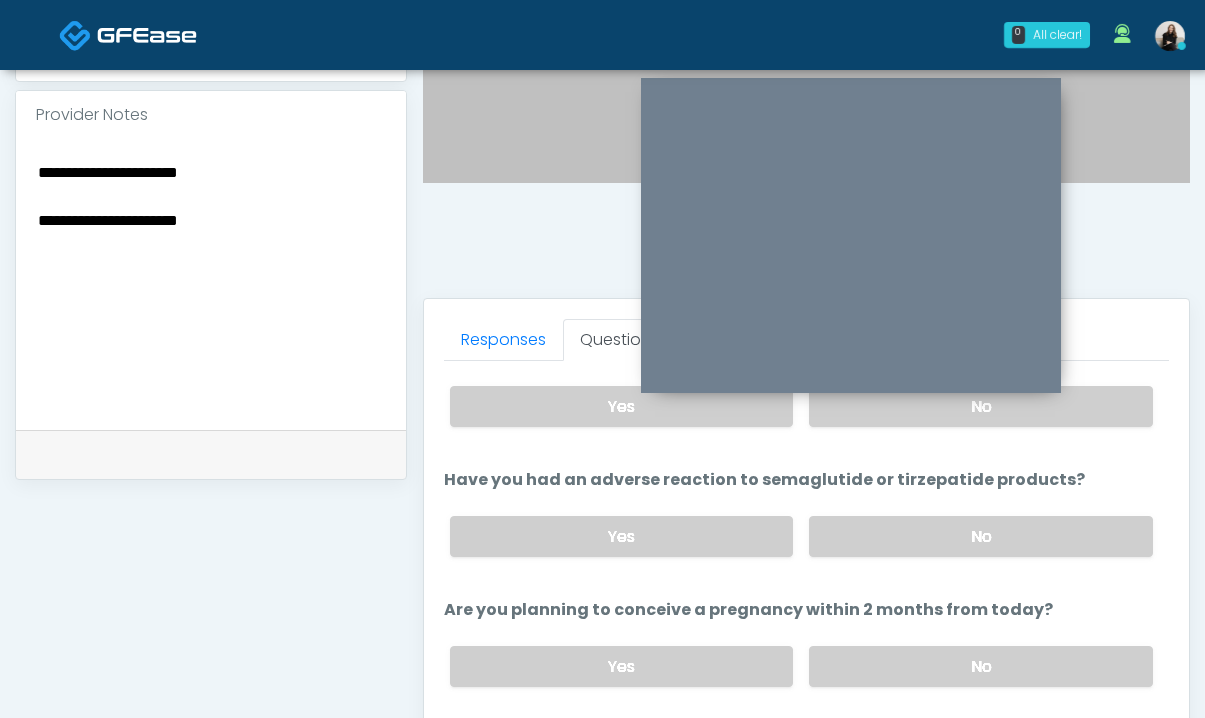 scroll, scrollTop: 1095, scrollLeft: 0, axis: vertical 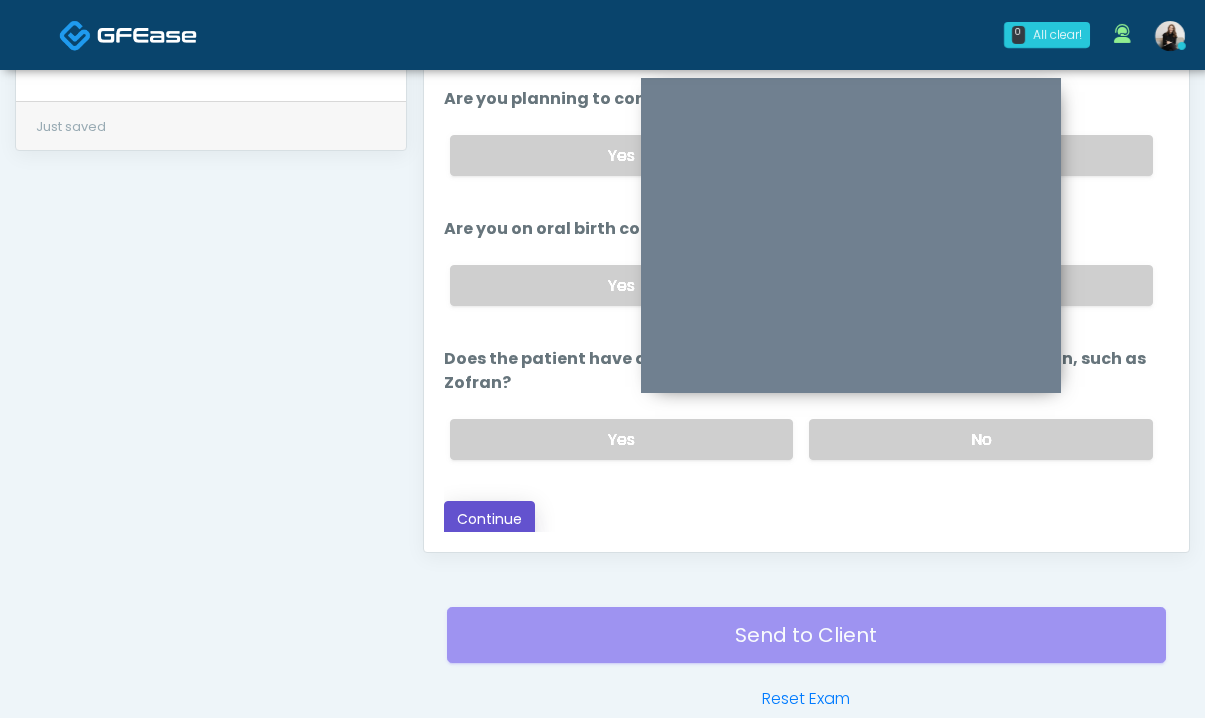 click on "Continue" at bounding box center [489, 519] 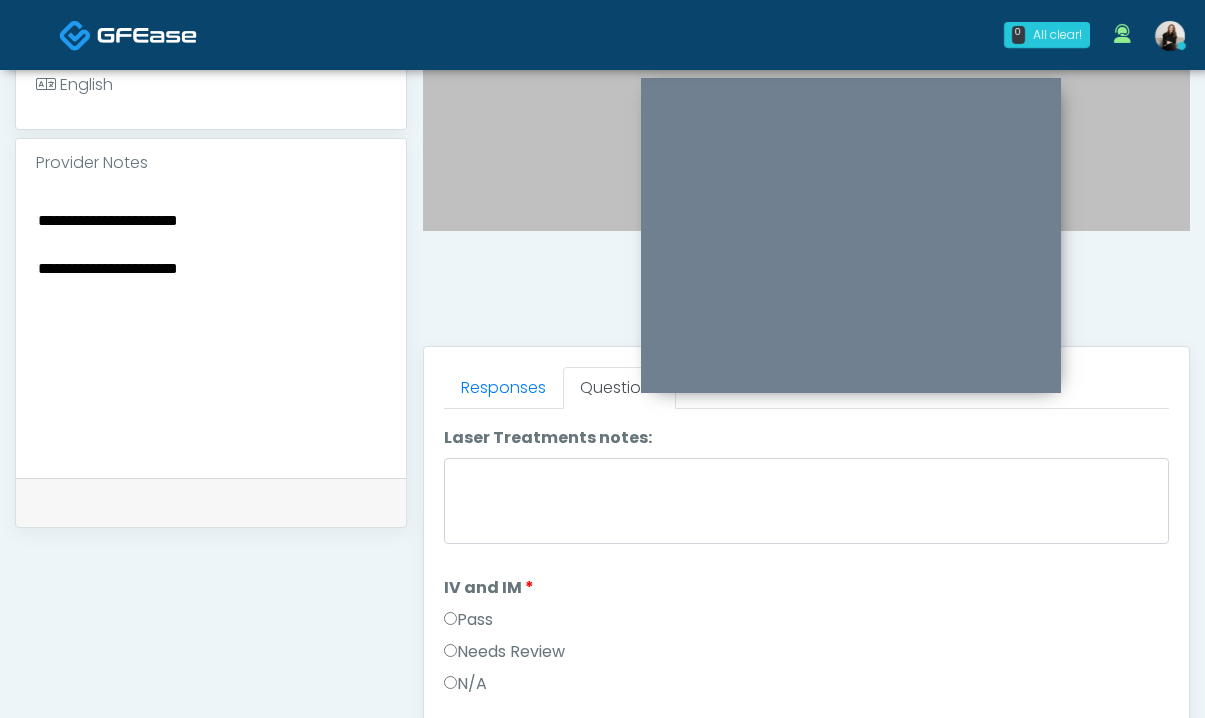 scroll, scrollTop: 544, scrollLeft: 0, axis: vertical 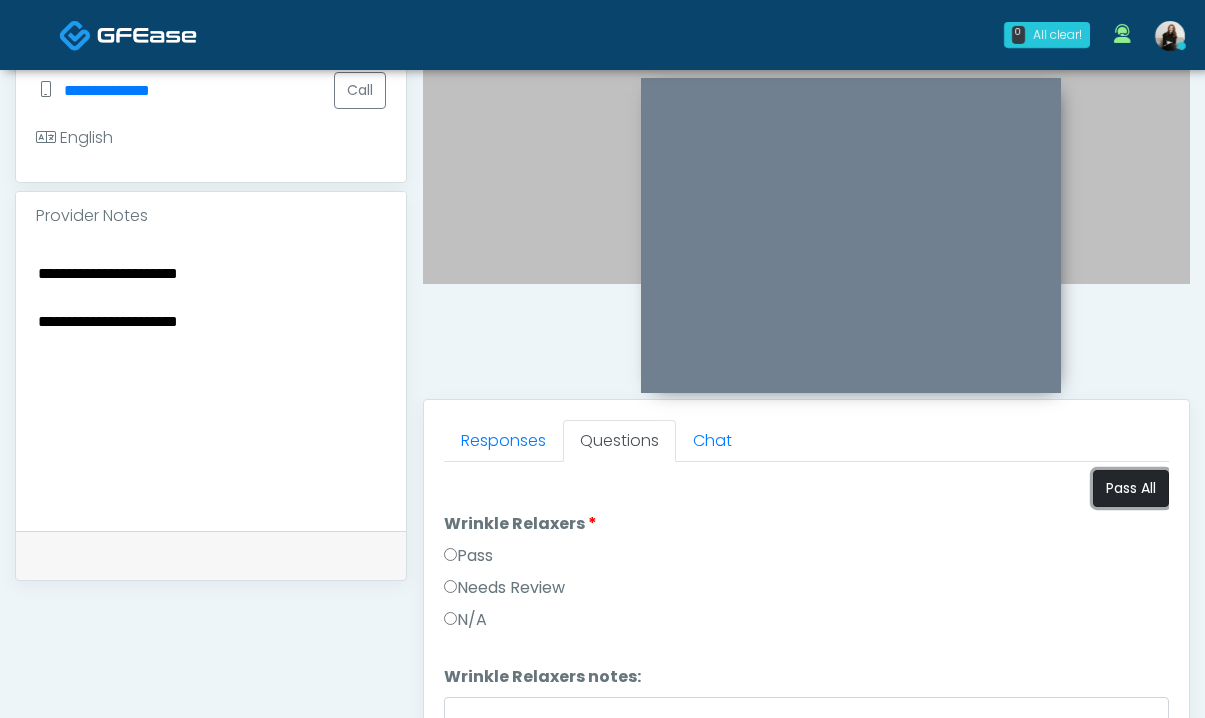 click on "Pass All" at bounding box center [1131, 488] 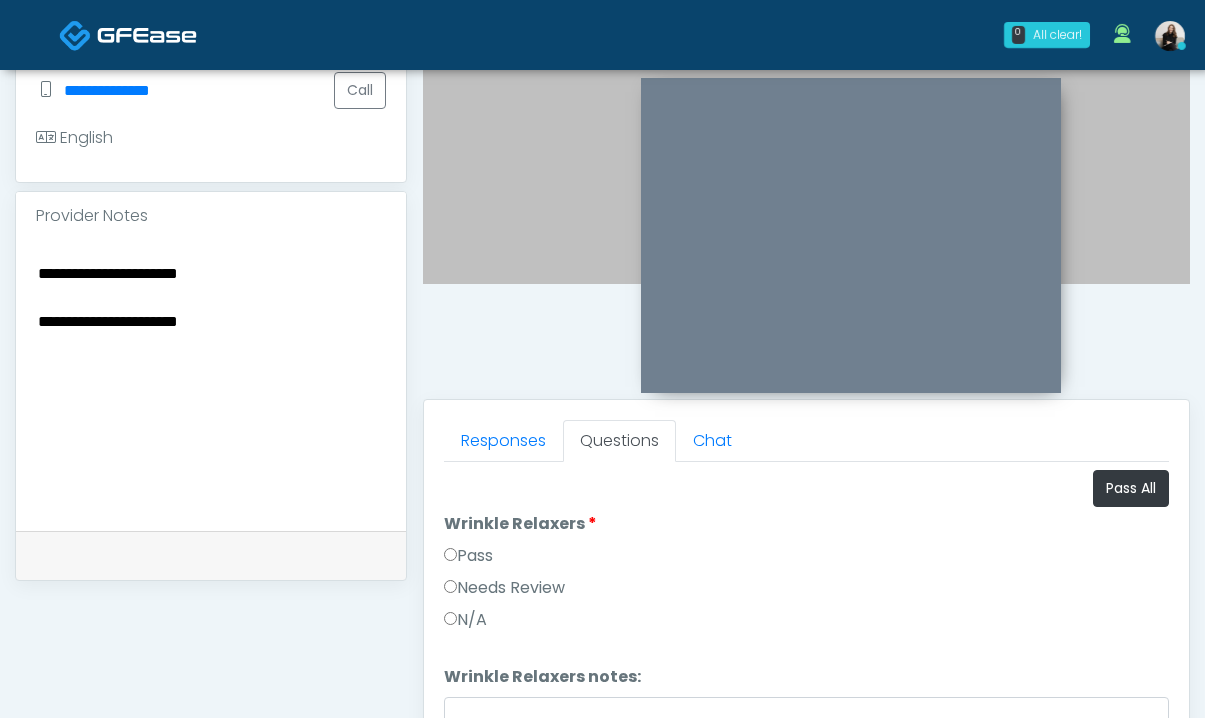 click on "**********" at bounding box center [211, 382] 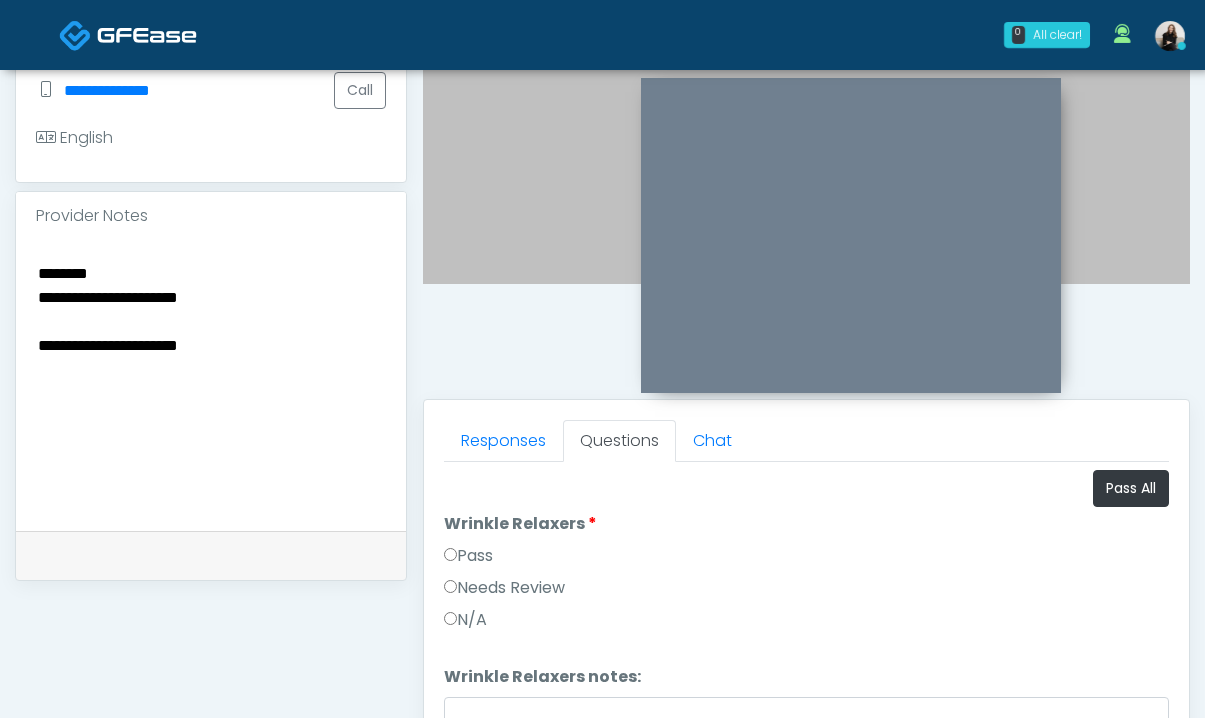click on "**********" at bounding box center (211, 382) 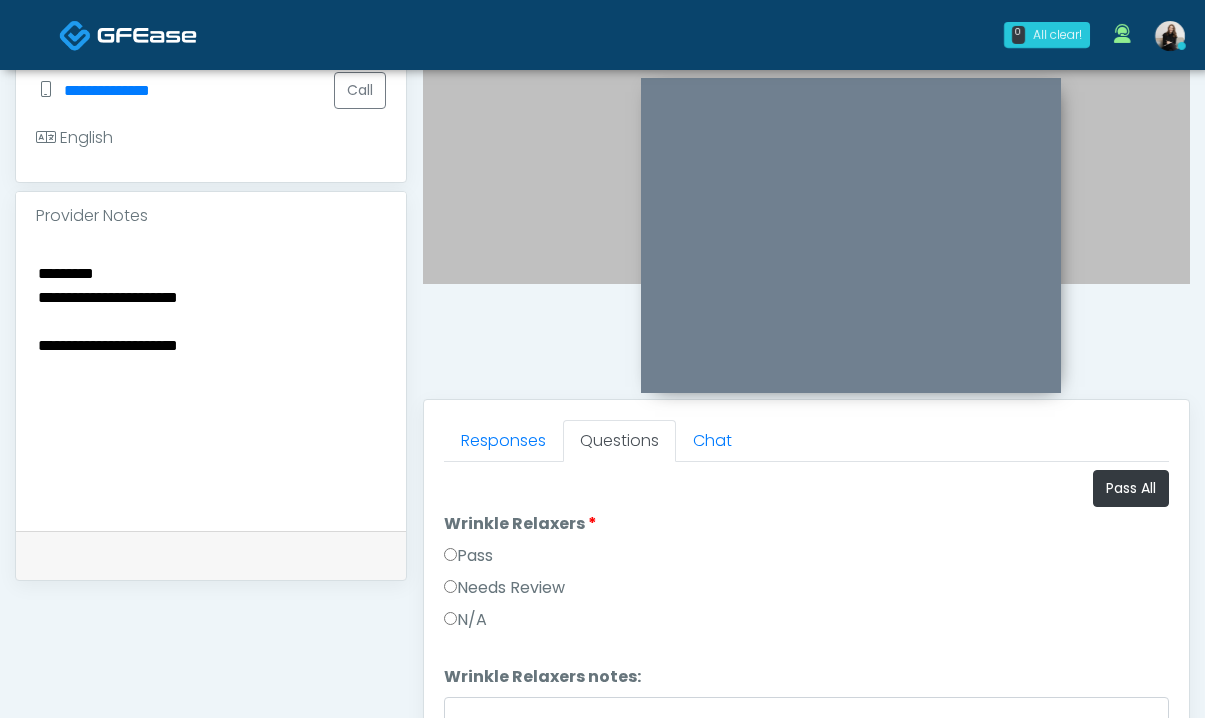 click on "**********" at bounding box center [211, 382] 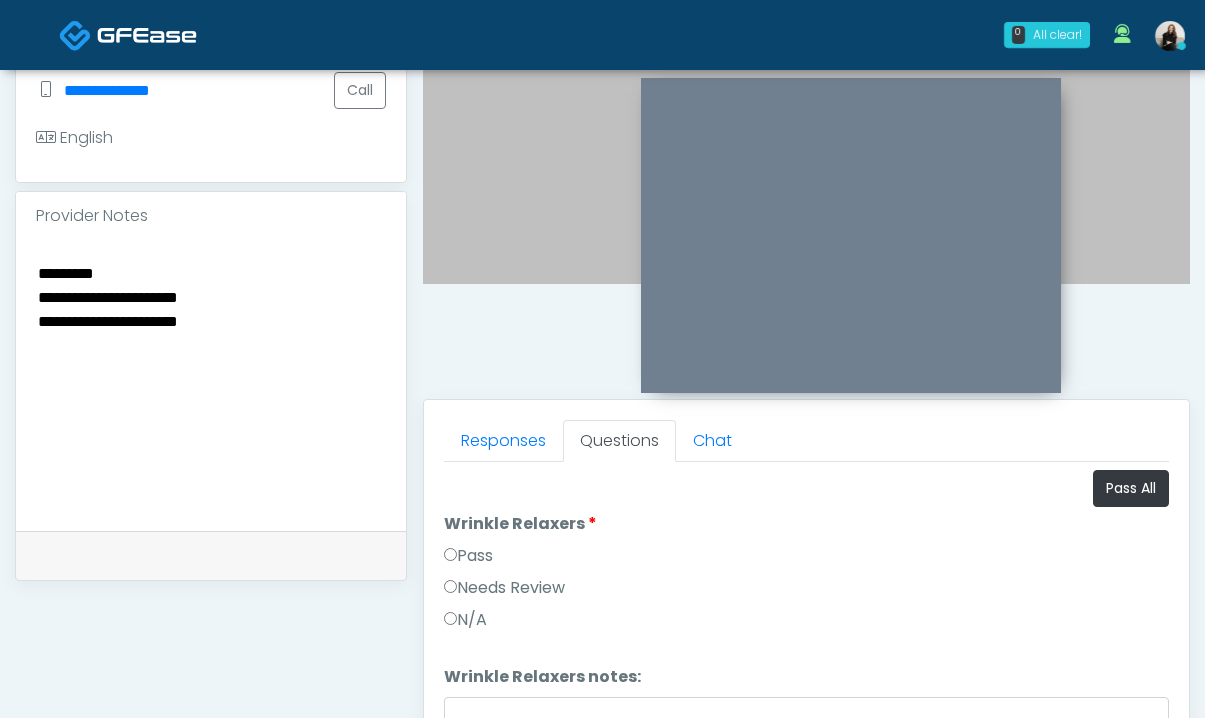 click on "**********" at bounding box center [211, 382] 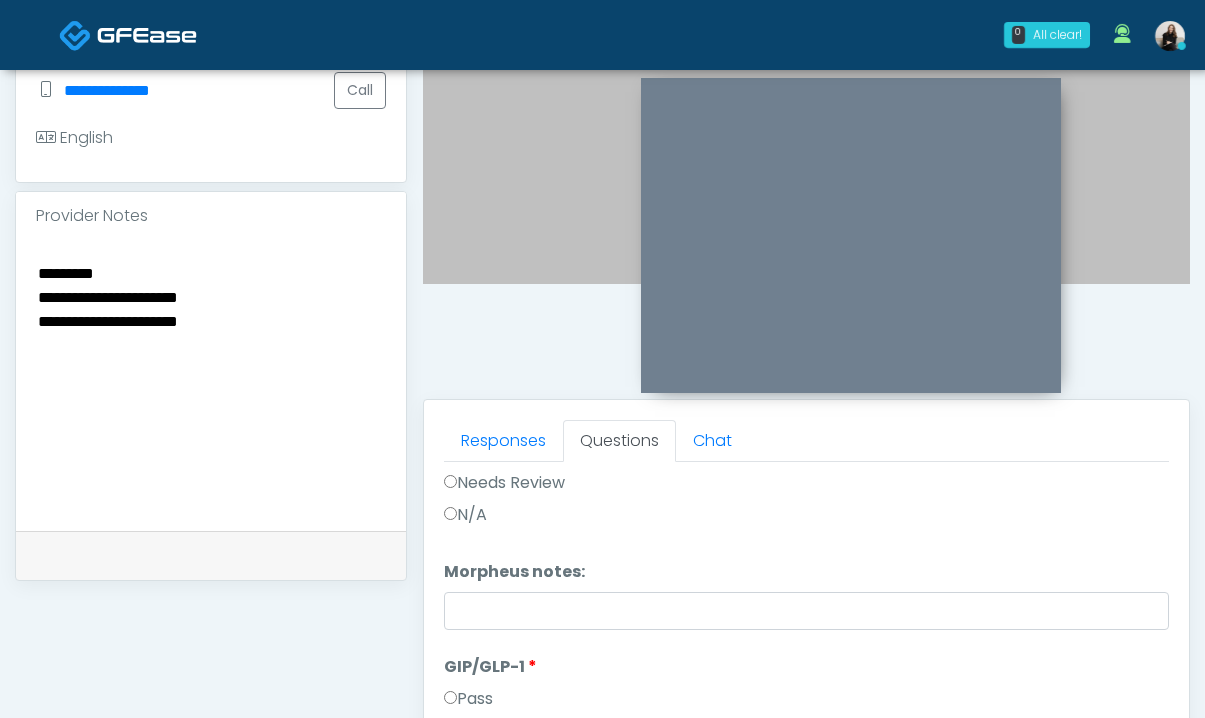 scroll, scrollTop: 3634, scrollLeft: 0, axis: vertical 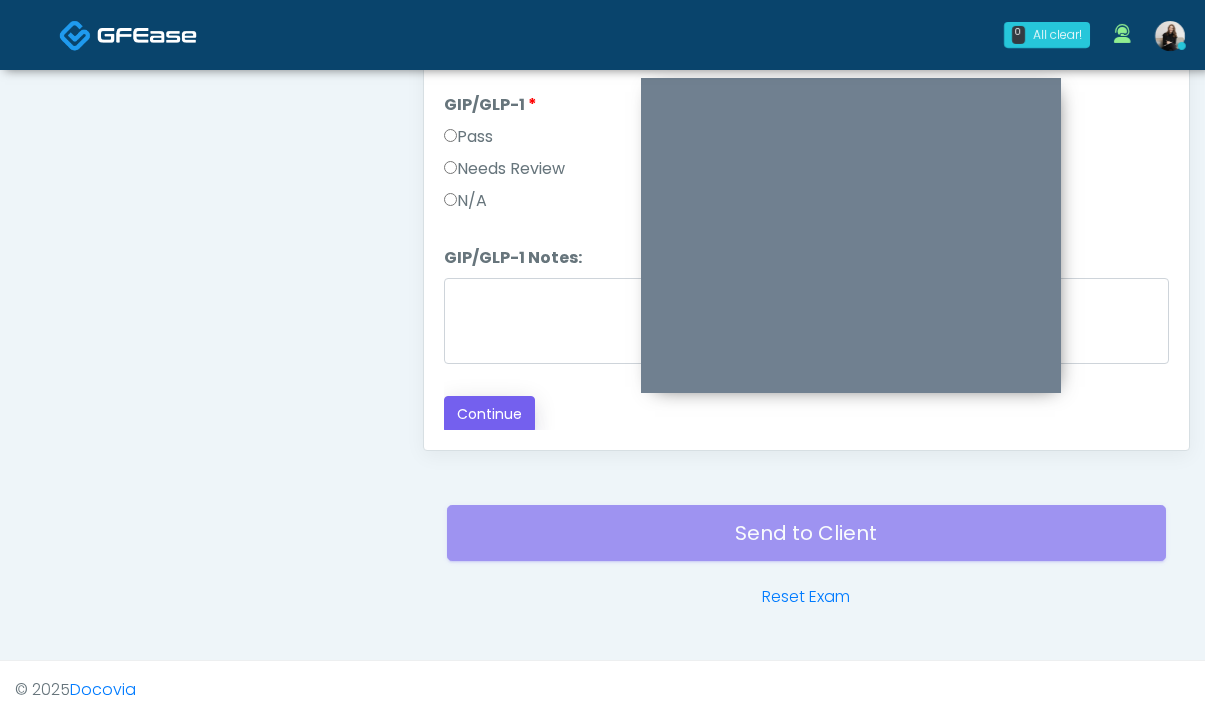 type on "**********" 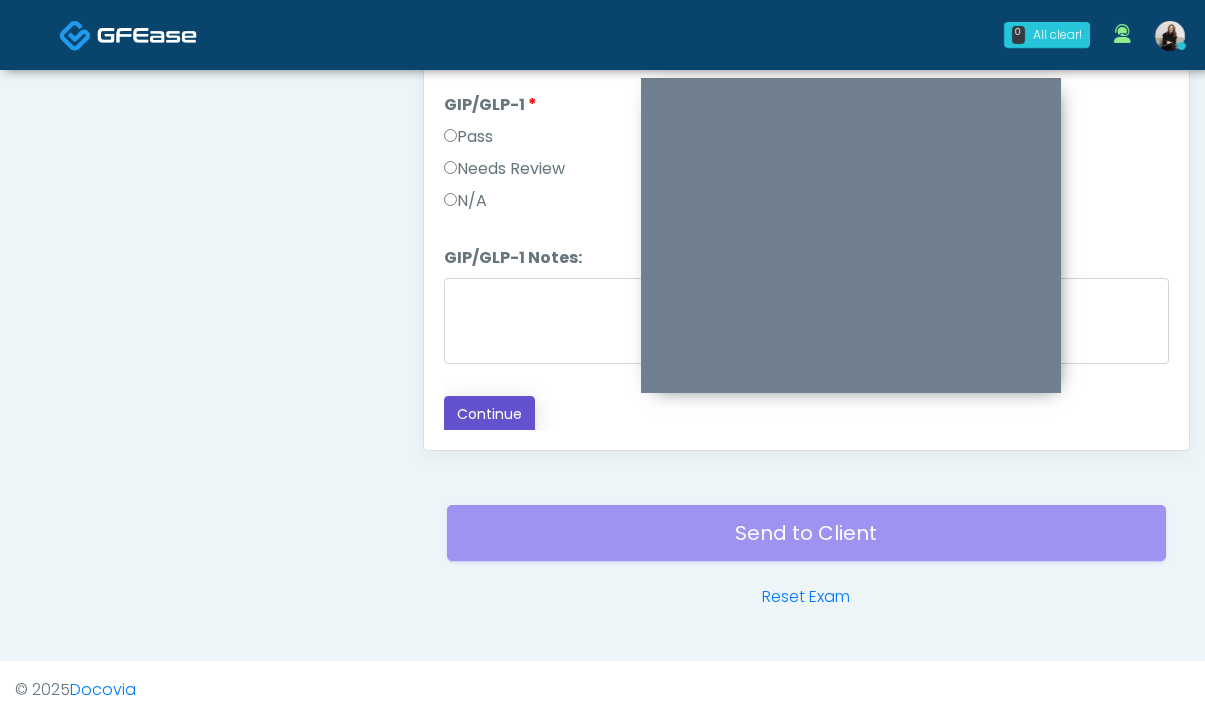 click on "Continue" at bounding box center [489, 414] 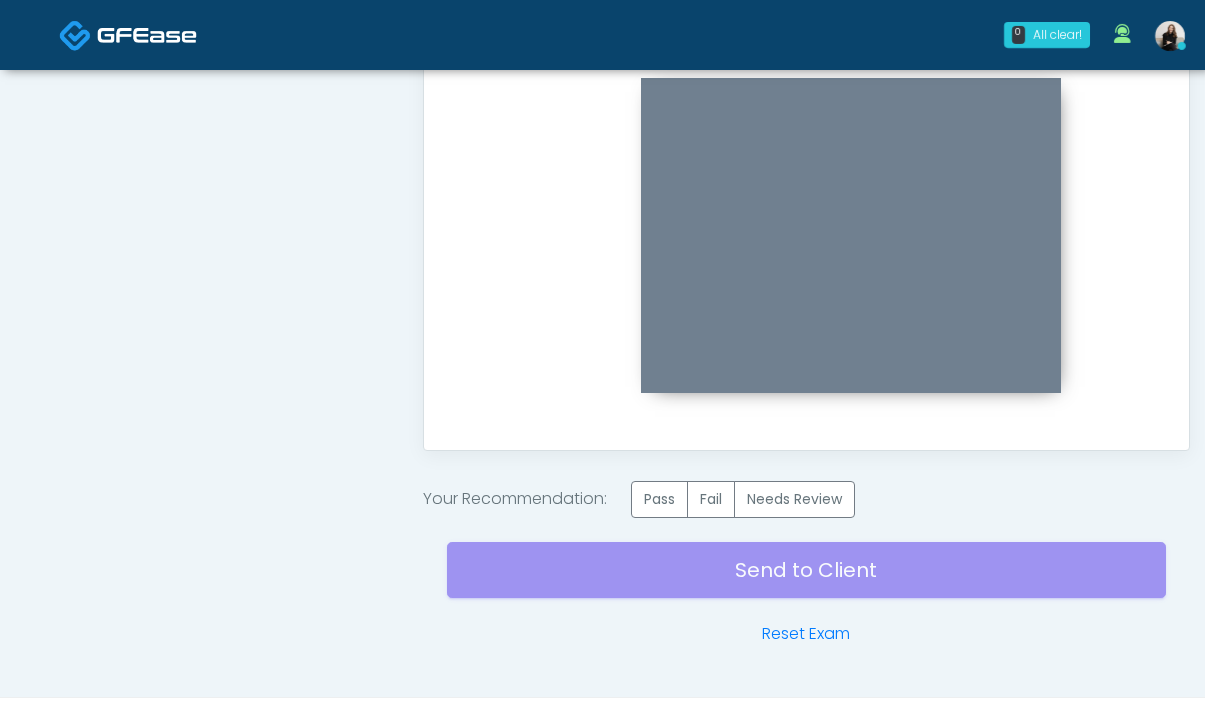 scroll, scrollTop: 0, scrollLeft: 0, axis: both 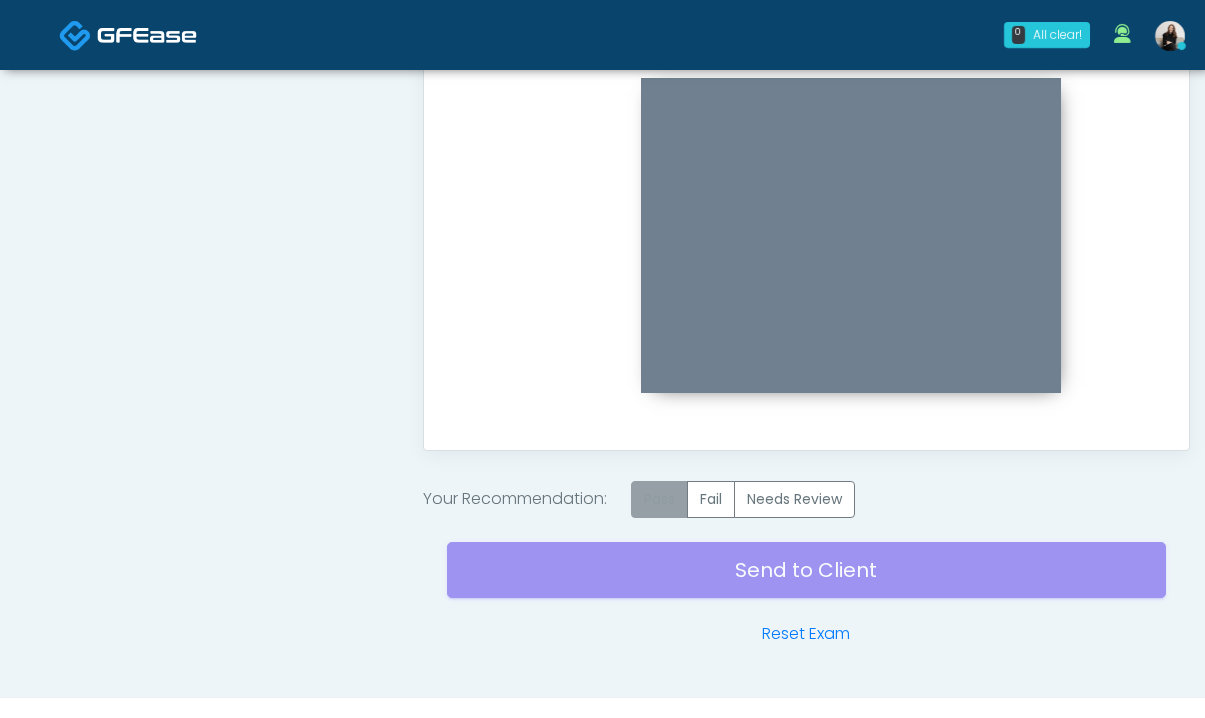 click on "Pass" at bounding box center (659, 499) 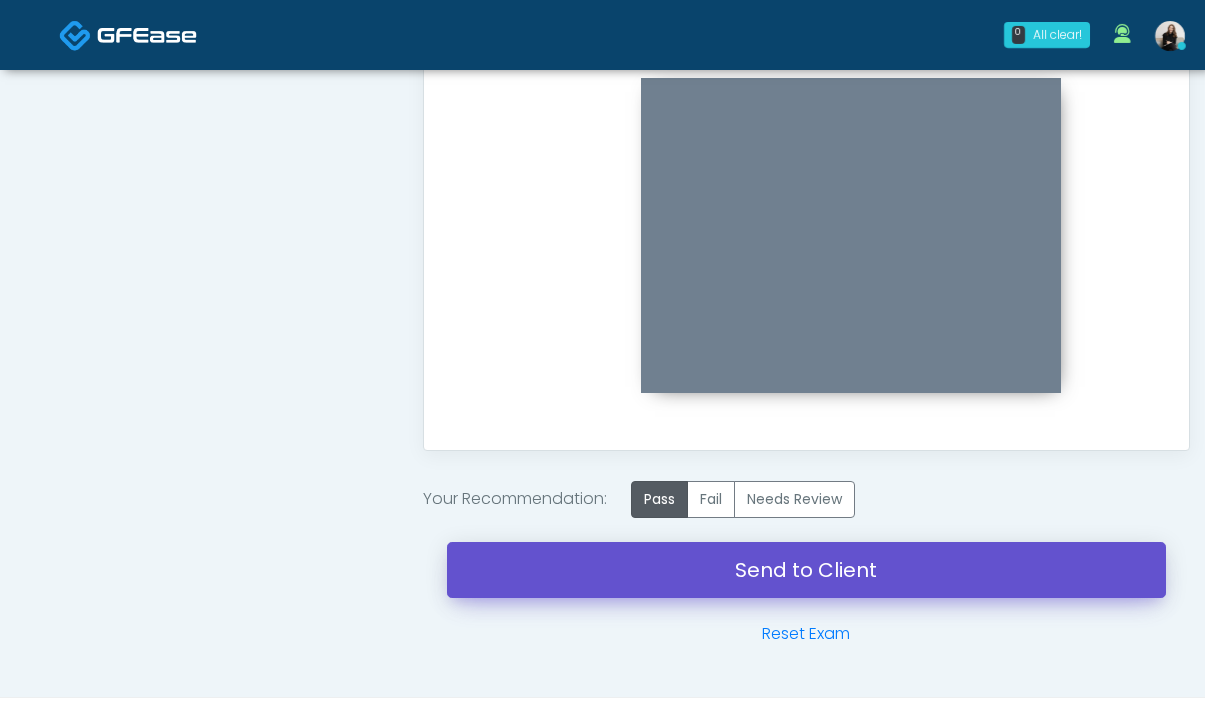 click on "Send to Client" at bounding box center (806, 570) 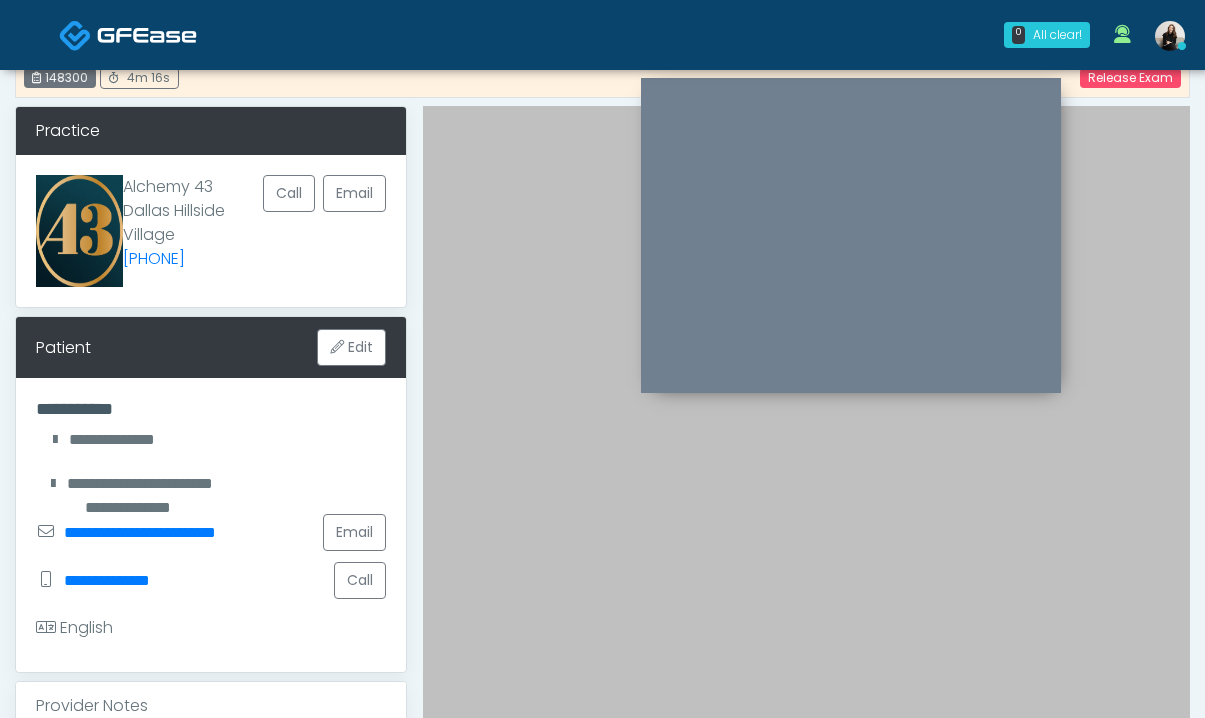 scroll, scrollTop: 0, scrollLeft: 0, axis: both 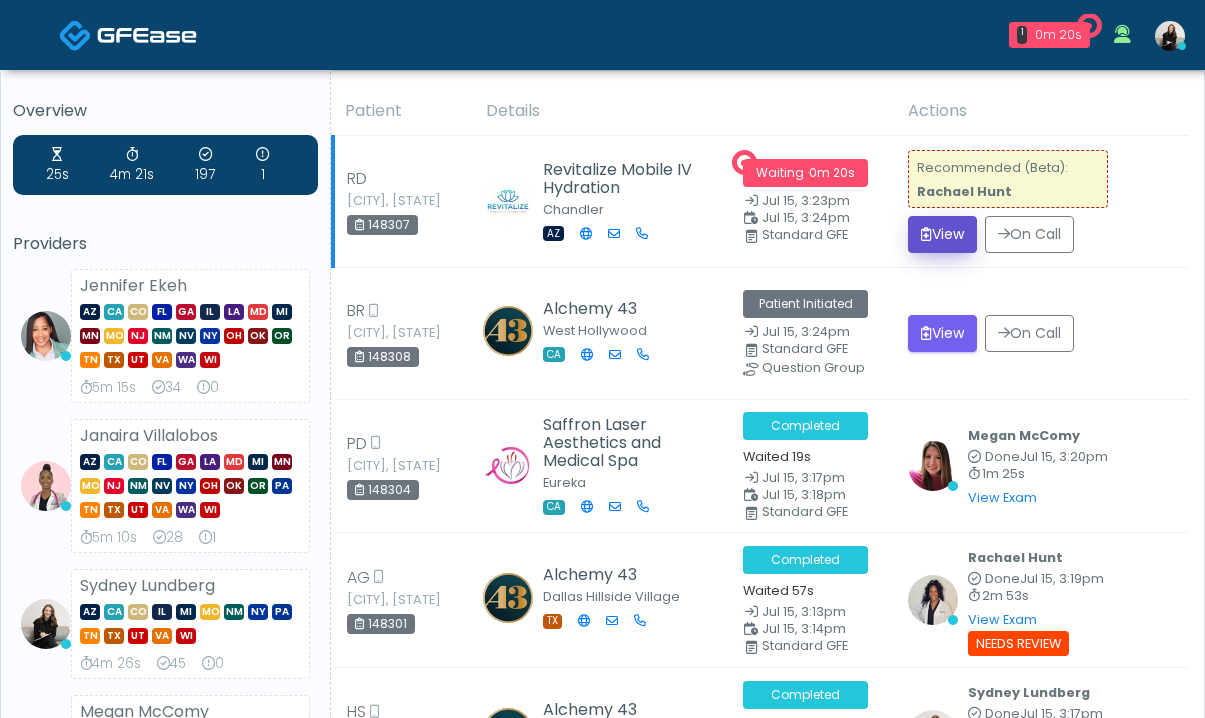 click on "View" at bounding box center (942, 234) 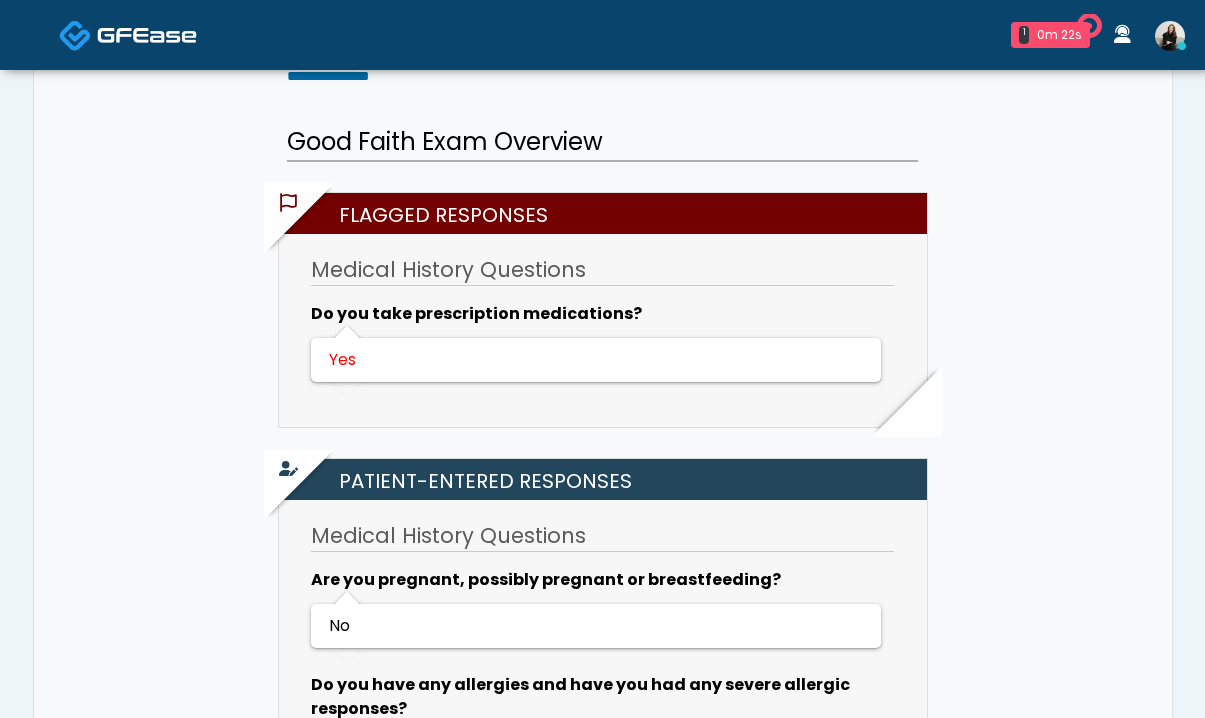 scroll, scrollTop: 462, scrollLeft: 0, axis: vertical 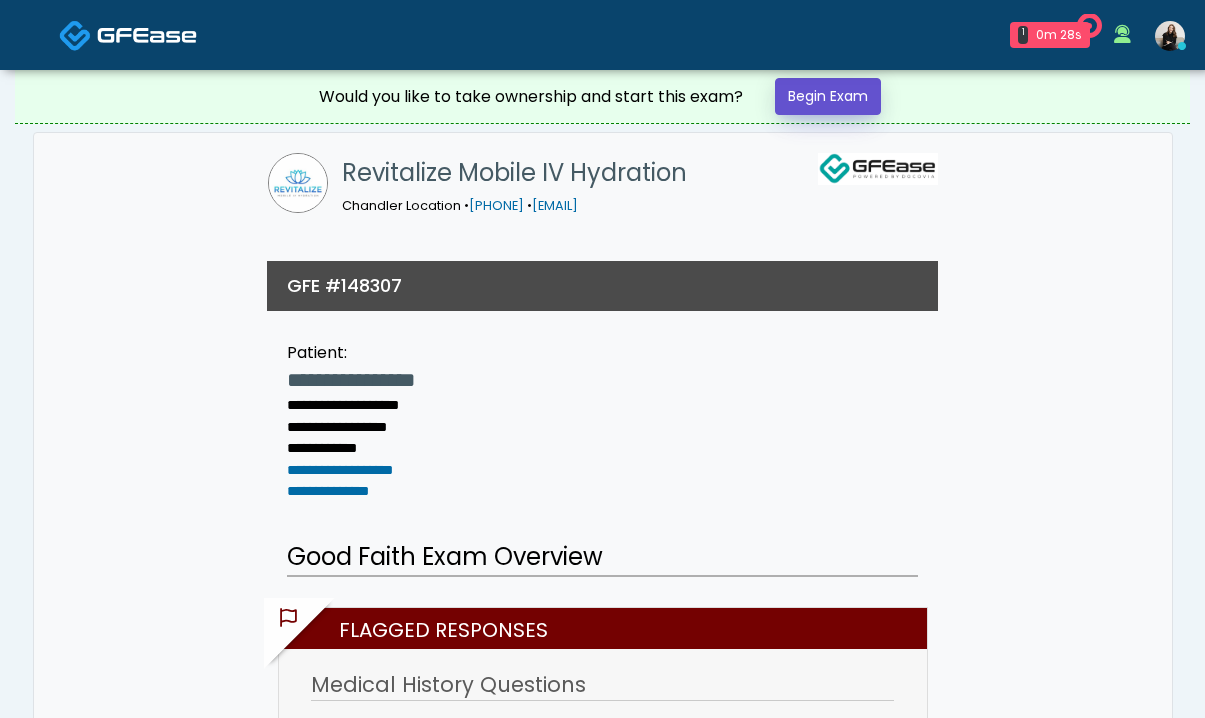 click on "Begin Exam" at bounding box center (828, 96) 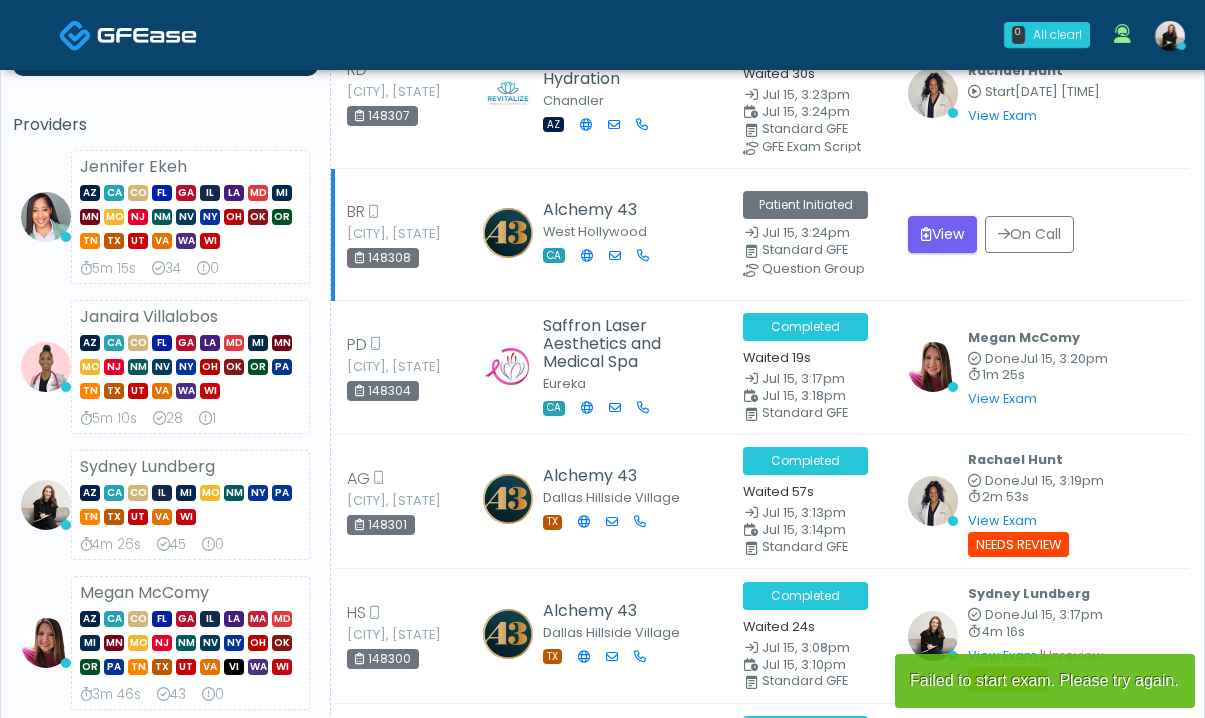 scroll, scrollTop: 326, scrollLeft: 0, axis: vertical 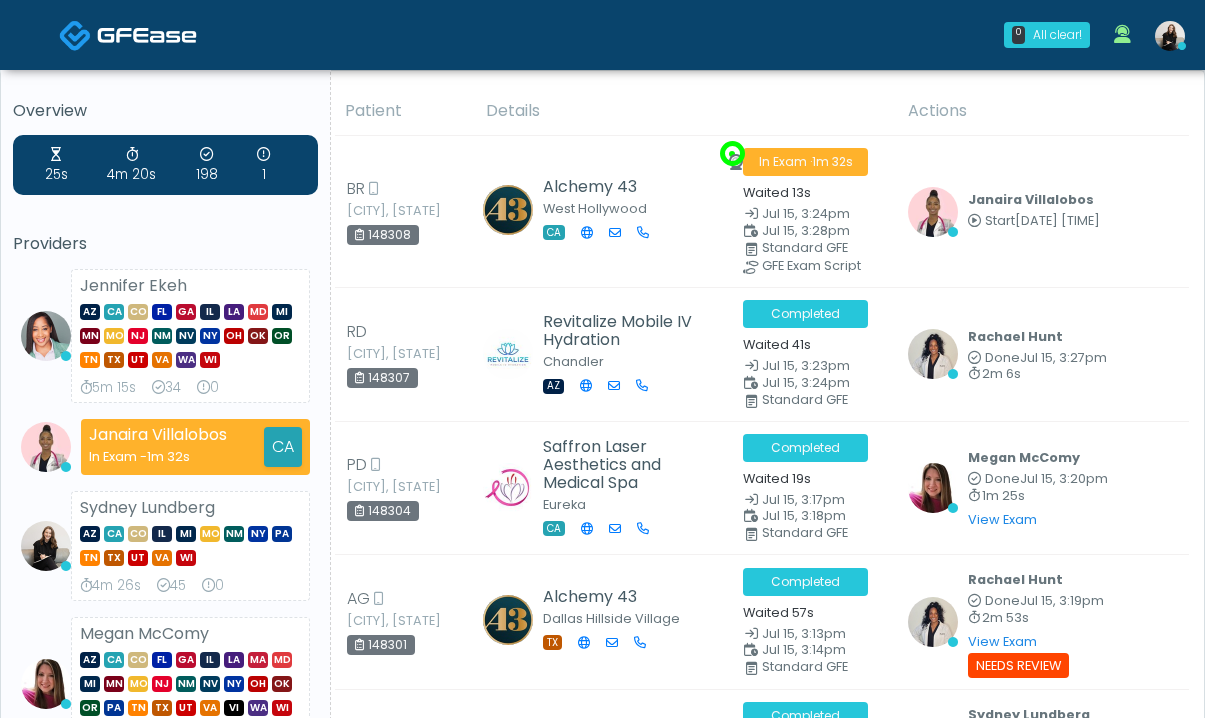 click at bounding box center [1170, 36] 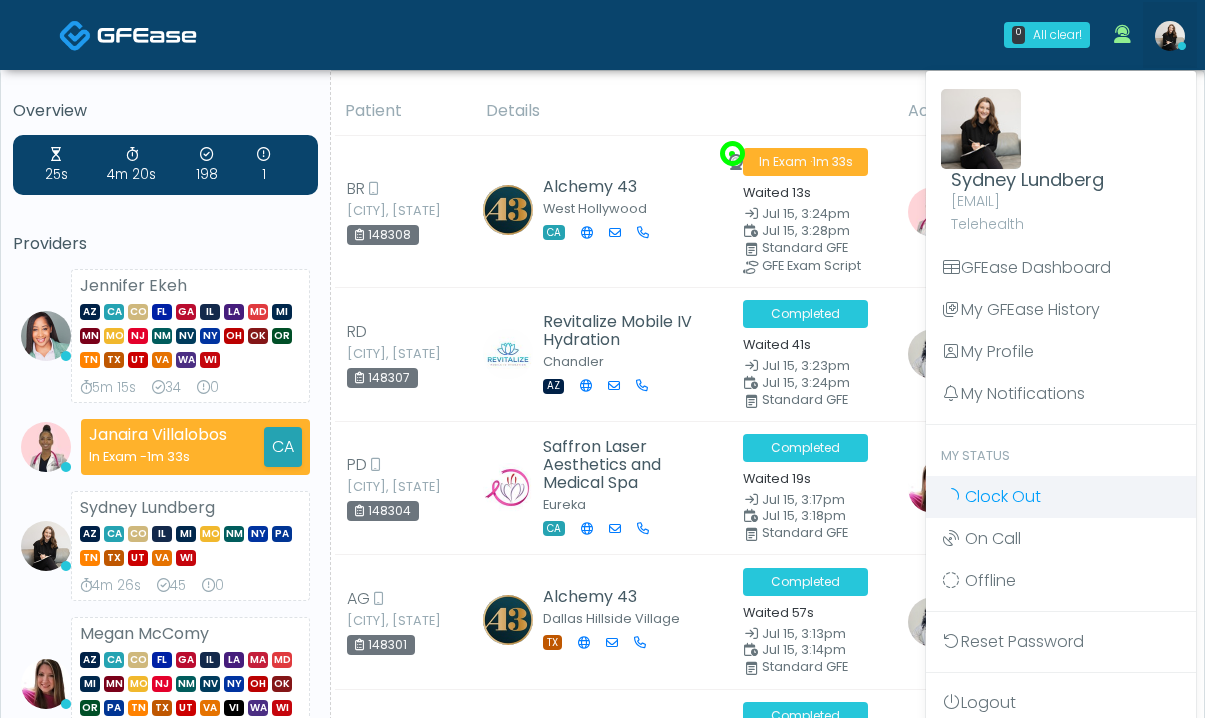 click on "Clock Out" at bounding box center (1003, 496) 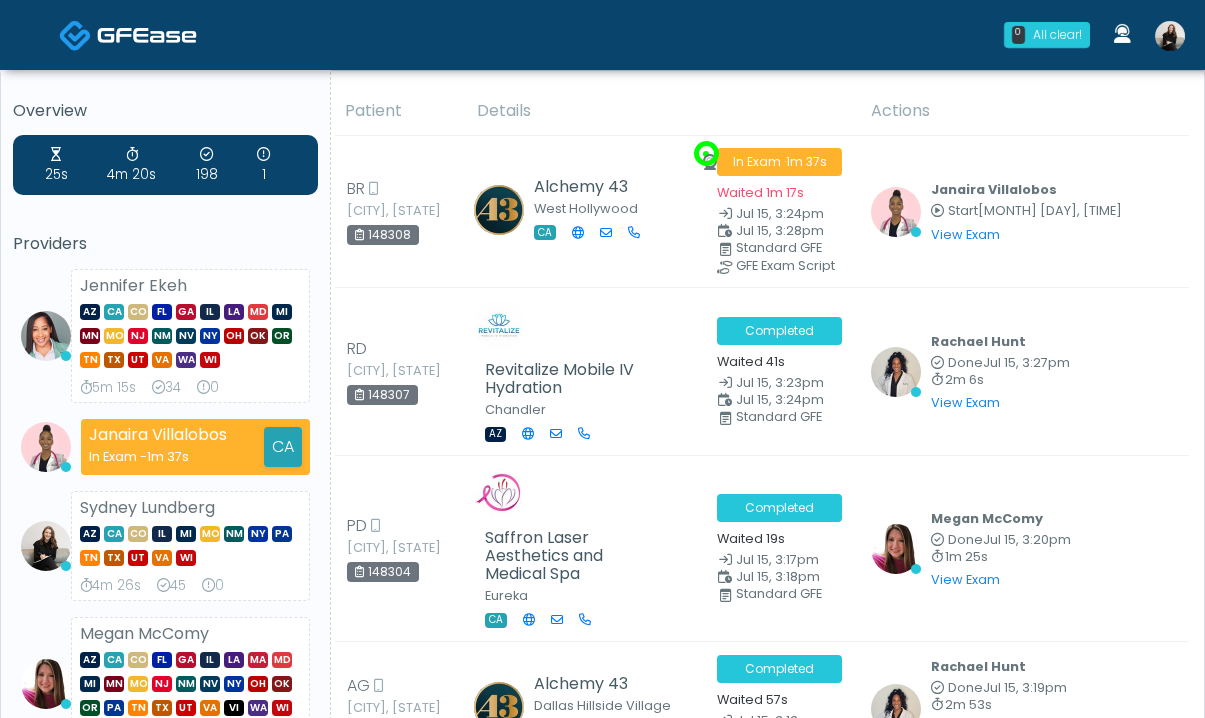 scroll, scrollTop: 0, scrollLeft: 0, axis: both 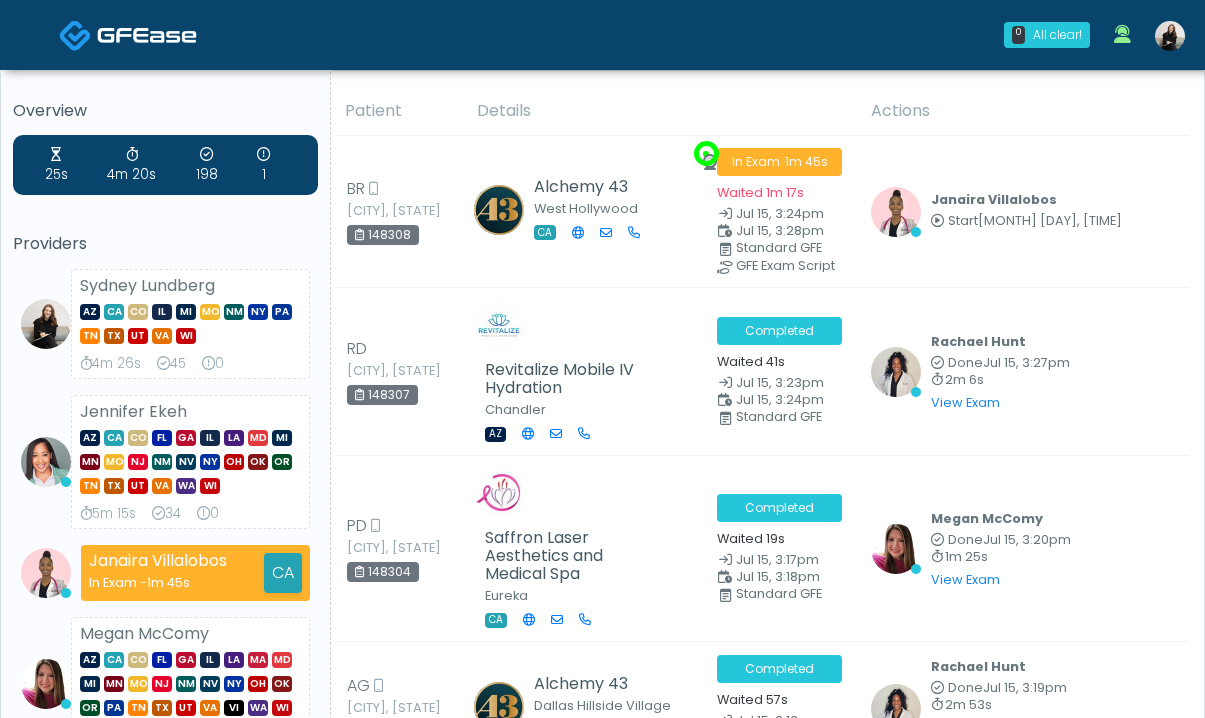 click at bounding box center [147, 35] 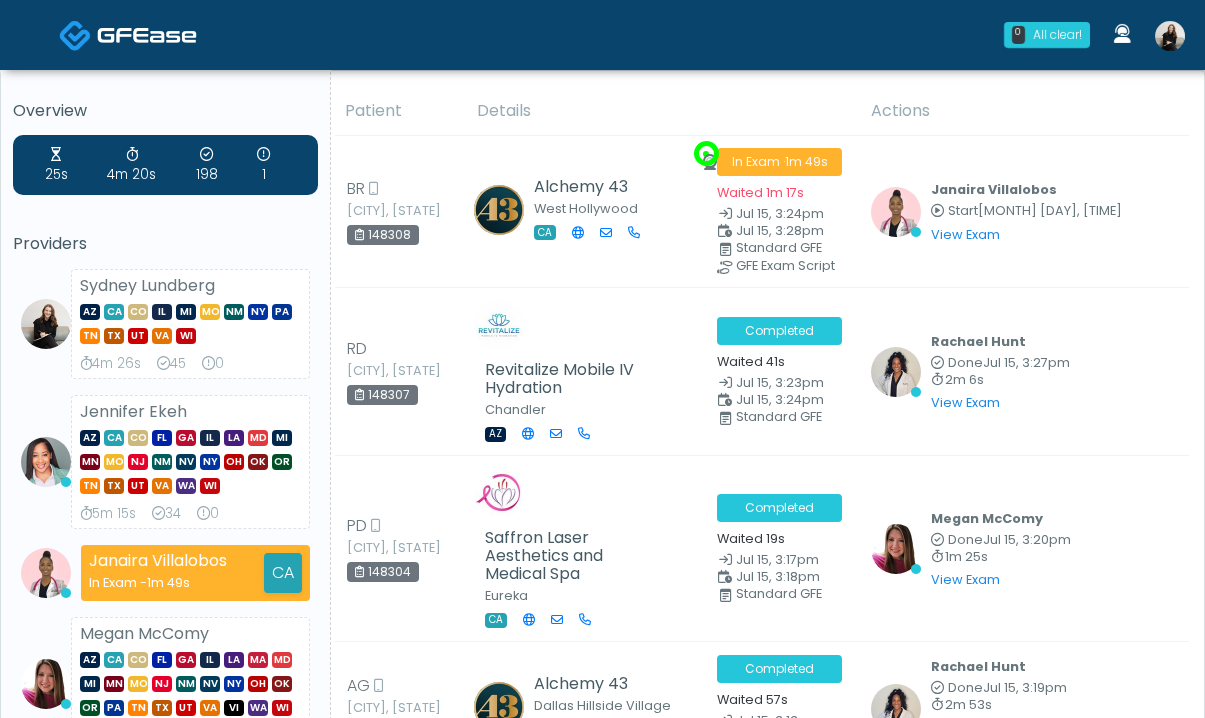 scroll, scrollTop: 0, scrollLeft: 0, axis: both 